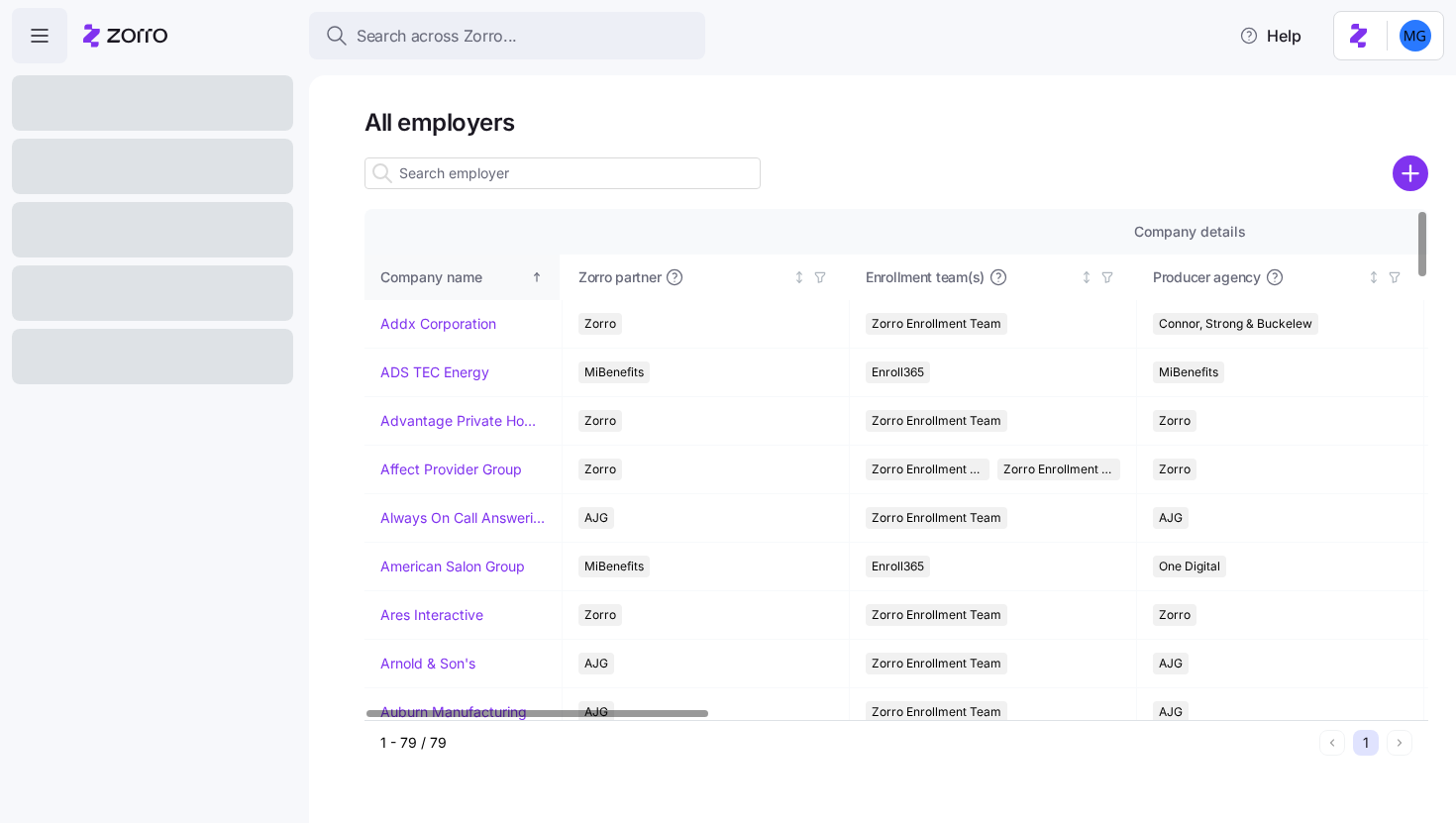 scroll, scrollTop: 0, scrollLeft: 0, axis: both 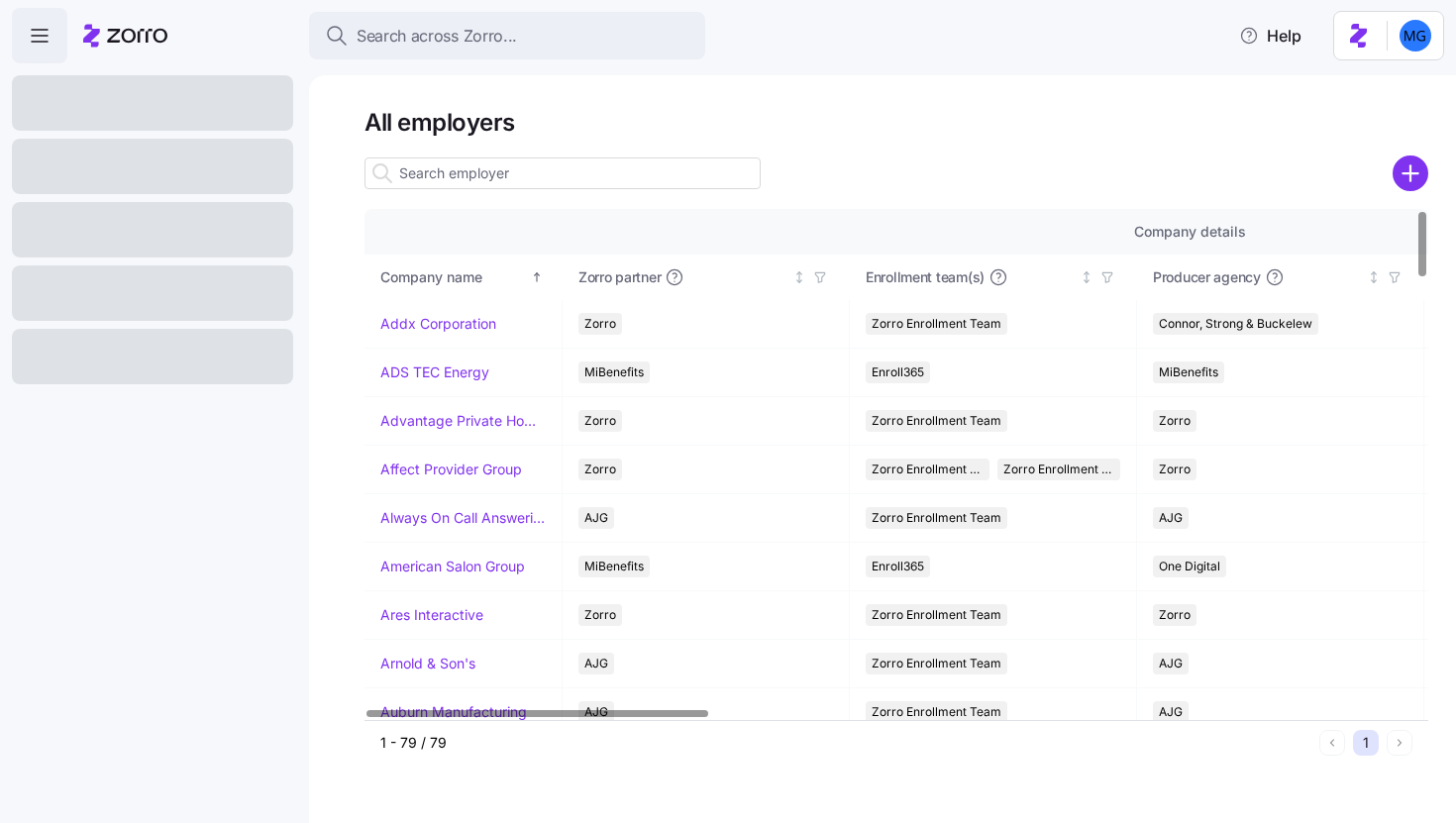 click at bounding box center (563, 173) 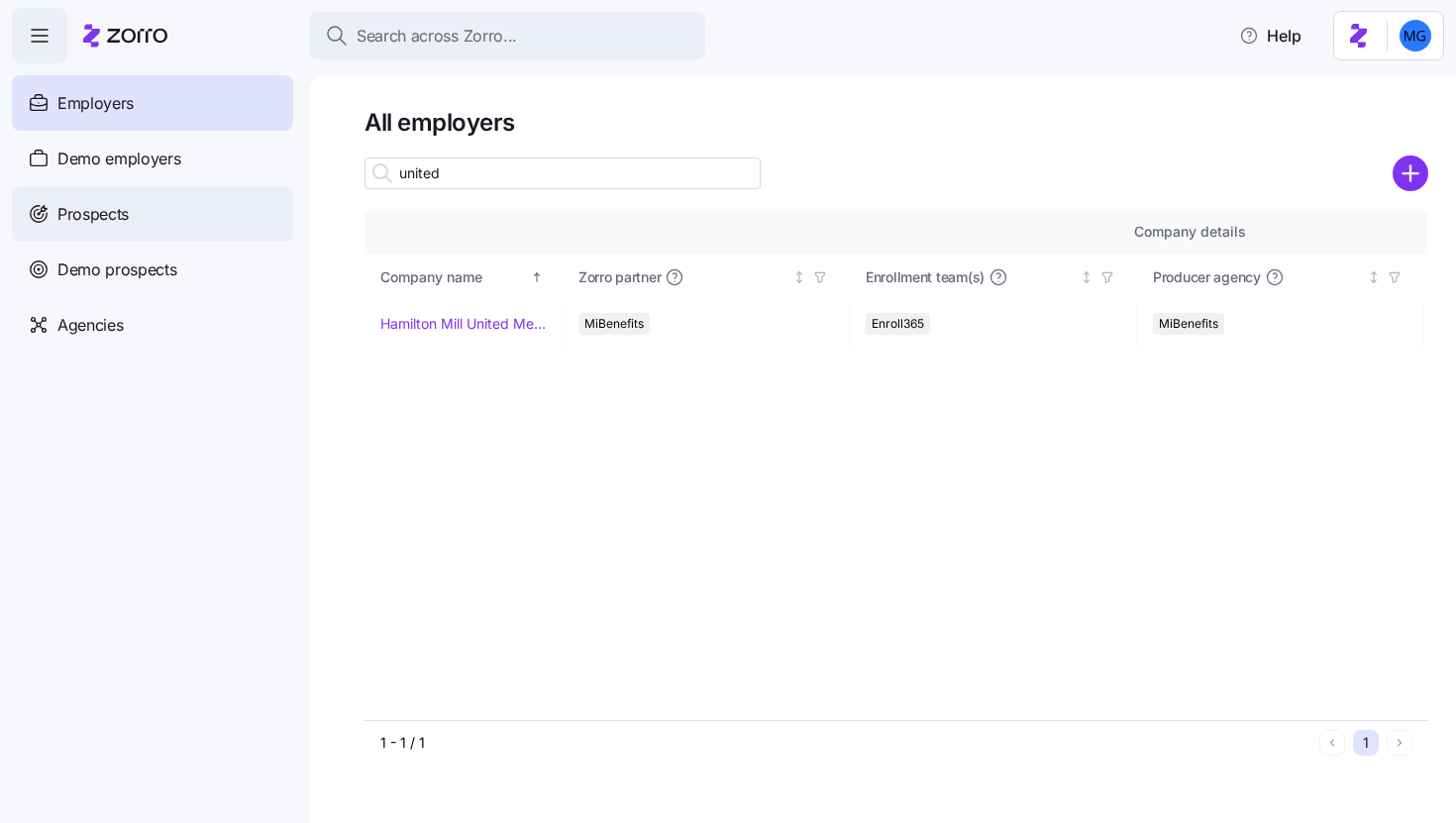 type on "united" 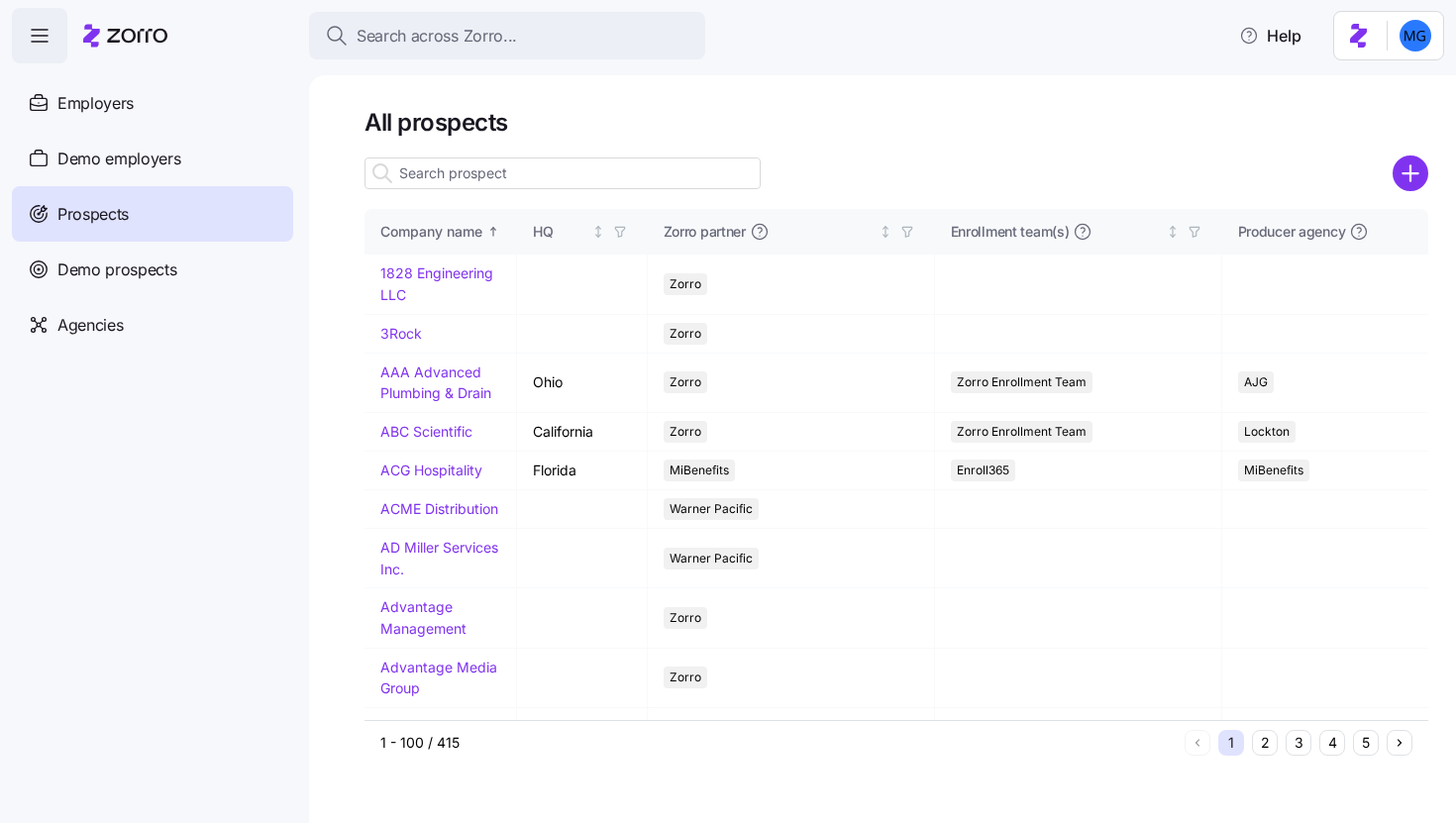 click at bounding box center [563, 173] 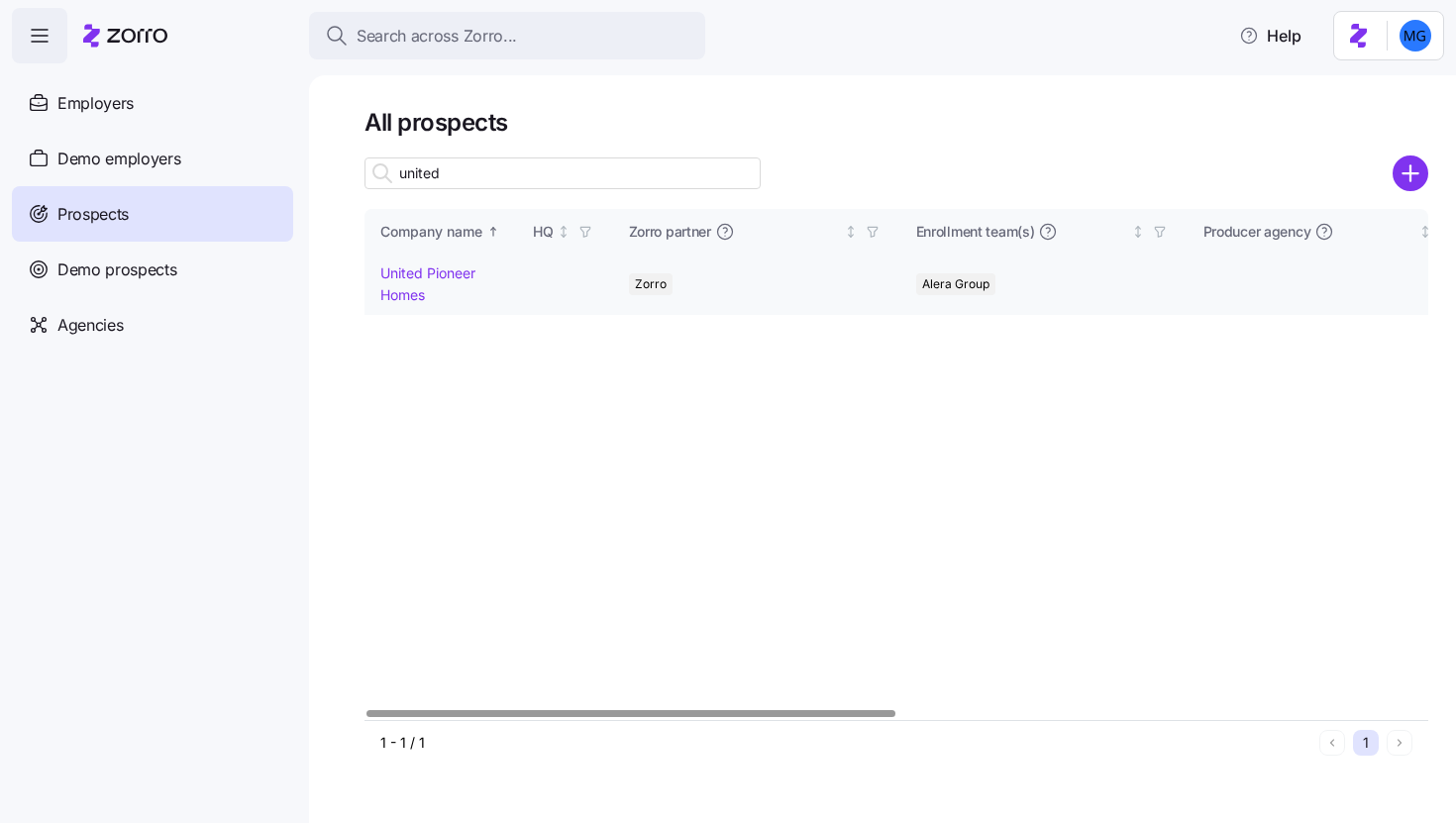 type on "united" 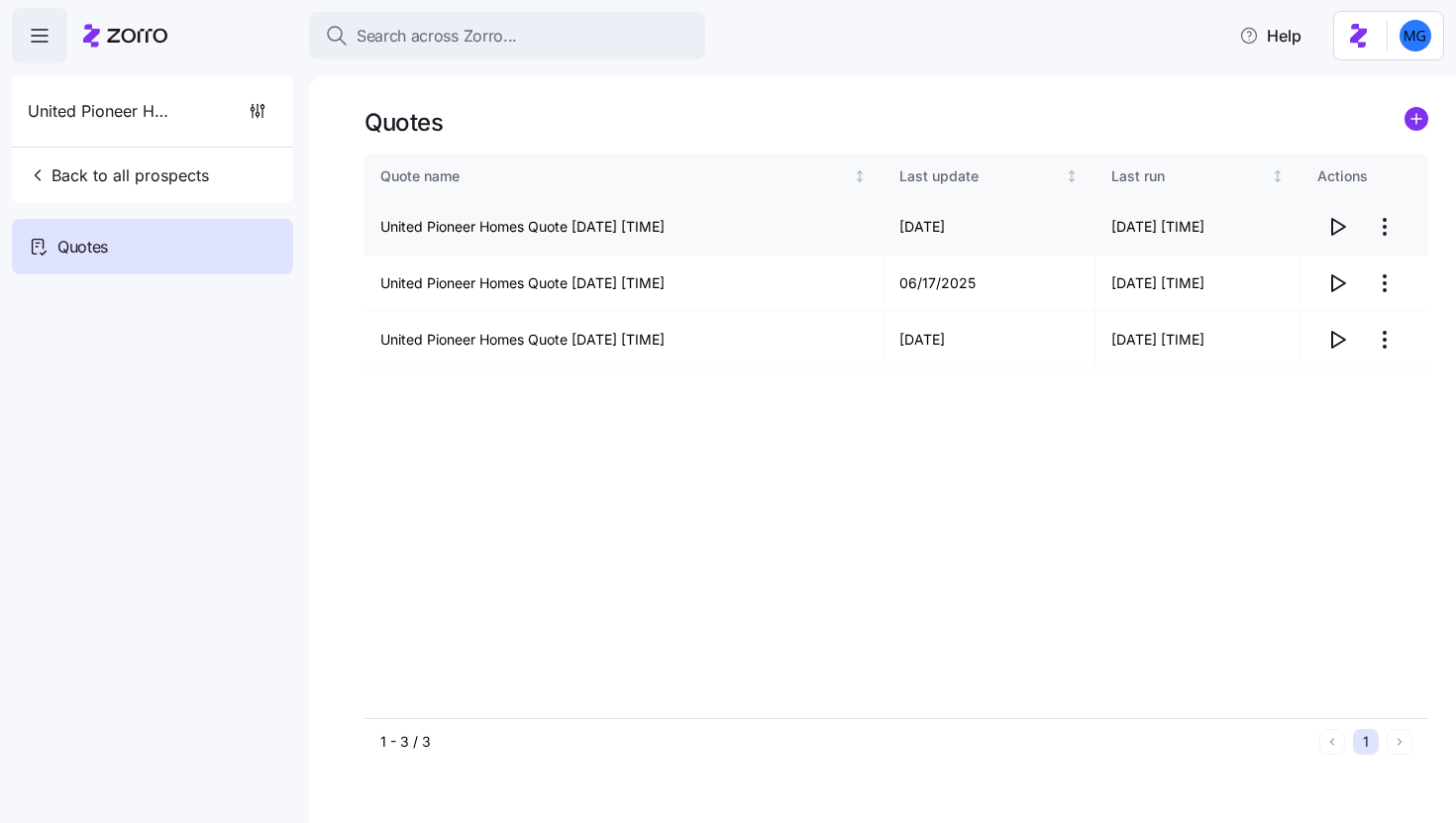 click 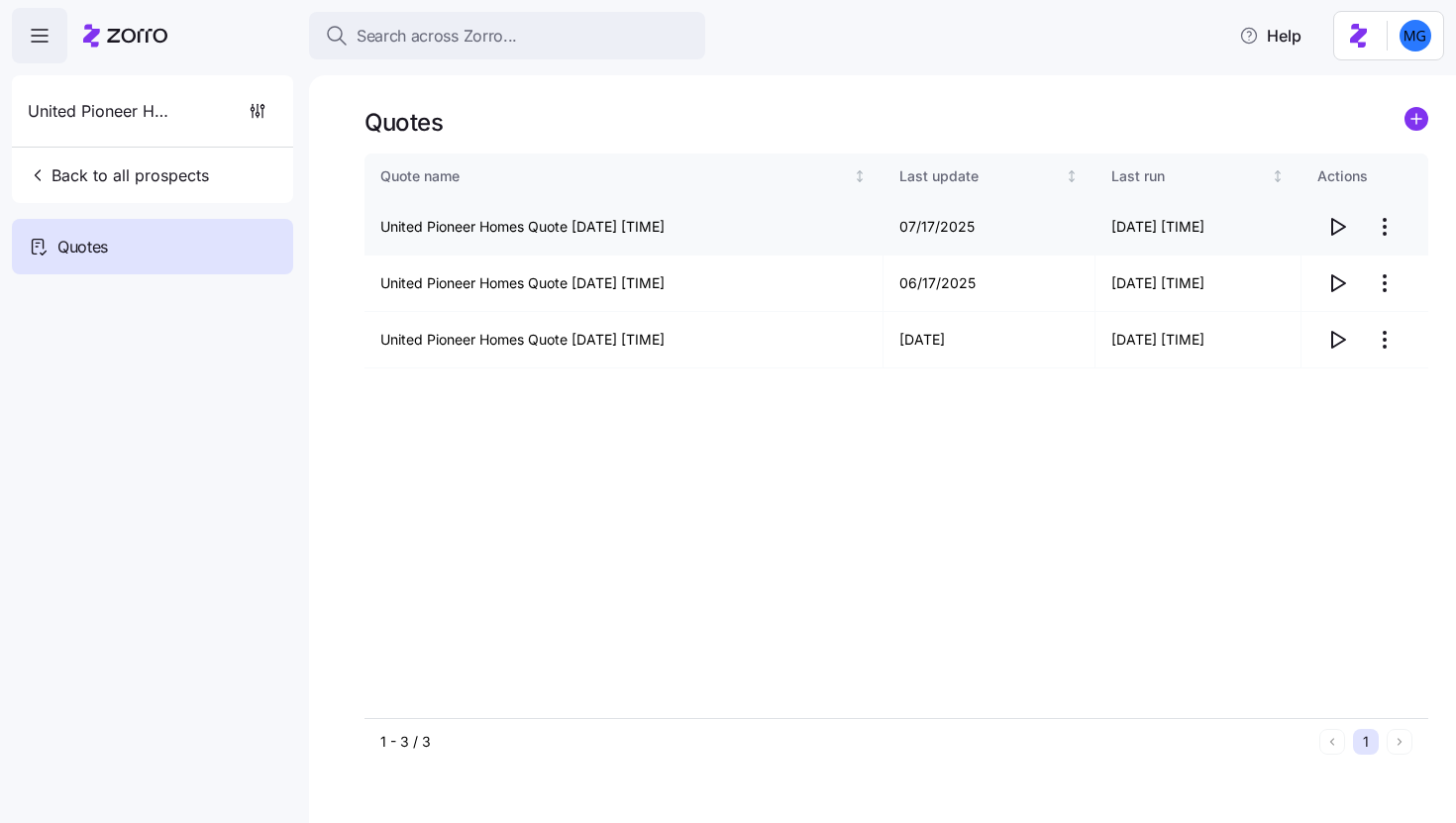 click 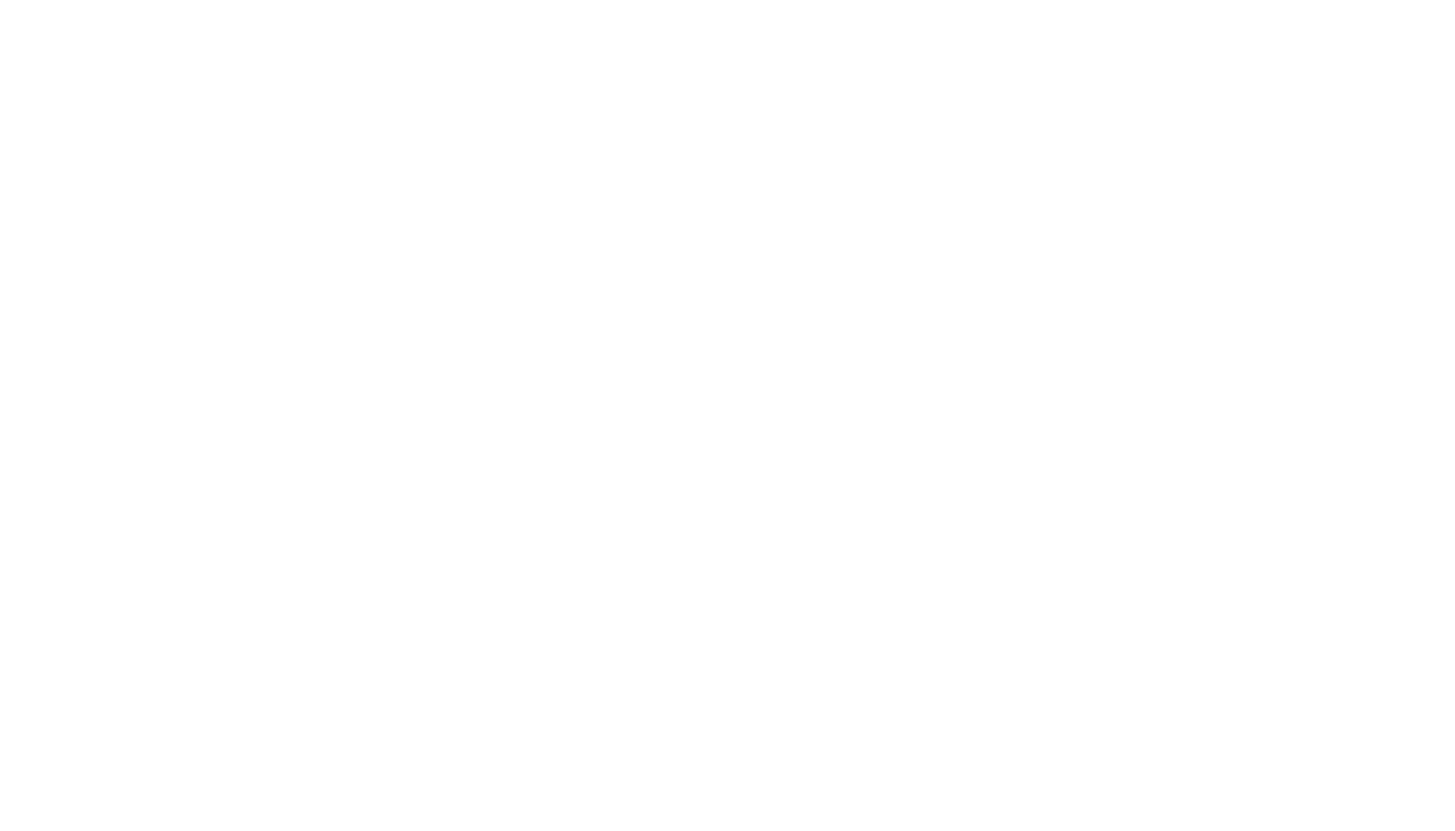 scroll, scrollTop: 0, scrollLeft: 0, axis: both 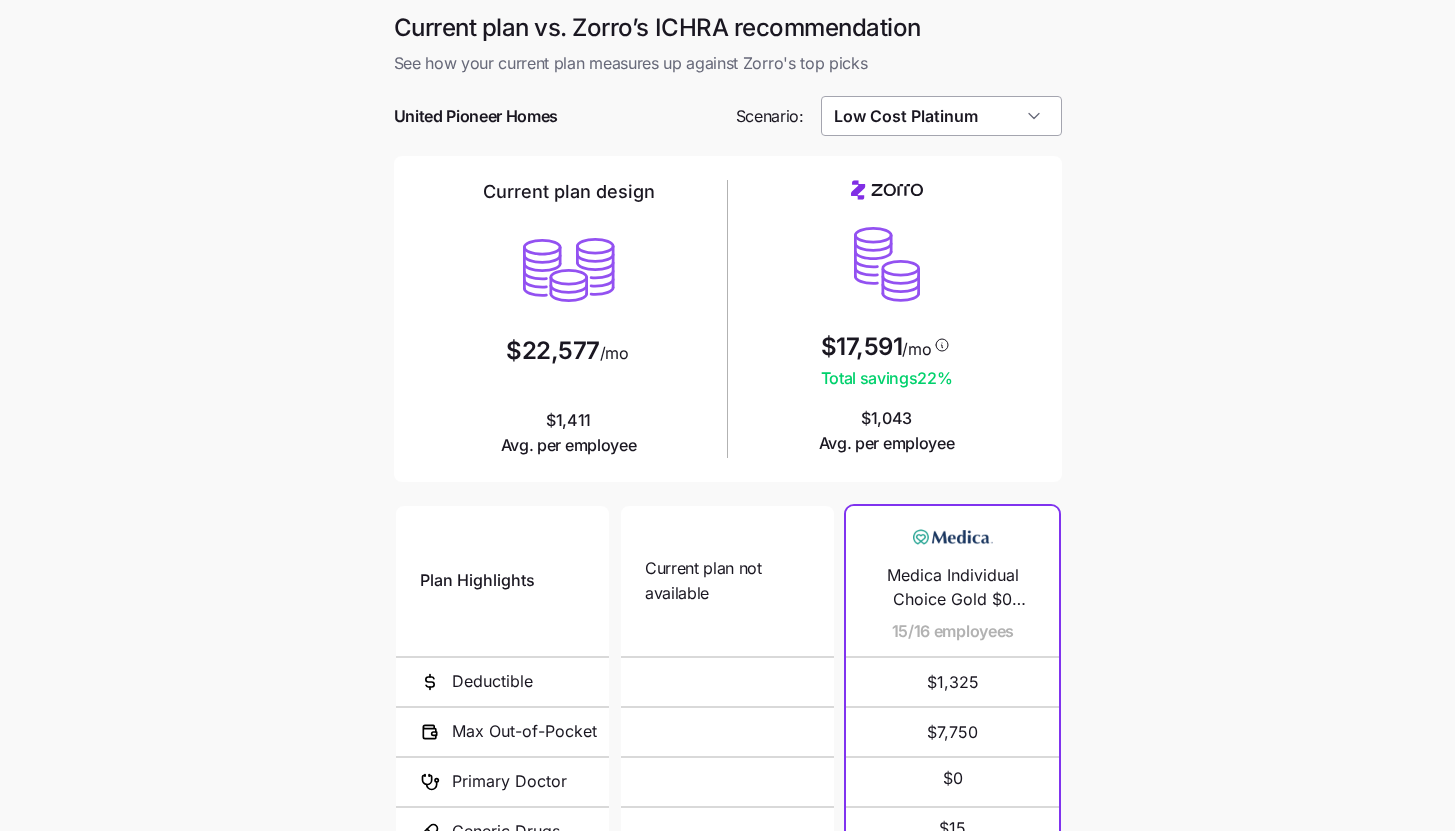 click on "Low Cost Platinum" at bounding box center (941, 116) 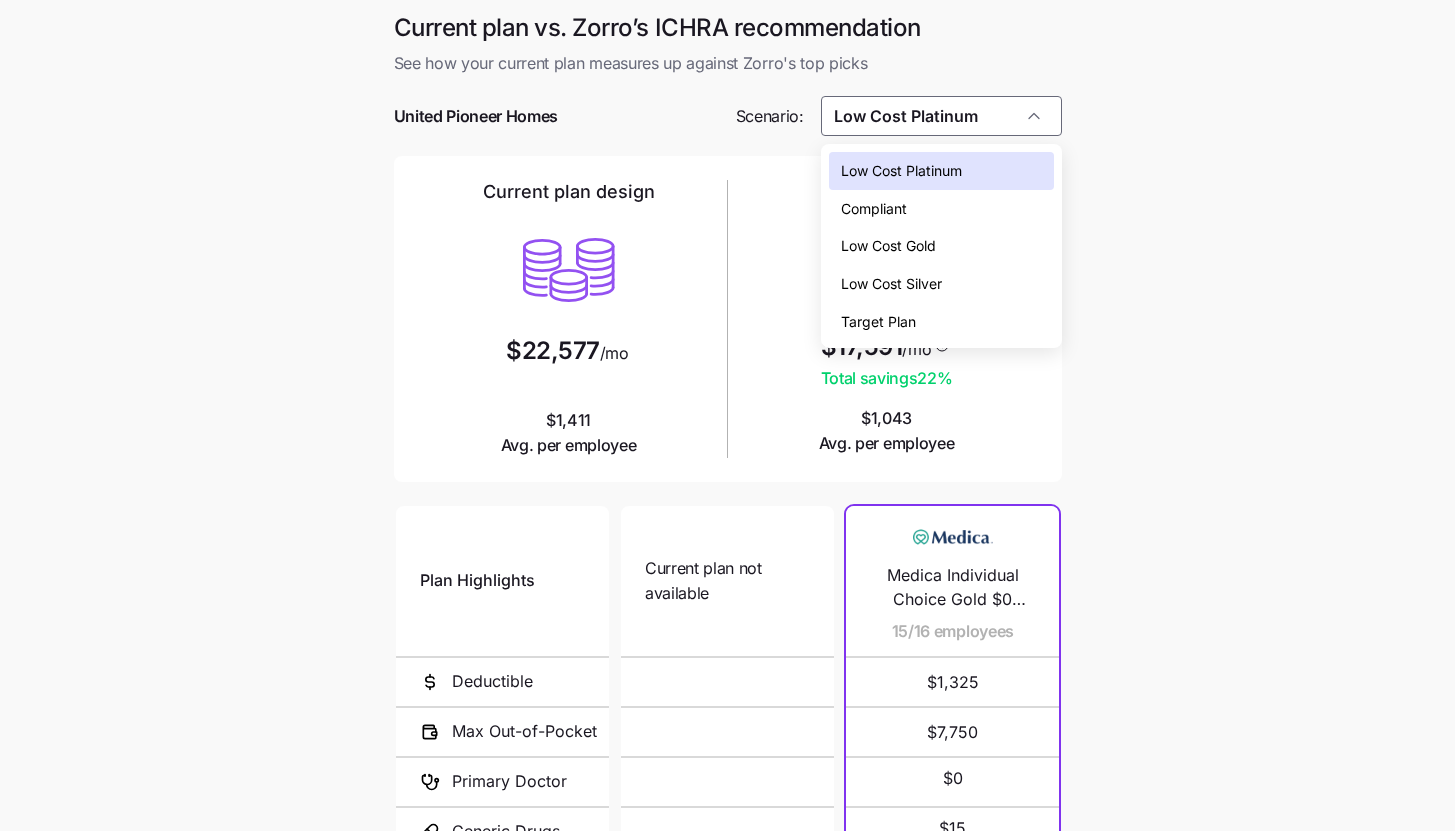 click on "Low Cost Gold" at bounding box center [941, 246] 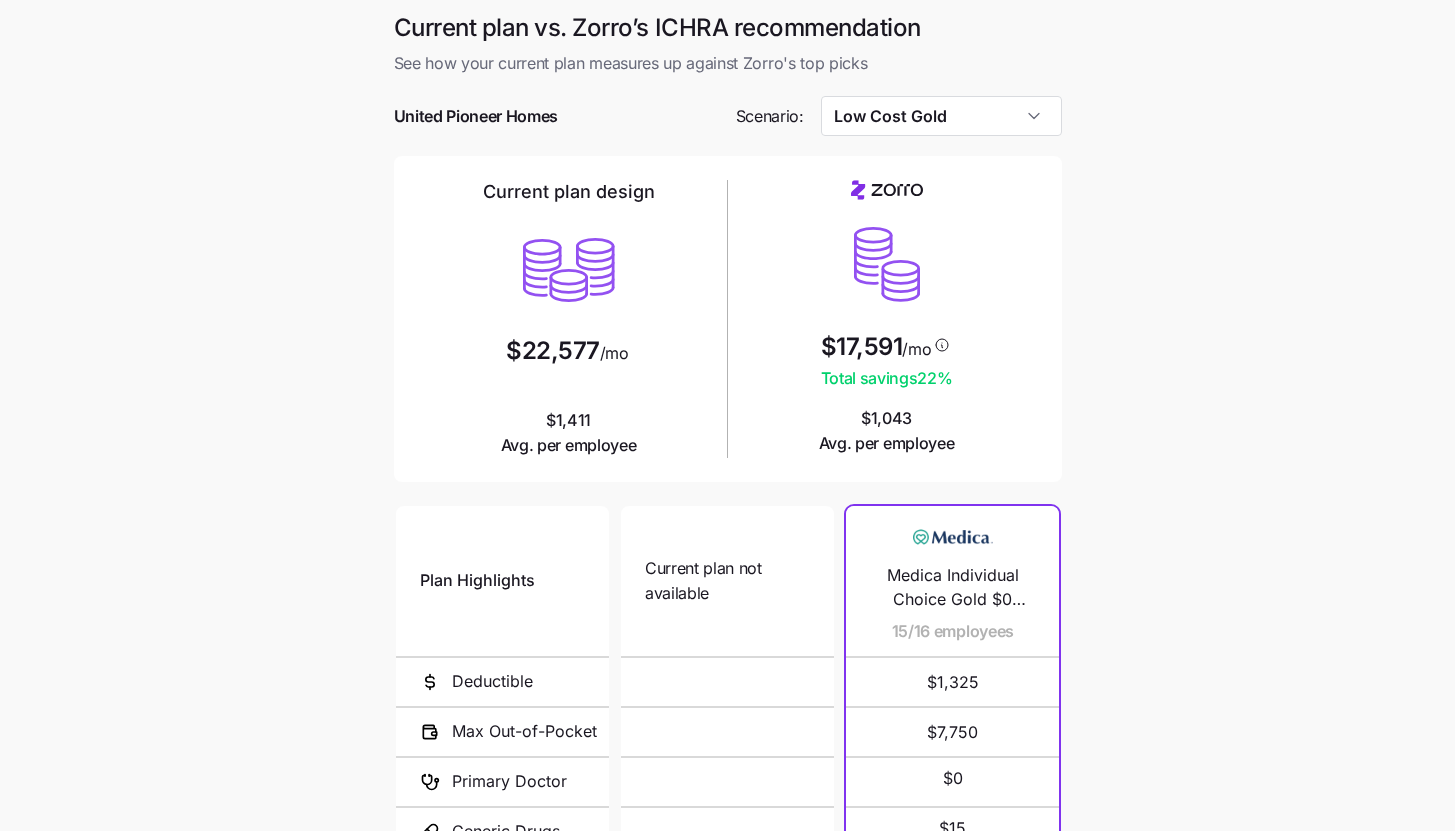 click on "Current plan vs. Zorro’s ICHRA recommendation See how your current plan measures up against Zorro's top picks United Pioneer Homes Scenario: Low Cost Gold Current plan design $22,577 /mo $1,411 Avg. per employee $17,591 /mo Total savings  22 % $1,043 Avg. per employee Plan Highlights Deductible Max Out-of-Pocket Primary Doctor Generic Drugs Specialist Visit Current plan not available N/A N/A Medica Individual Choice Gold $0 Copay PCP Visits 15/16 employees $1,325 $7,750 $0 $15 $75 Engage by Medica Gold $0 Copay PCP Visits 1/16 employees $1,325 $7,750 $0 $15 $75 Next" at bounding box center [727, 546] 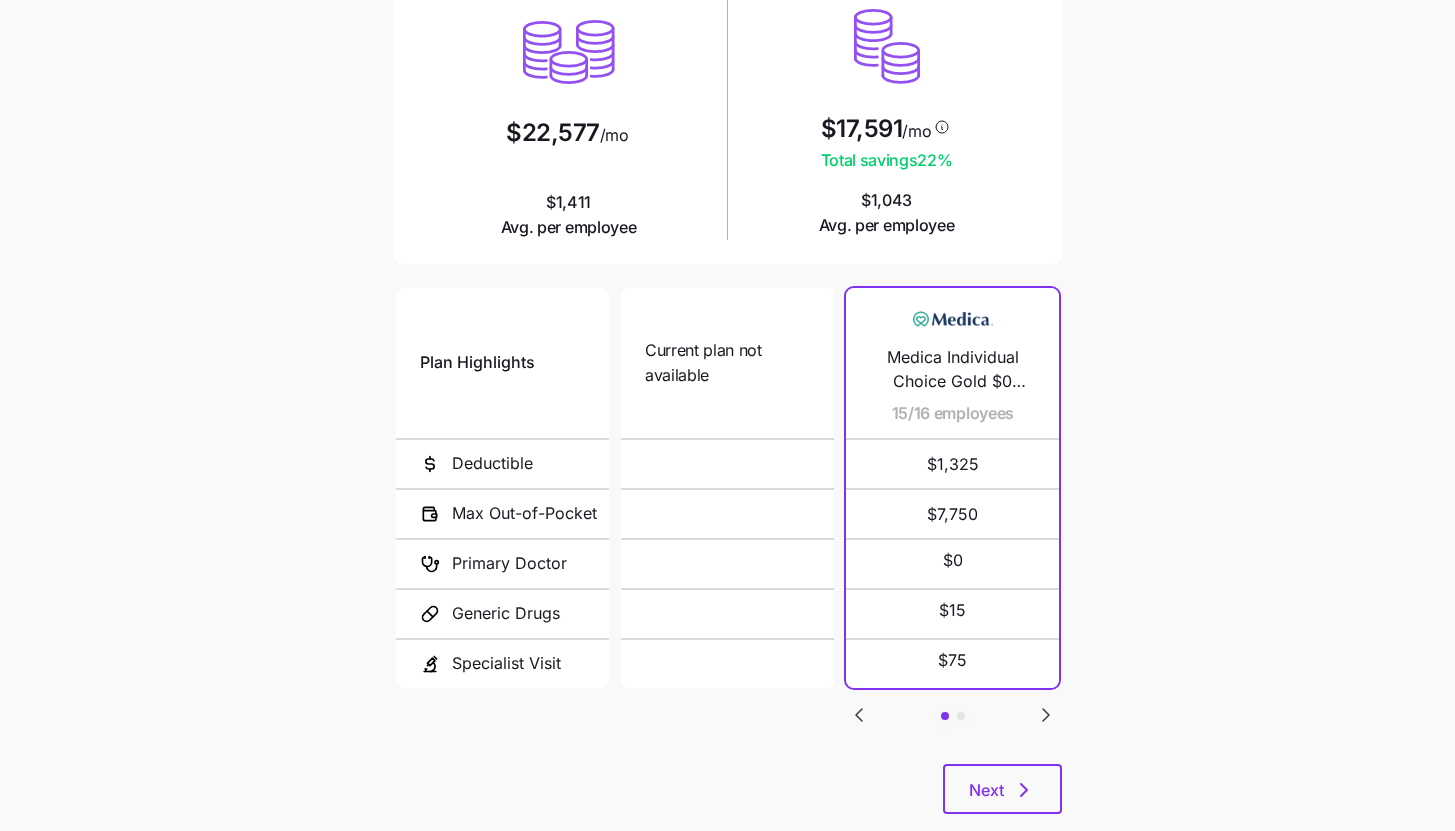 scroll, scrollTop: 260, scrollLeft: 0, axis: vertical 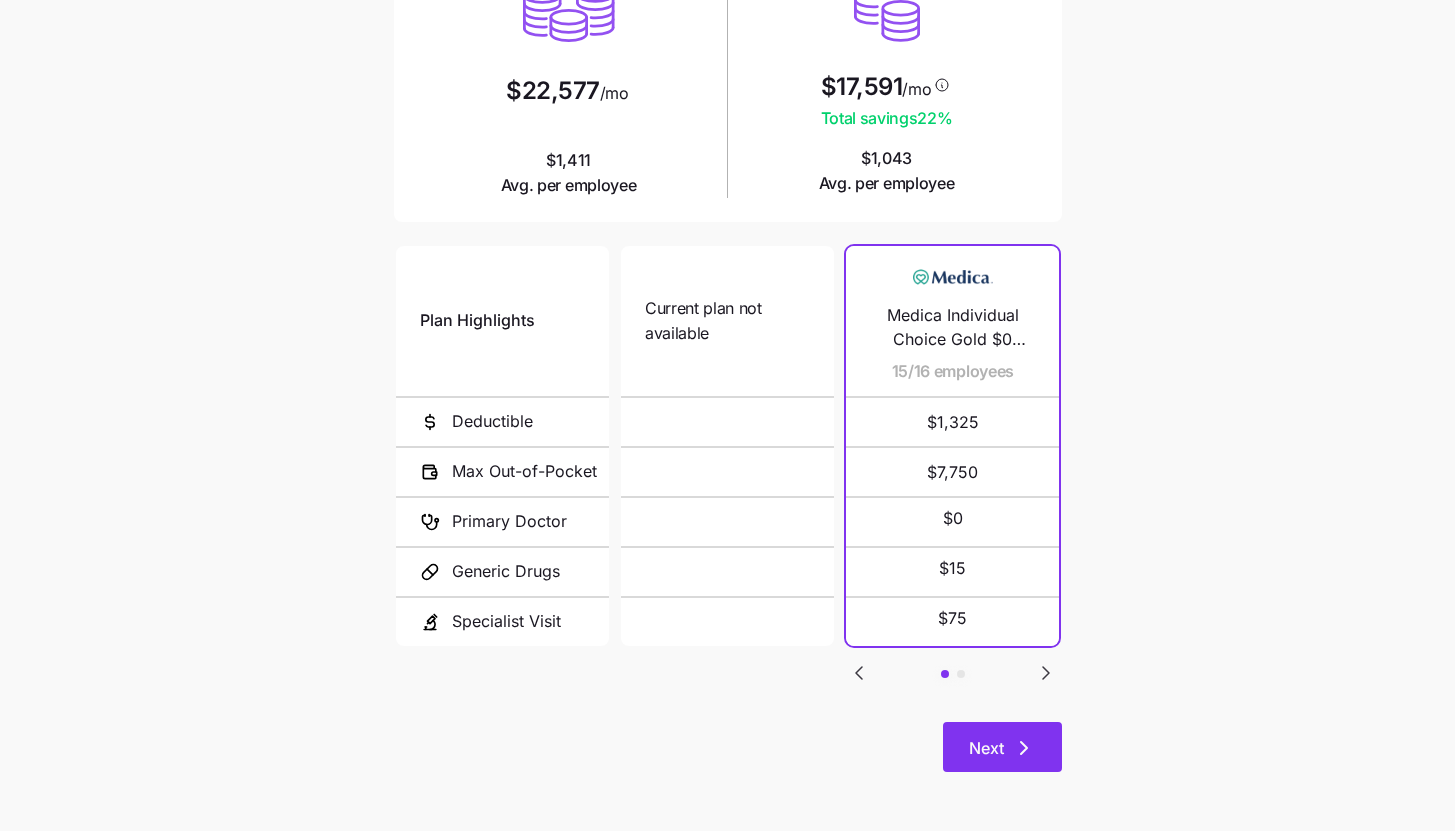 click on "Next" at bounding box center (1002, 747) 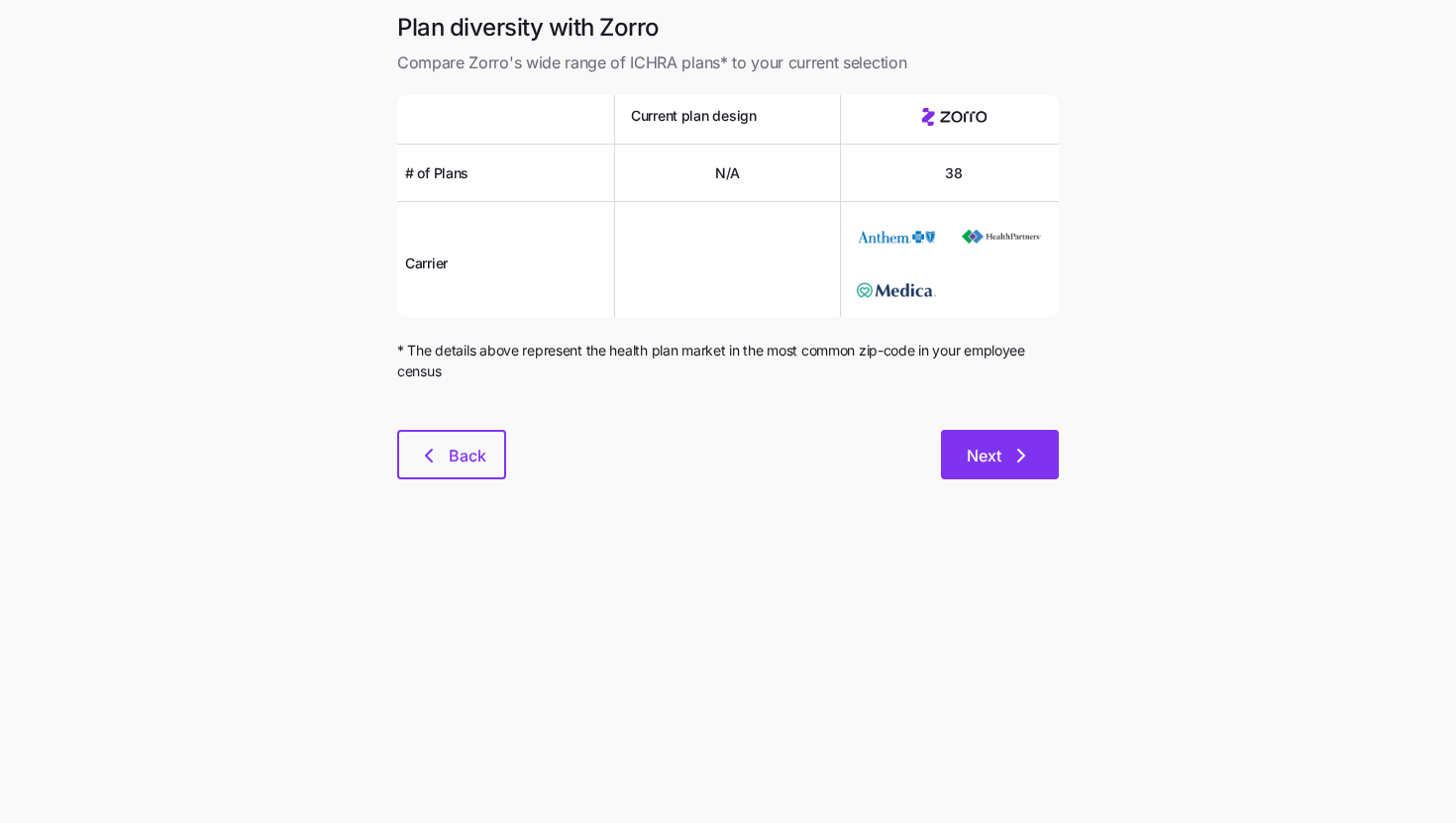 click 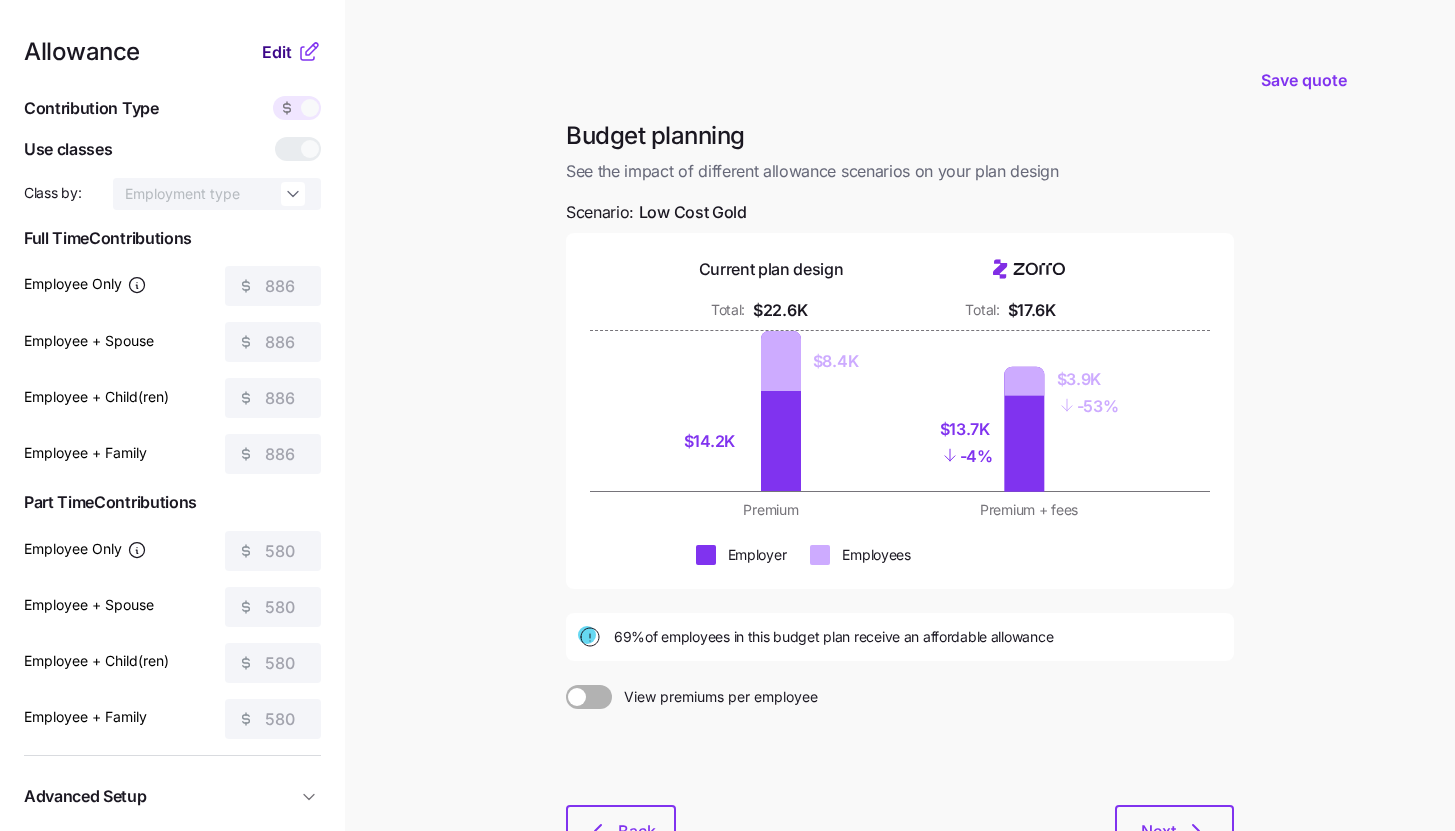 click on "Edit" at bounding box center [277, 52] 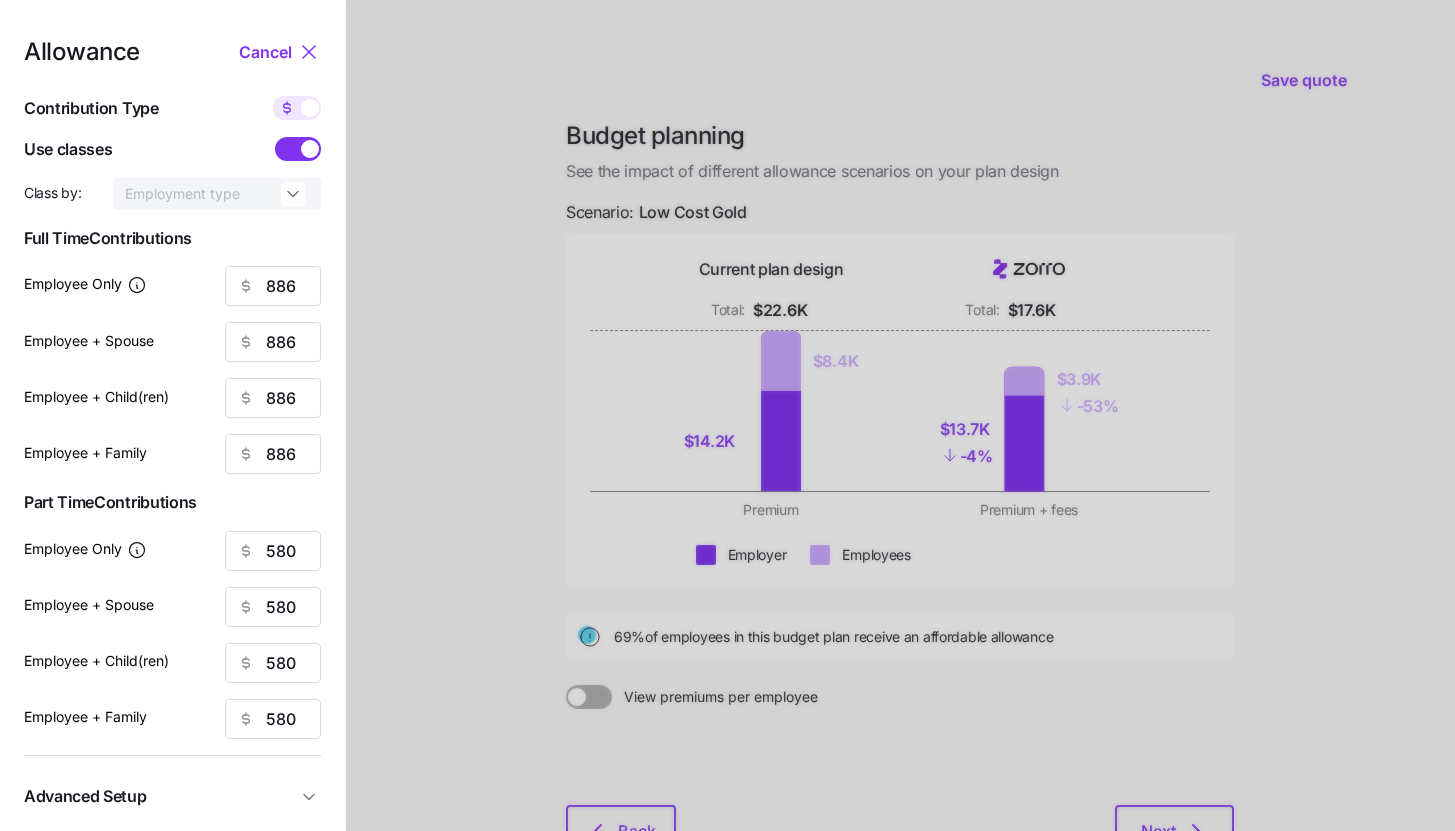 click at bounding box center [289, 149] 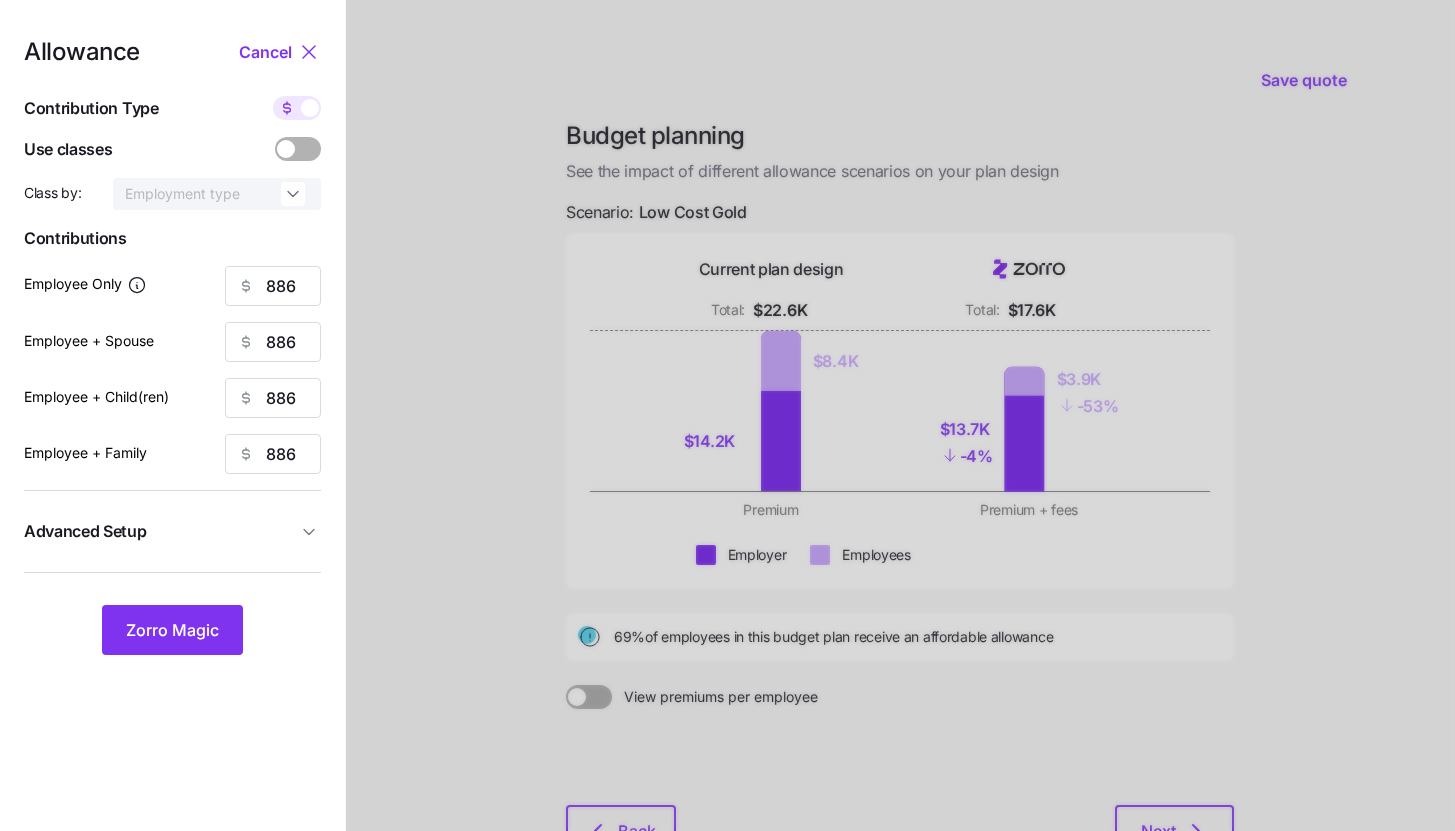 click at bounding box center [309, 149] 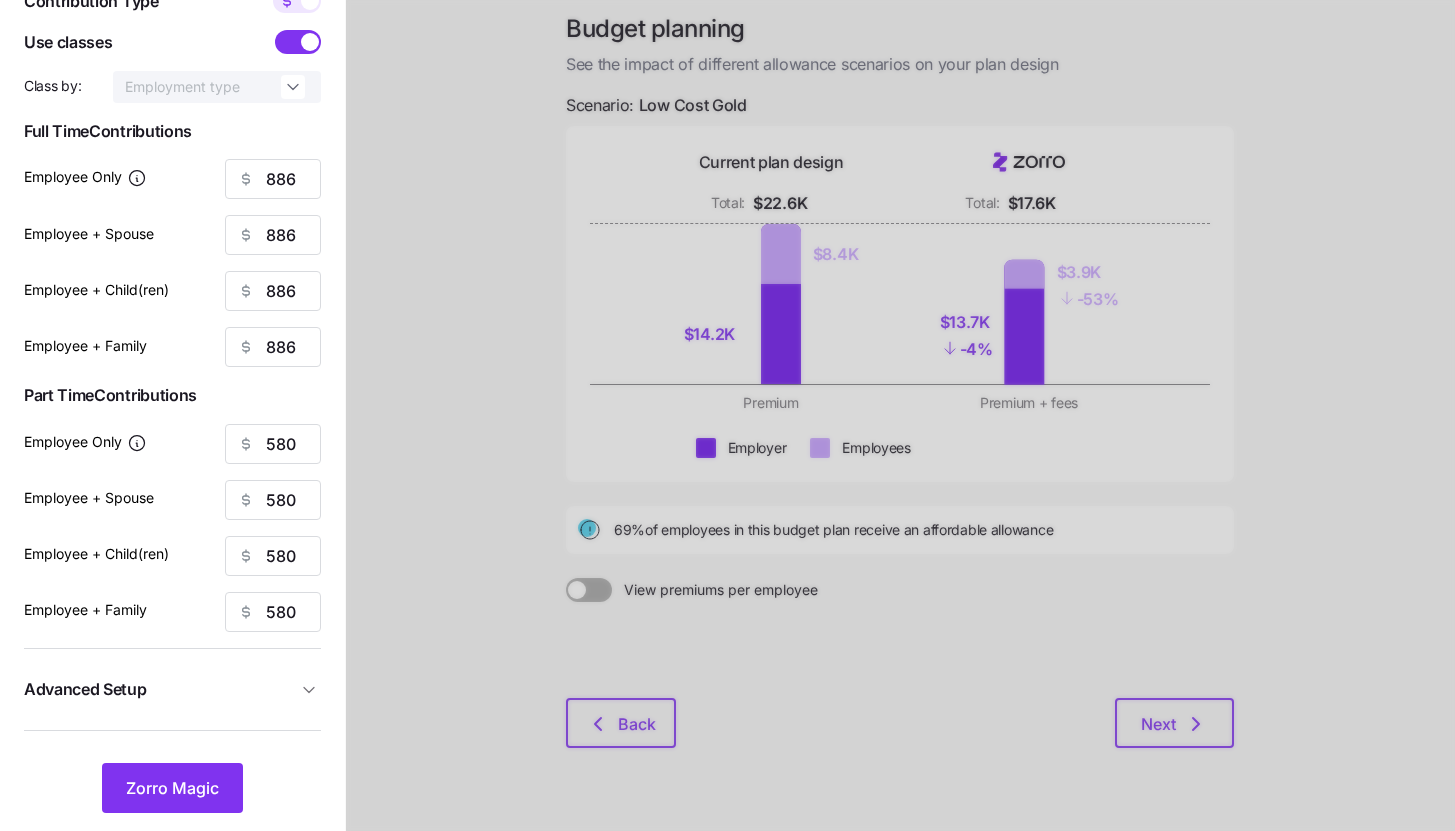 scroll, scrollTop: 152, scrollLeft: 0, axis: vertical 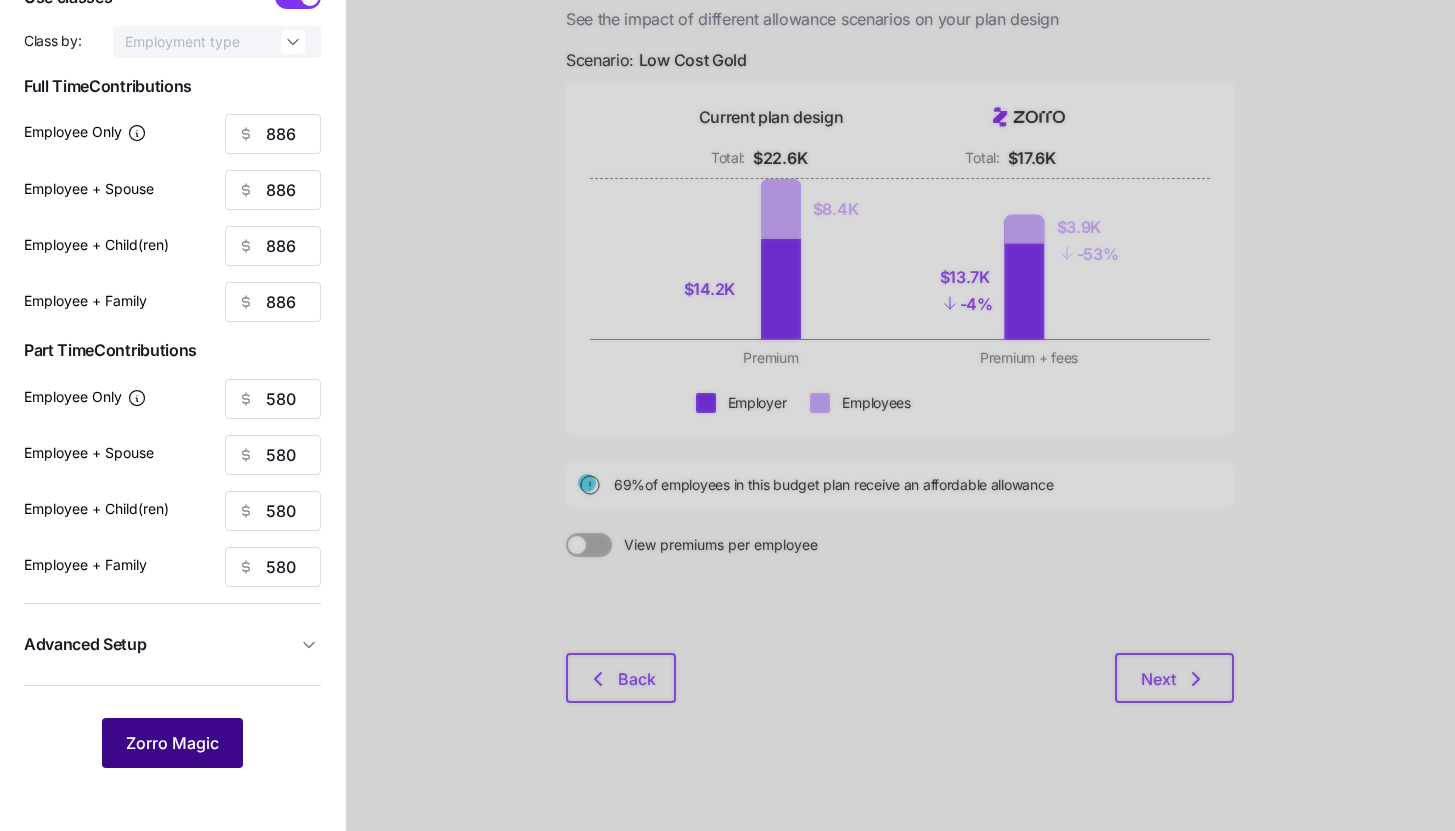 click on "Zorro Magic" at bounding box center (172, 743) 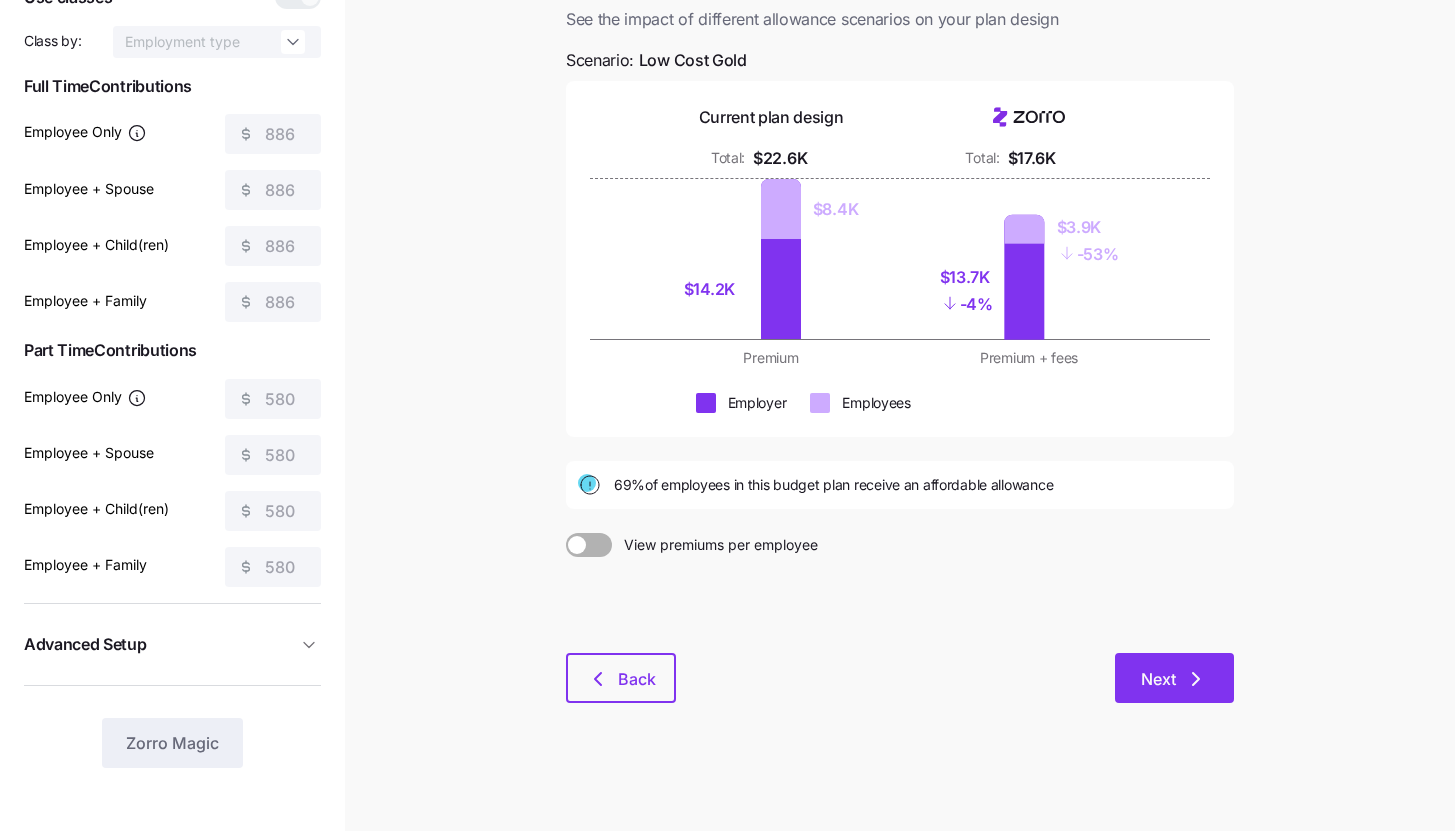click on "Next" at bounding box center [1174, 678] 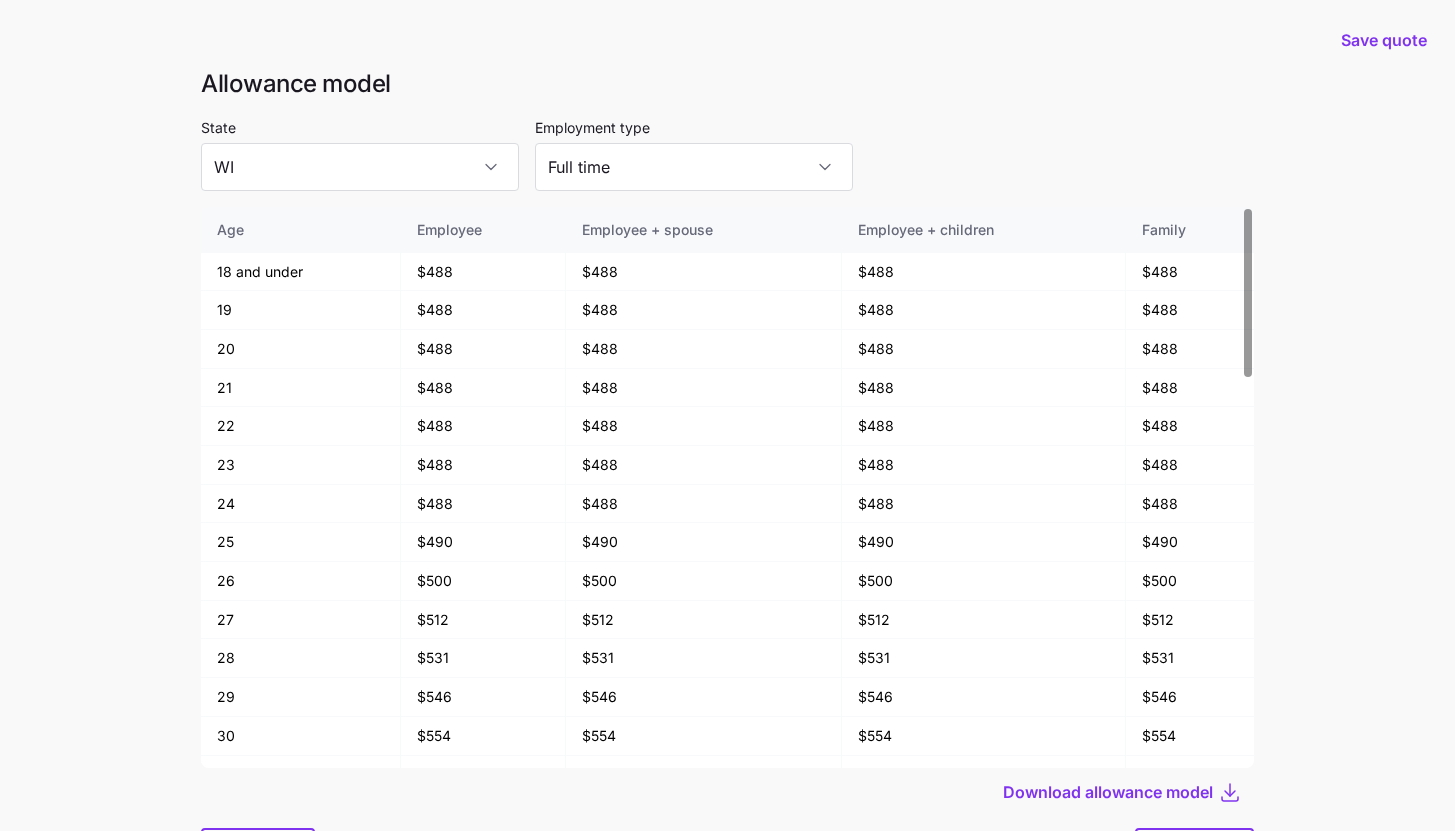 scroll, scrollTop: 107, scrollLeft: 0, axis: vertical 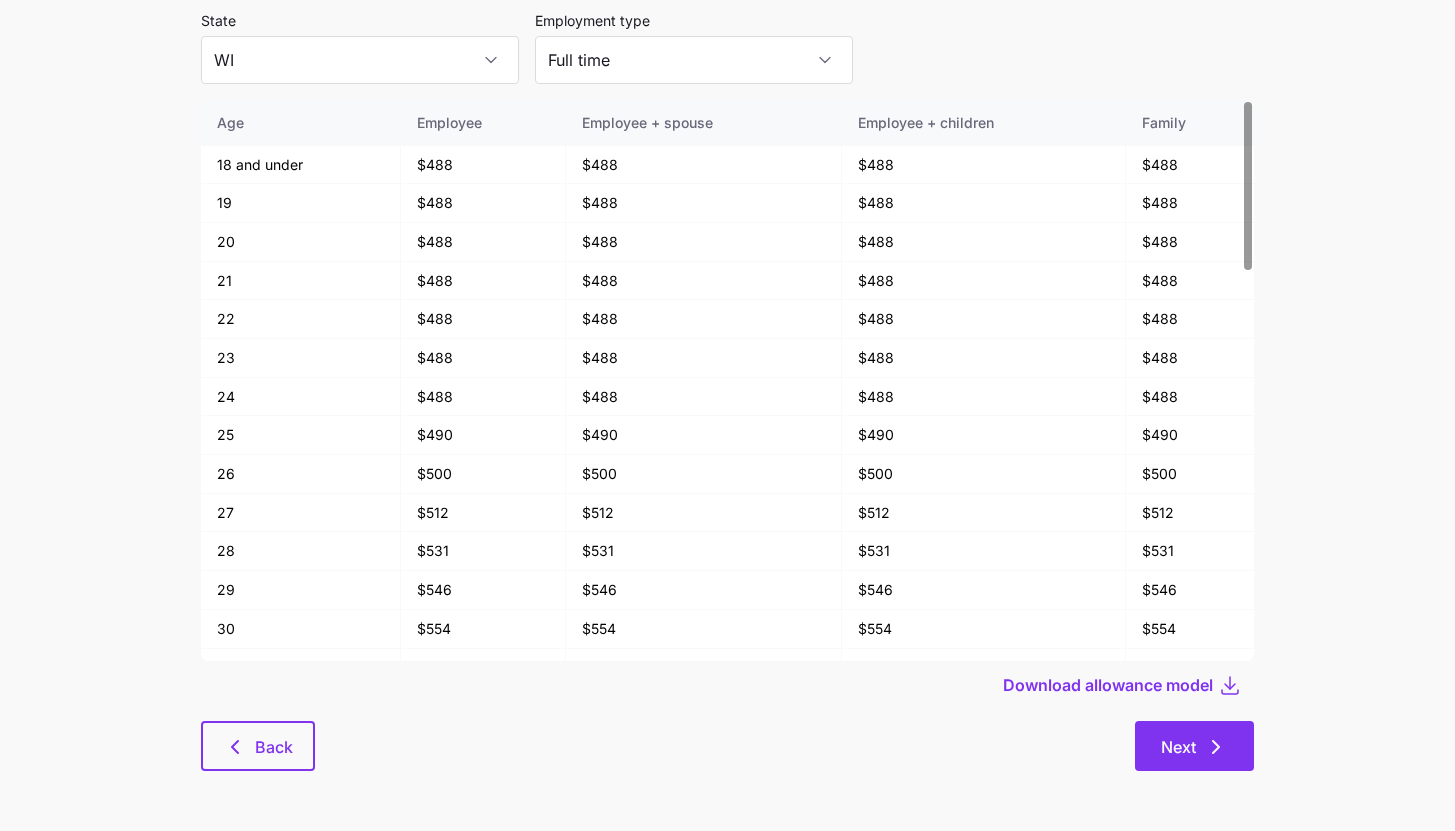 click on "Next" at bounding box center [1194, 746] 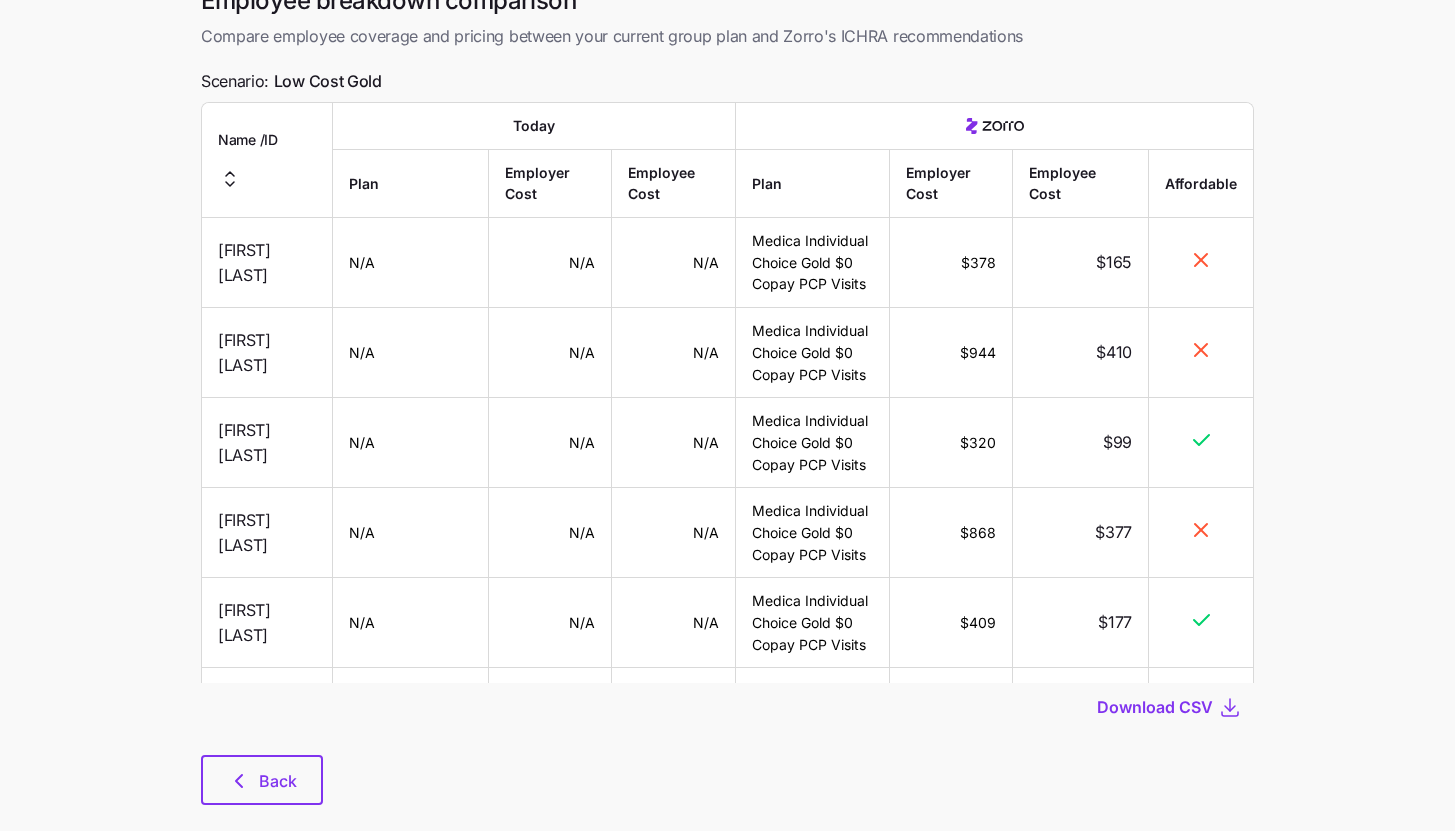 scroll, scrollTop: 0, scrollLeft: 0, axis: both 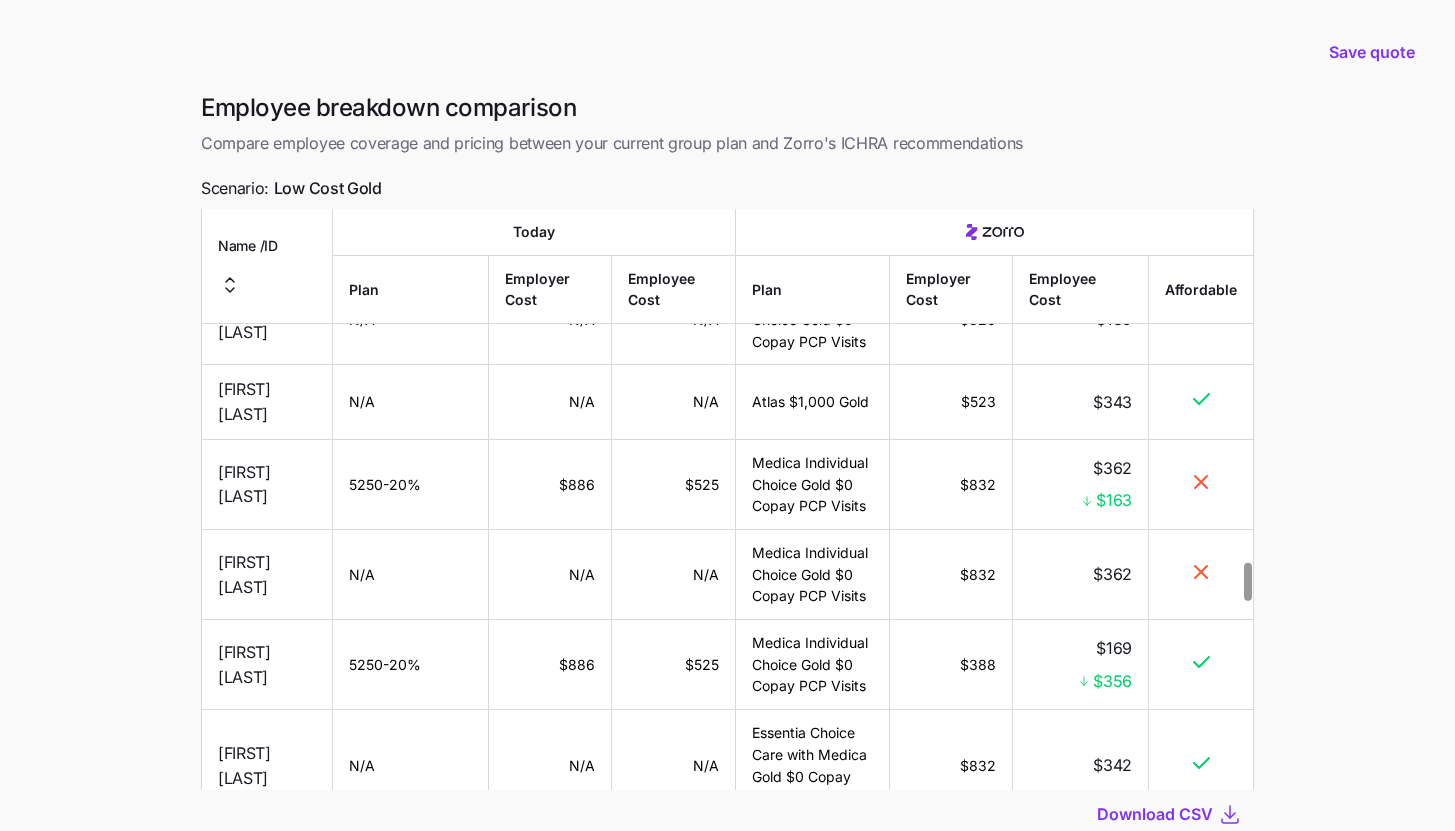 click on "Save quote Employee breakdown comparison Compare employee coverage and pricing between your current group plan and Zorro's ICHRA recommendations Scenario:   Low Cost Gold Name /  ID Today Plan Employer Cost Employee Cost Plan Employer Cost Employee Cost Affordable Warren Smith N/A N/A N/A Medica Individual Choice Gold $0 Copay PCP Visits $378 $165 Denise Wehling N/A N/A N/A Medica Individual Choice Gold $0 Copay PCP Visits $944 $410 Ava Nyara N/A N/A N/A Medica Individual Choice Gold $0 Copay PCP Visits $320 $99 Diane Montpetit N/A N/A N/A Medica Individual Choice Gold $0 Copay PCP Visits $868 $377 Jacqueline Lane N/A N/A N/A Medica Individual Choice Gold $0 Copay PCP Visits $409 $177 Karen Vanek N/A N/A N/A Medica Individual Choice Gold $0 Copay PCP Visits $713 $310 Kelly Farah N/A N/A N/A Medica Individual Choice Gold $0 Copay PCP Visits $348 $150 Daniel Edge N/A N/A N/A Medicare $300 $0 Chandra Simon N/A N/A N/A Medica Individual Choice Gold $0 Copay PCP Visits $398 $173 Isabelle Holden N/A N/A N/A $320 $0" at bounding box center (727, 486) 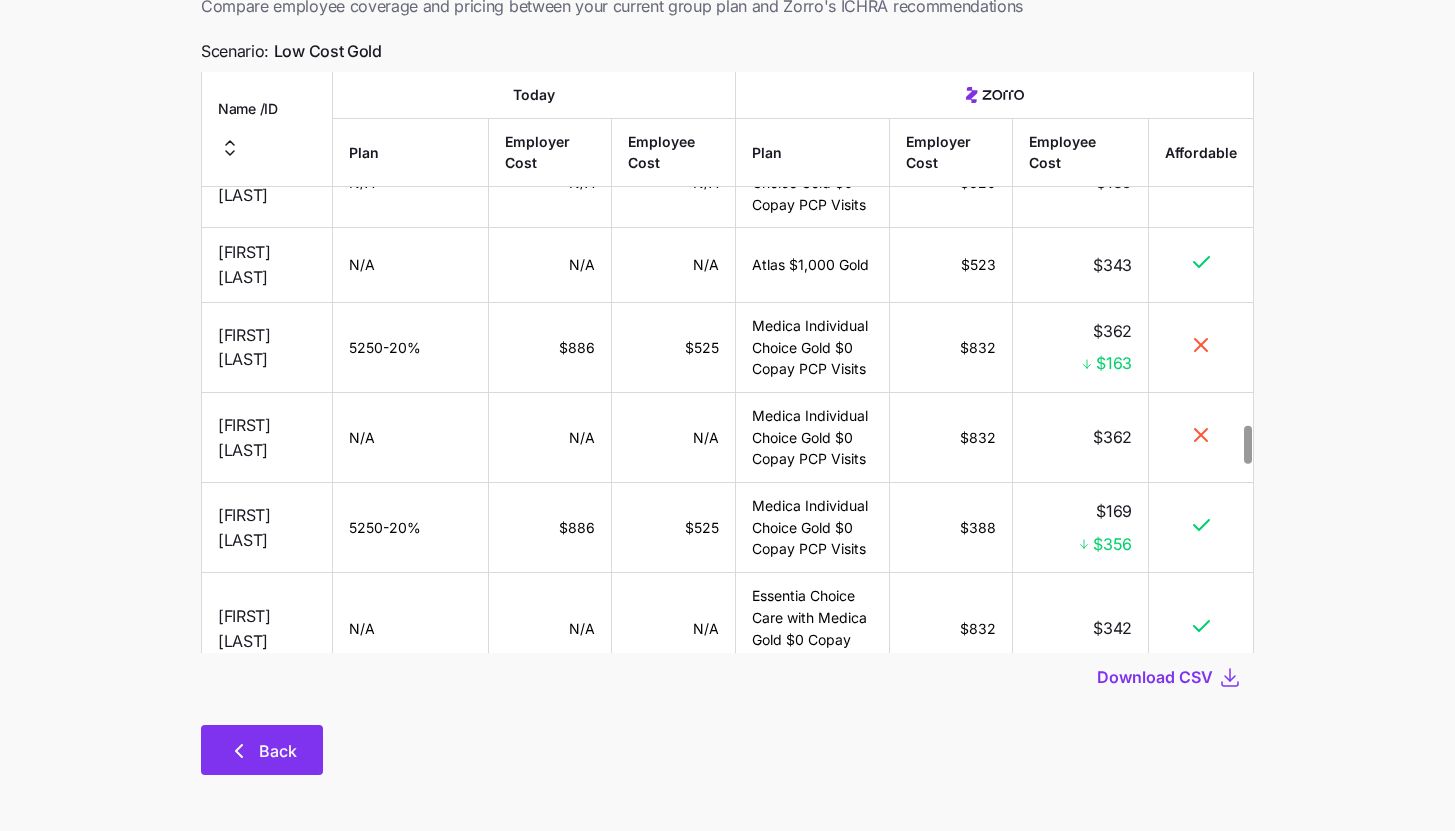 scroll, scrollTop: 141, scrollLeft: 0, axis: vertical 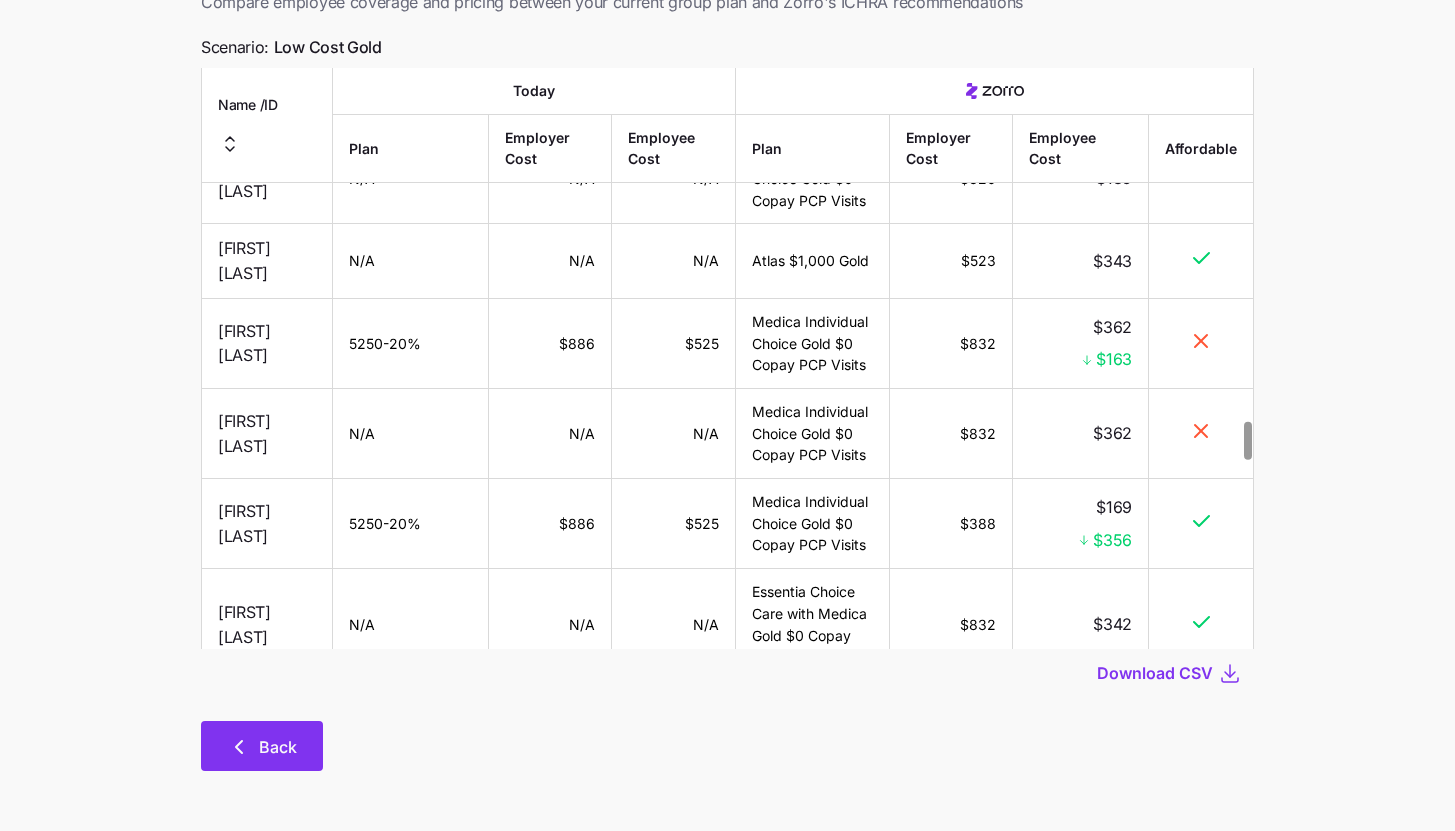 click on "Back" at bounding box center (278, 747) 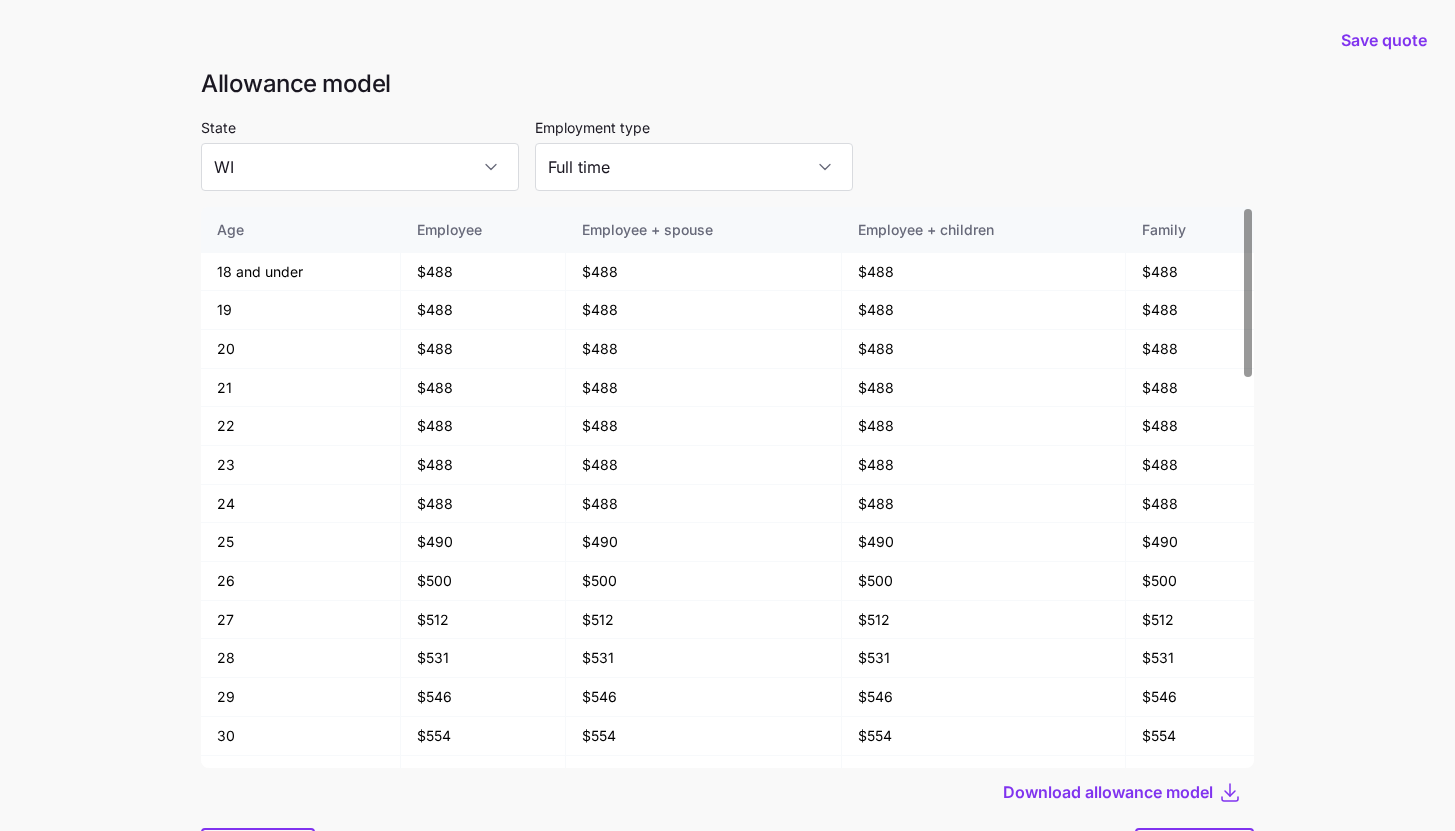 scroll, scrollTop: 107, scrollLeft: 0, axis: vertical 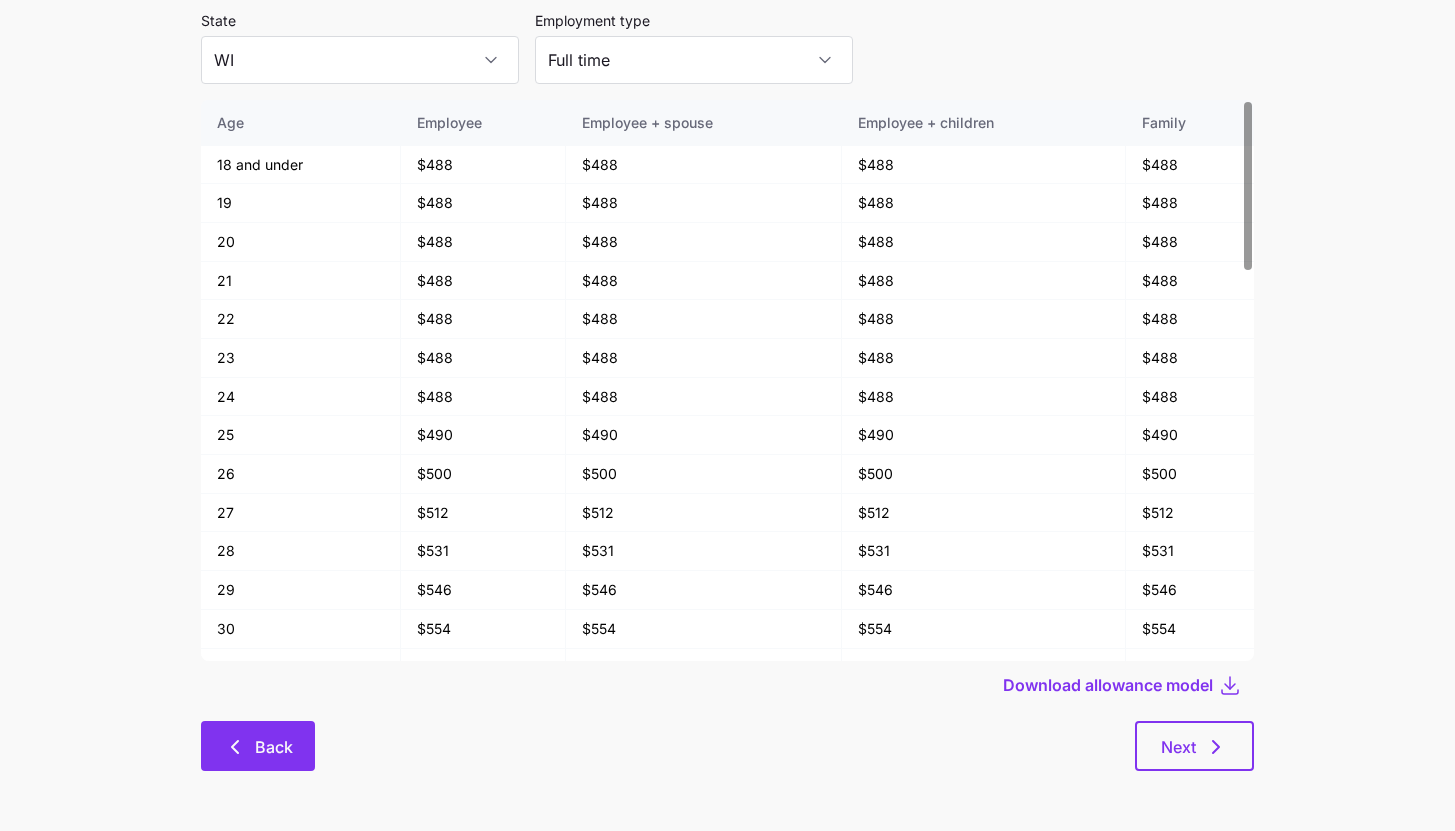 click 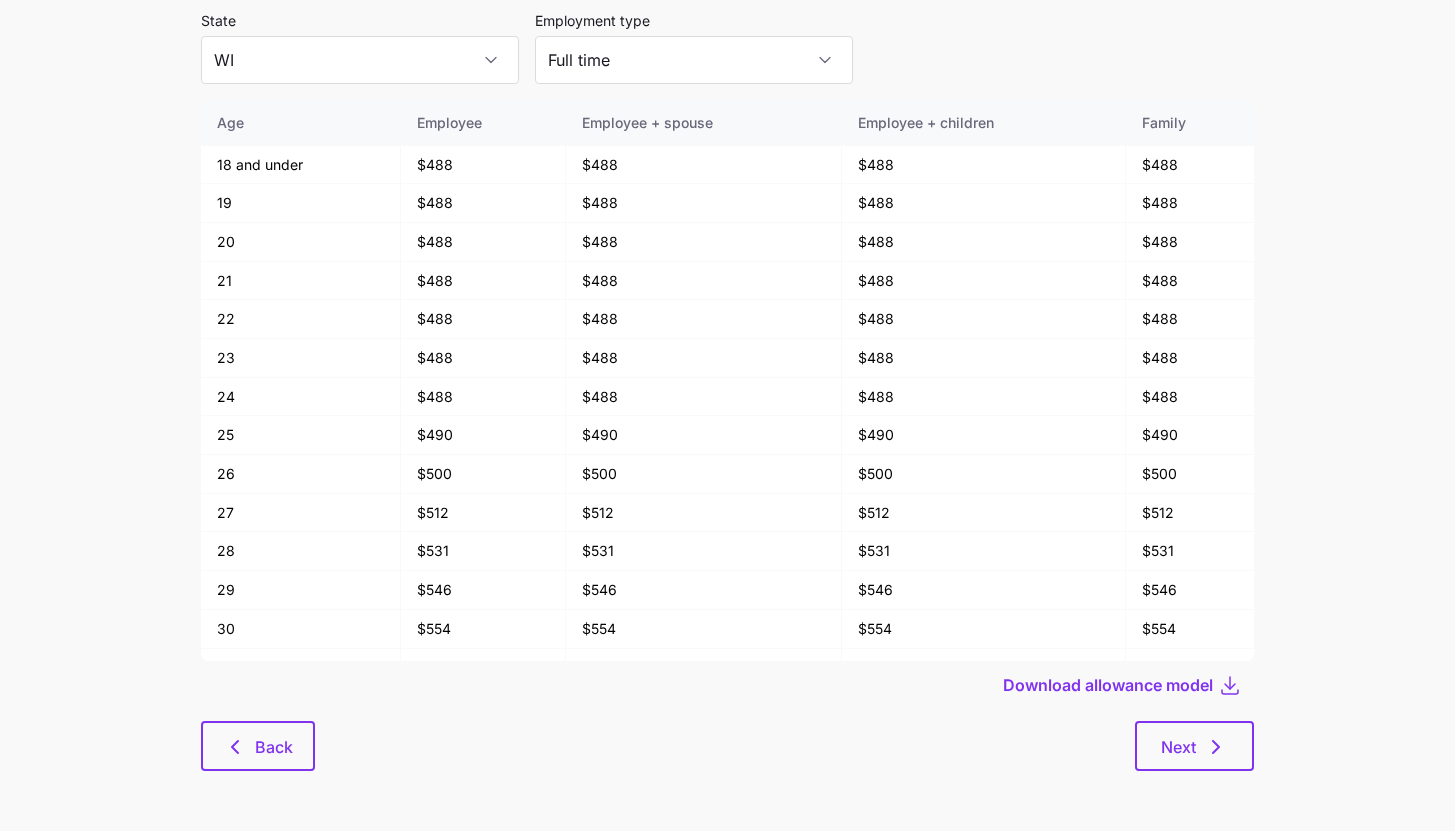 scroll, scrollTop: 0, scrollLeft: 0, axis: both 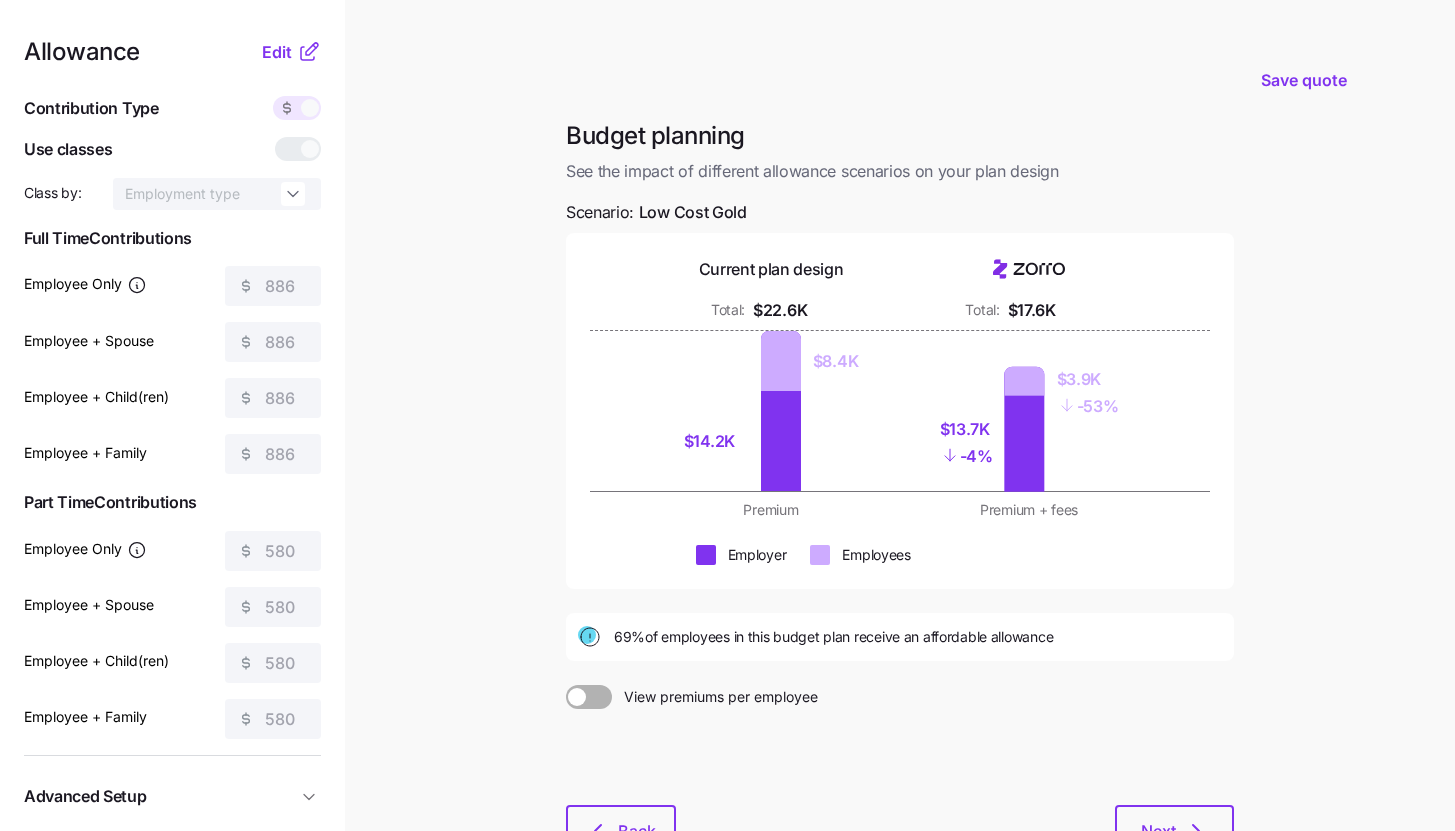 click 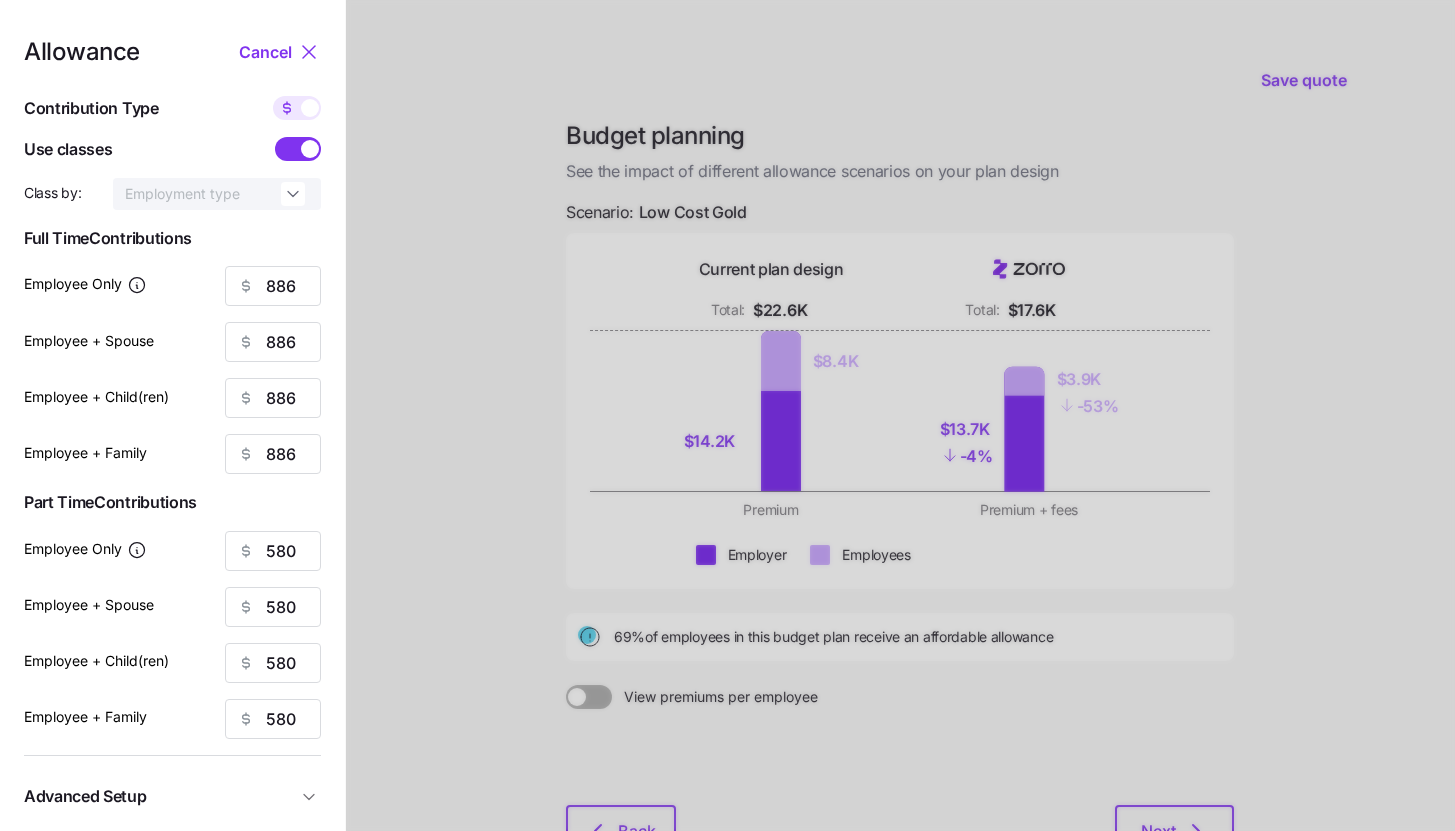 click at bounding box center [289, 149] 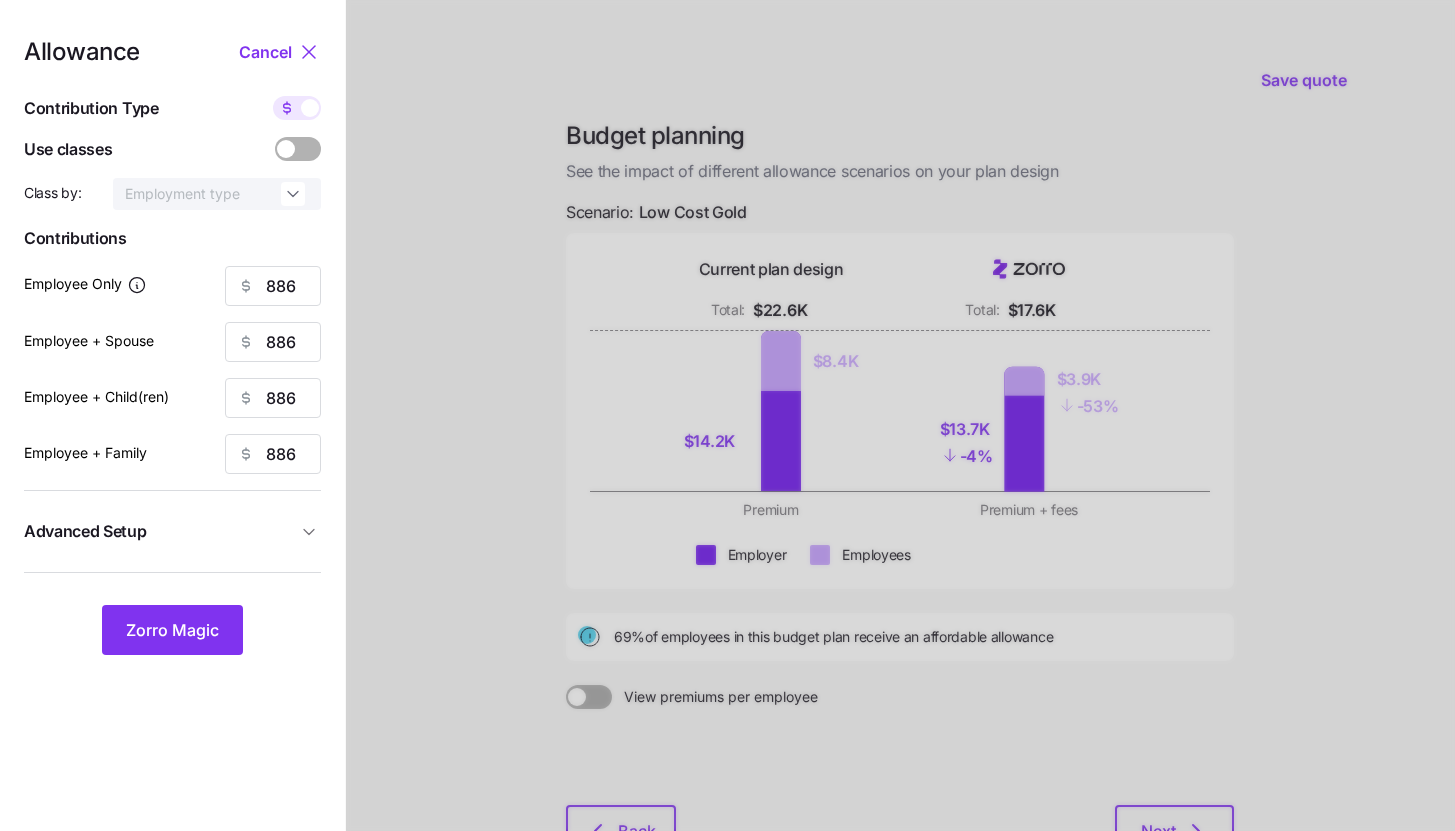 click at bounding box center [310, 108] 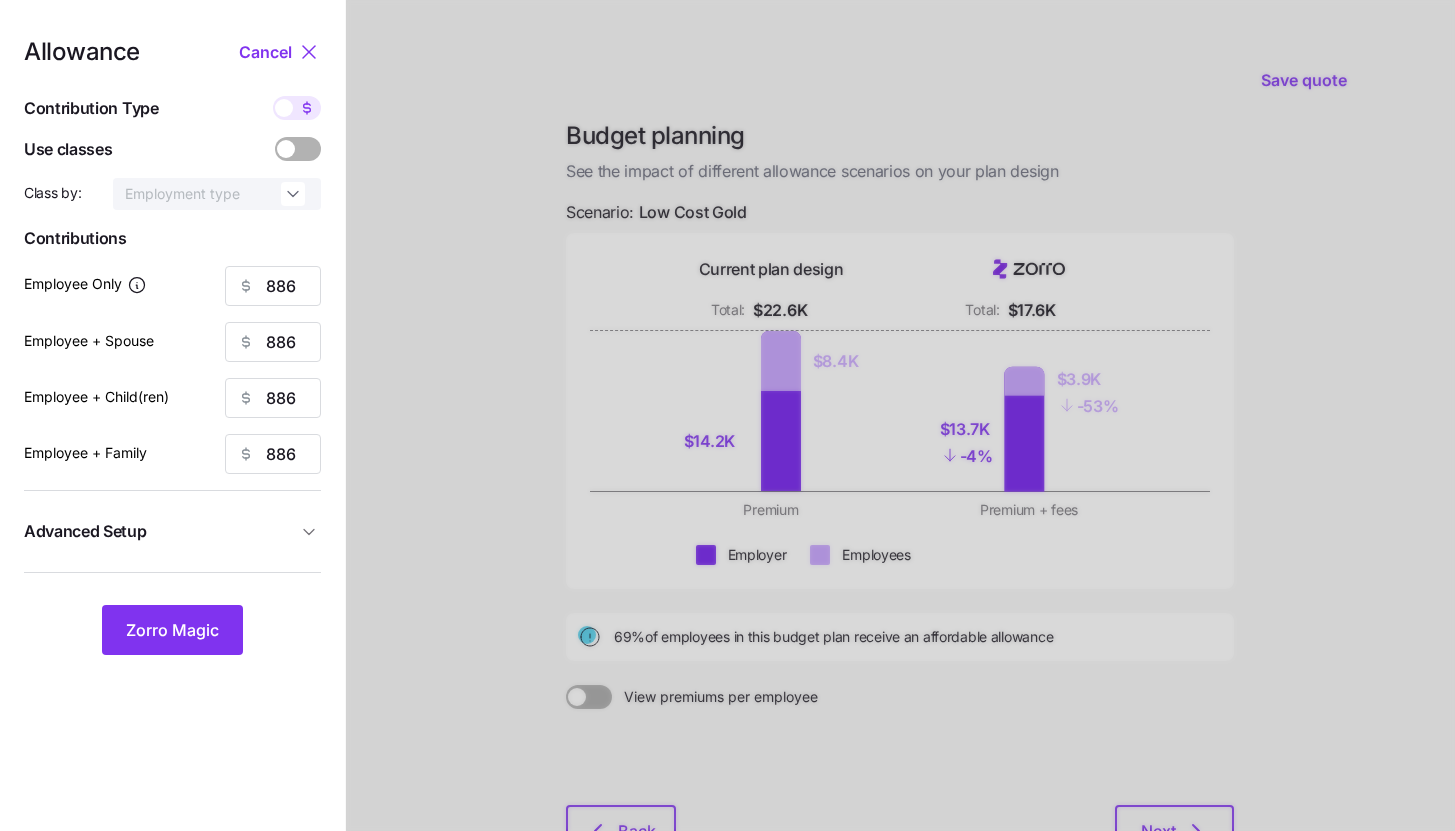 type on "106" 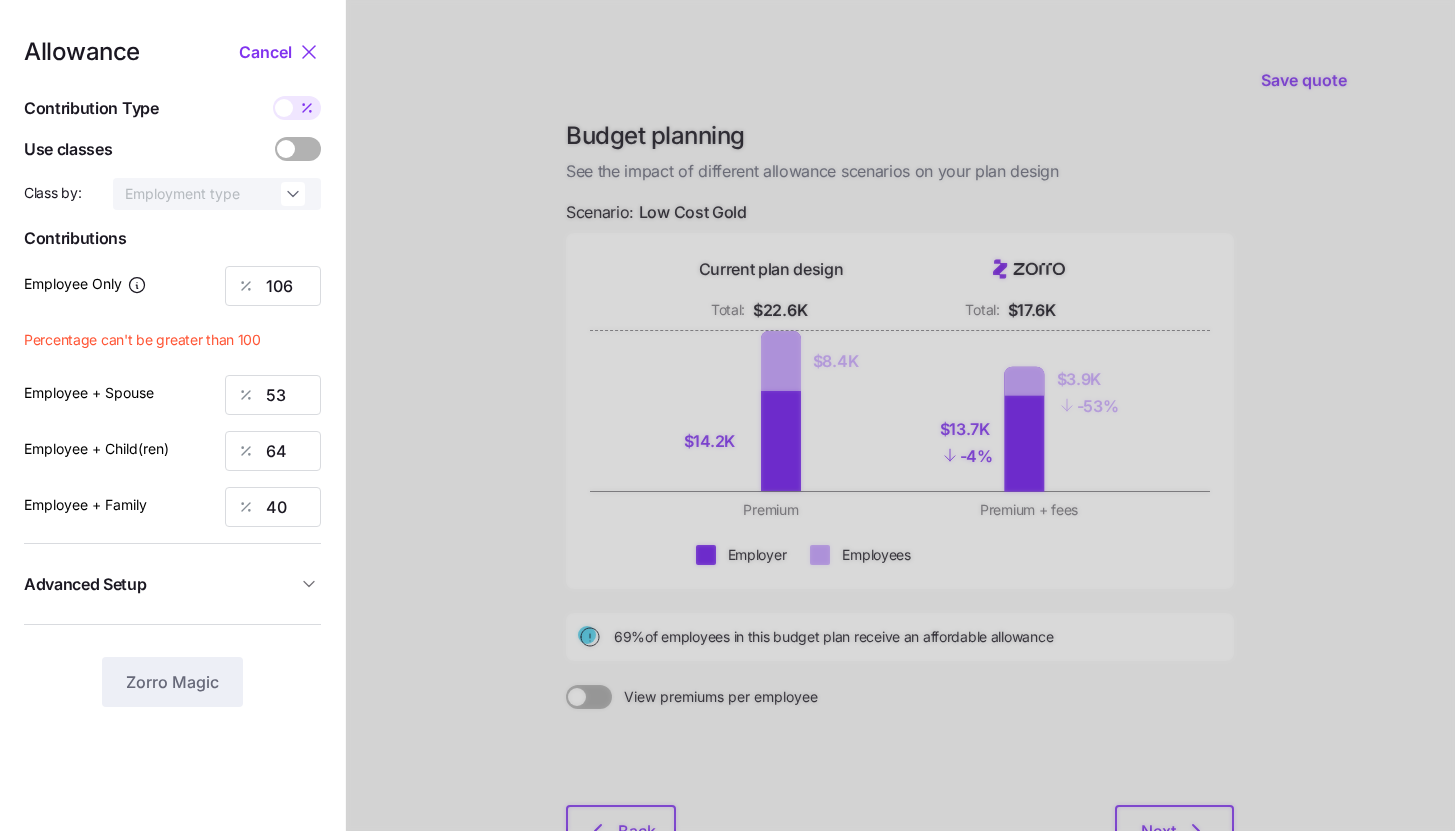 click 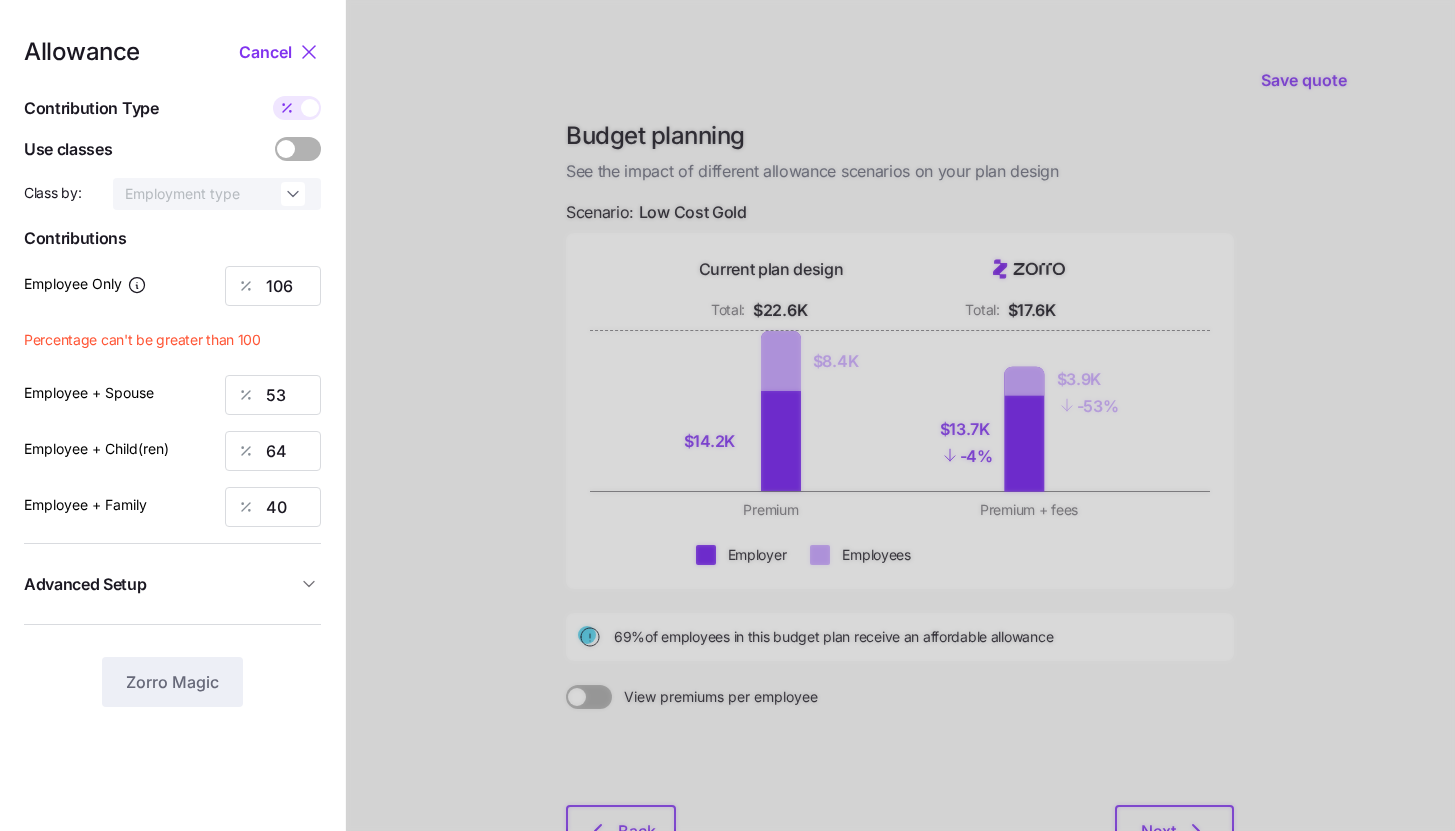 type on "886" 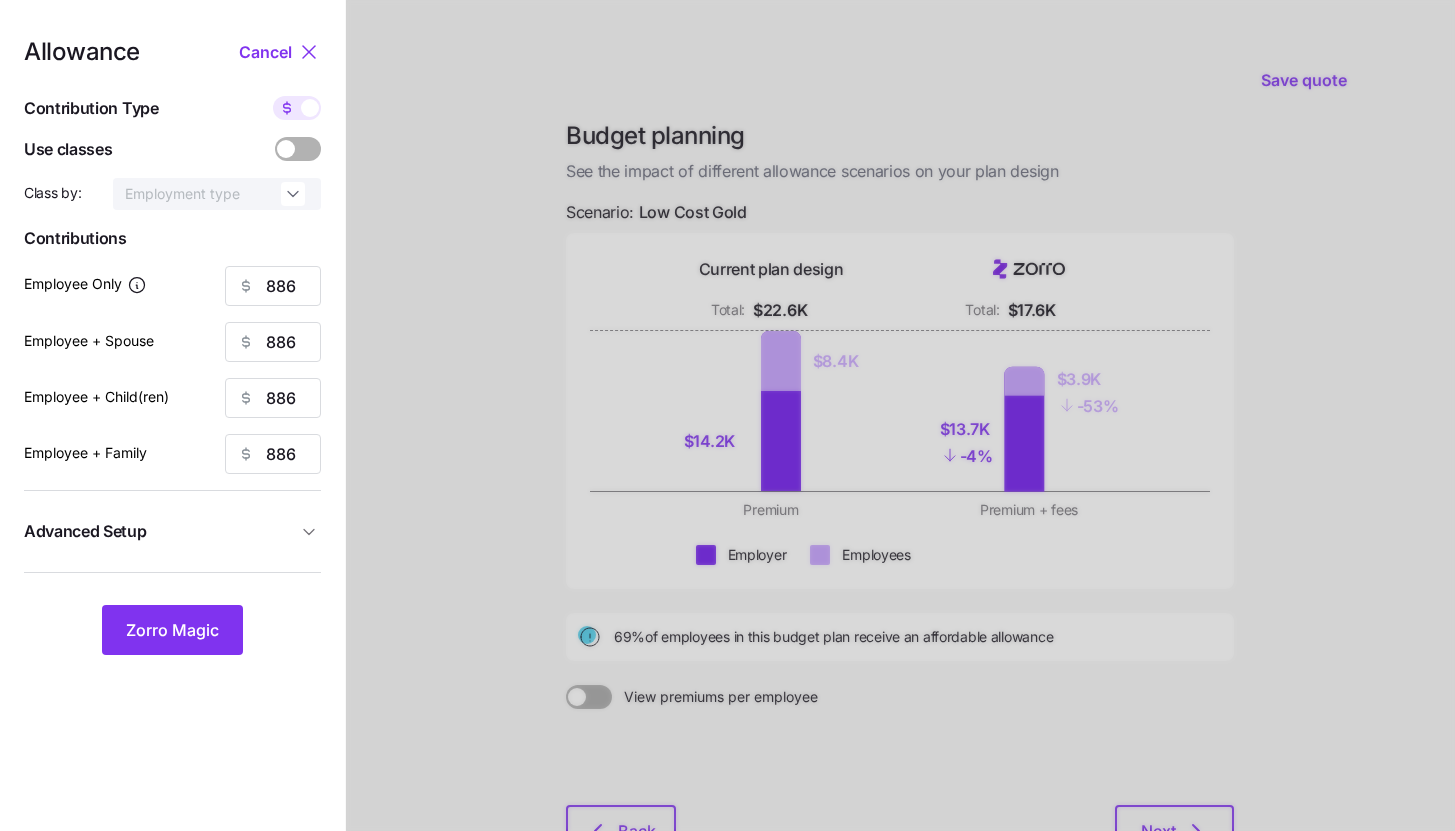 click at bounding box center [310, 108] 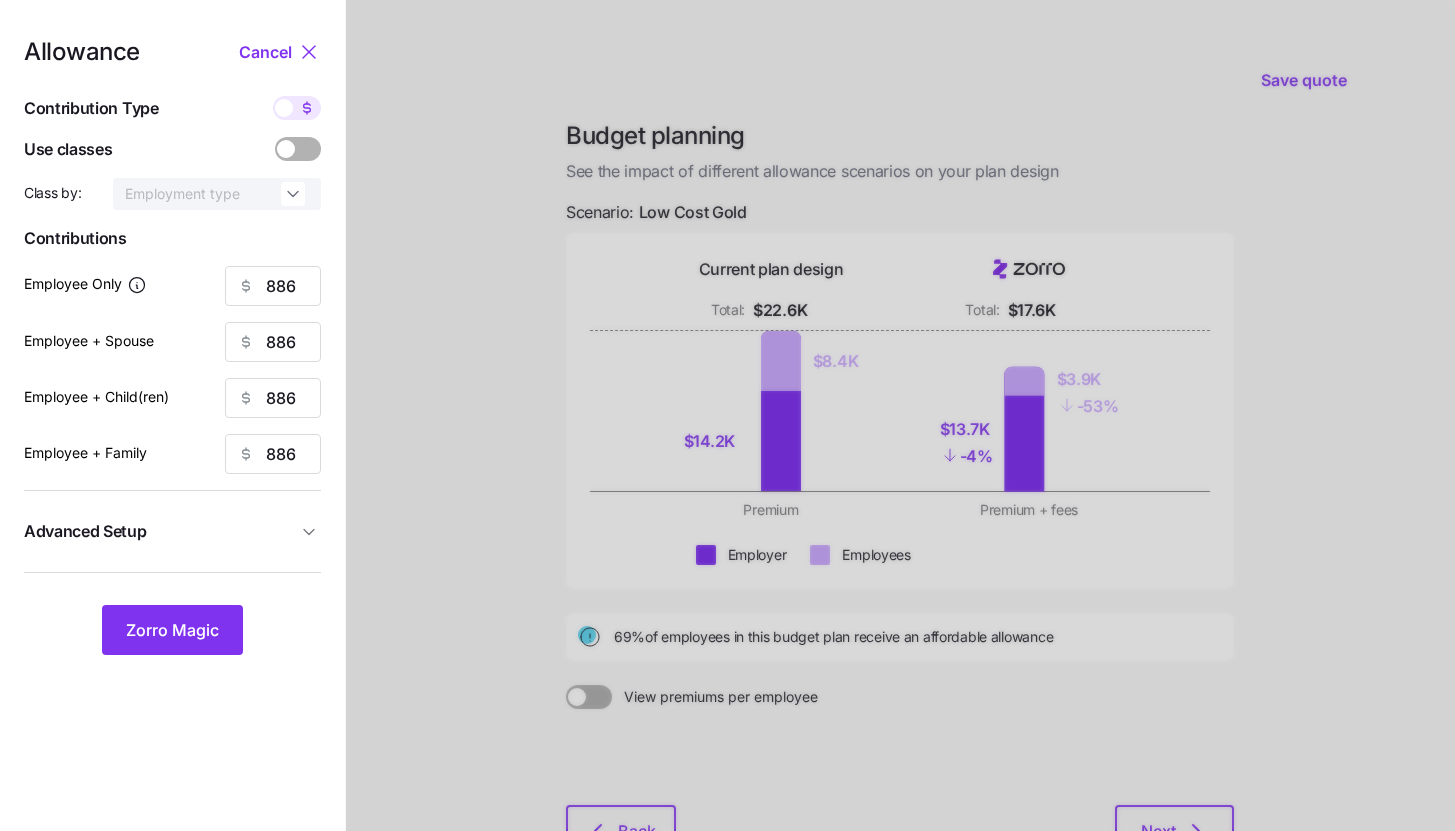 type on "106" 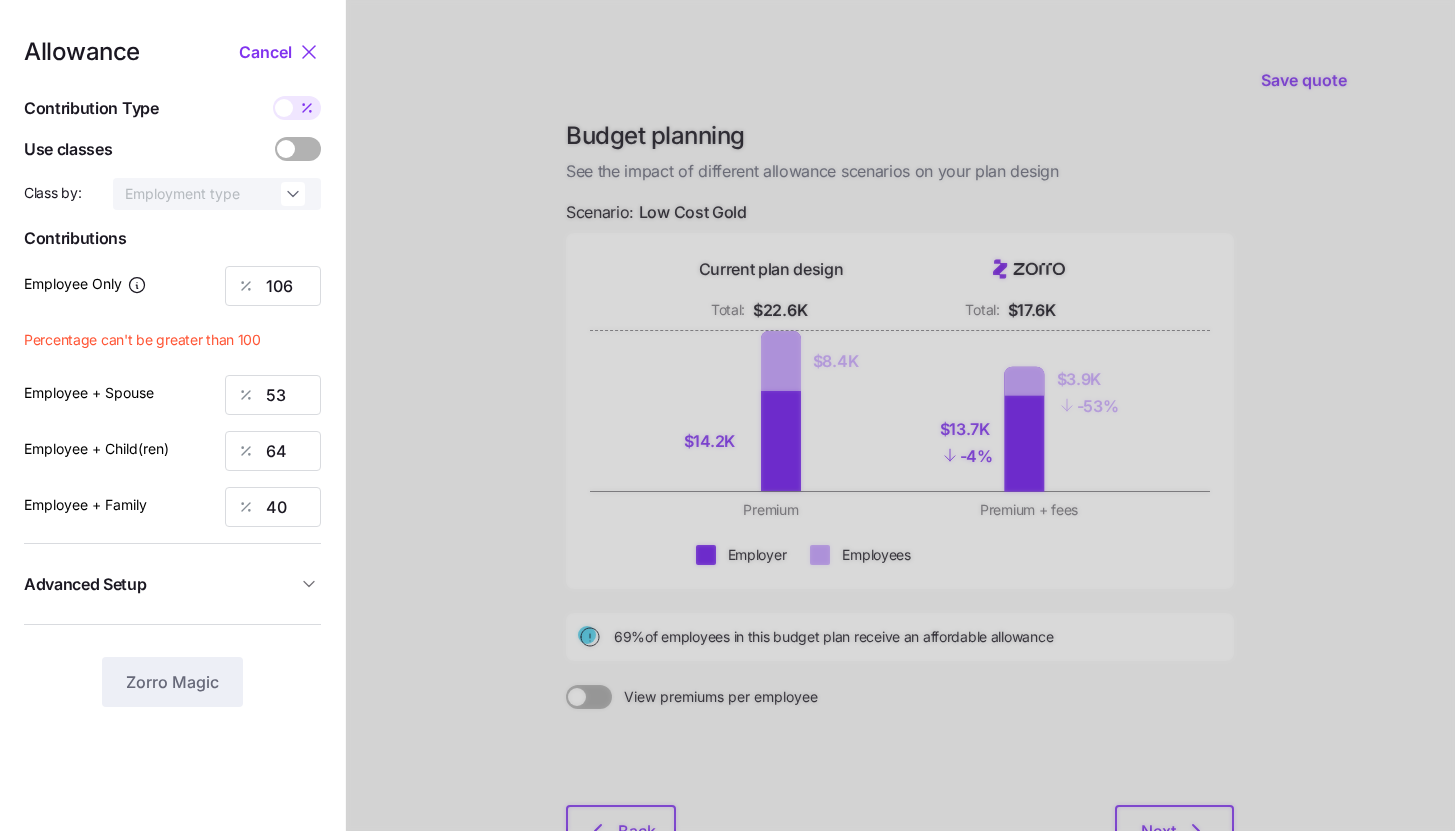 click 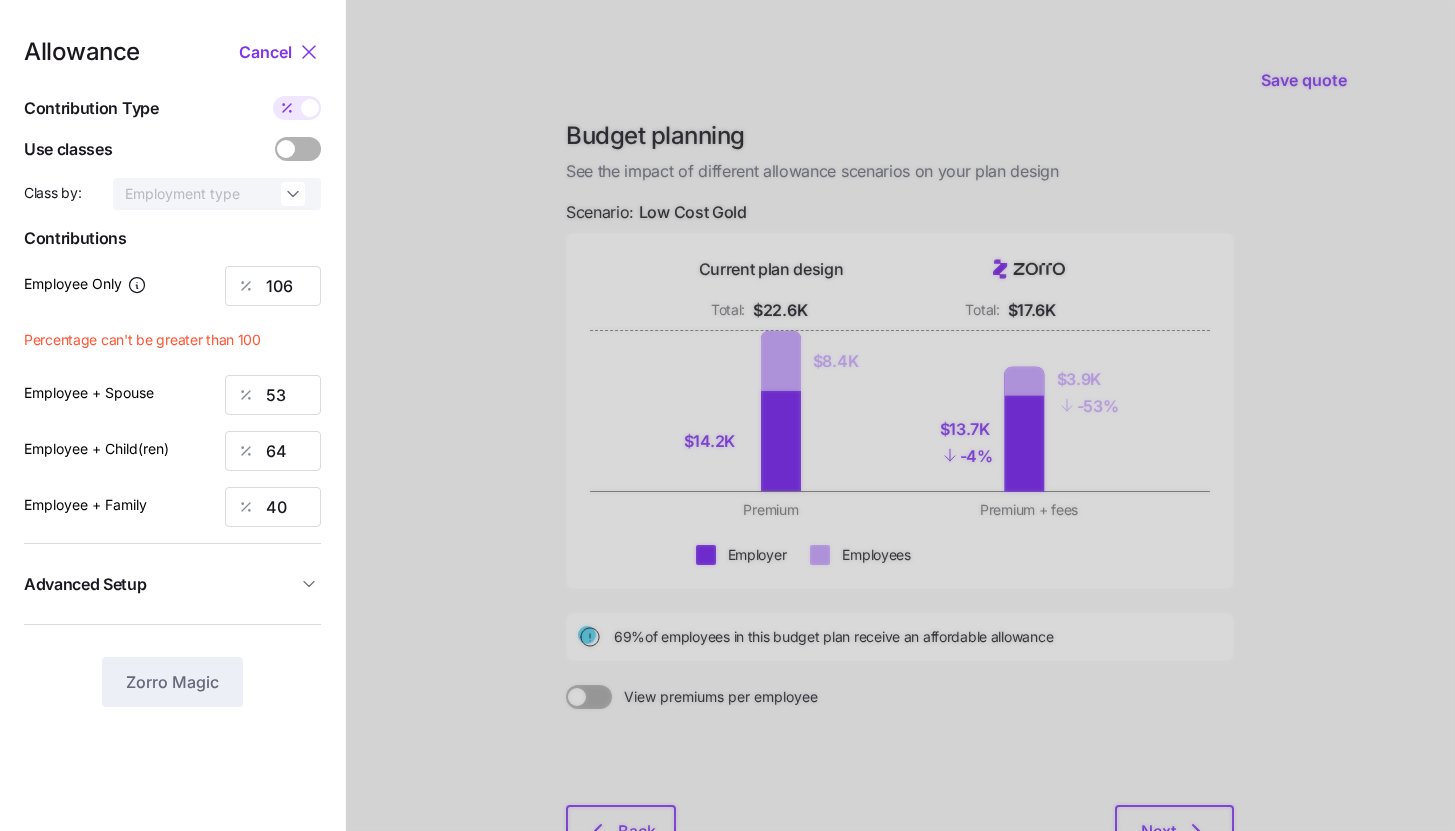type on "886" 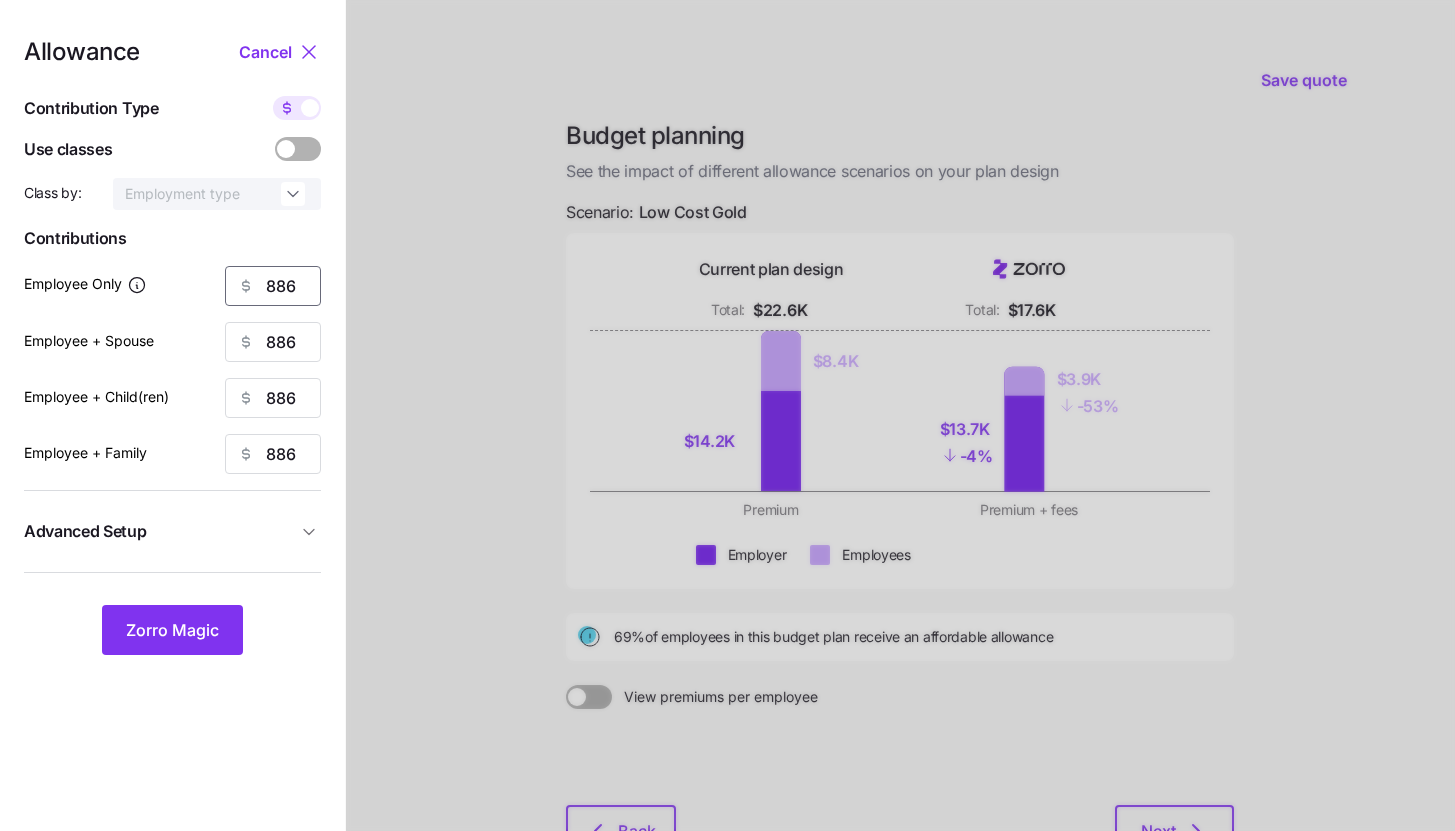 click on "886" at bounding box center (273, 286) 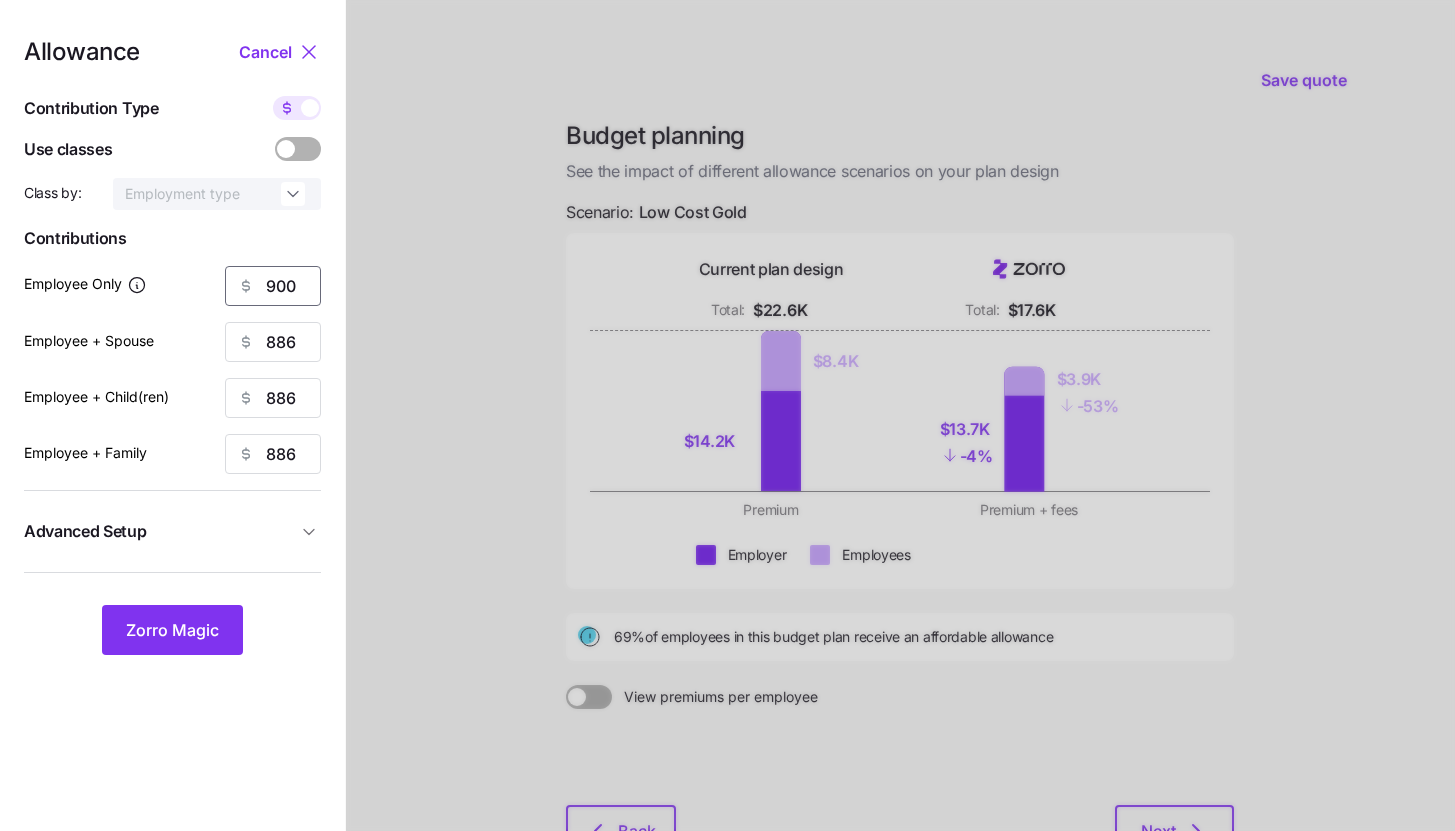 type on "900" 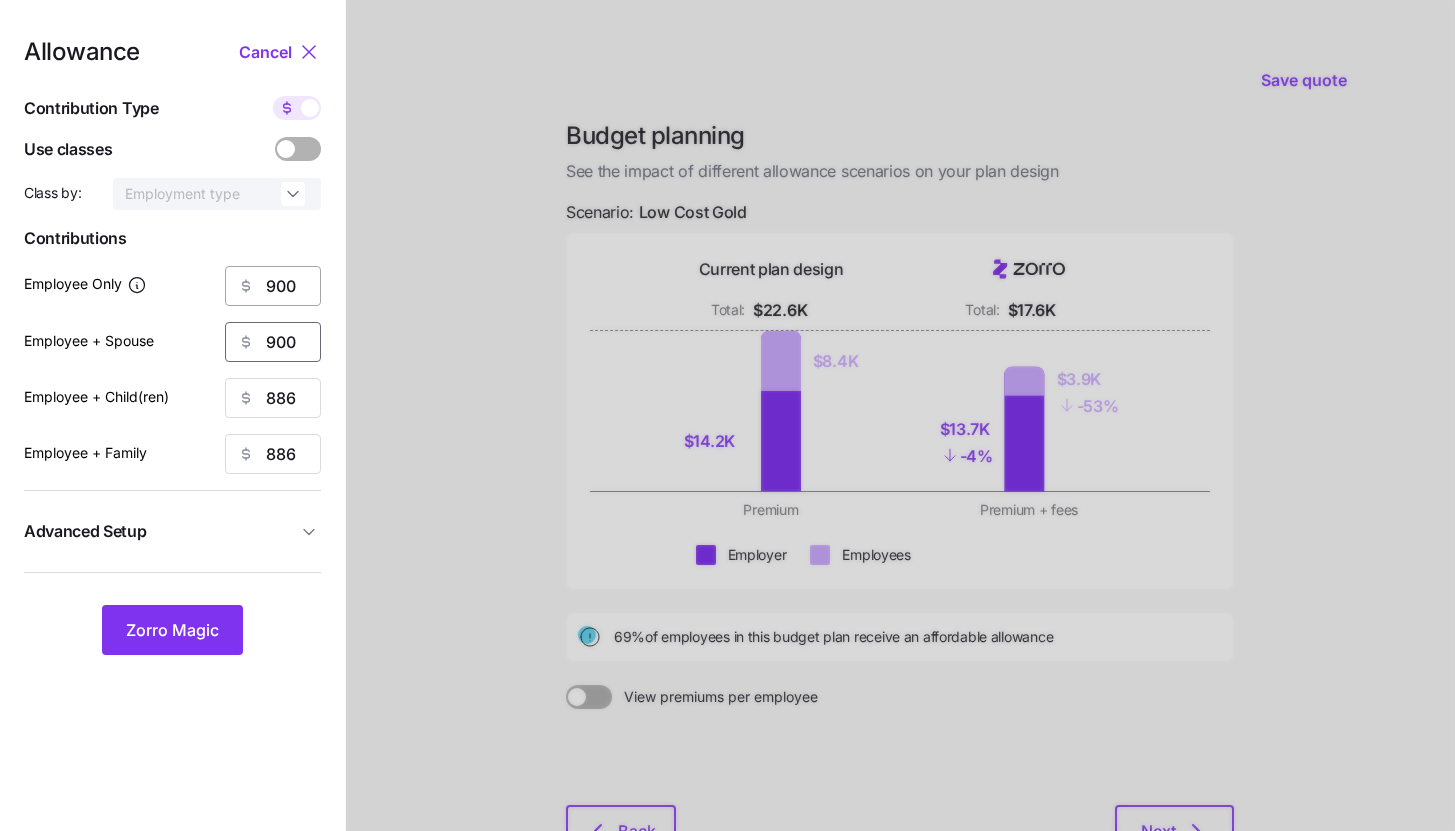 type on "900" 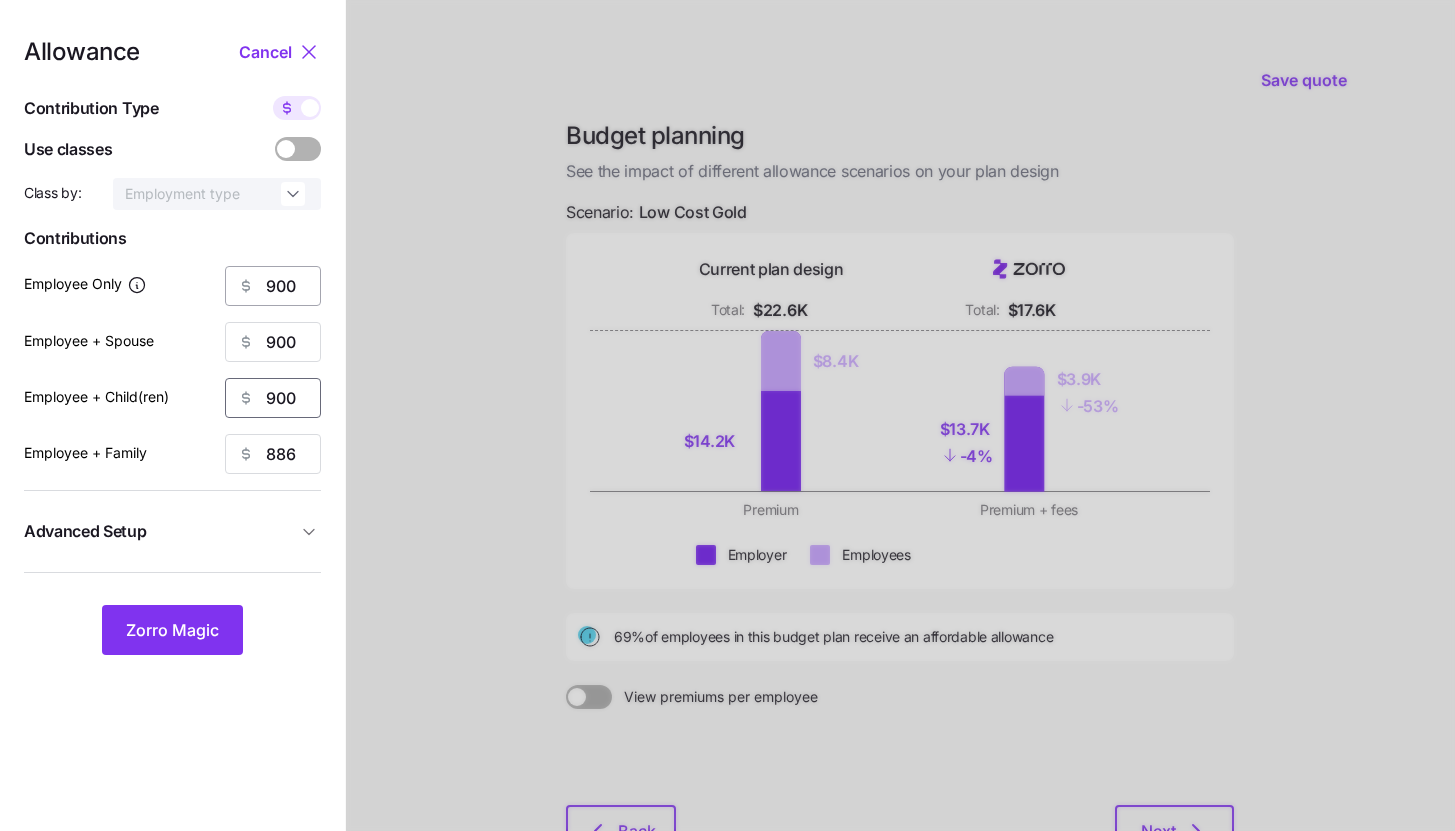 type on "900" 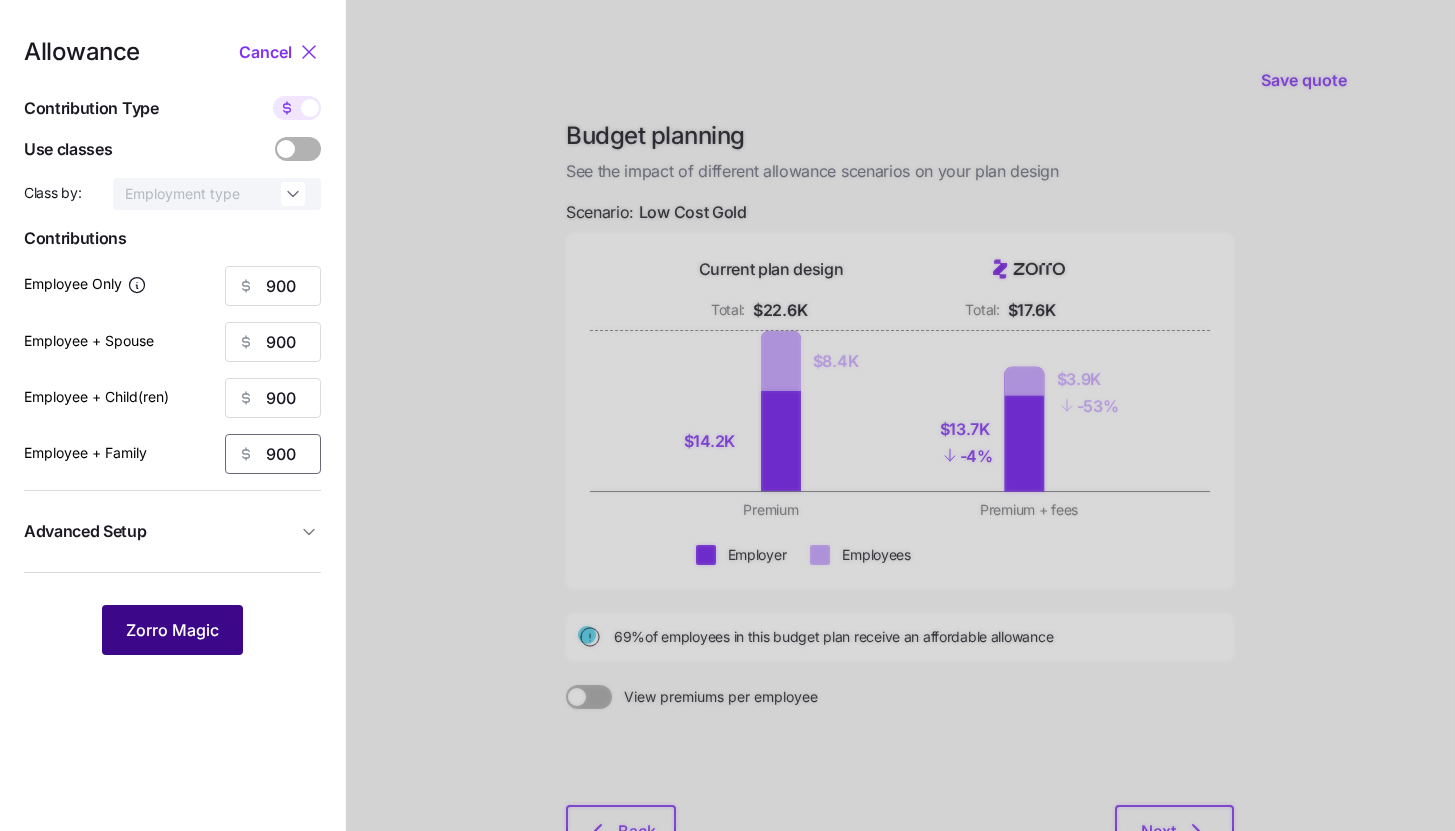 type on "900" 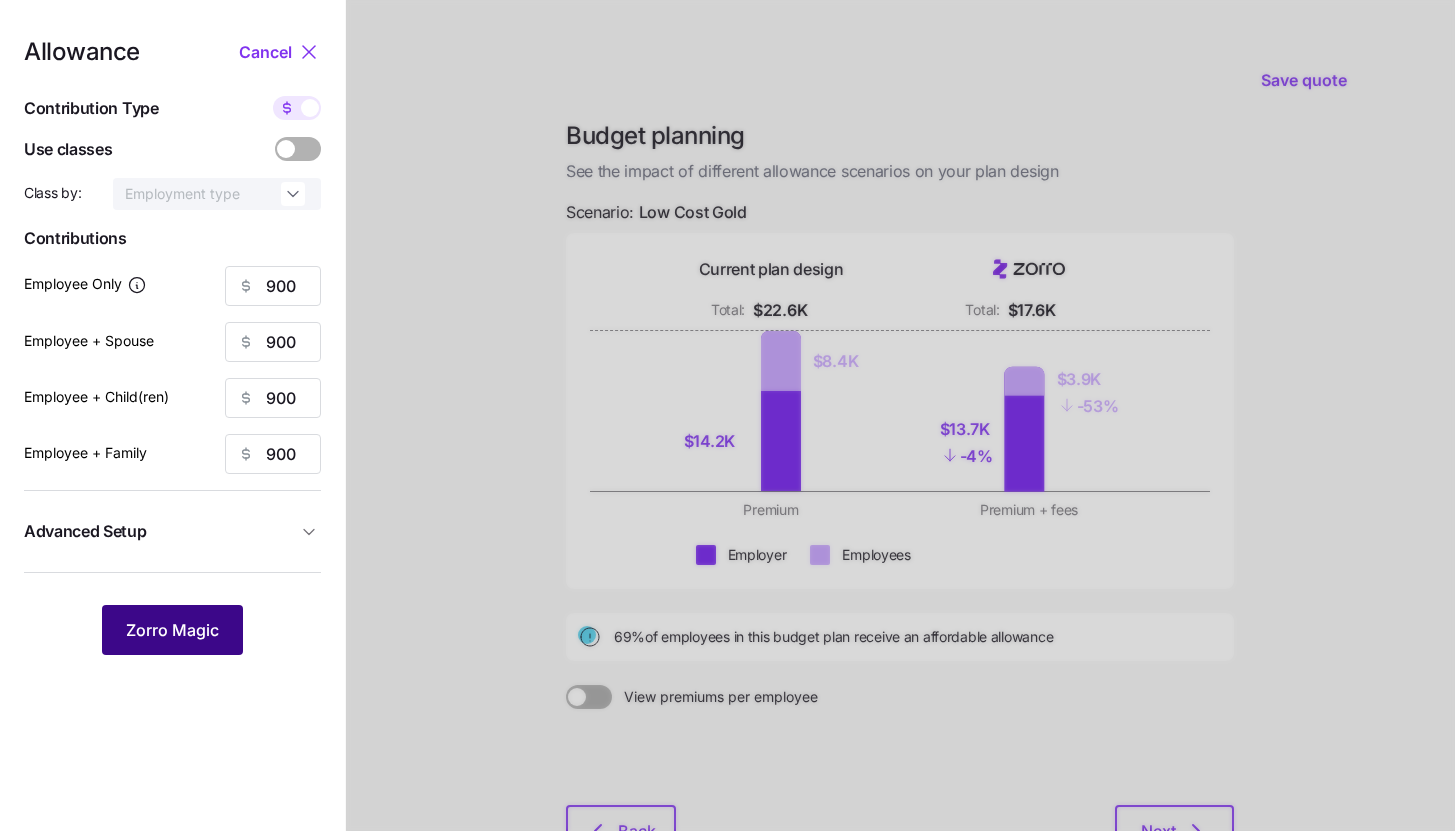 click on "Zorro Magic" at bounding box center (172, 630) 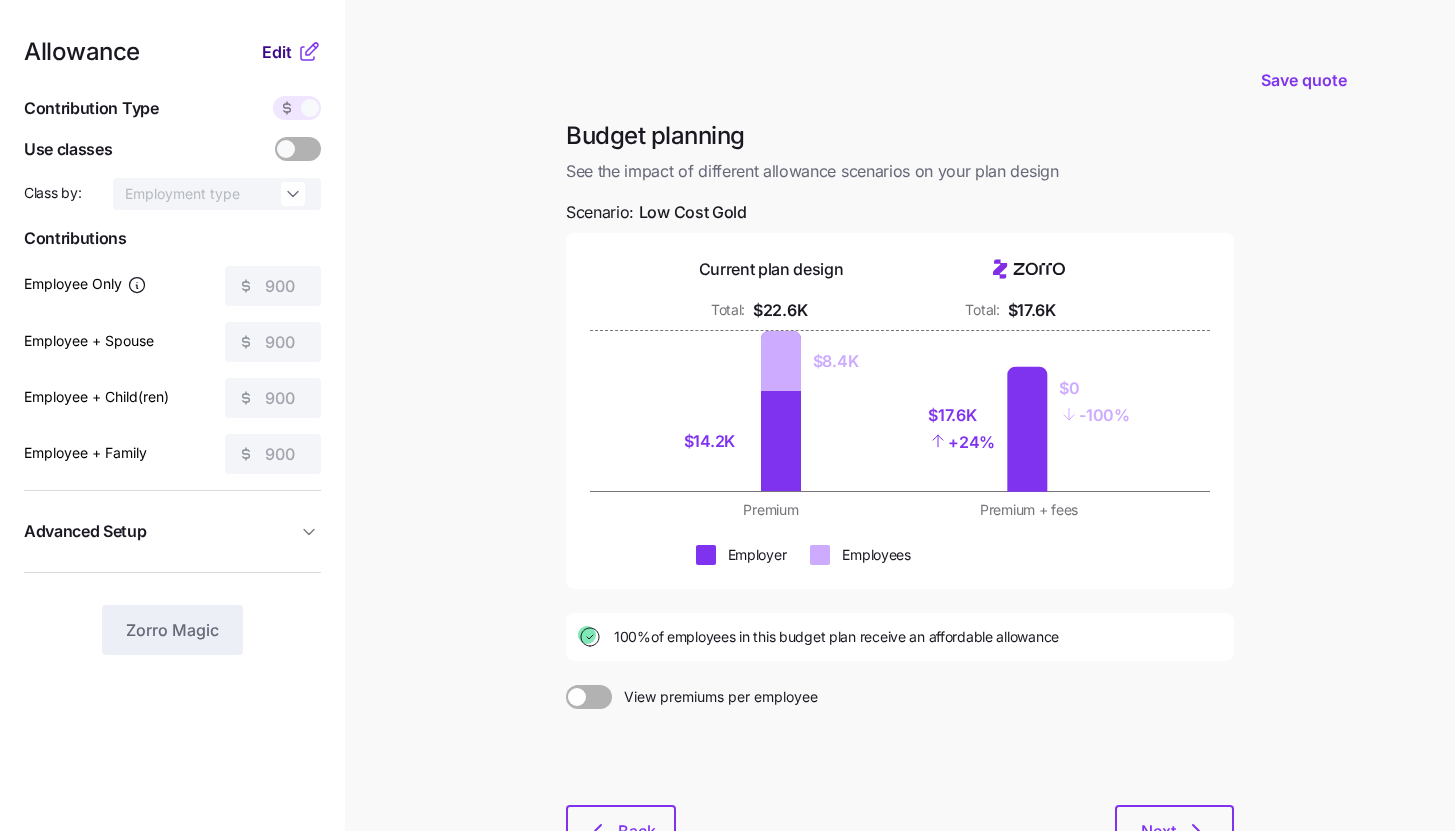 click on "Edit" at bounding box center (279, 52) 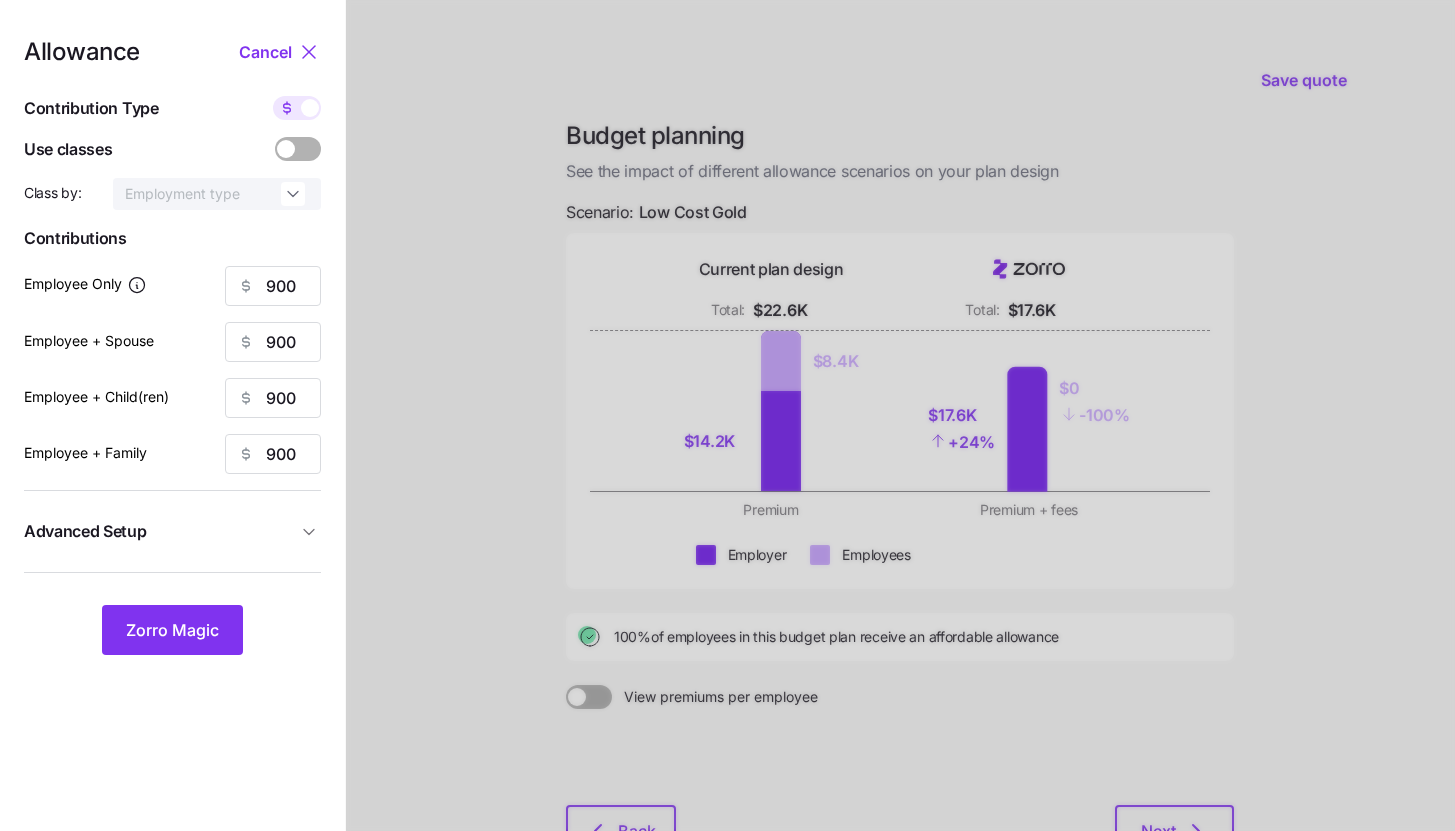 click at bounding box center [310, 108] 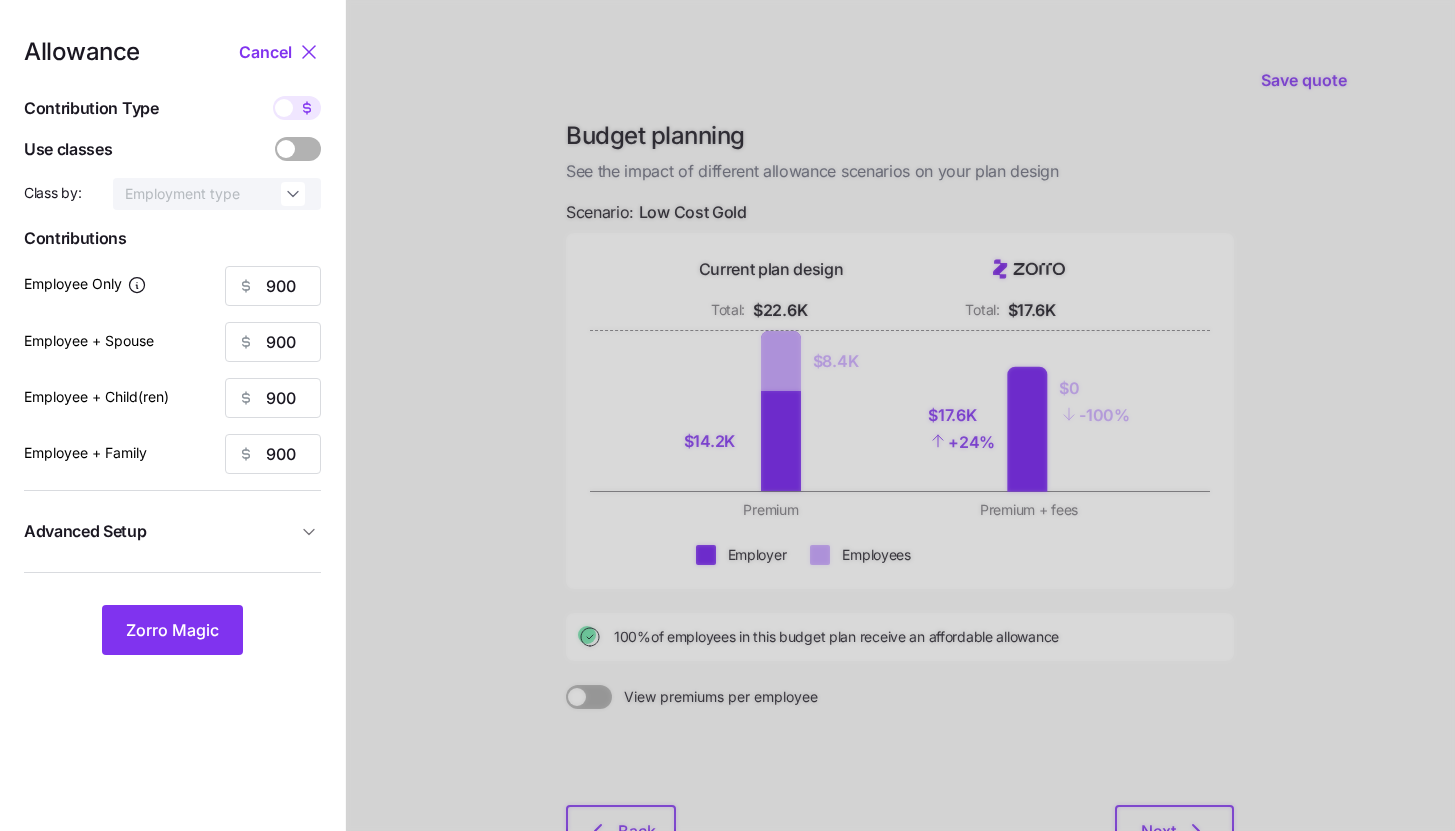 type on "108" 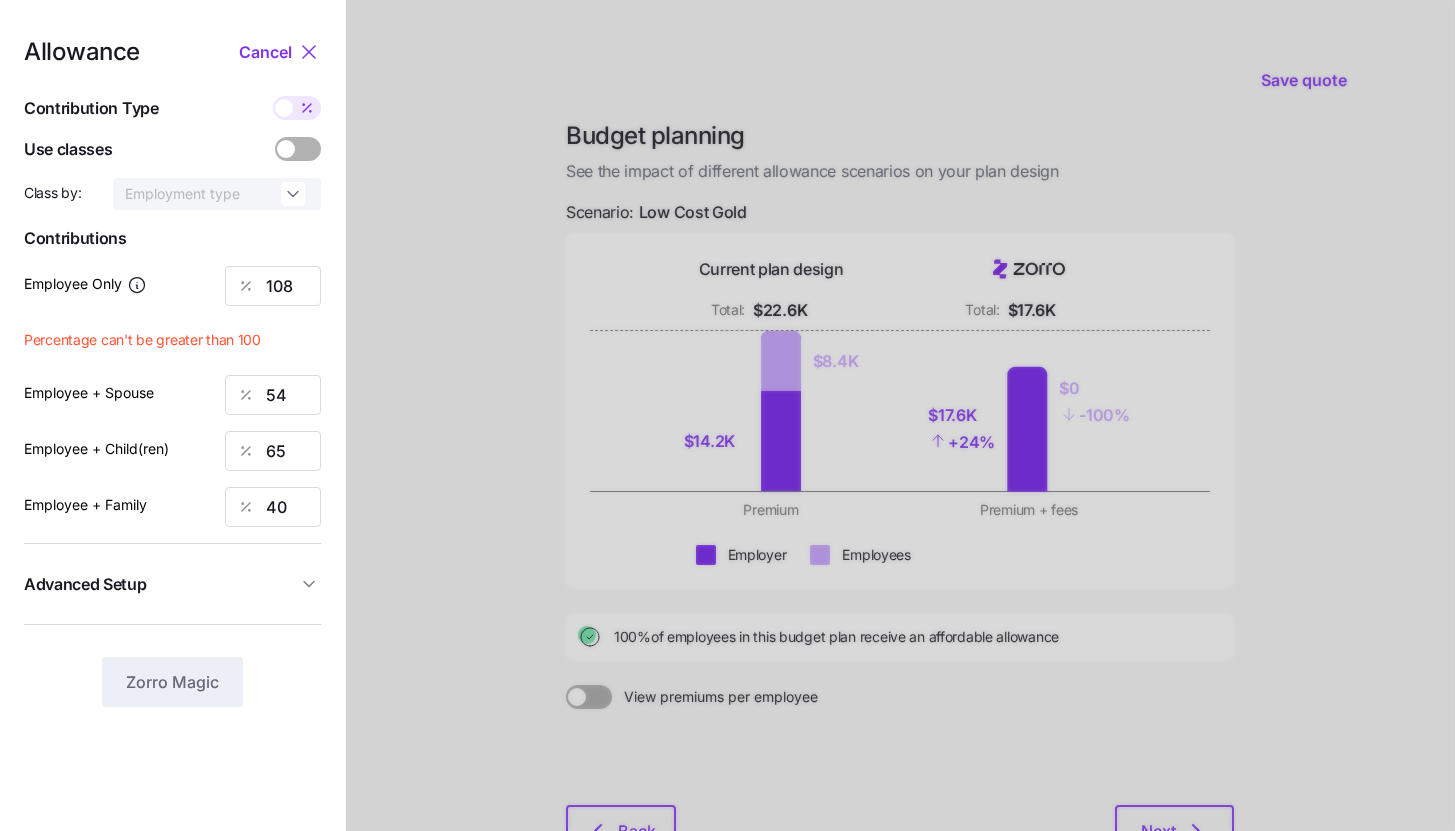 click 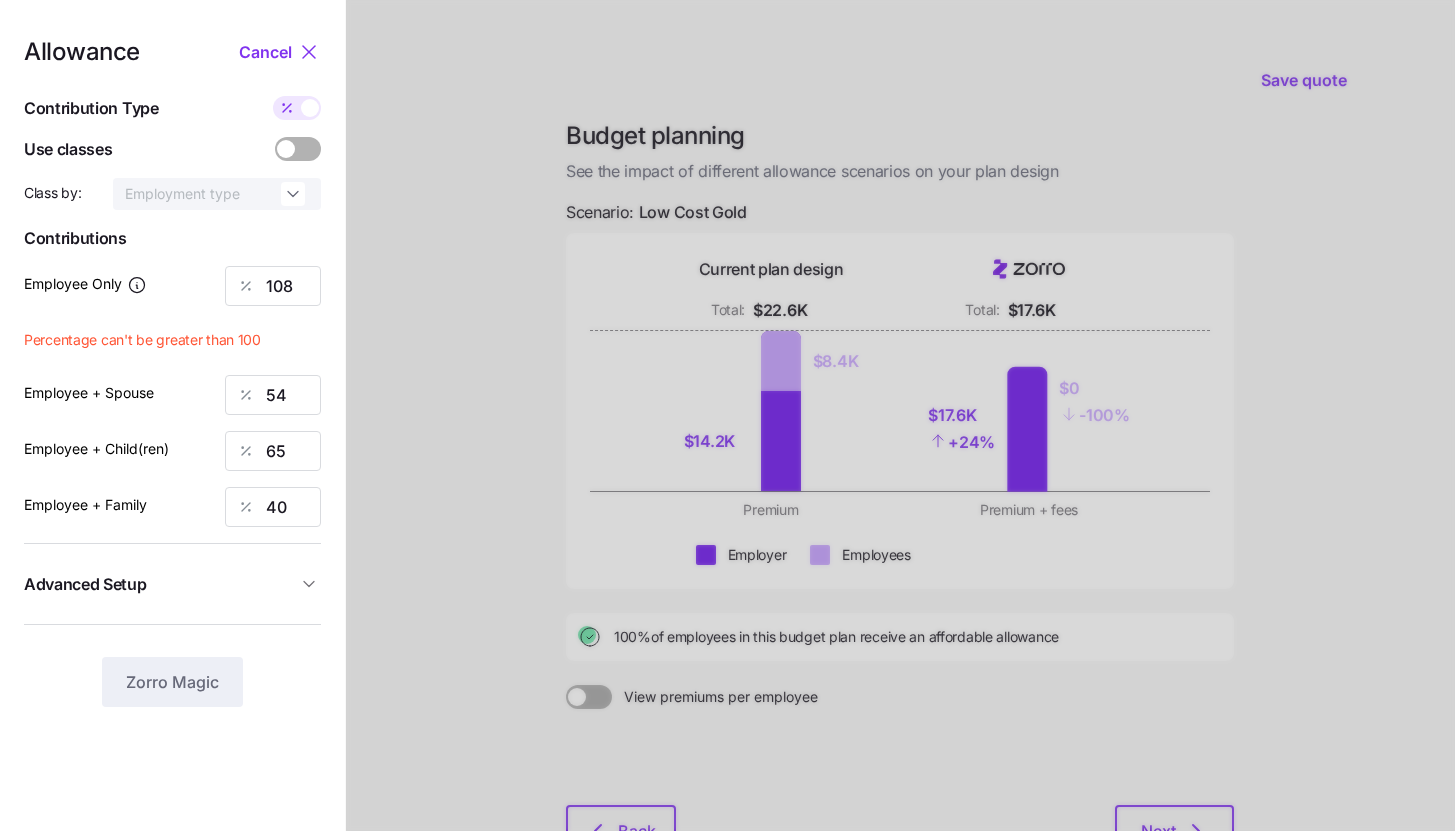 type on "900" 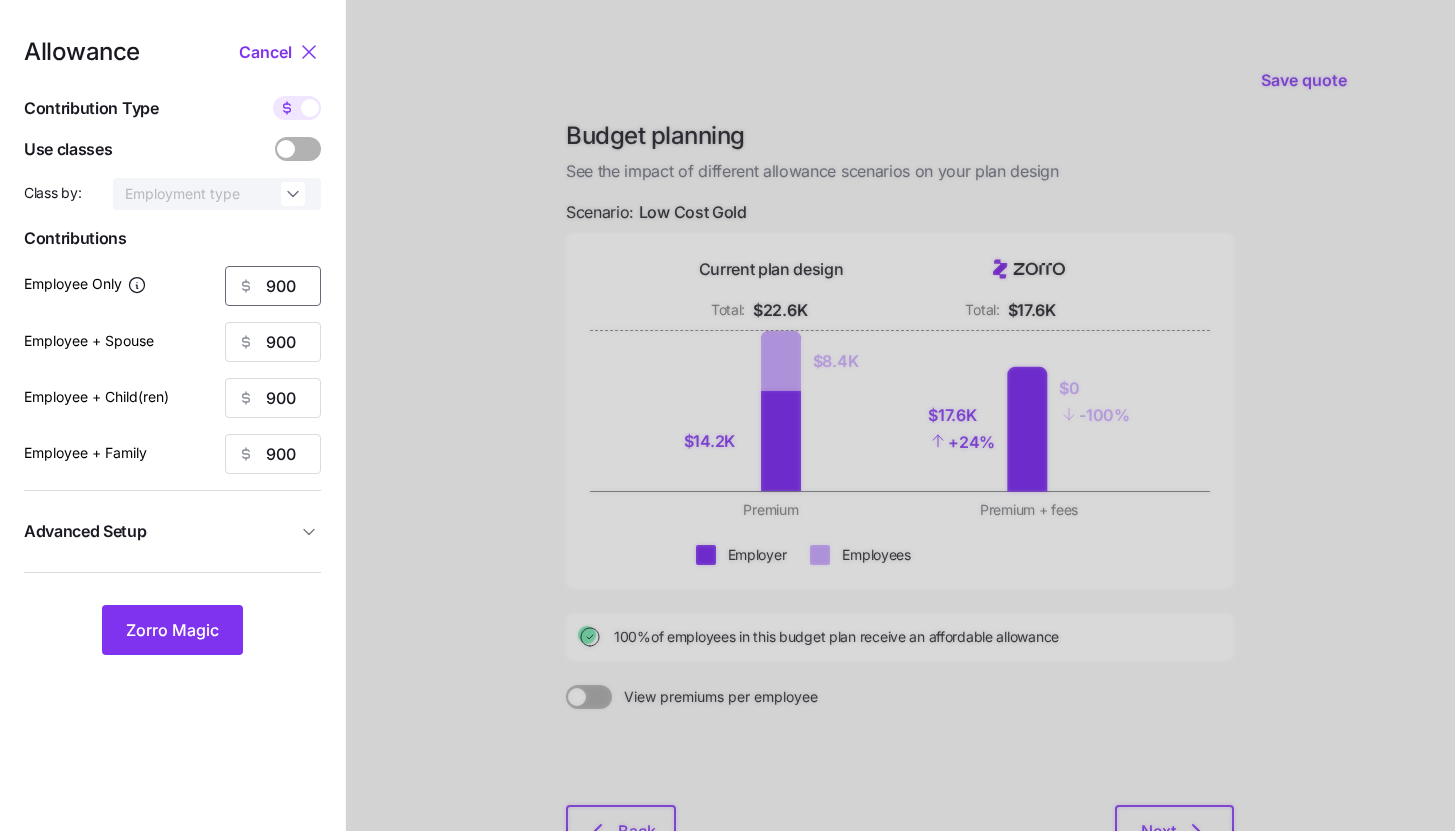 drag, startPoint x: 311, startPoint y: 278, endPoint x: 251, endPoint y: 293, distance: 61.846584 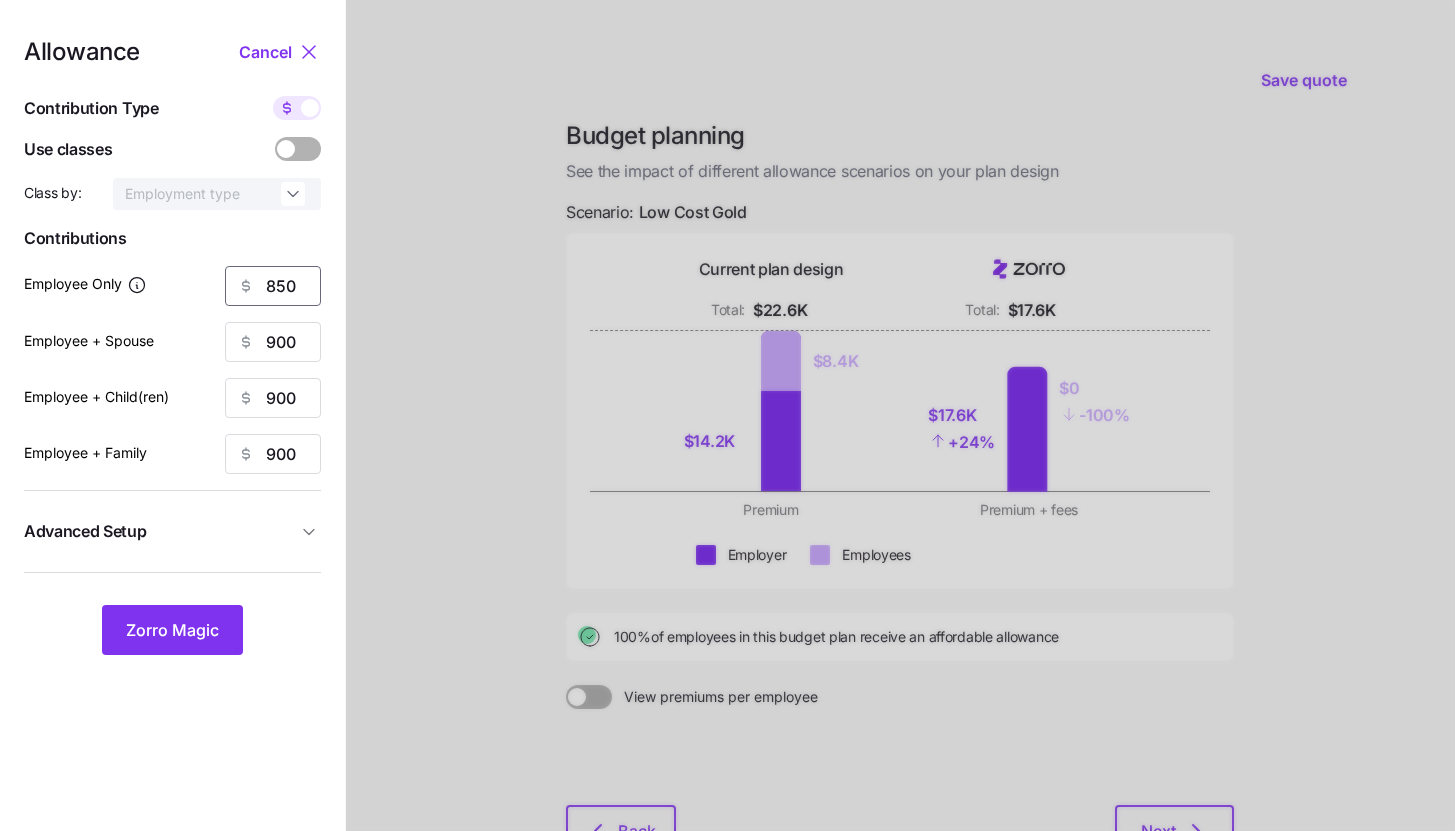 type on "850" 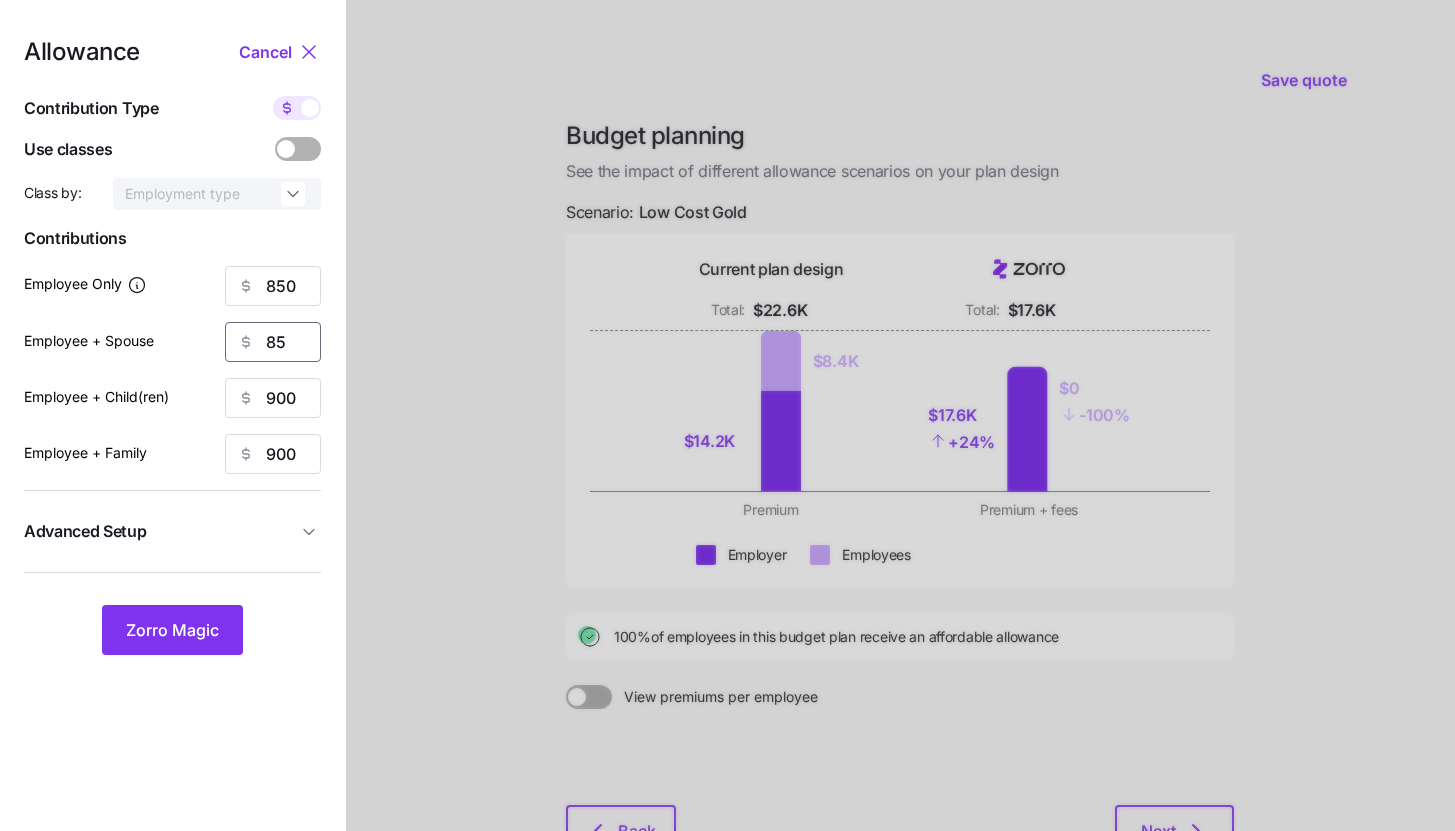 type on "85" 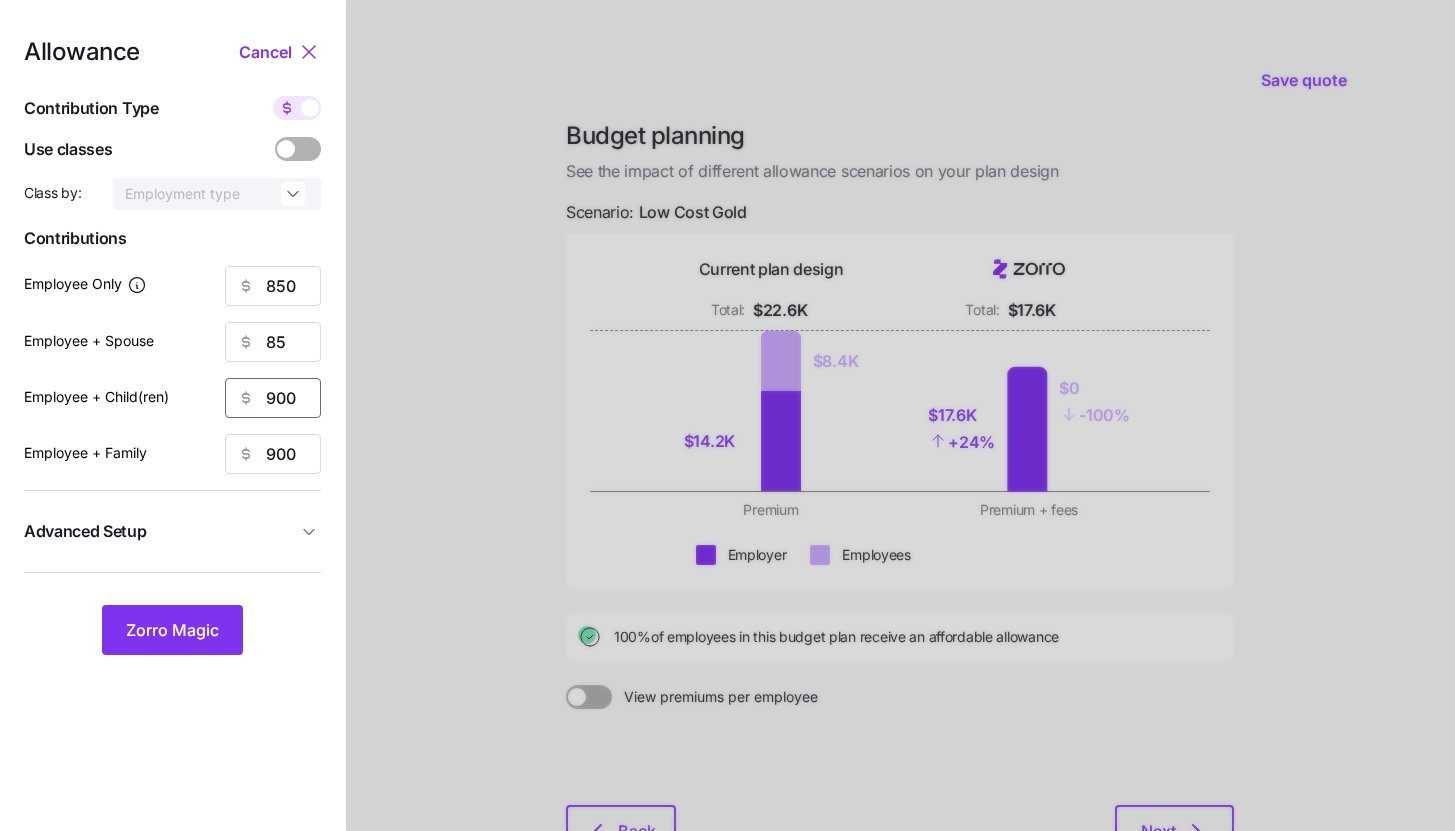 type on "0" 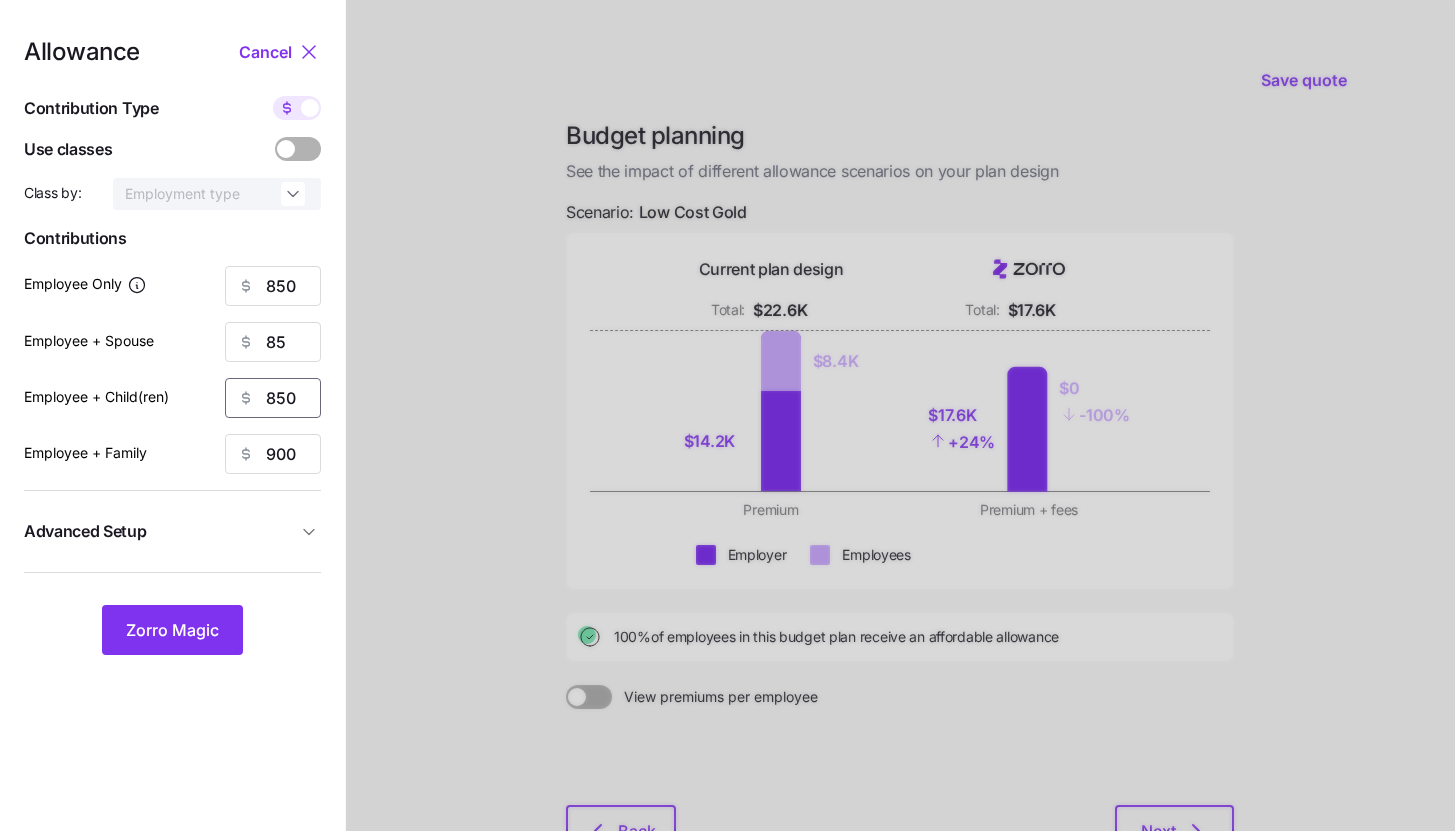 type on "850" 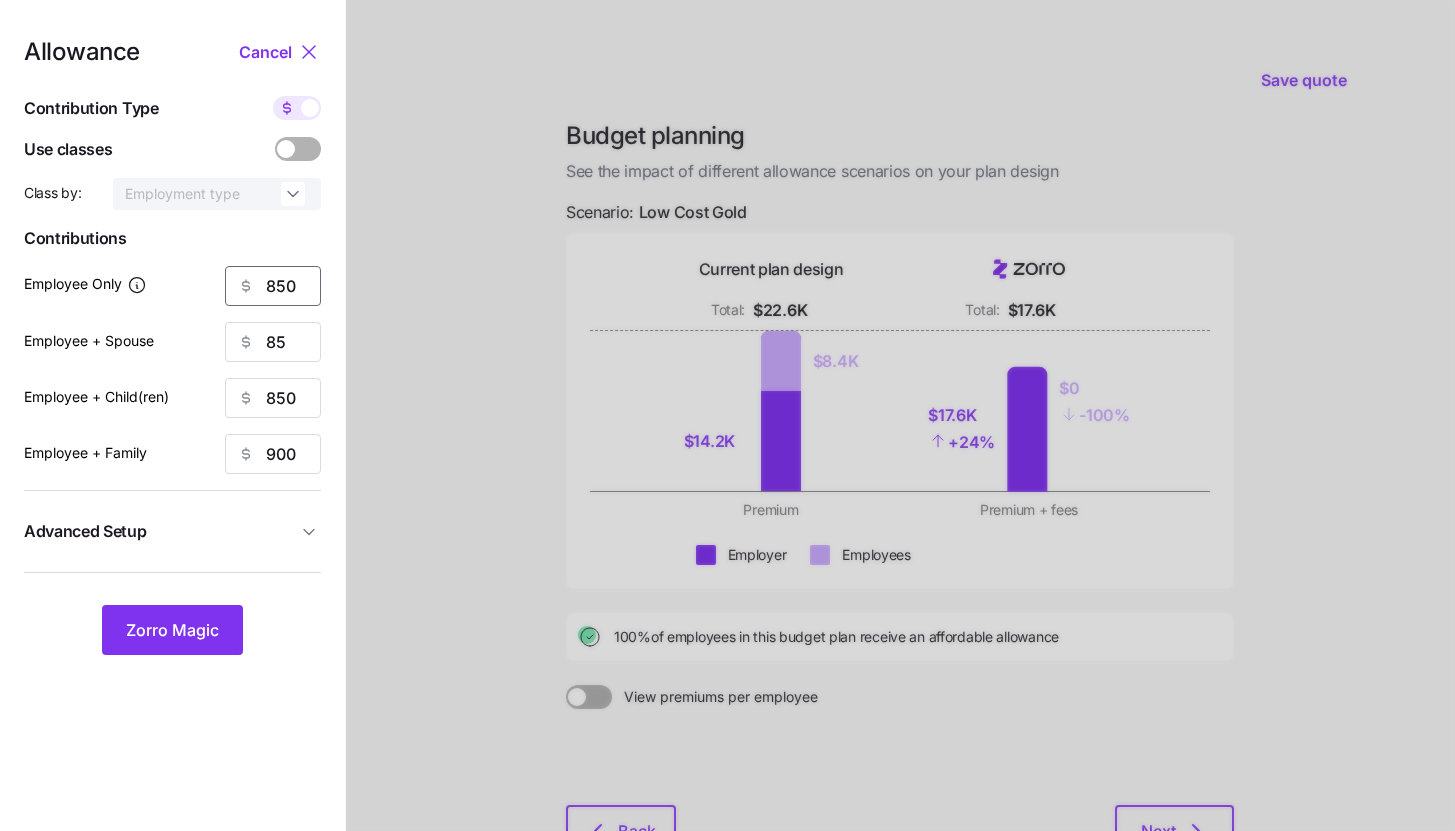 click on "850" at bounding box center (273, 286) 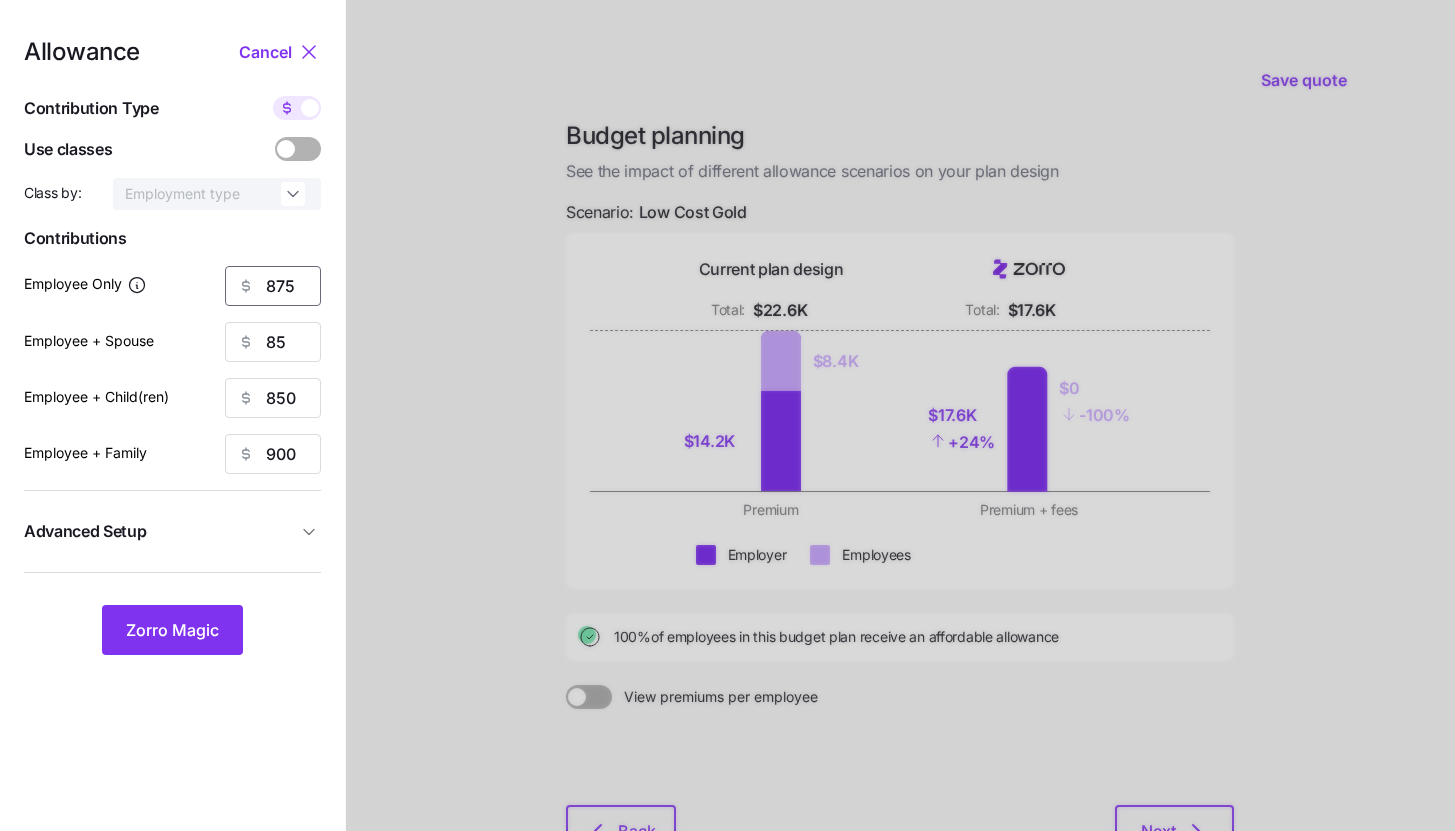 type on "875" 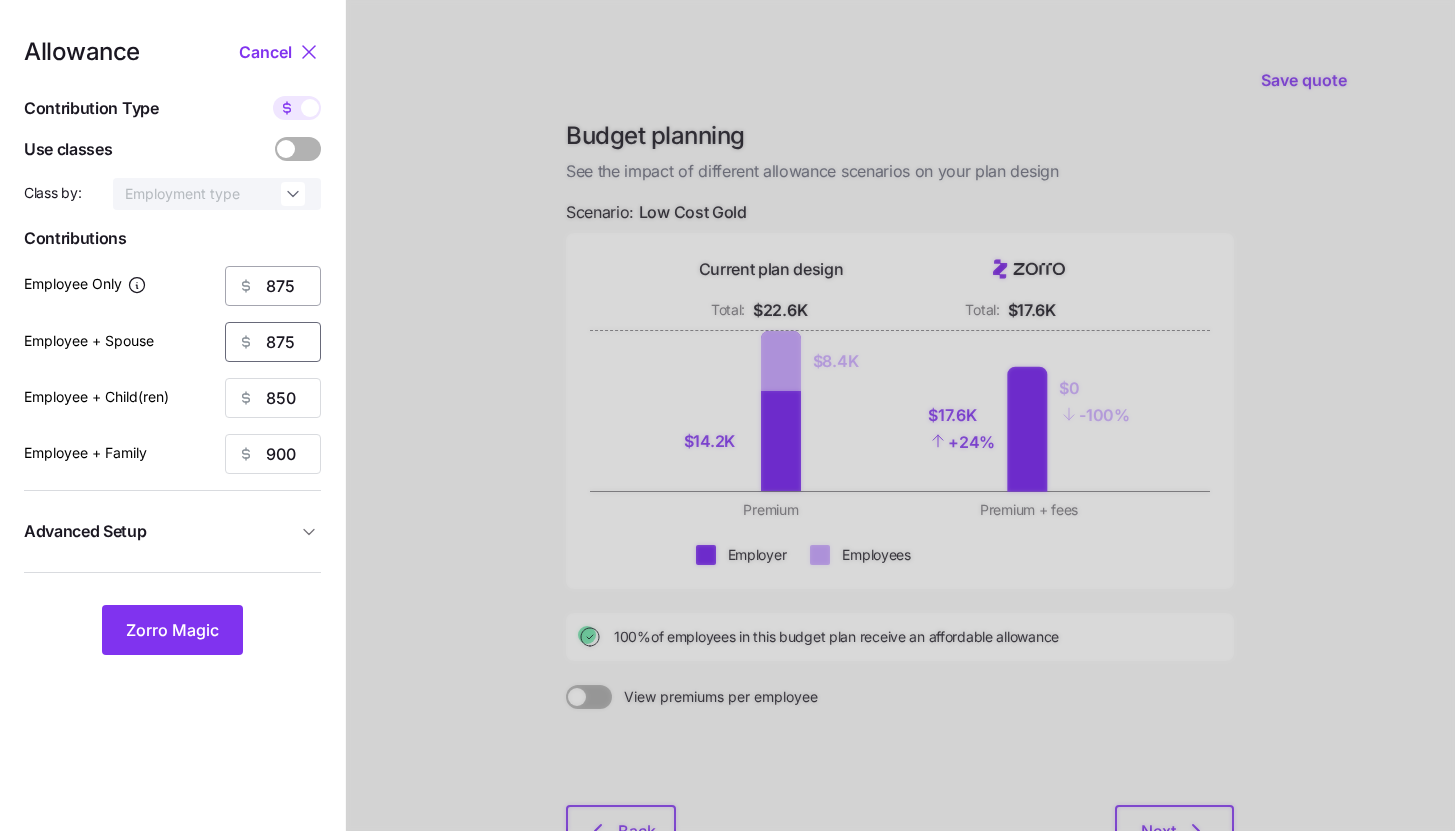 type on "875" 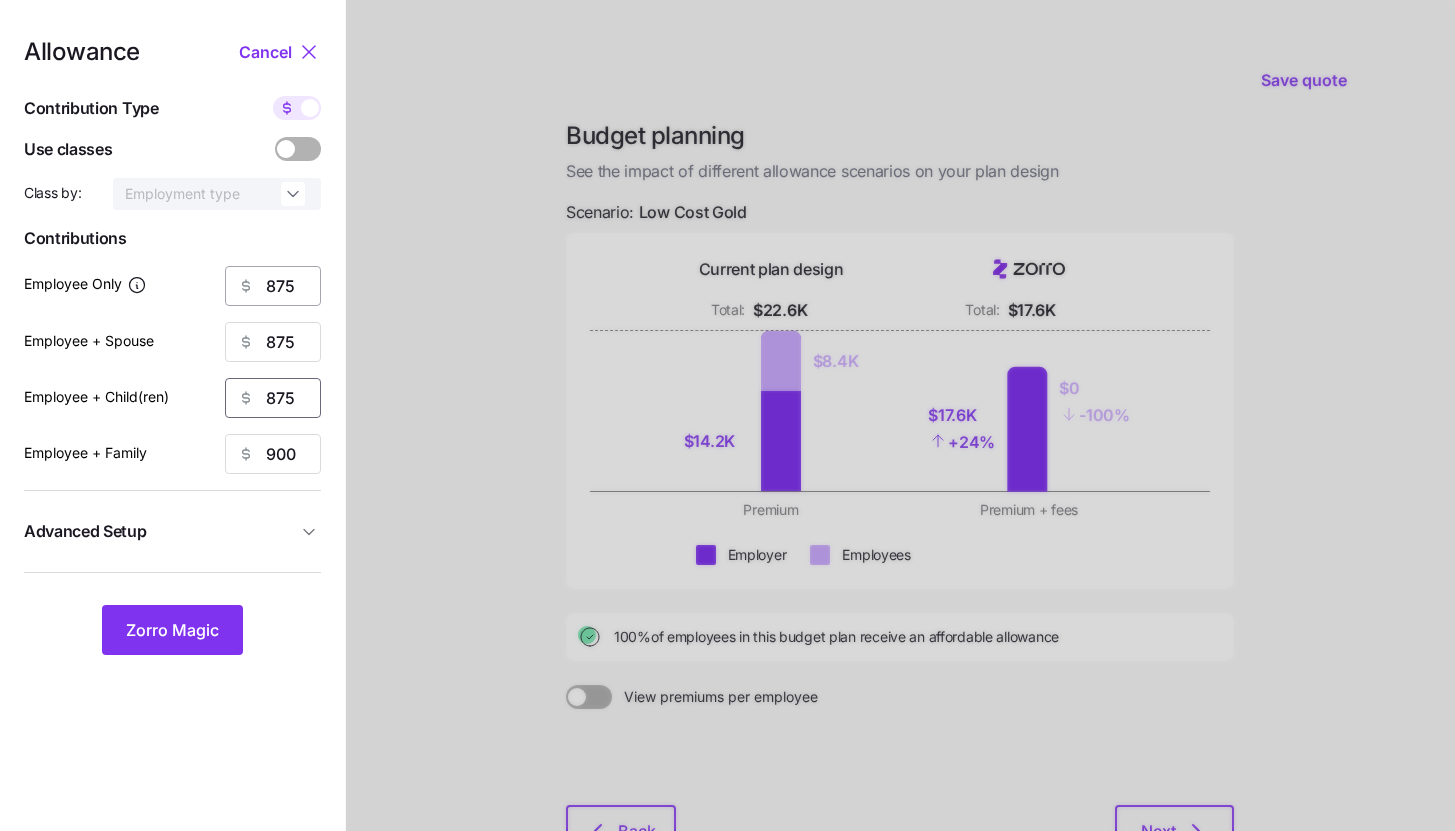 type on "875" 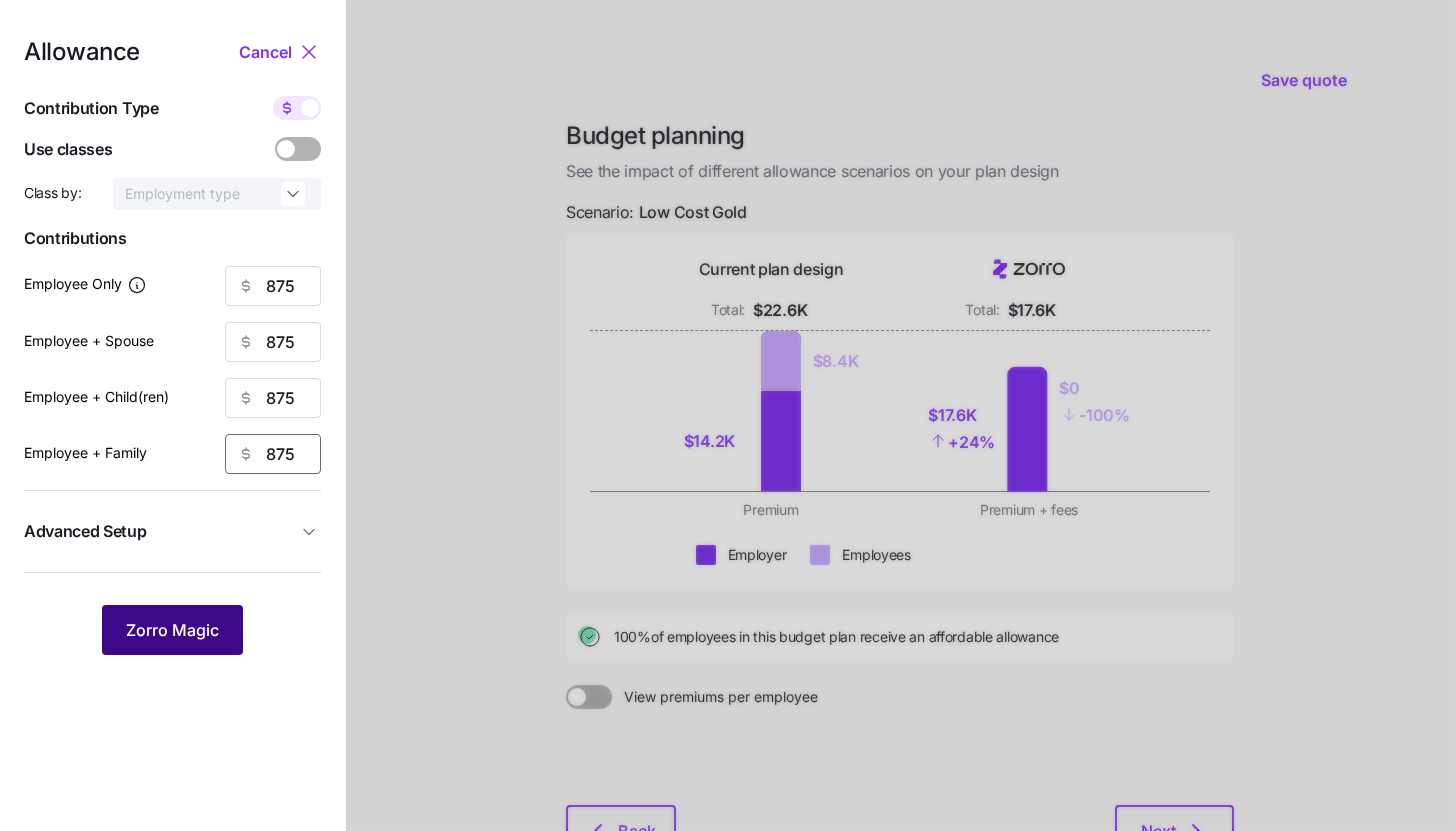 type on "875" 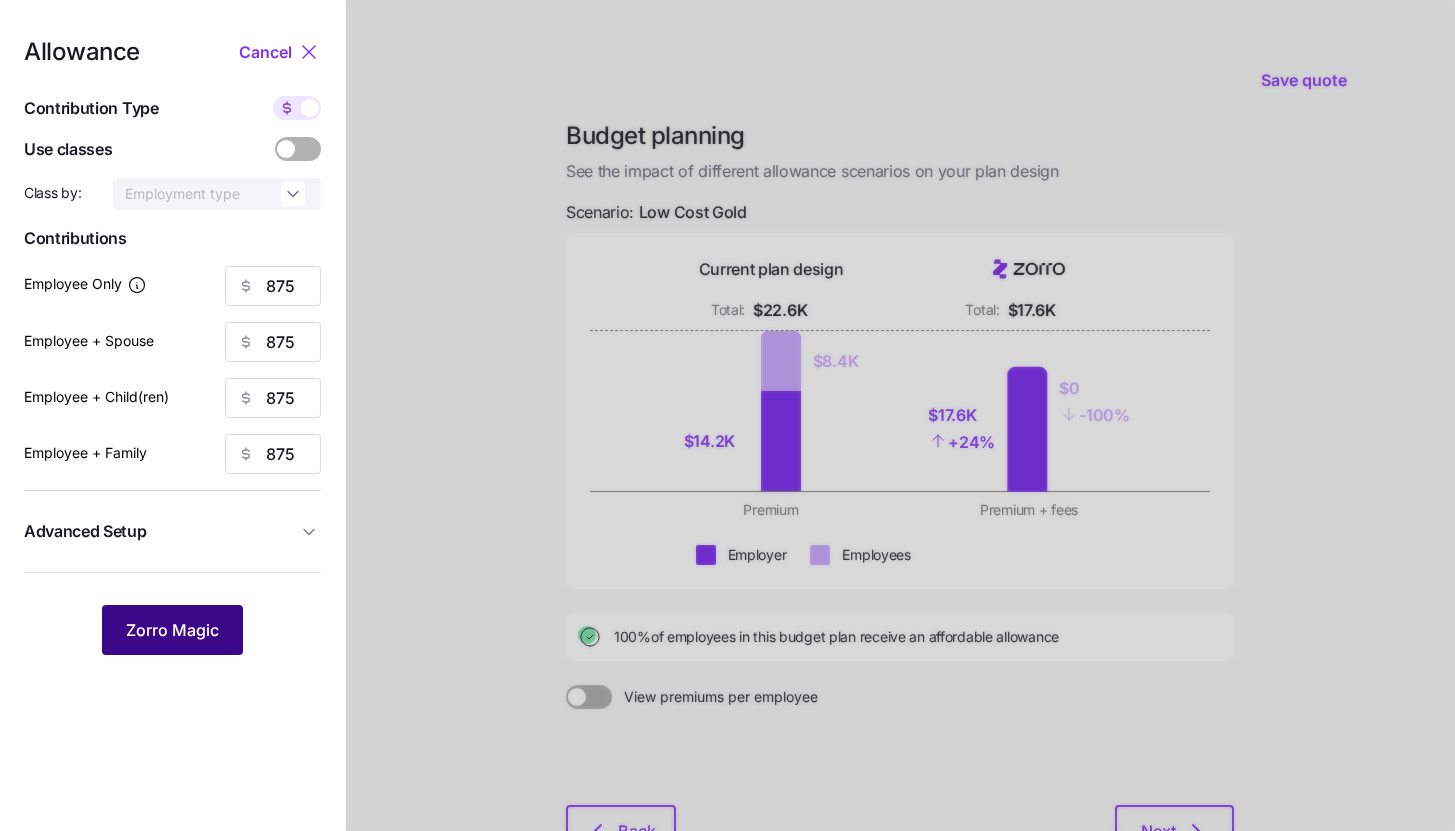 click on "Zorro Magic" at bounding box center [172, 630] 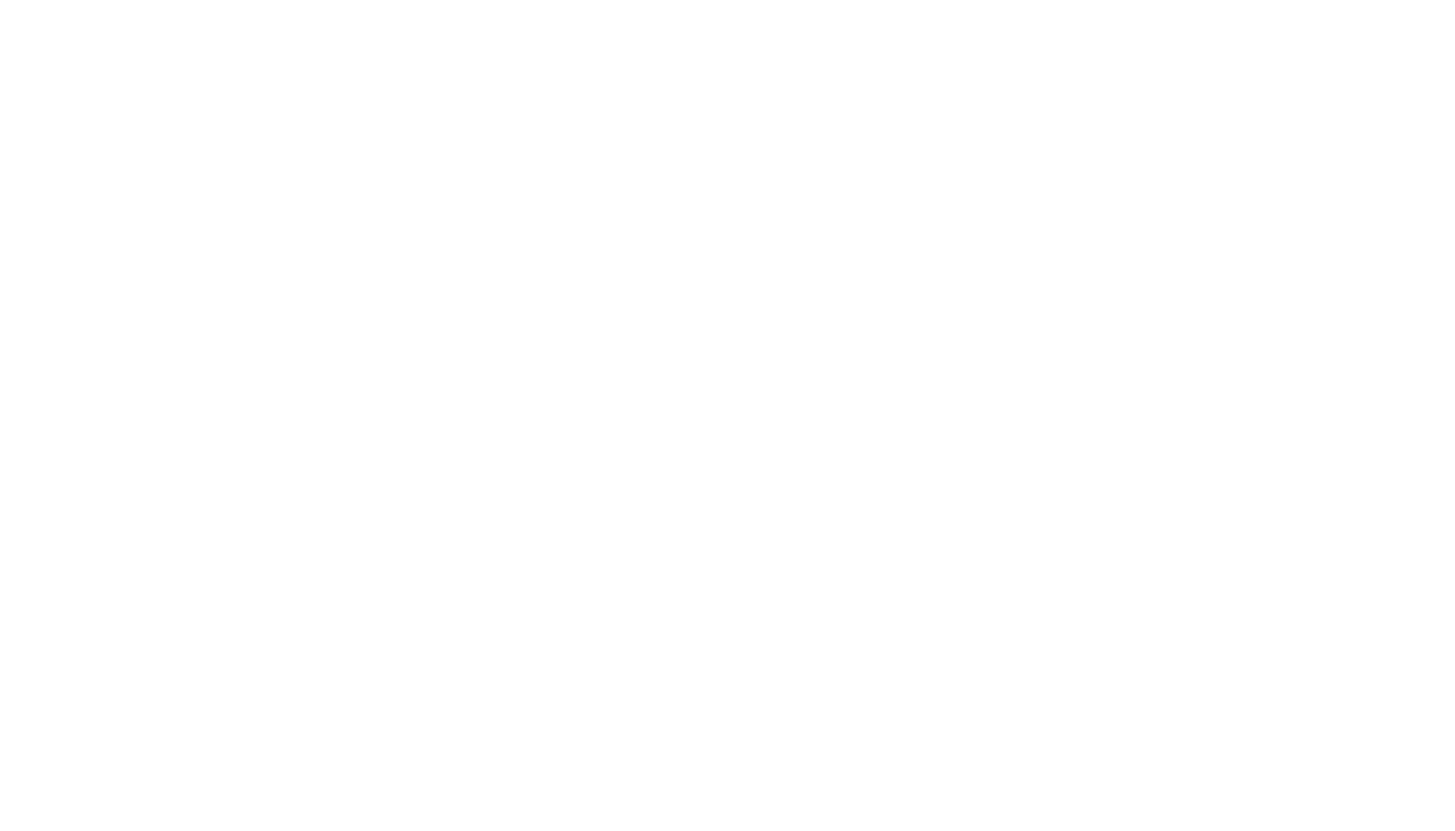 scroll, scrollTop: 0, scrollLeft: 0, axis: both 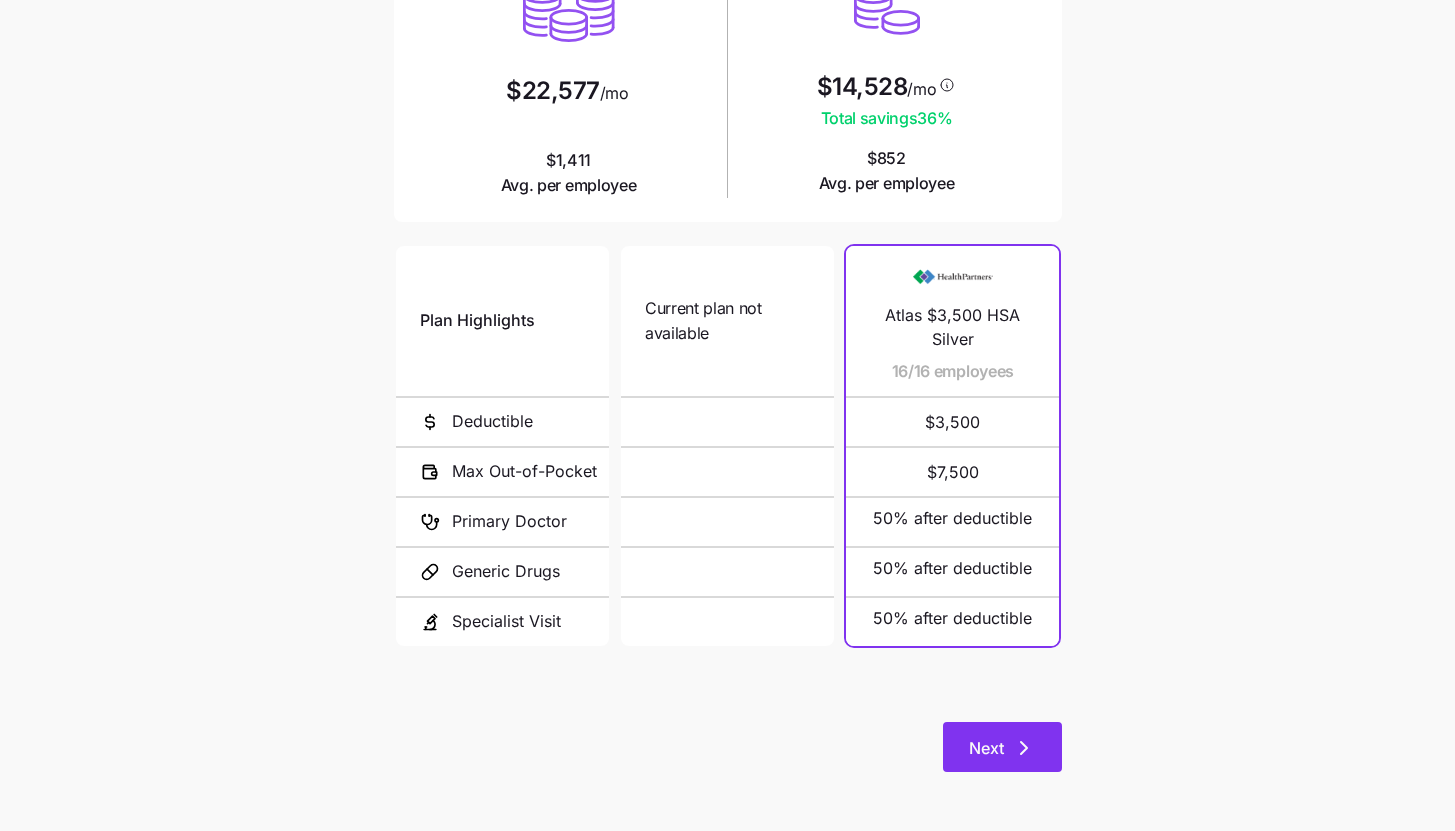 click on "Next" at bounding box center [1002, 748] 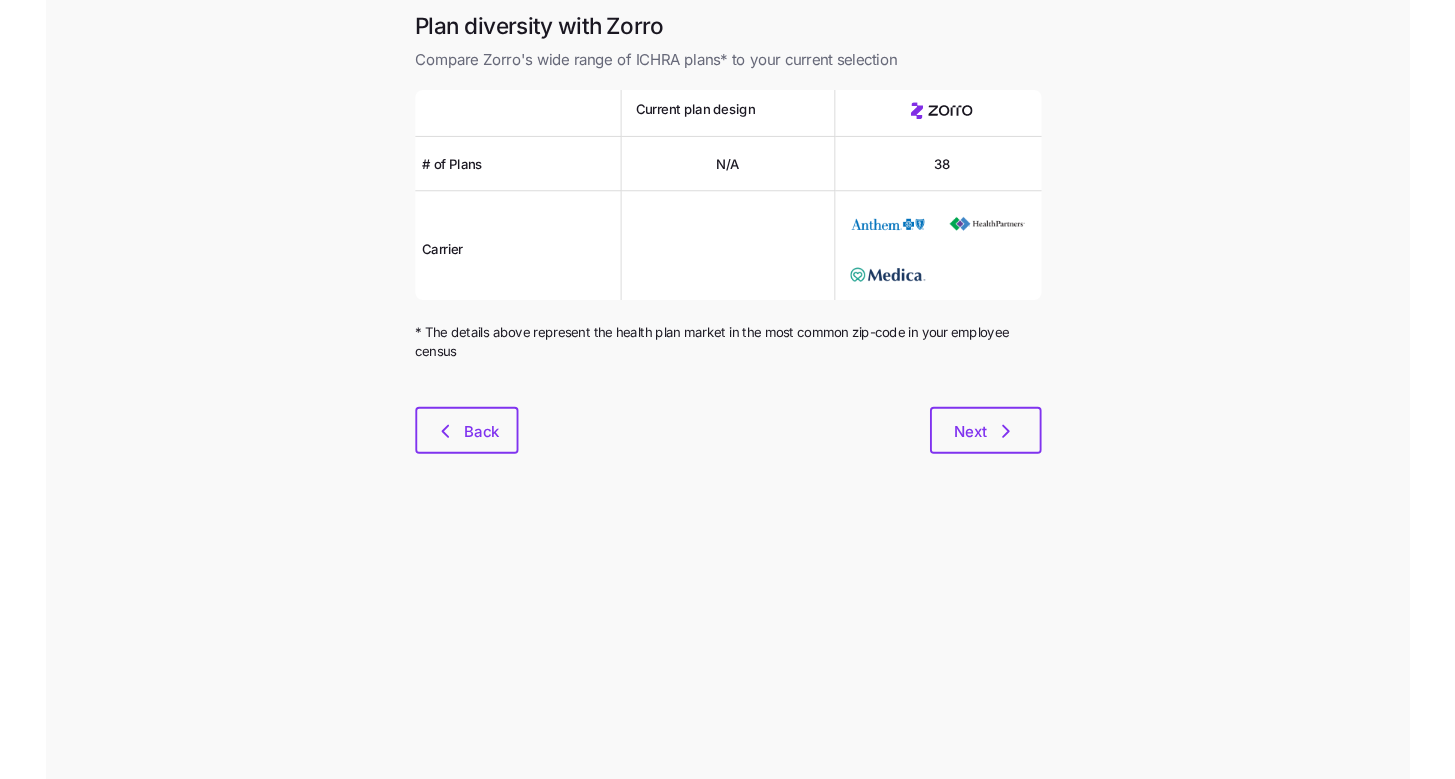 scroll, scrollTop: 0, scrollLeft: 0, axis: both 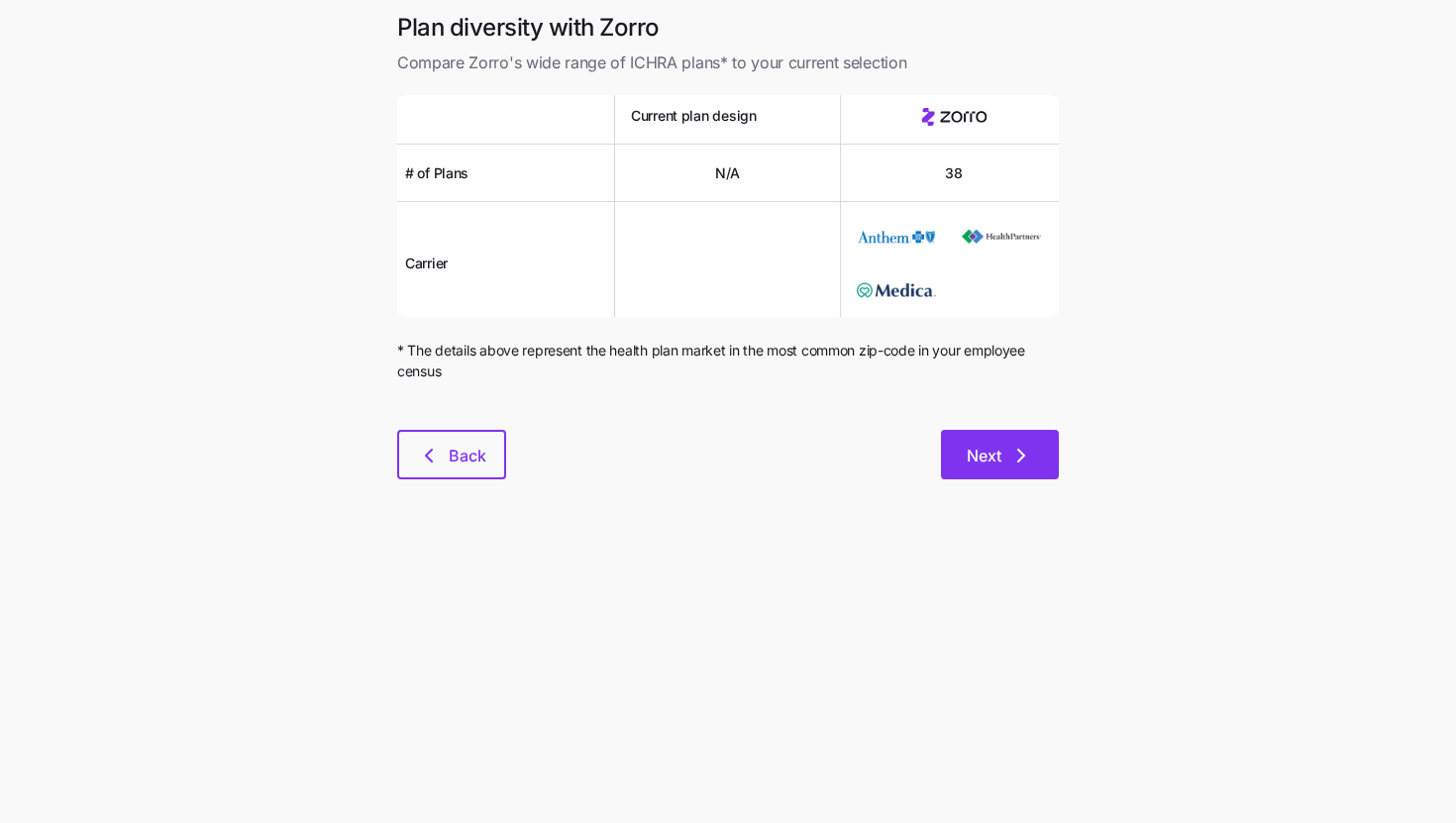 click 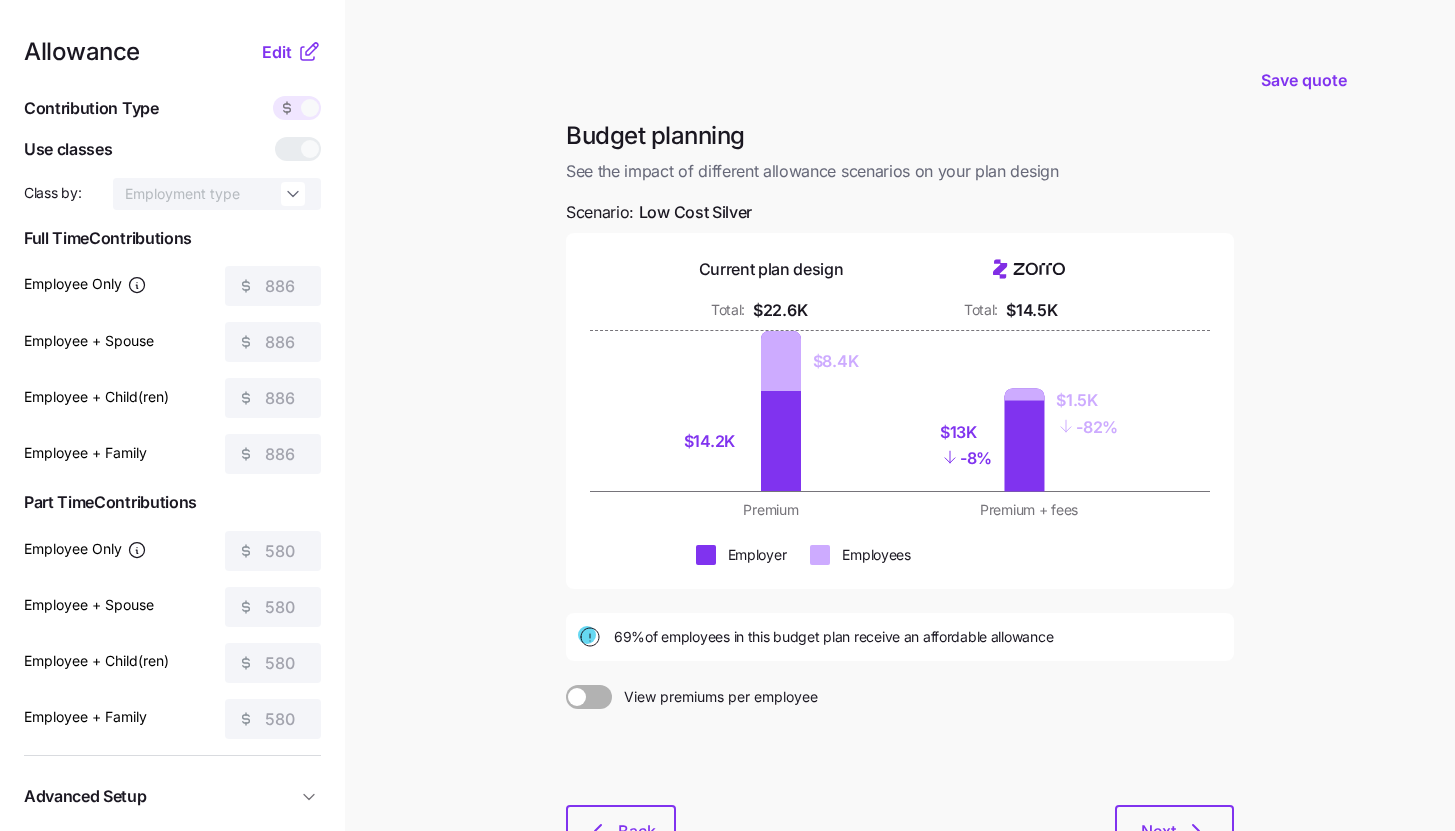 click 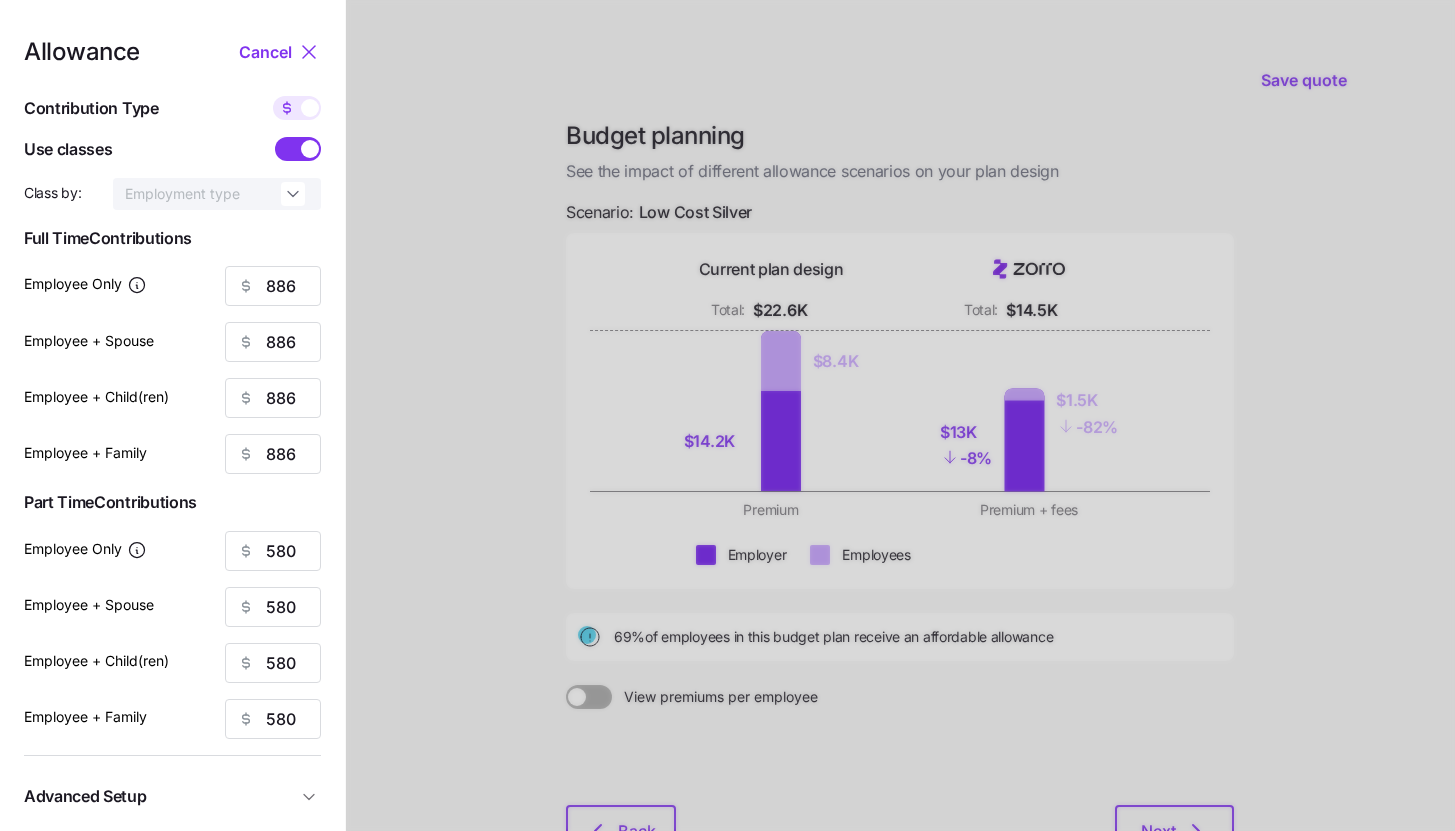 click at bounding box center (310, 149) 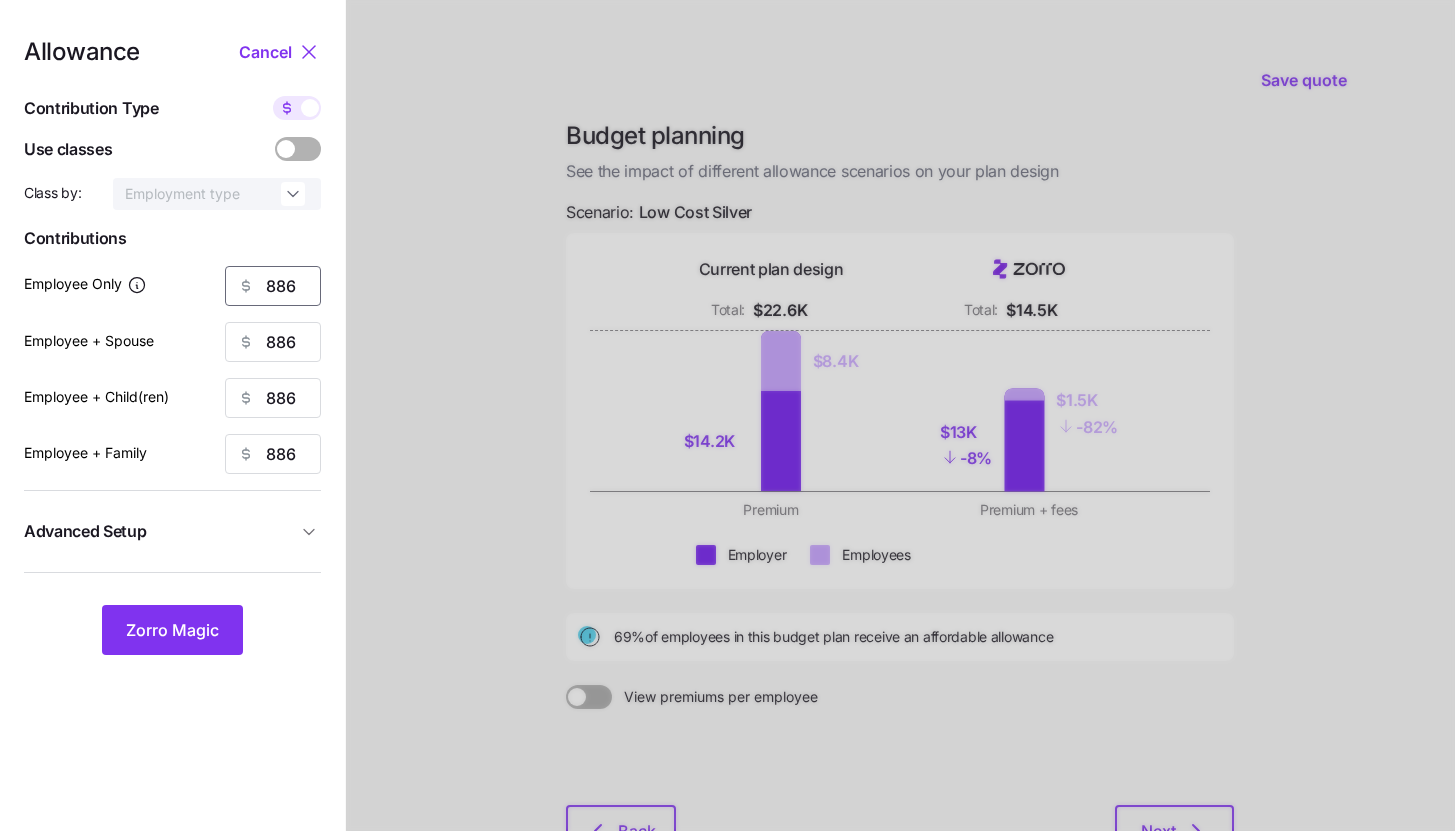 click on "886" at bounding box center [273, 286] 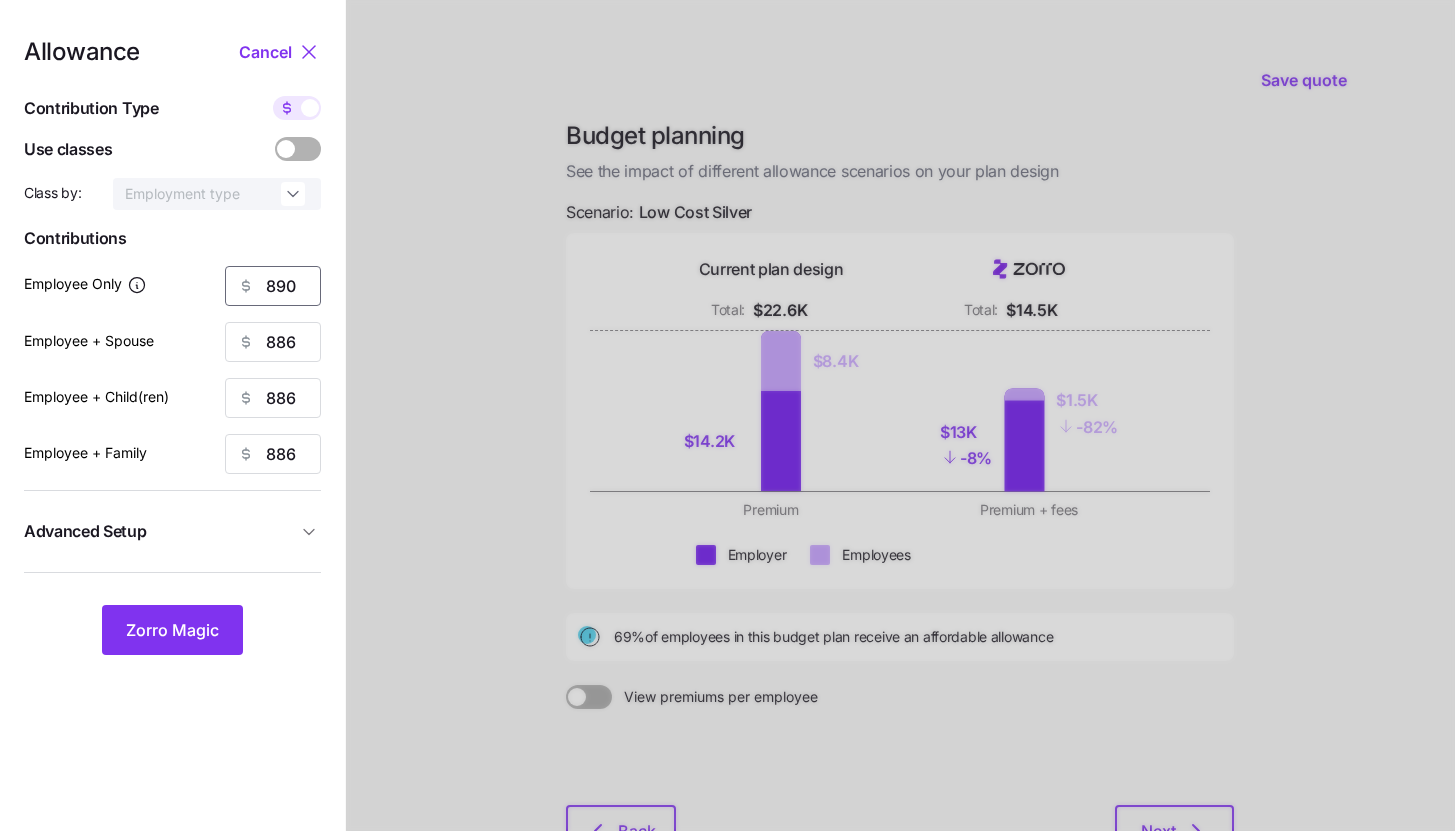 type on "890" 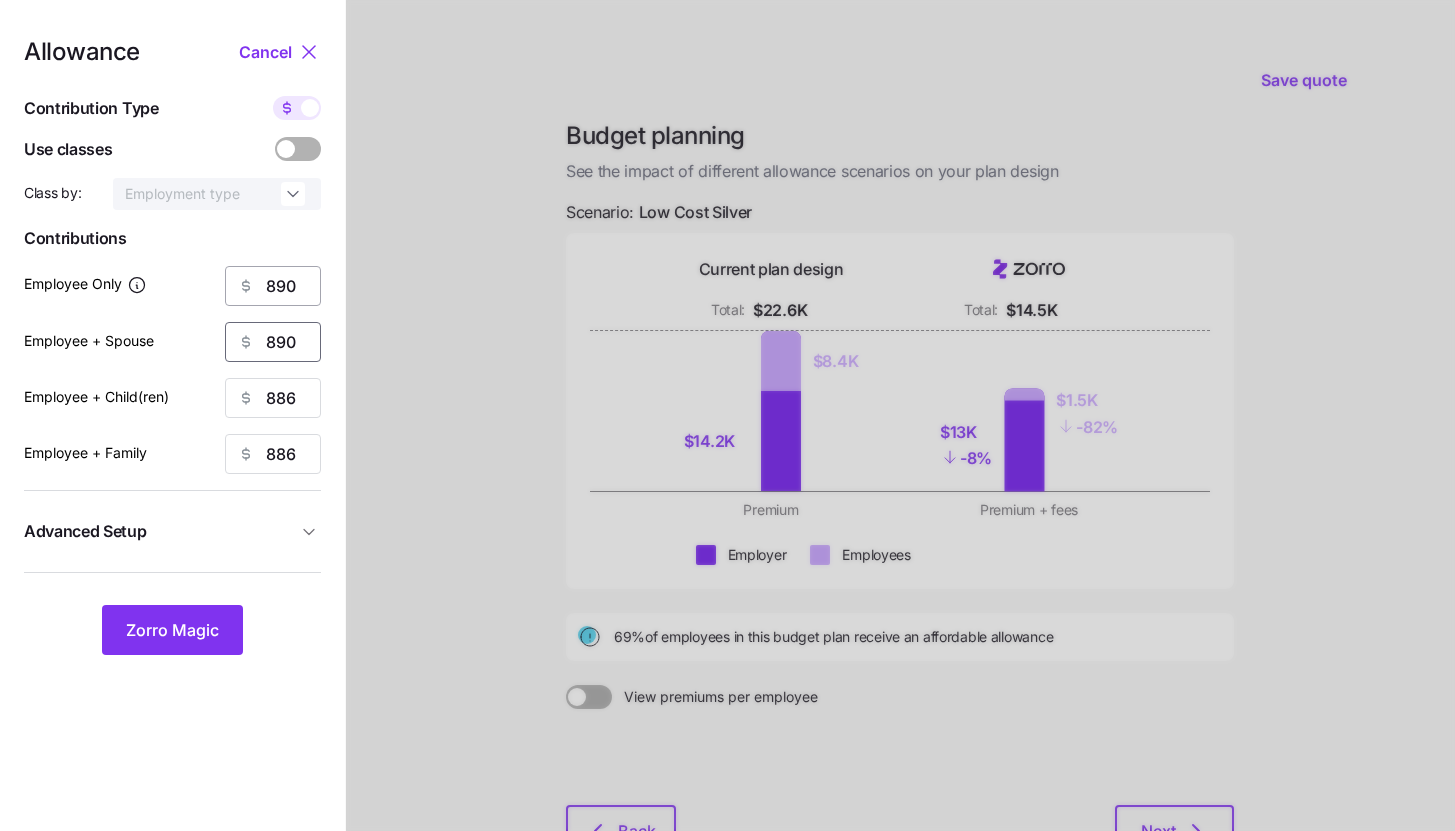 type on "890" 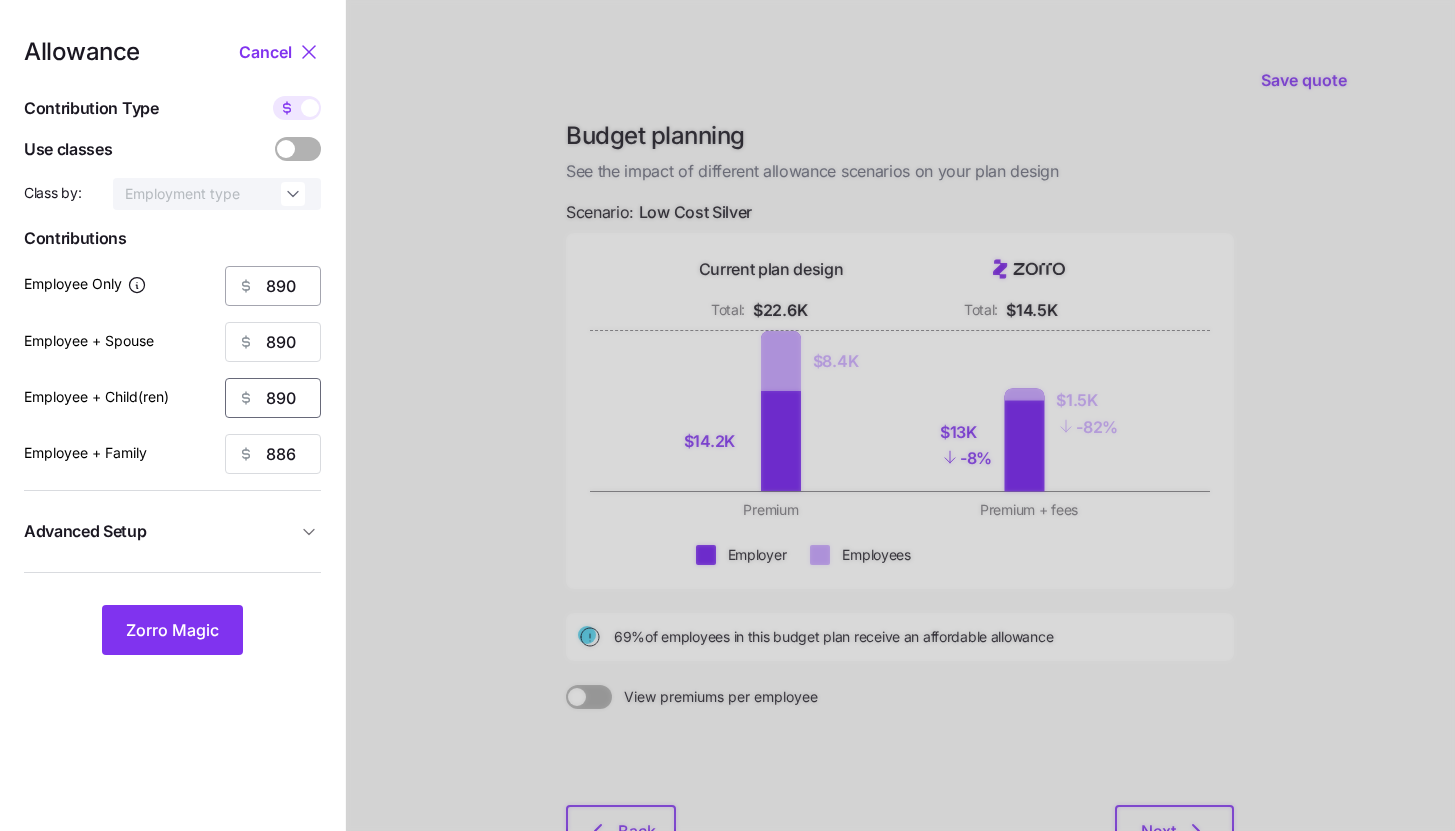 type on "890" 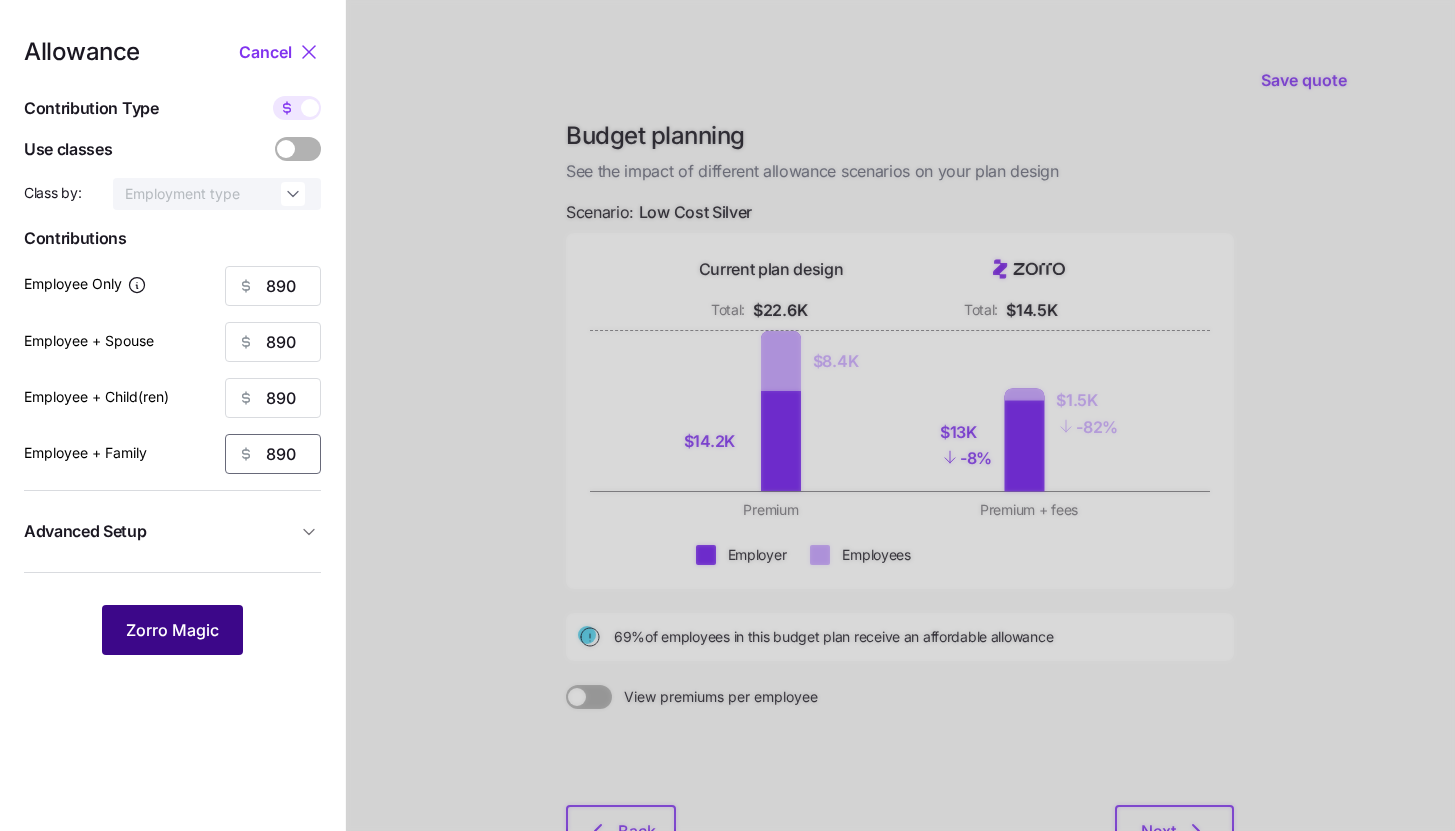 type on "890" 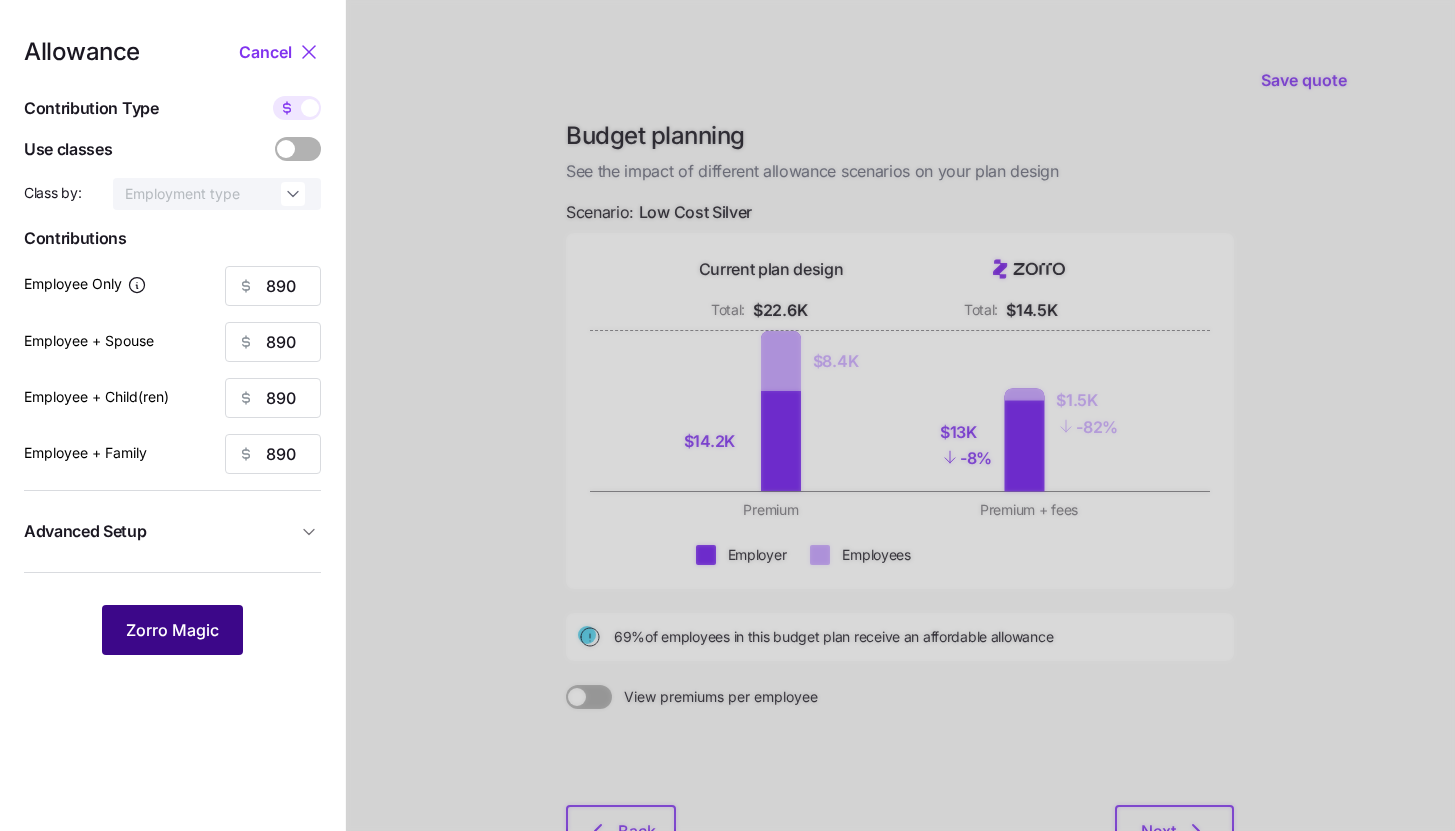 click on "Zorro Magic" at bounding box center (172, 630) 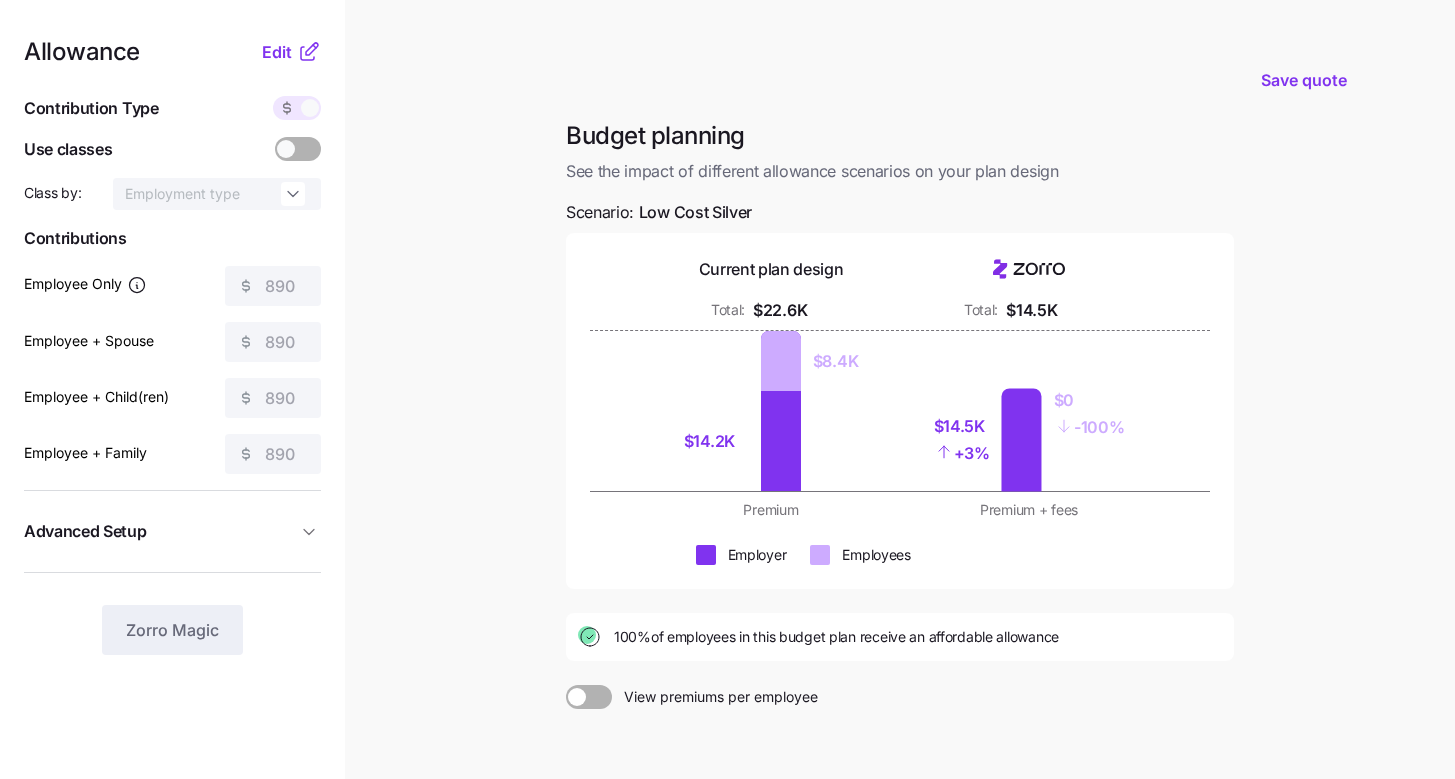 click on "Allowance Edit Contribution Type Use classes Class by: Employment type Contributions Employee Only 890 Employee + Spouse 890 Employee + Child(ren) 890 Employee + Family 890 Advanced Setup Geo distribution By state (1) Family Units 4 units Zorro Magic" at bounding box center (172, 491) 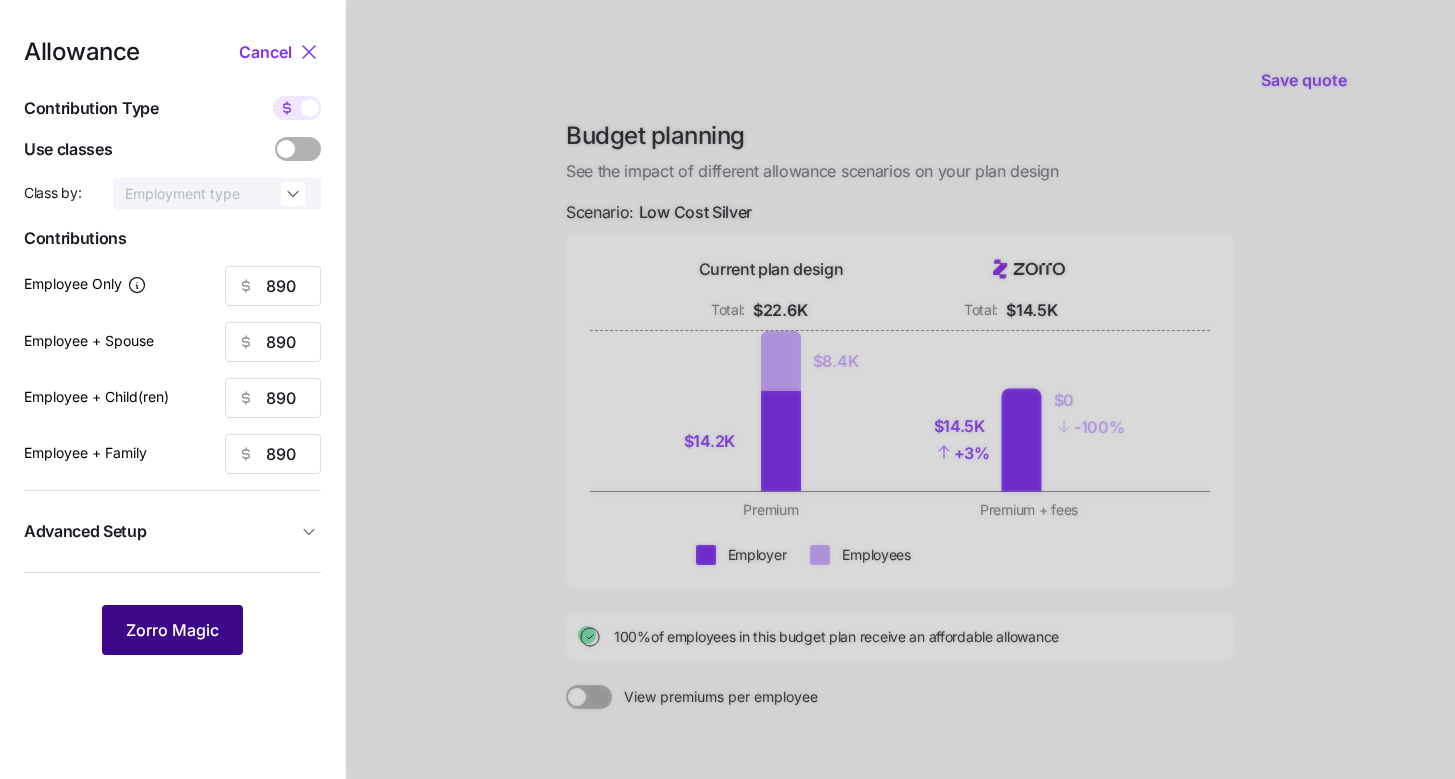 click on "Zorro Magic" at bounding box center (172, 630) 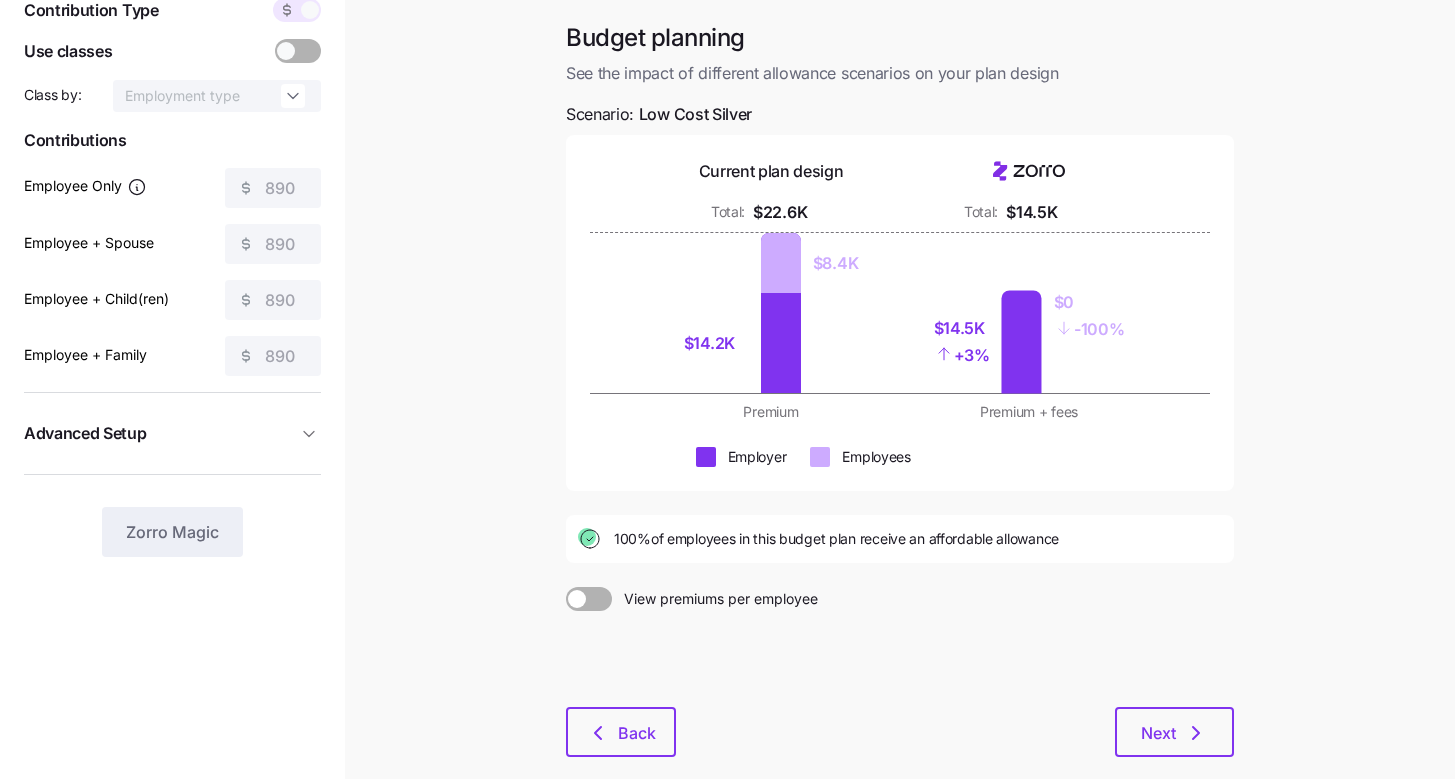 scroll, scrollTop: 204, scrollLeft: 0, axis: vertical 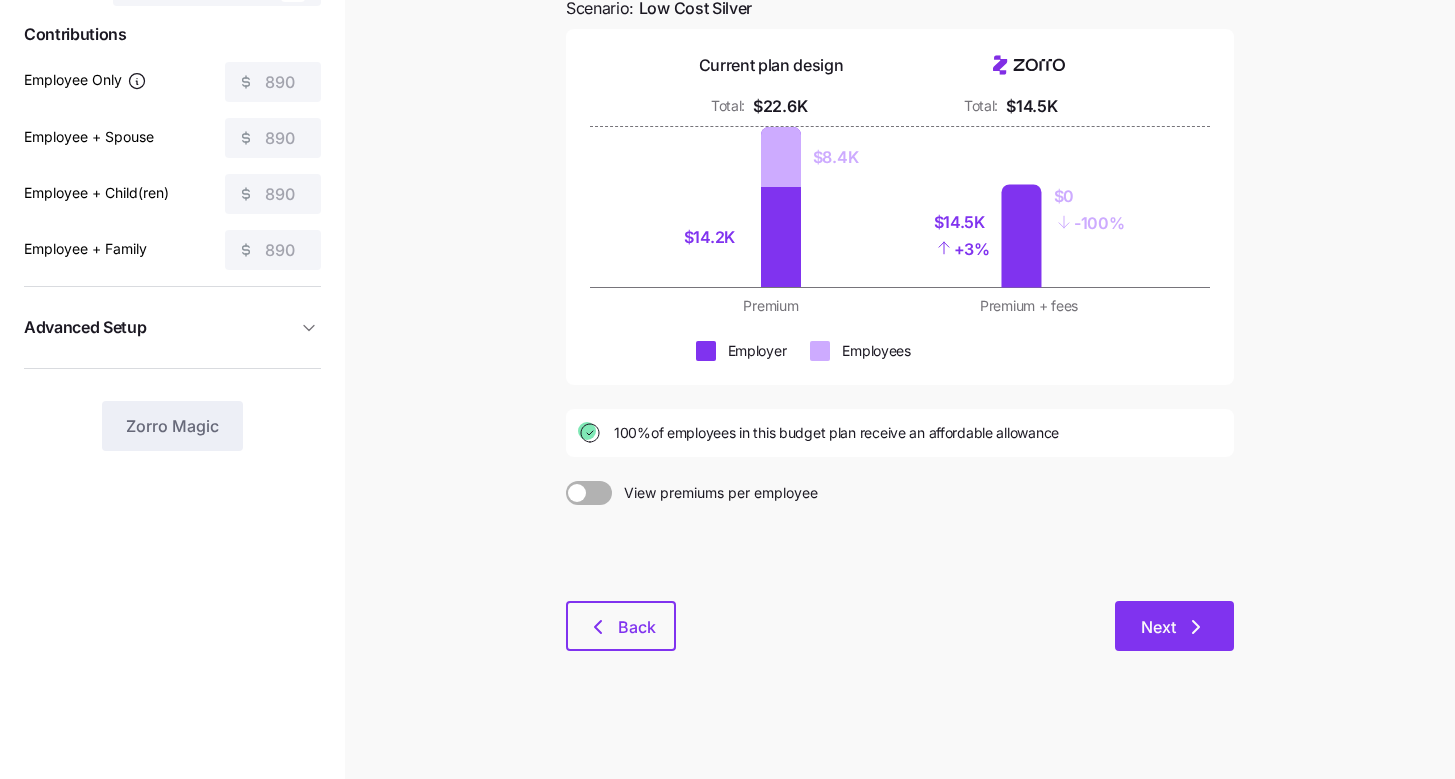 click on "Next" at bounding box center [1158, 627] 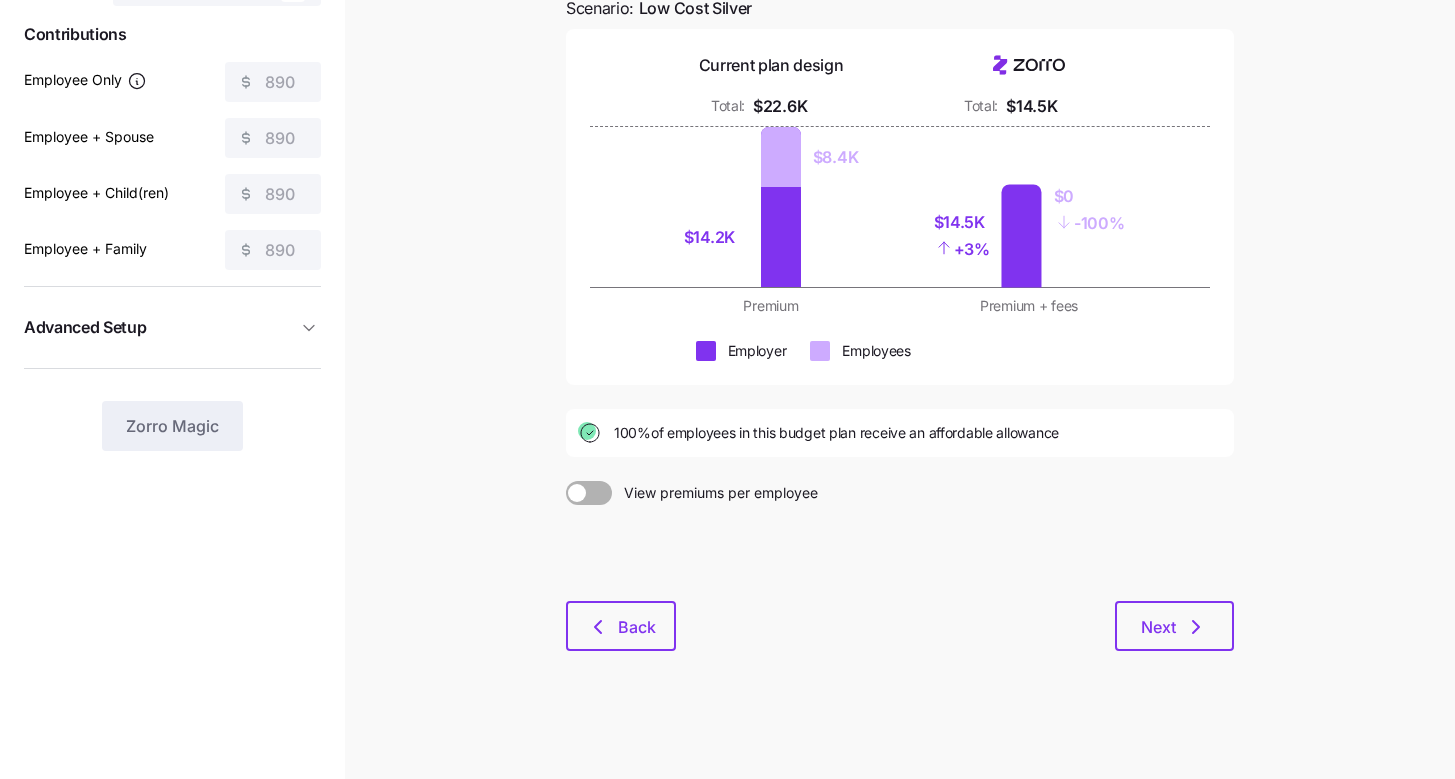 click on "Save quote Budget planning See the impact of different allowance scenarios on your plan design Scenario:   Low Cost Silver Current plan design Total: $22.6K Total: $14.5K $14.2K $8.4K $14.5K + 3% $0 - 100% Premium Premium + fees   Employer   Employees 100%  of employees in this budget plan receive an affordable allowance View premiums per employee Back Next" at bounding box center [727, 287] 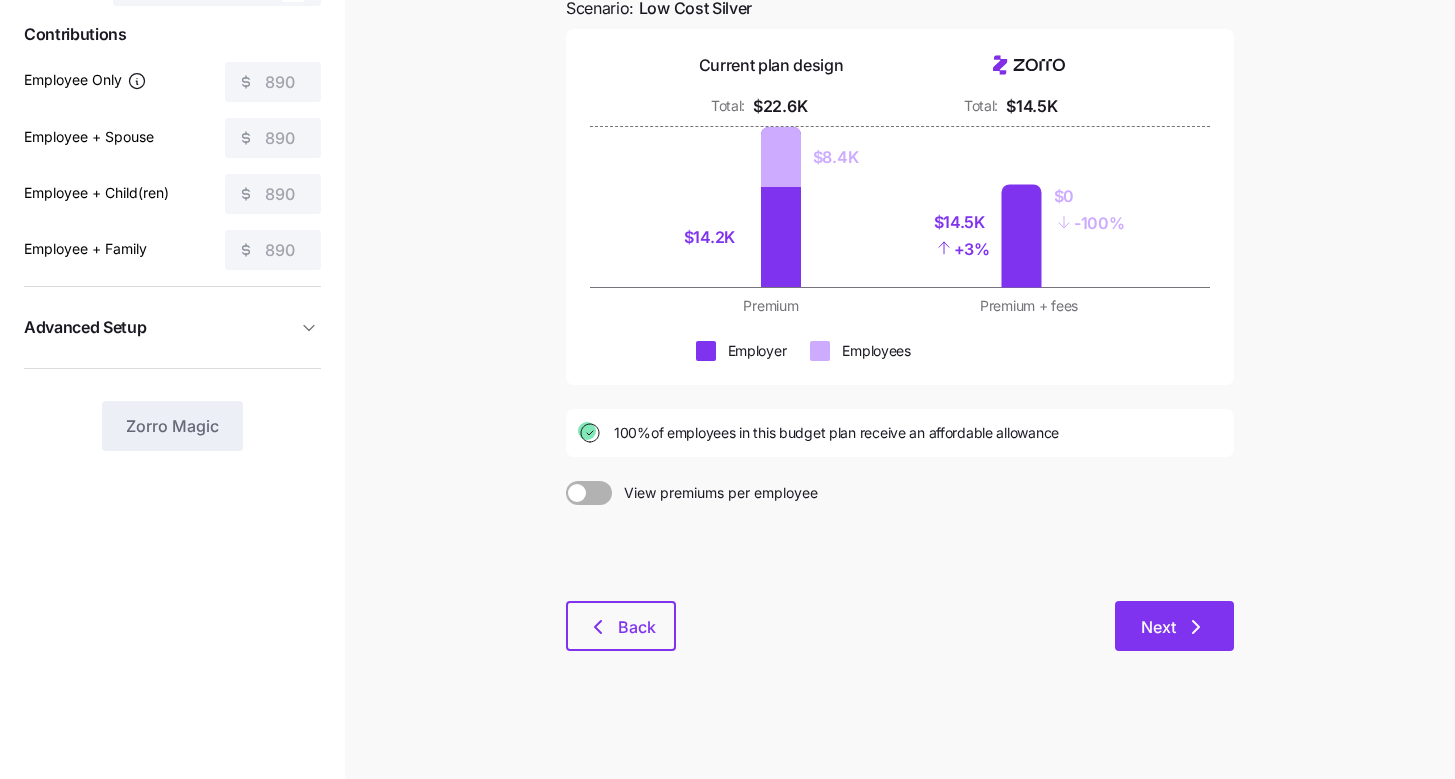 click 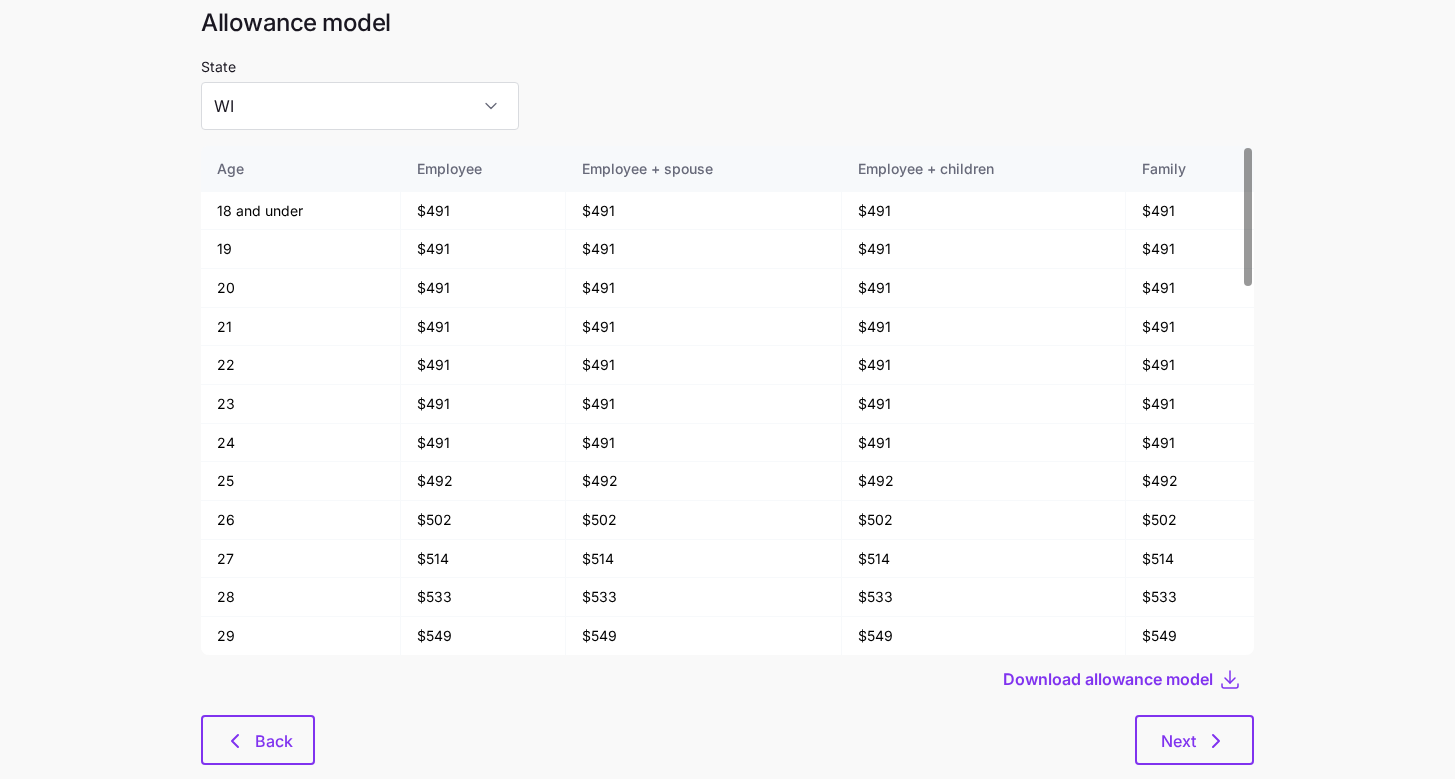 scroll, scrollTop: 107, scrollLeft: 0, axis: vertical 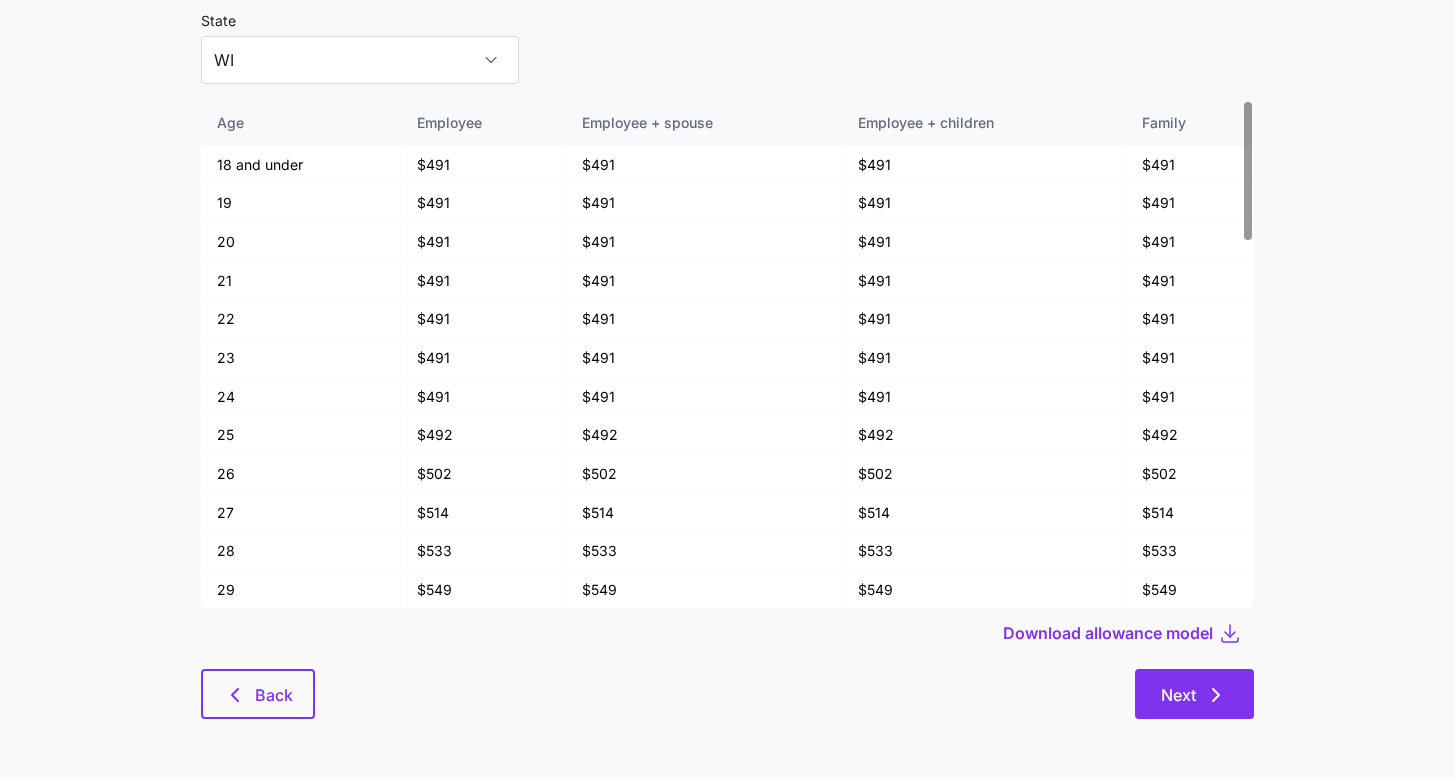 click on "Next" at bounding box center (1178, 695) 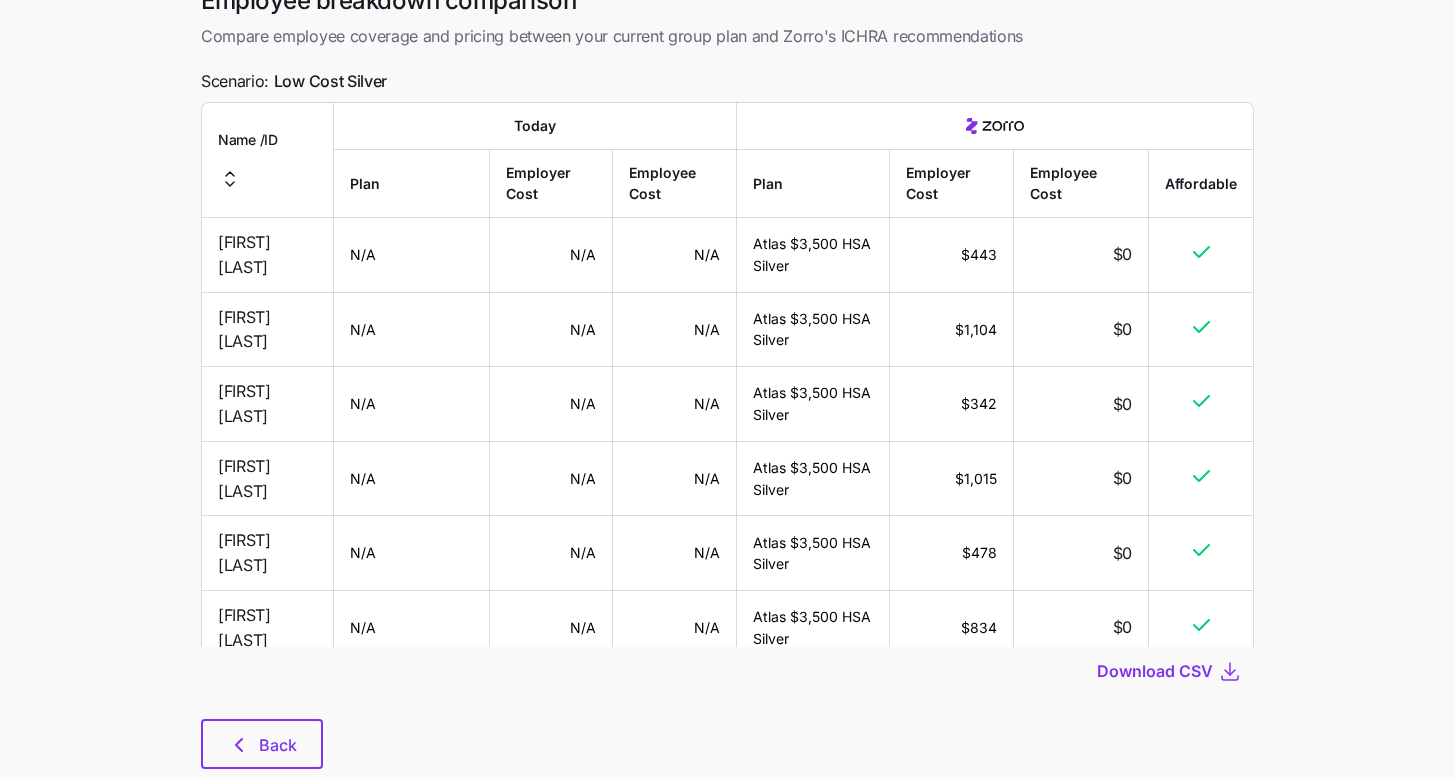 scroll, scrollTop: 0, scrollLeft: 0, axis: both 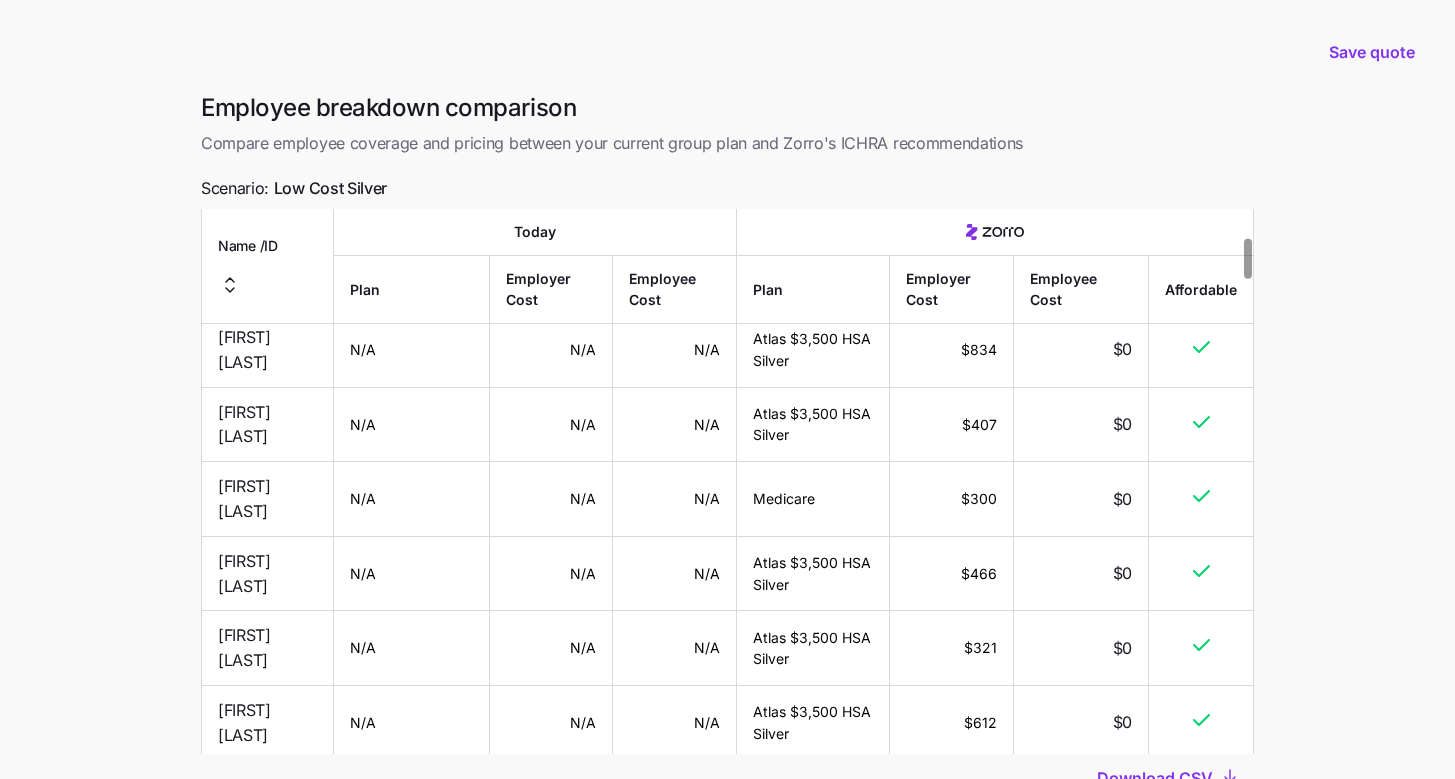 click on "Save quote Employee breakdown comparison Compare employee coverage and pricing between your current group plan and Zorro's ICHRA recommendations Scenario:   Low Cost Silver Name /  ID Today Plan Employer Cost Employee Cost Plan Employer Cost Employee Cost Affordable Warren Smith N/A N/A N/A Atlas $3,500 HSA Silver $443 $0 Denise Wehling N/A N/A N/A Atlas $3,500 HSA Silver $1,104 $0 Ava Nyara N/A N/A N/A Atlas $3,500 HSA Silver $342 $0 Diane Montpetit N/A N/A N/A Atlas $3,500 HSA Silver $1,015 $0 Jacqueline Lane N/A N/A N/A Atlas $3,500 HSA Silver $478 $0 Karen Vanek N/A N/A N/A Atlas $3,500 HSA Silver $834 $0 Kelly Farah N/A N/A N/A Atlas $3,500 HSA Silver $407 $0 Daniel Edge N/A N/A N/A Medicare $300 $0 Chandra Simon N/A N/A N/A Atlas $3,500 HSA Silver $466 $0 Isabelle Holden N/A N/A N/A Atlas $3,500 HSA Silver $321 $0 Heidi Siverson N/A N/A N/A Atlas $3,500 HSA Silver $612 $0 Kristin Johnson N/A N/A N/A Atlas $3,500 HSA Silver $763 $0 Steven Forristall N/A N/A N/A Medicare $300 $0 Sabrina Hanson N/A N/A N/A" at bounding box center (727, 468) 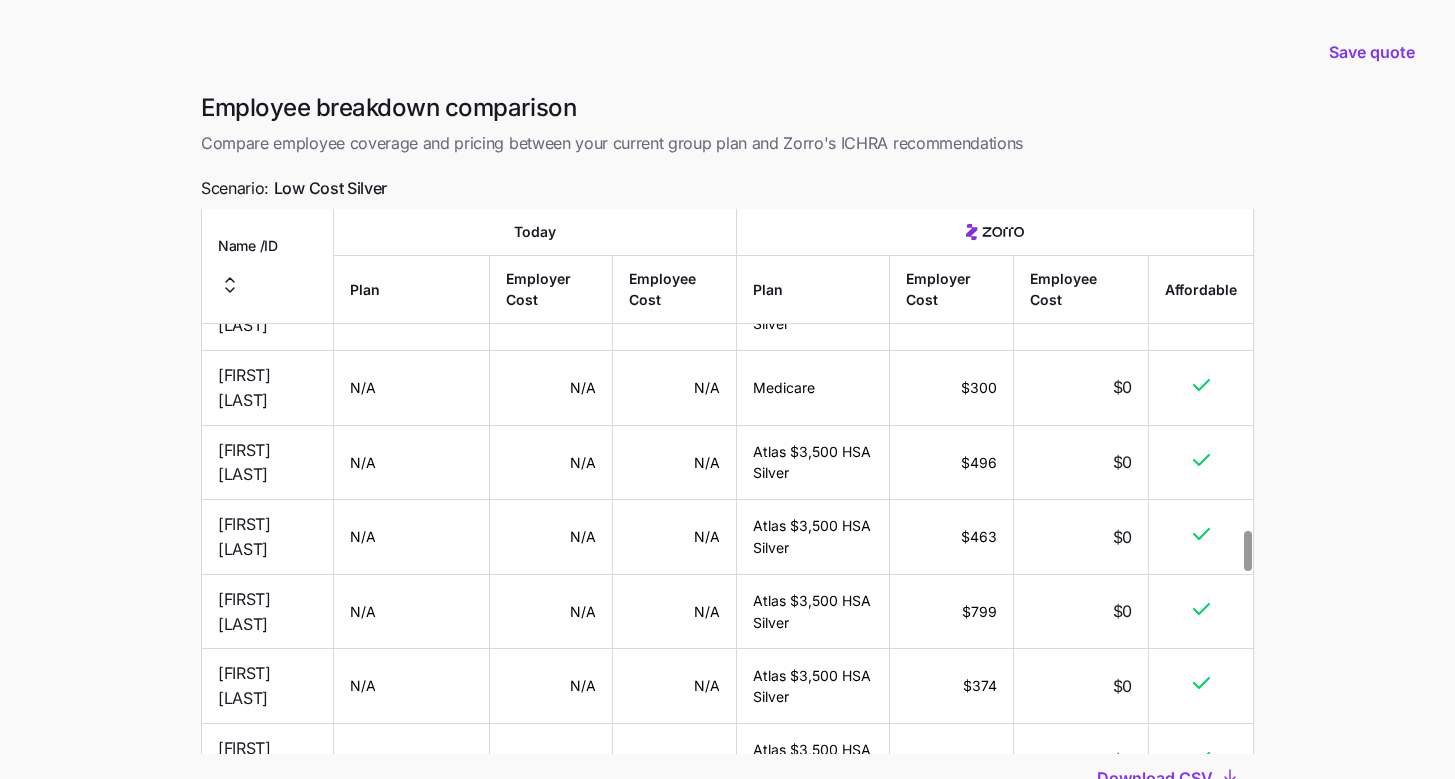 scroll, scrollTop: 4434, scrollLeft: 0, axis: vertical 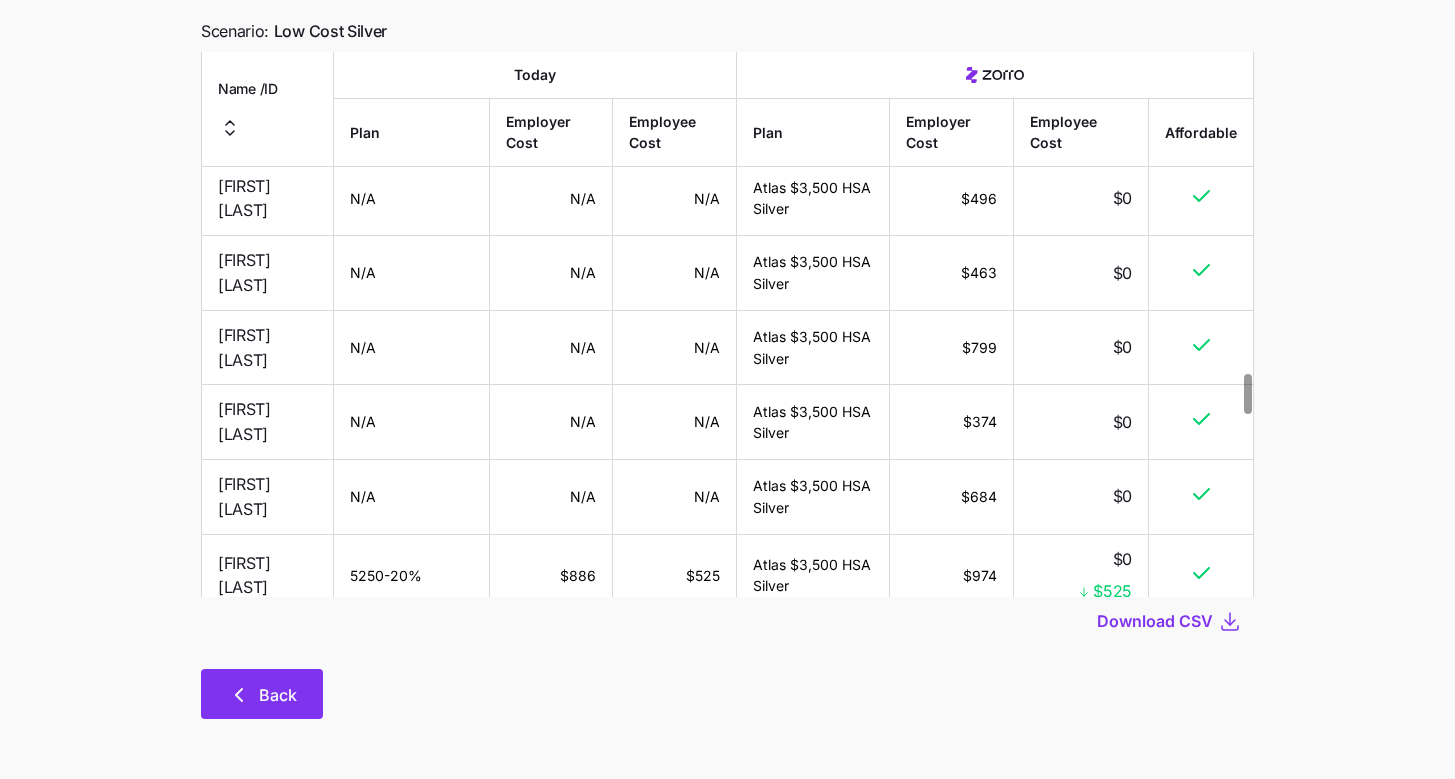 click on "Back" at bounding box center (262, 694) 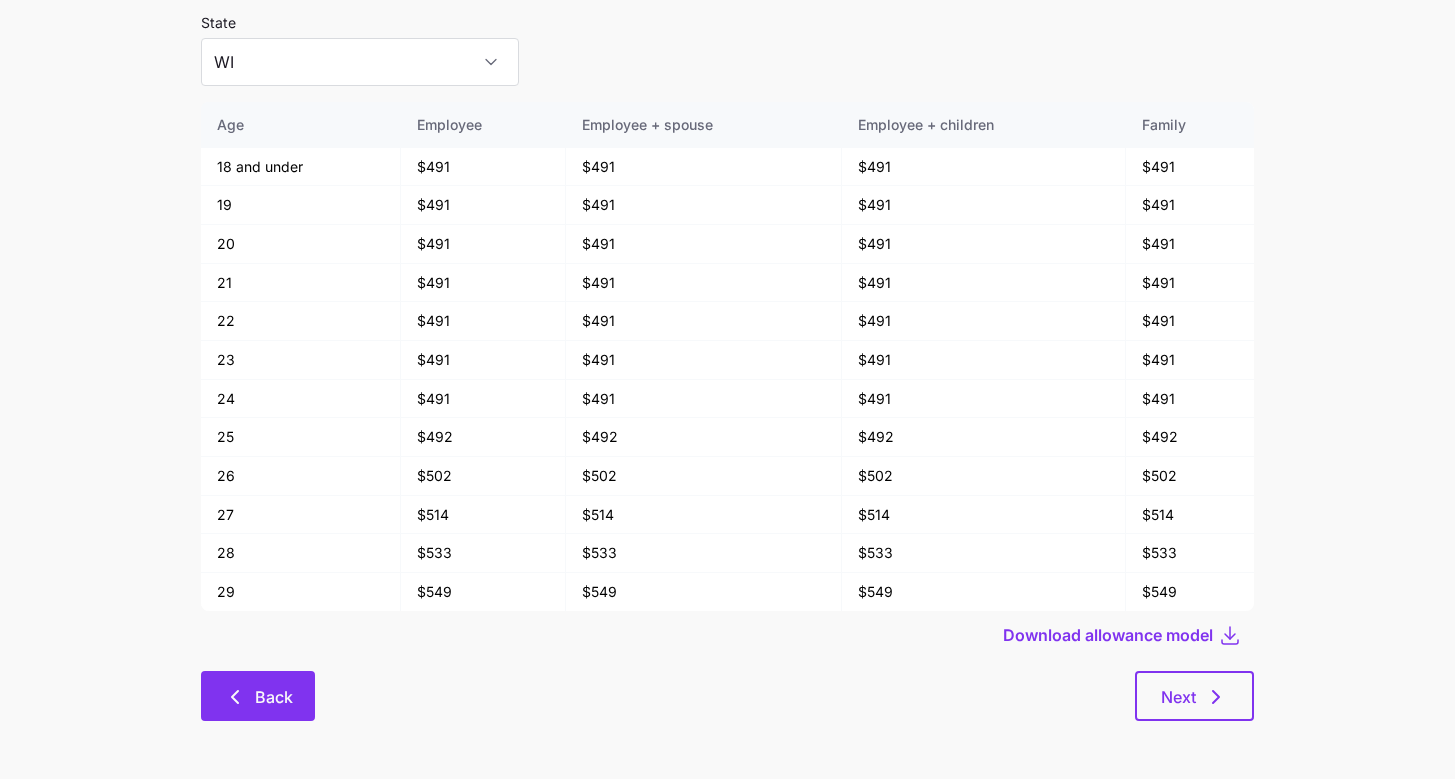 scroll, scrollTop: 107, scrollLeft: 0, axis: vertical 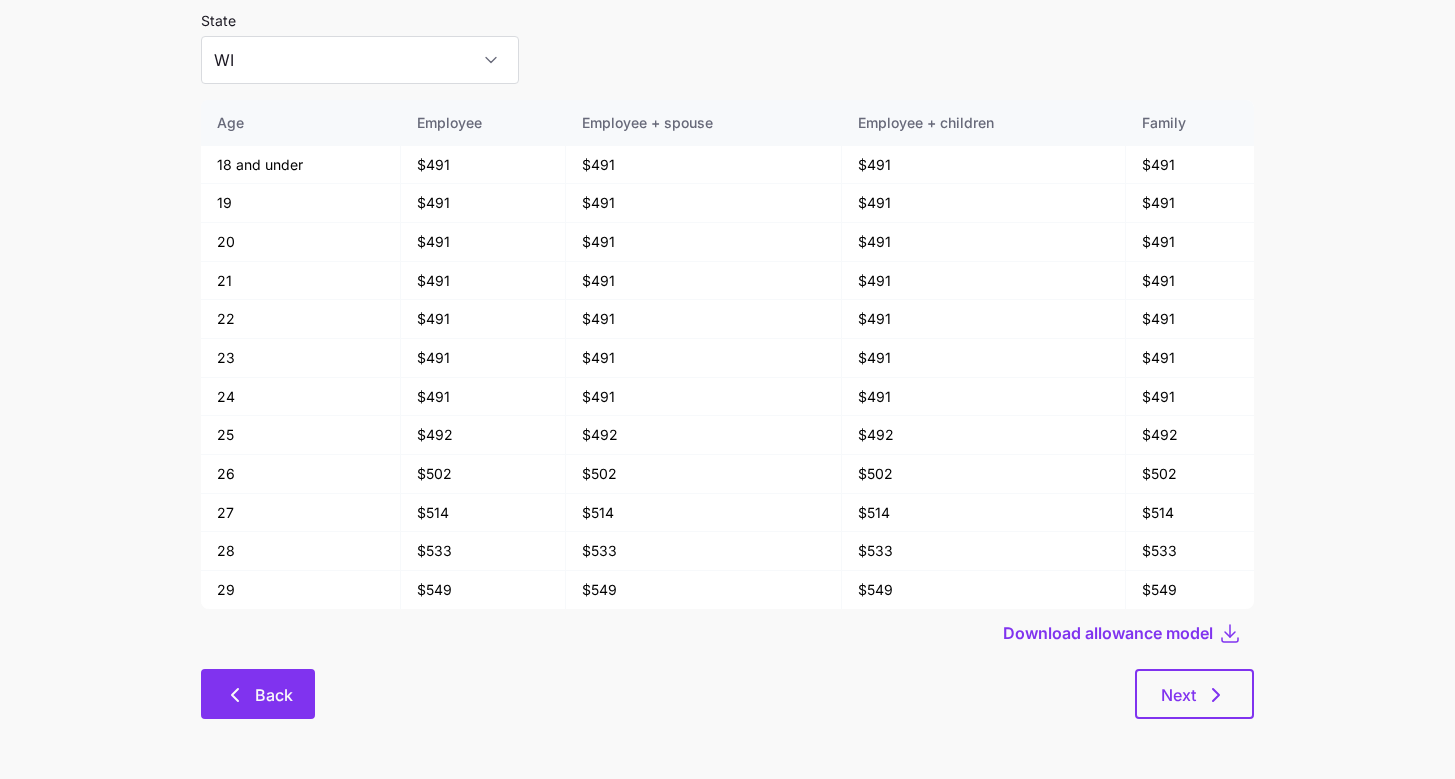 click 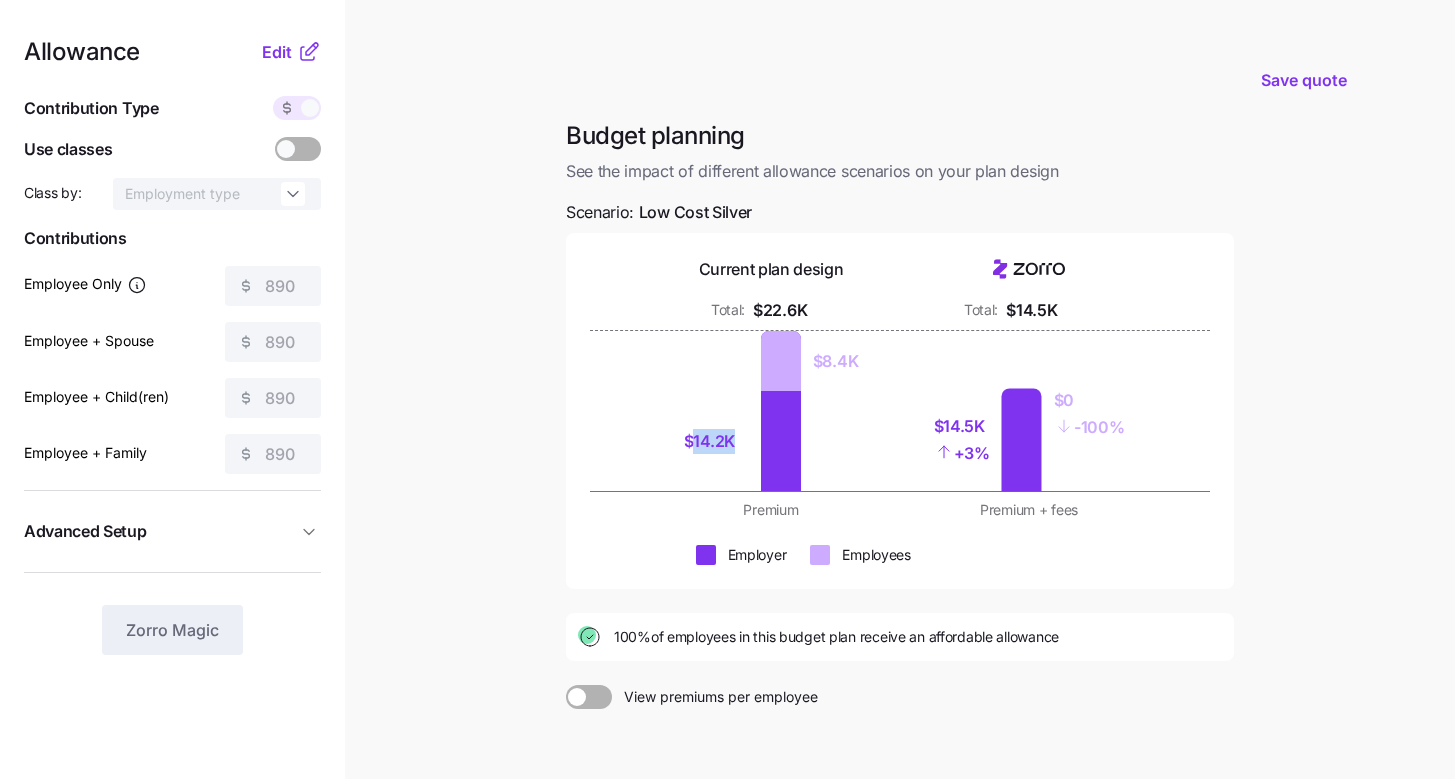 drag, startPoint x: 692, startPoint y: 446, endPoint x: 732, endPoint y: 445, distance: 40.012497 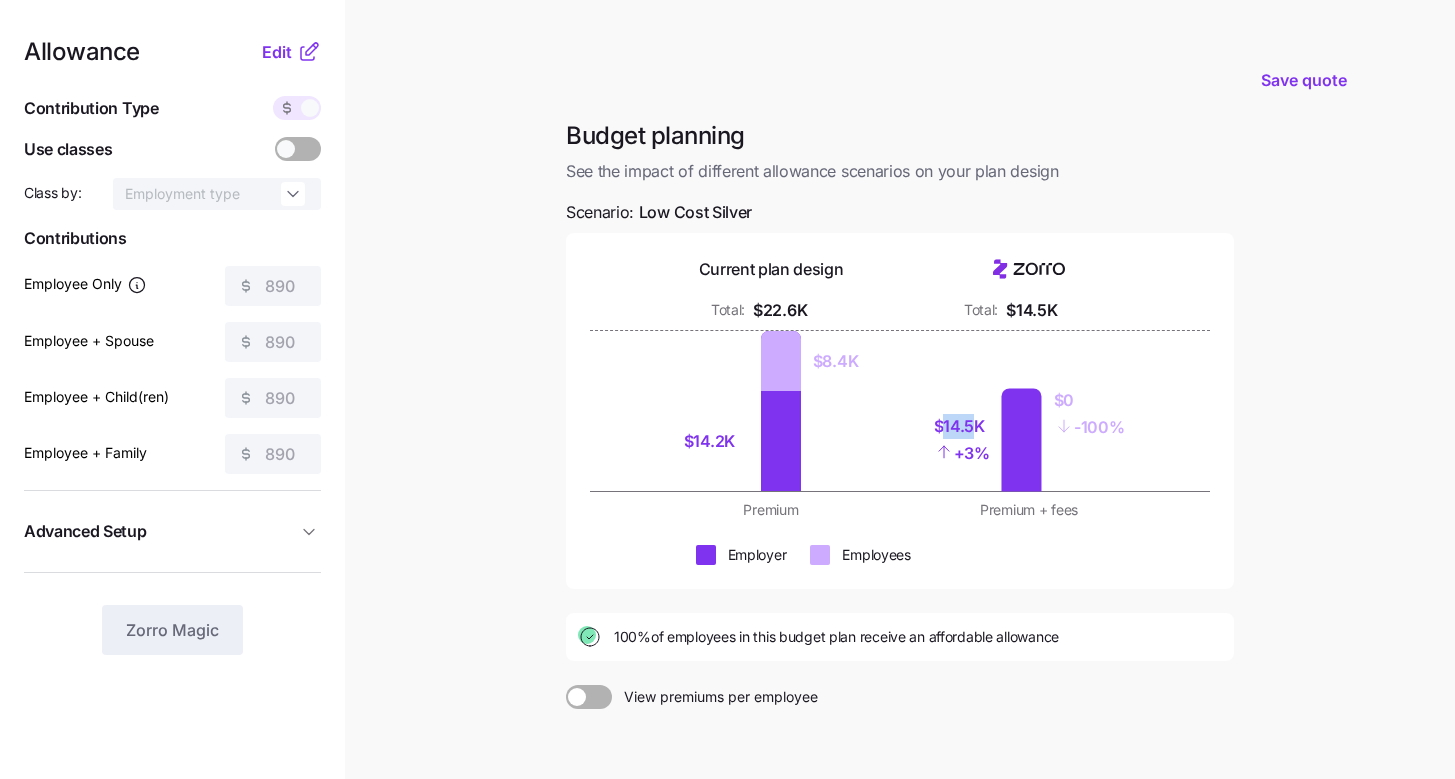 drag, startPoint x: 941, startPoint y: 427, endPoint x: 980, endPoint y: 427, distance: 39 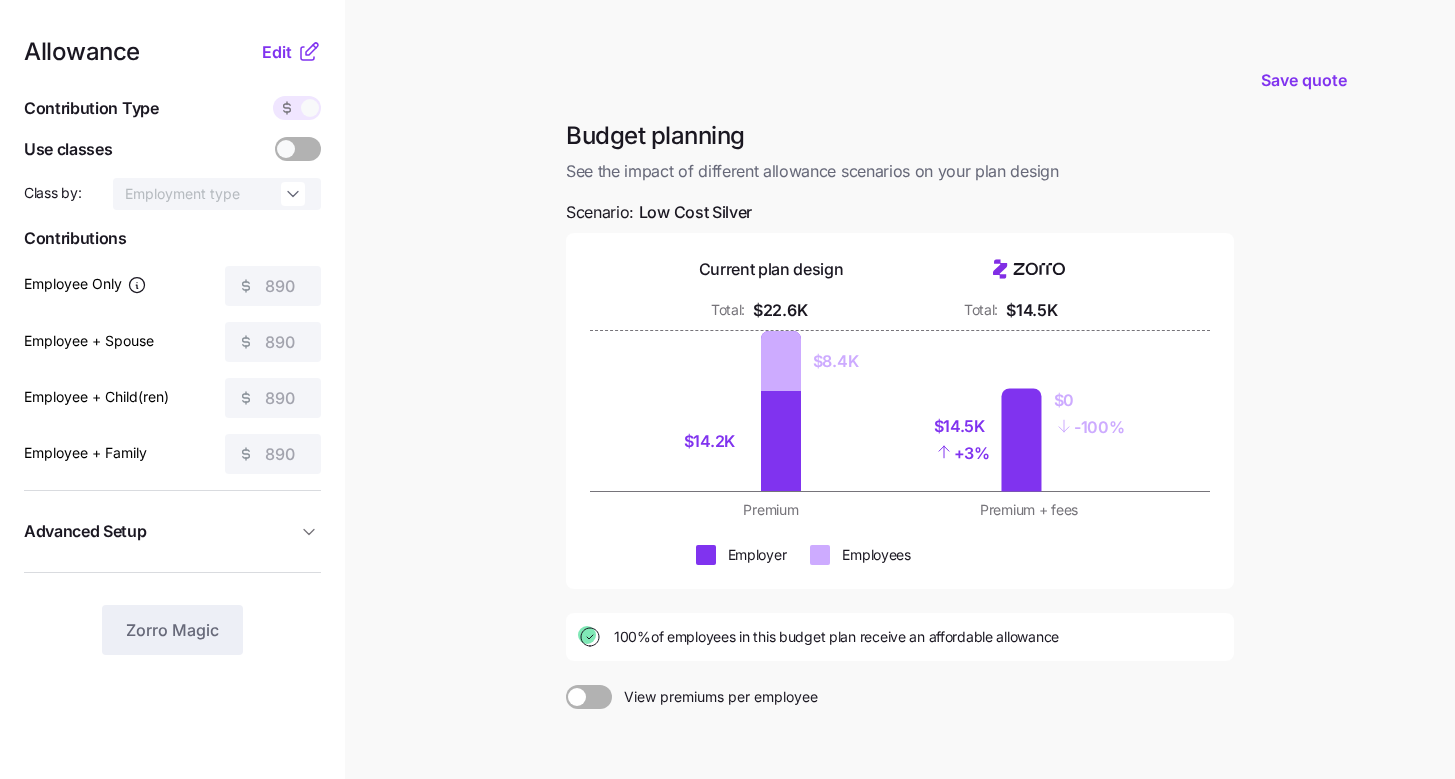 click on "Save quote Budget planning See the impact of different allowance scenarios on your plan design Scenario:   Low Cost Silver Current plan design Total: $22.6K Total: $14.5K $14.2K $8.4K $14.5K + 3% $0 - 100% Premium Premium + fees   Employer   Employees 100%  of employees in this budget plan receive an affordable allowance View premiums per employee Back Next" at bounding box center [727, 491] 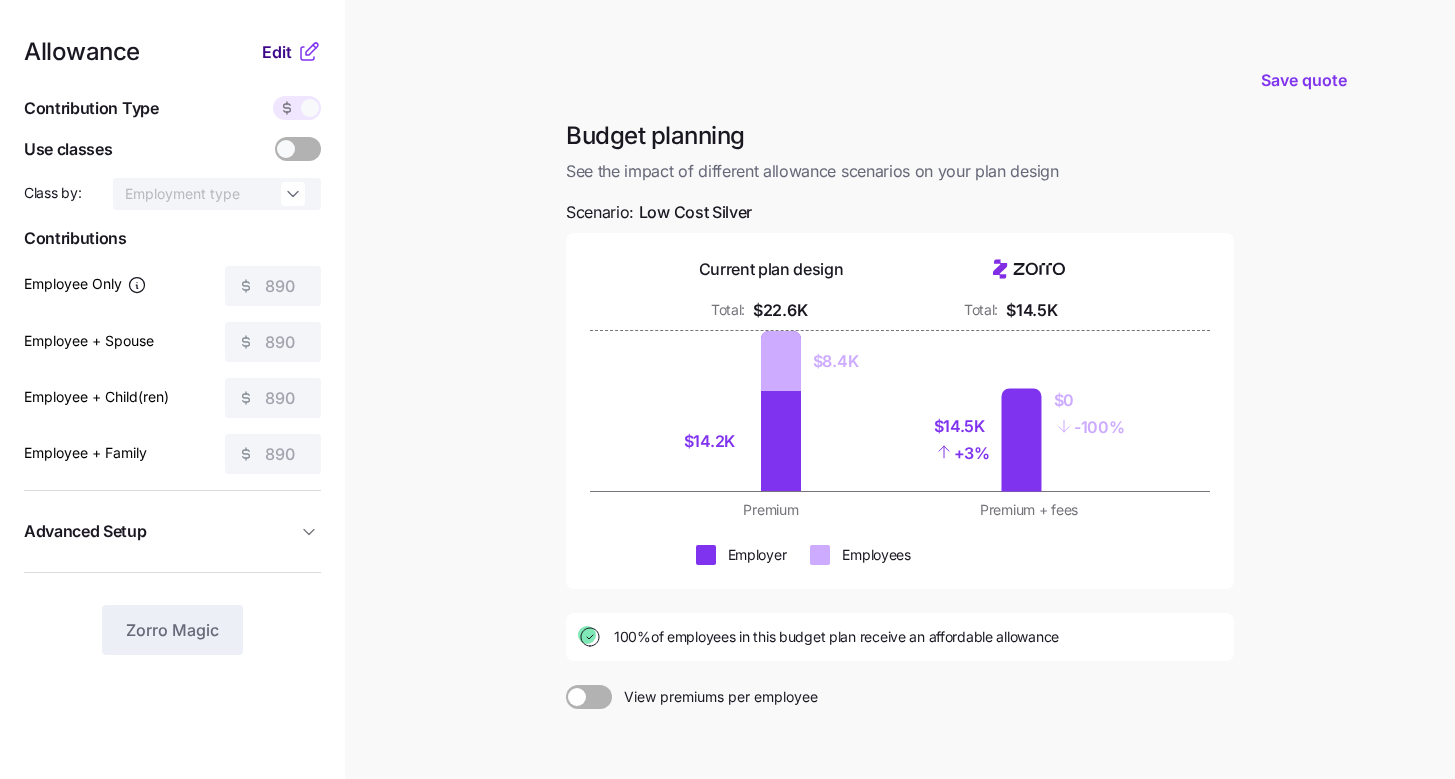 click on "Edit" at bounding box center [279, 52] 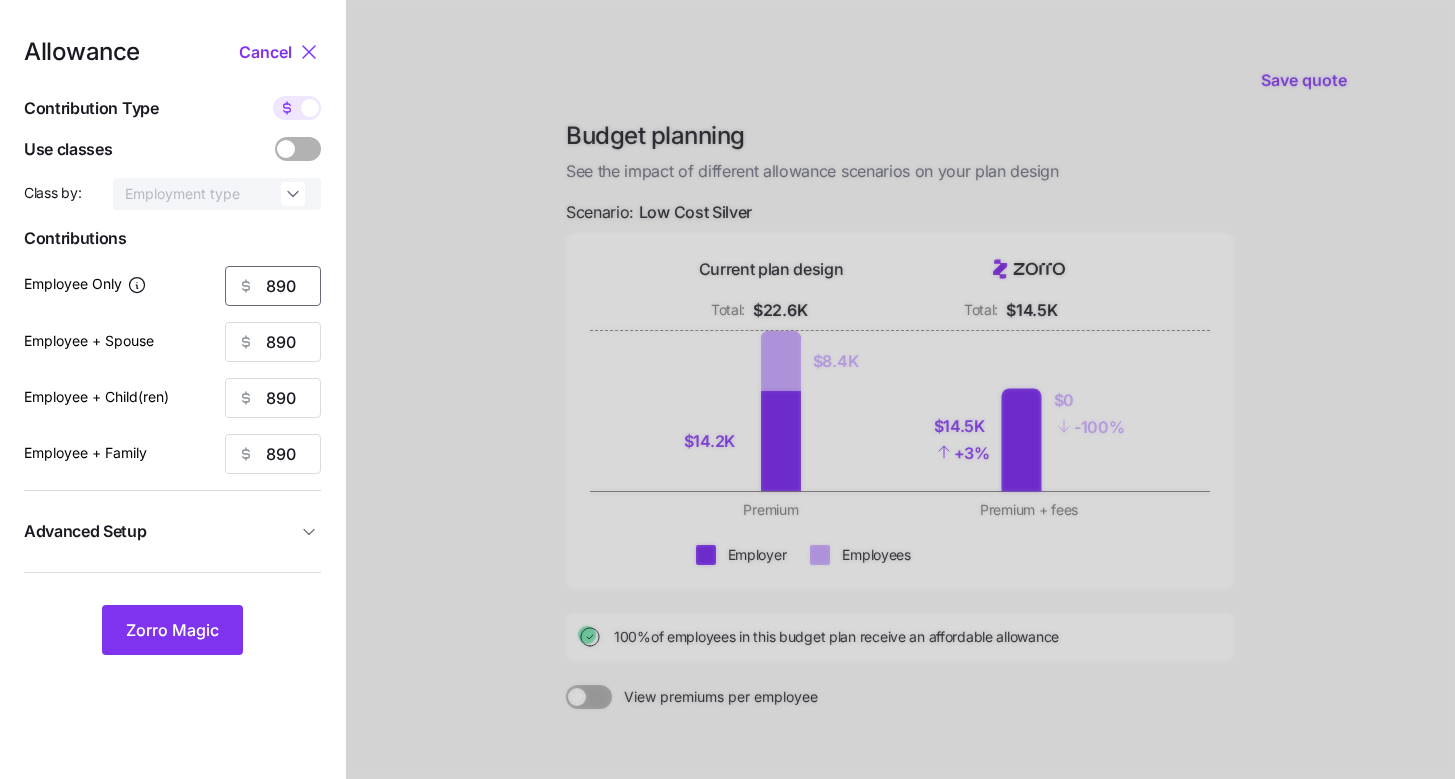 drag, startPoint x: 302, startPoint y: 283, endPoint x: 198, endPoint y: 291, distance: 104.307236 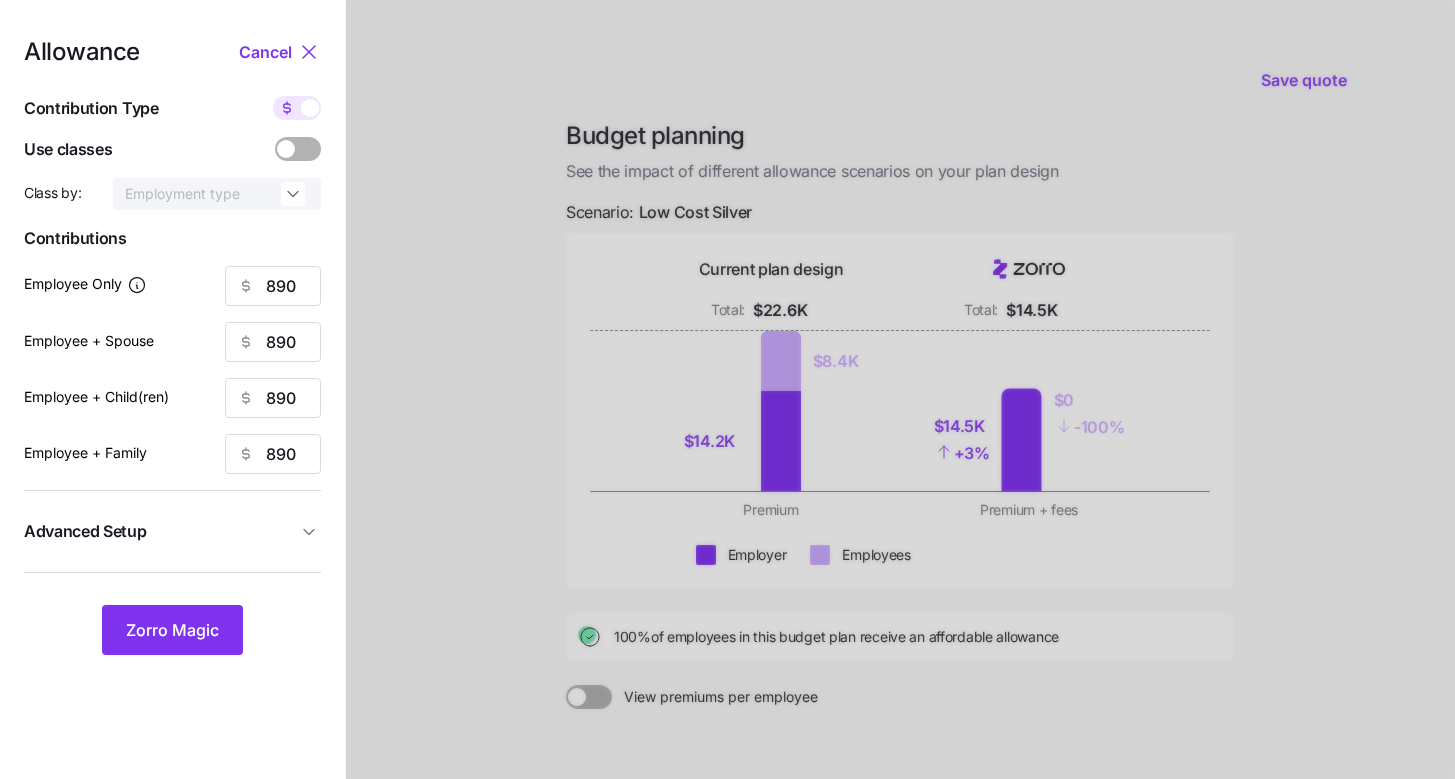 click at bounding box center [900, 491] 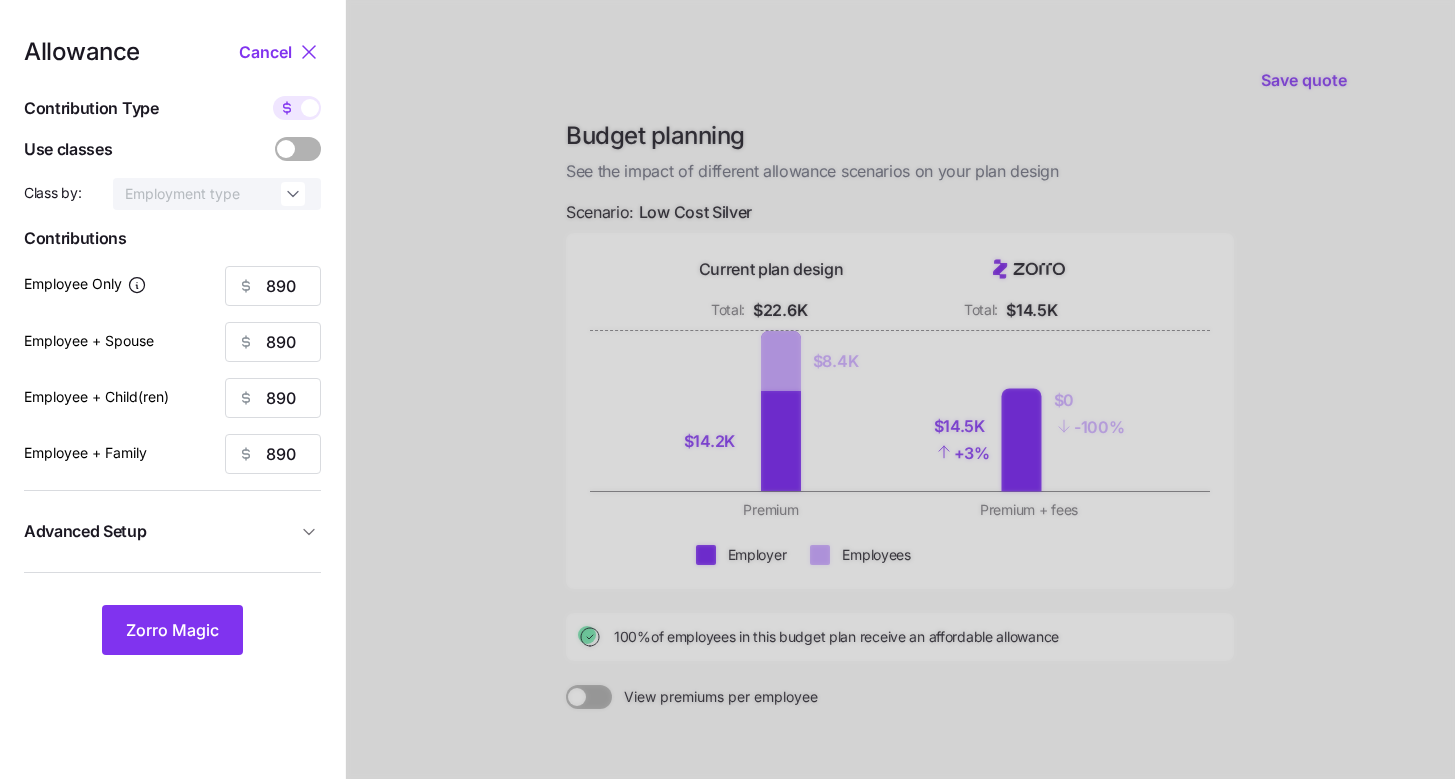 click at bounding box center [900, 491] 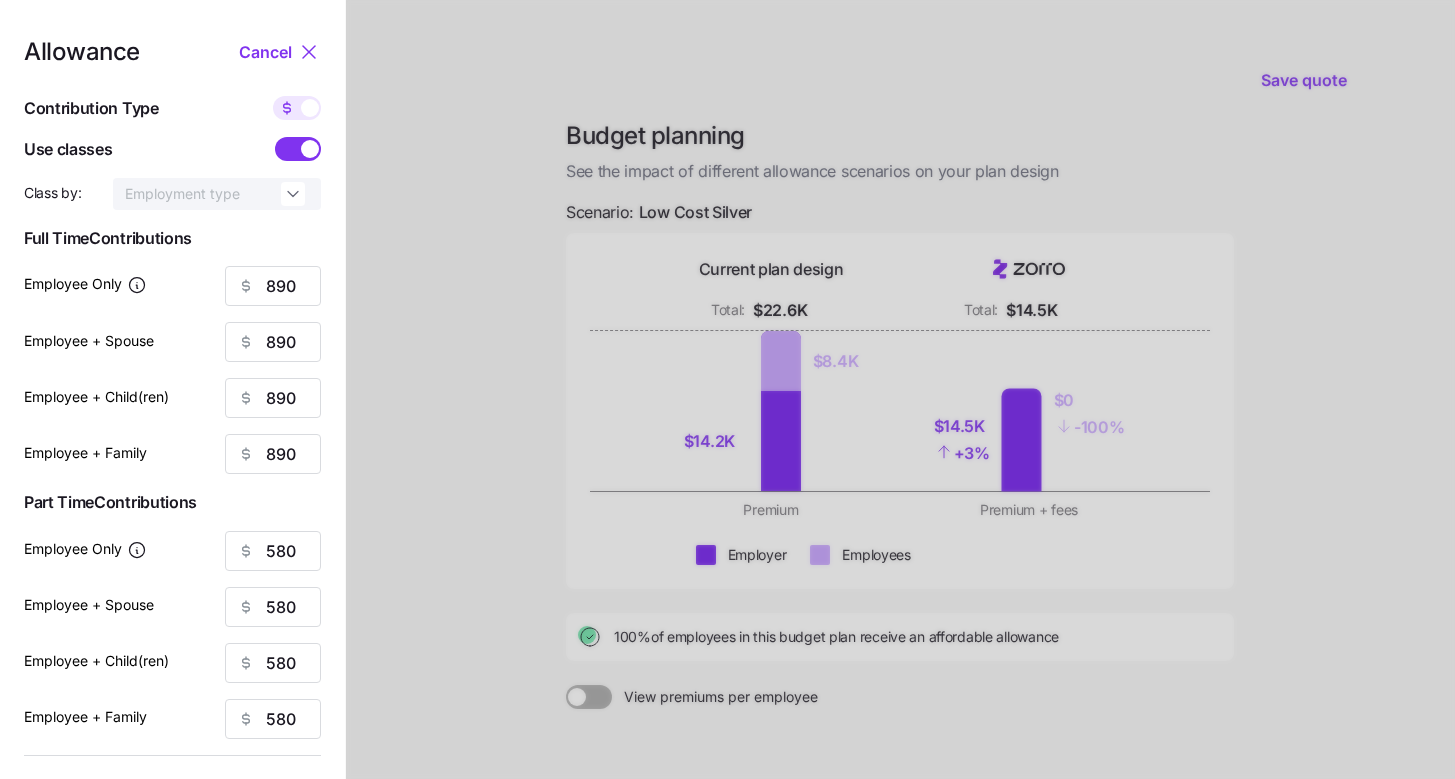 click at bounding box center [310, 149] 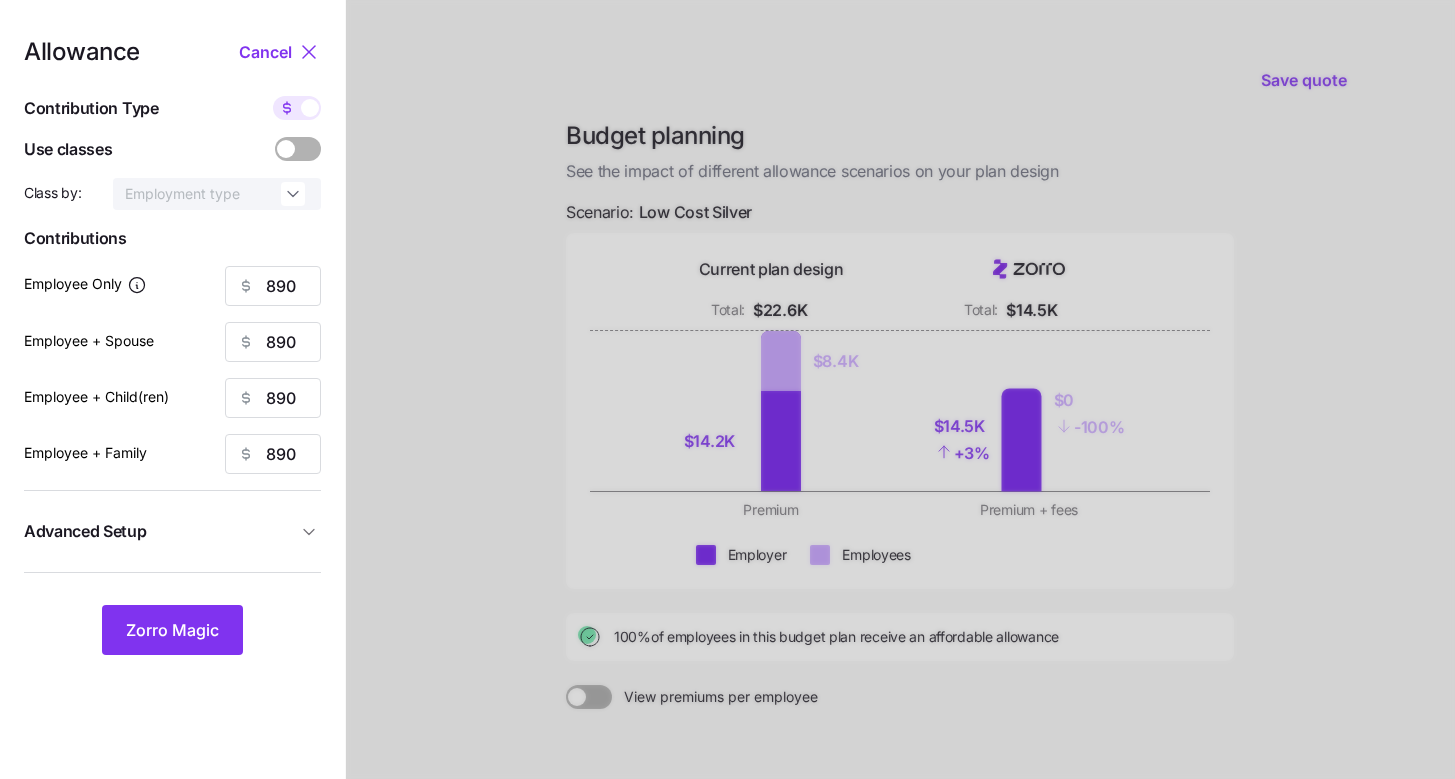 click at bounding box center [310, 108] 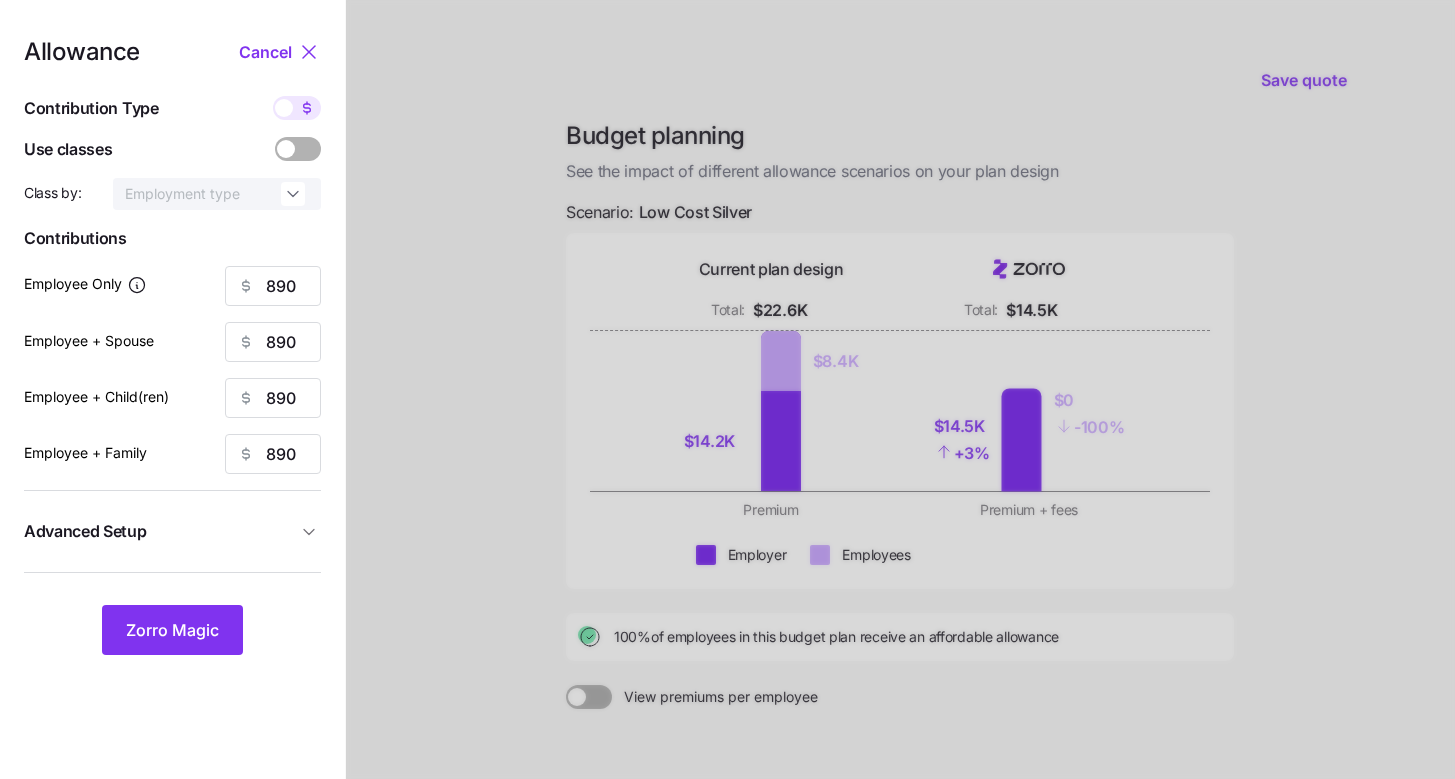 type on "130" 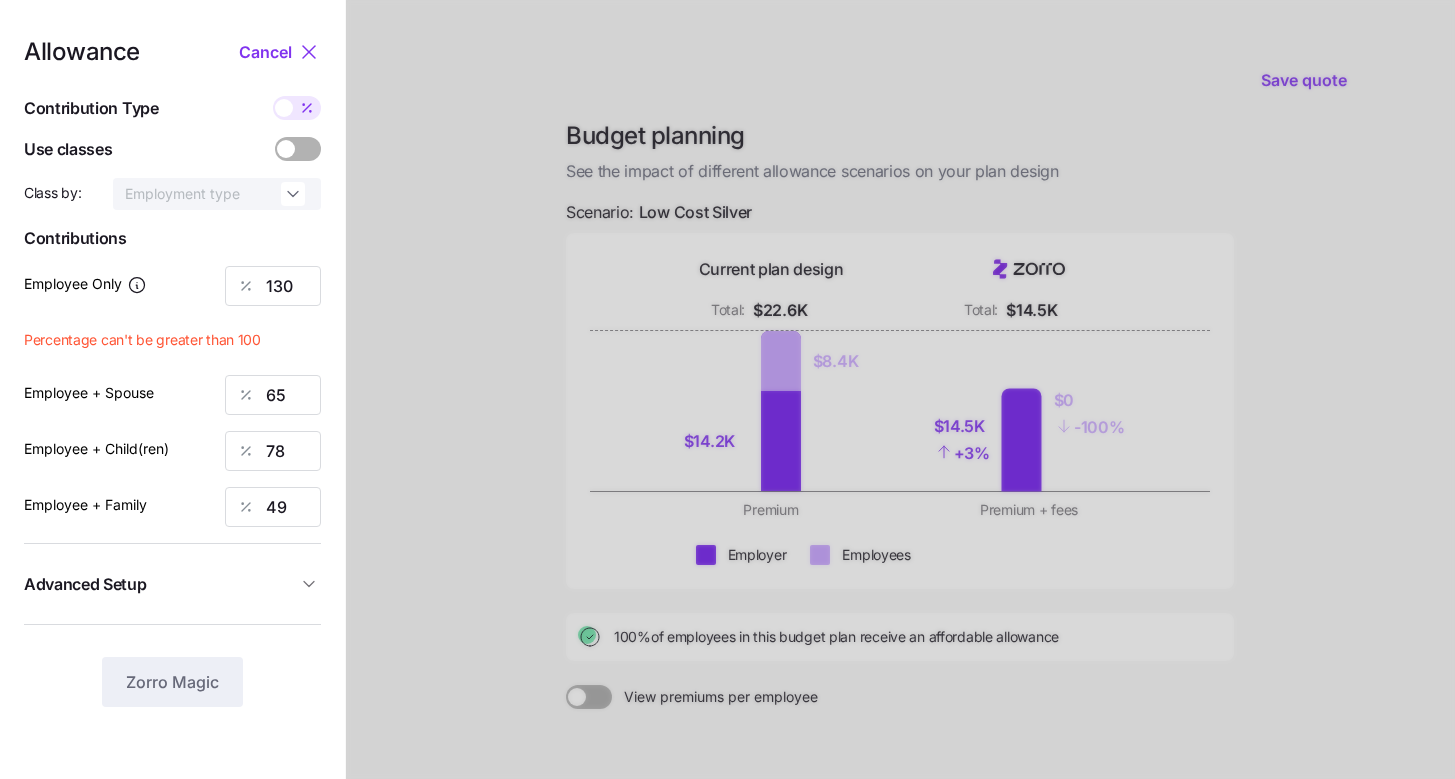 click 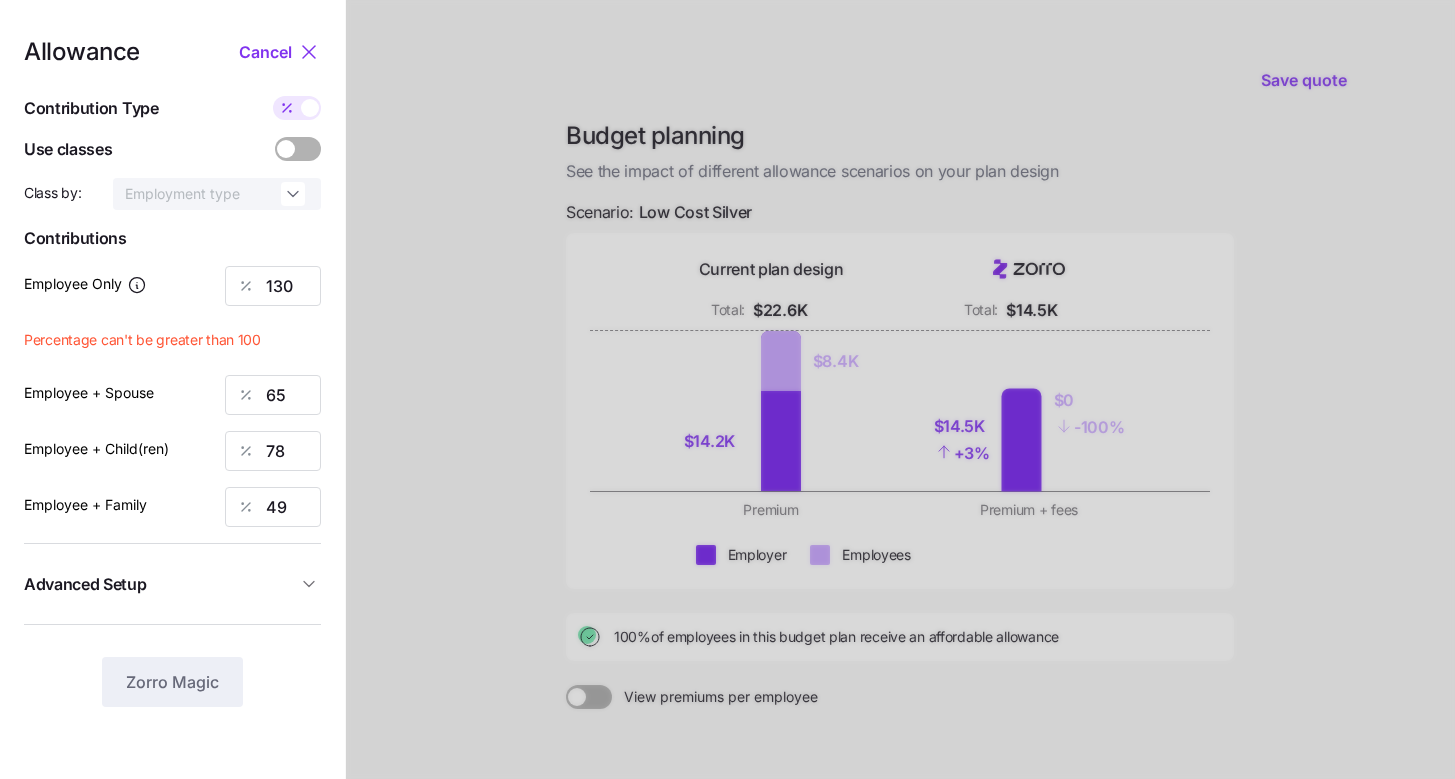 type on "890" 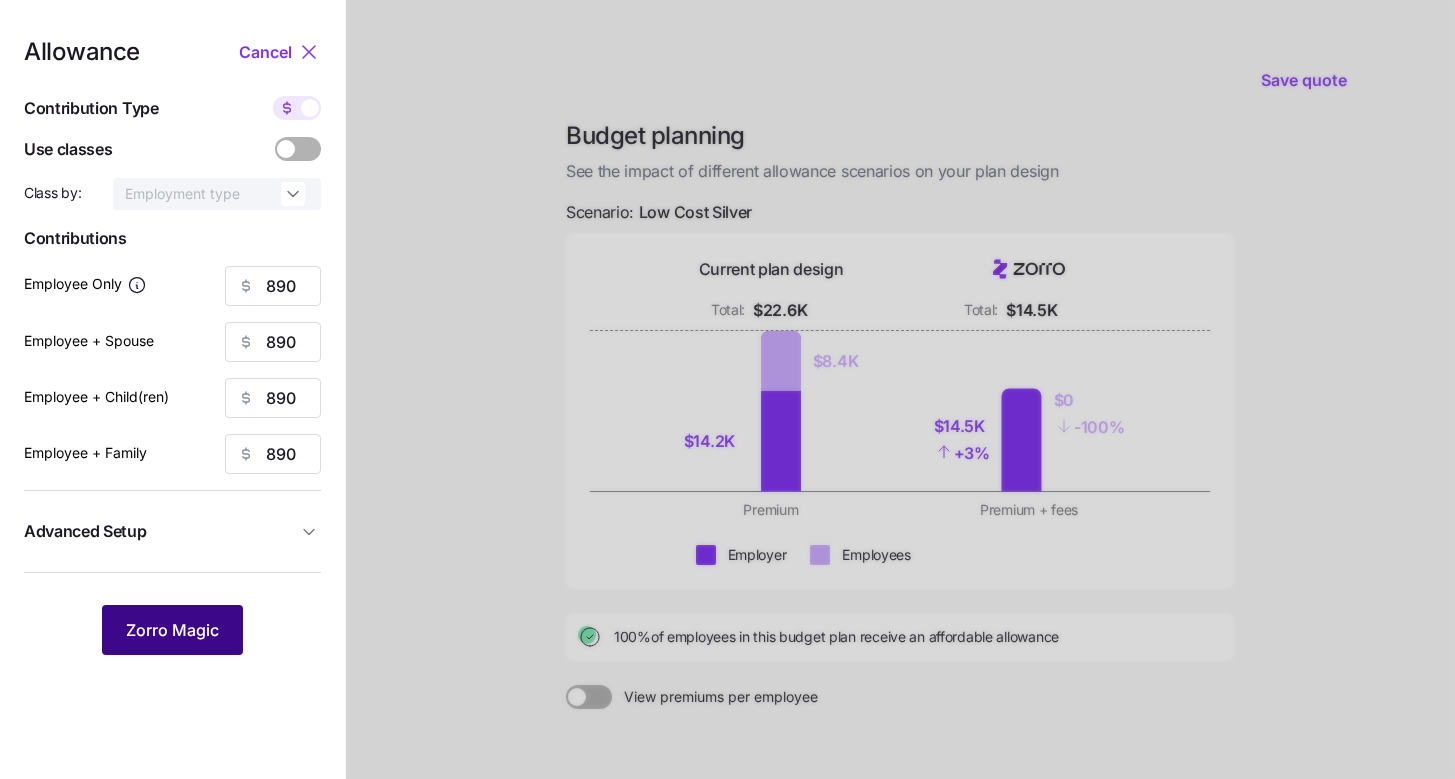 click on "Zorro Magic" at bounding box center [172, 630] 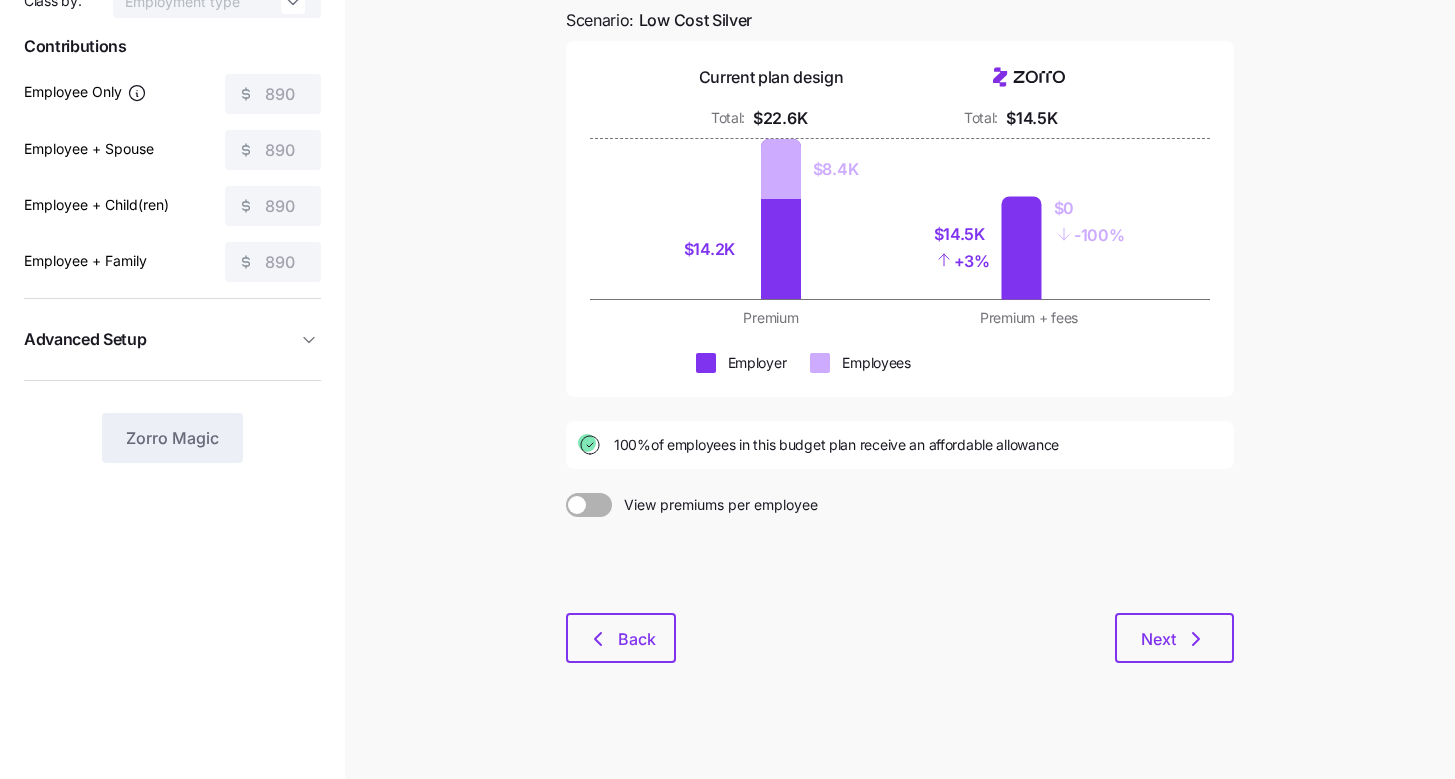 scroll, scrollTop: 204, scrollLeft: 0, axis: vertical 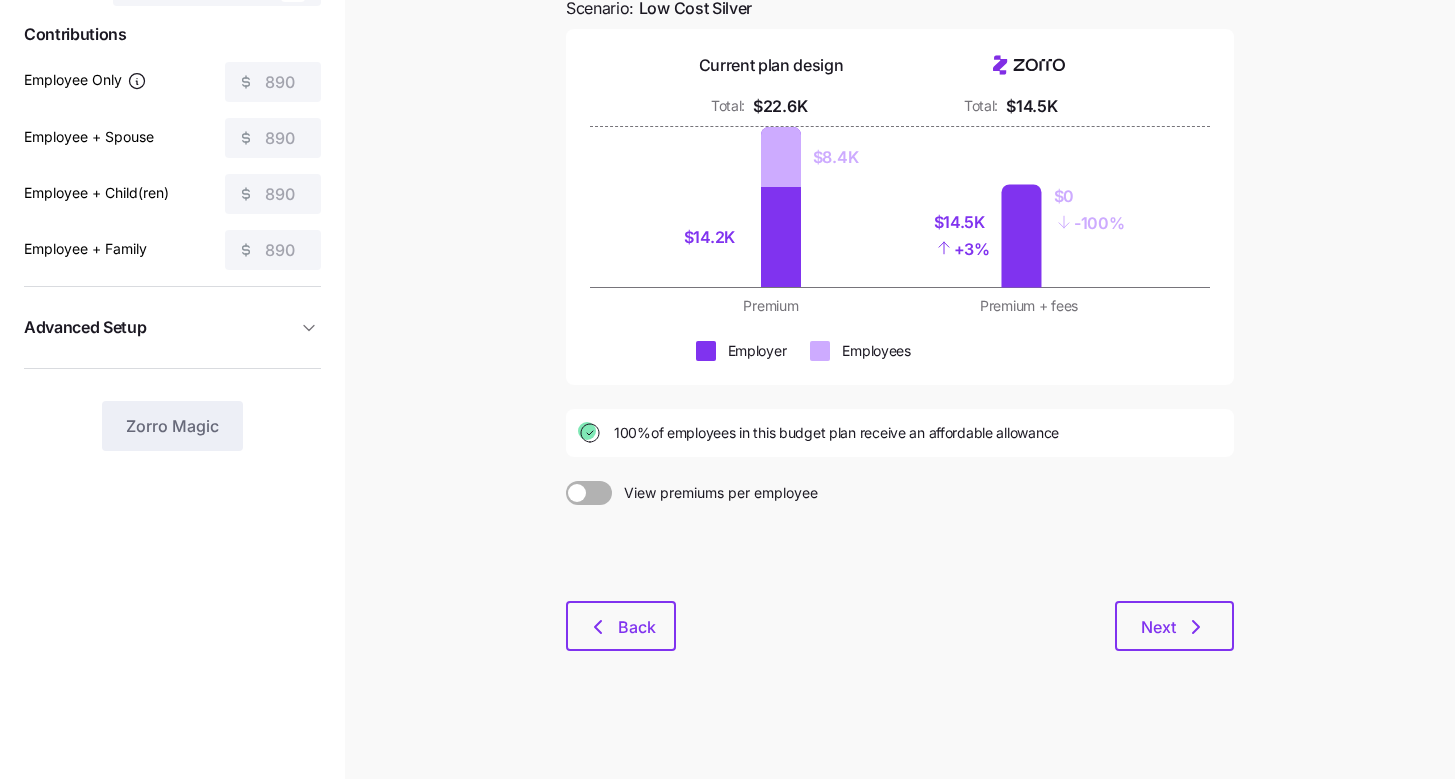 click on "Budget planning See the impact of different allowance scenarios on your plan design Scenario:   Low Cost Silver Current plan design Total: $22.6K Total: $14.5K $14.2K $8.4K $14.5K + 3% $0 - 100% Premium Premium + fees   Employer   Employees 100%  of employees in this budget plan receive an affordable allowance View premiums per employee Back Next" at bounding box center [900, 295] 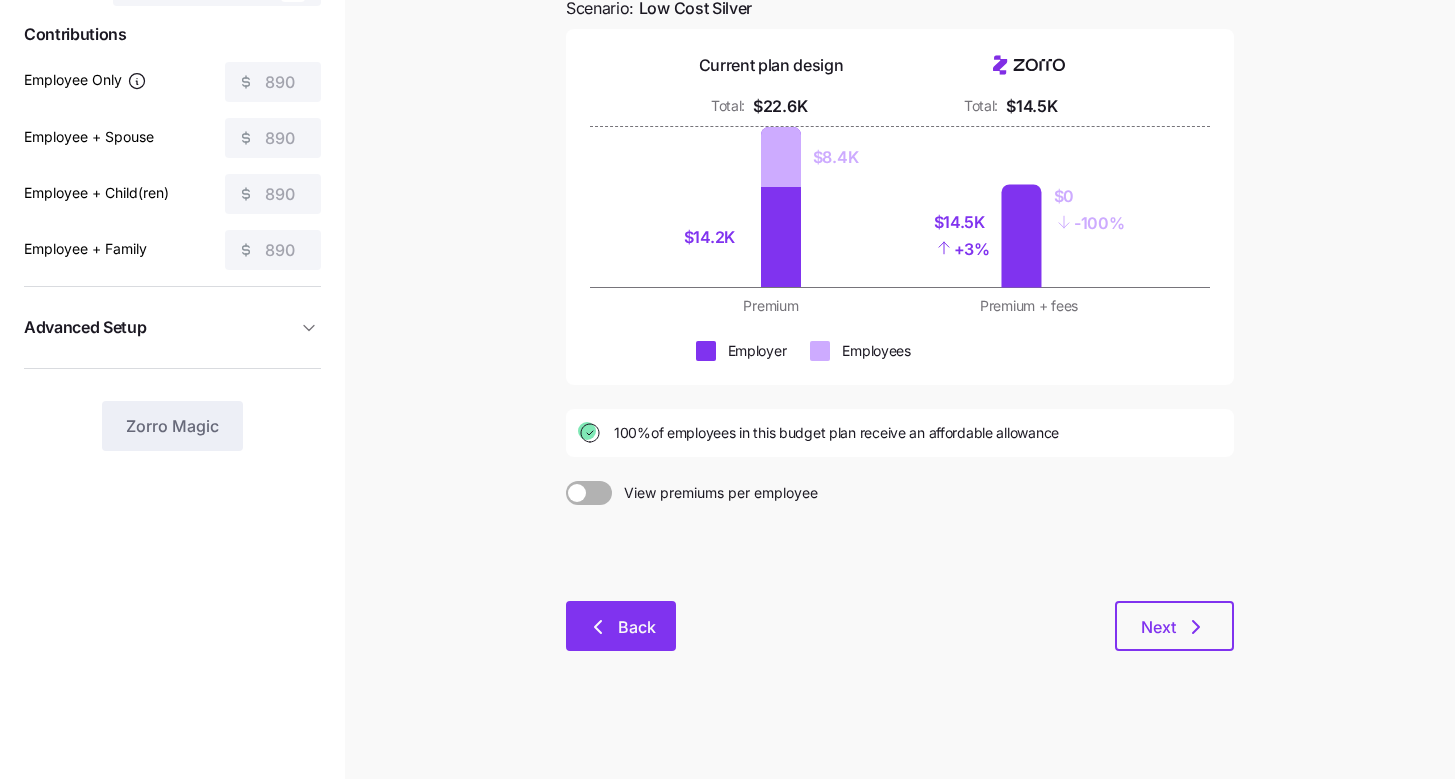 click on "Back" at bounding box center [621, 626] 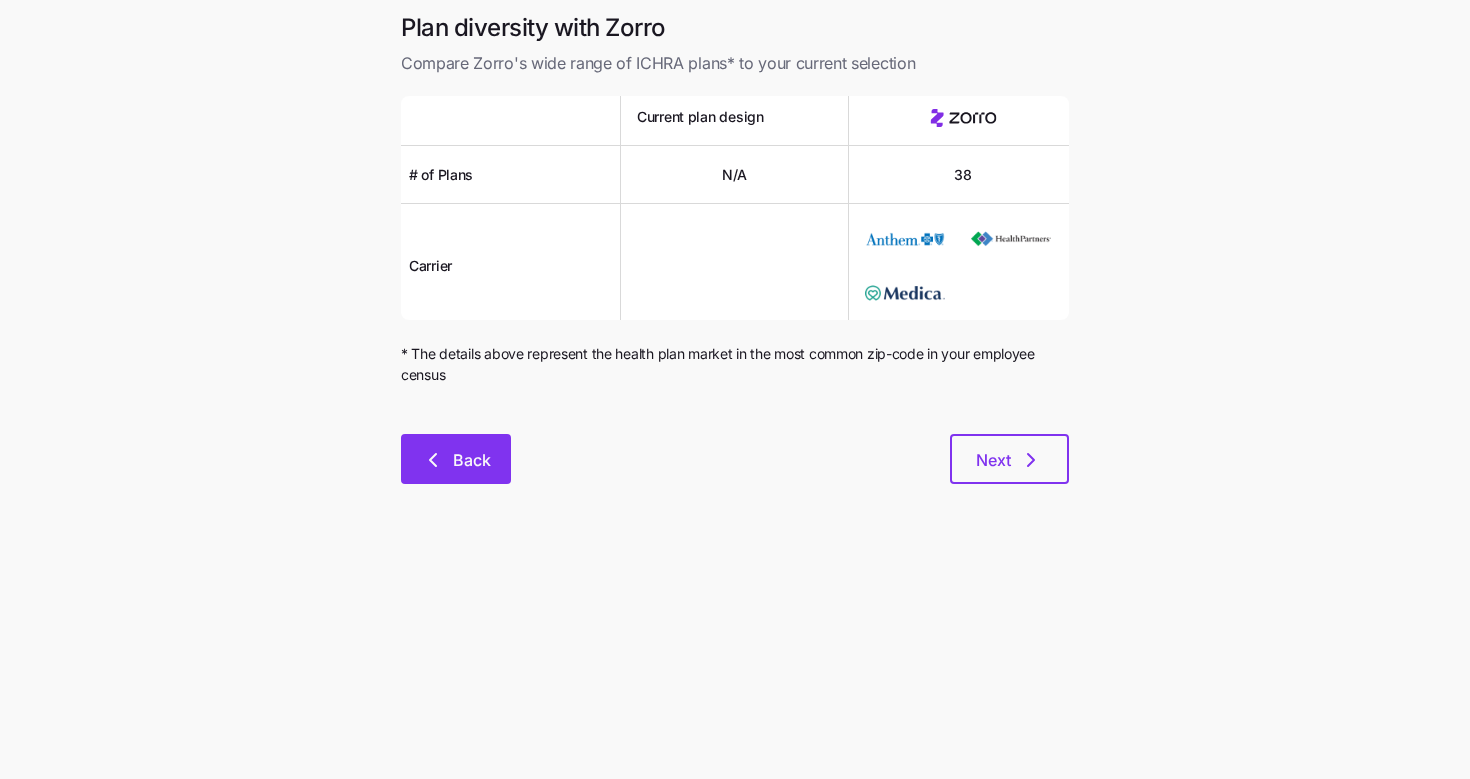 click on "Back" at bounding box center [472, 460] 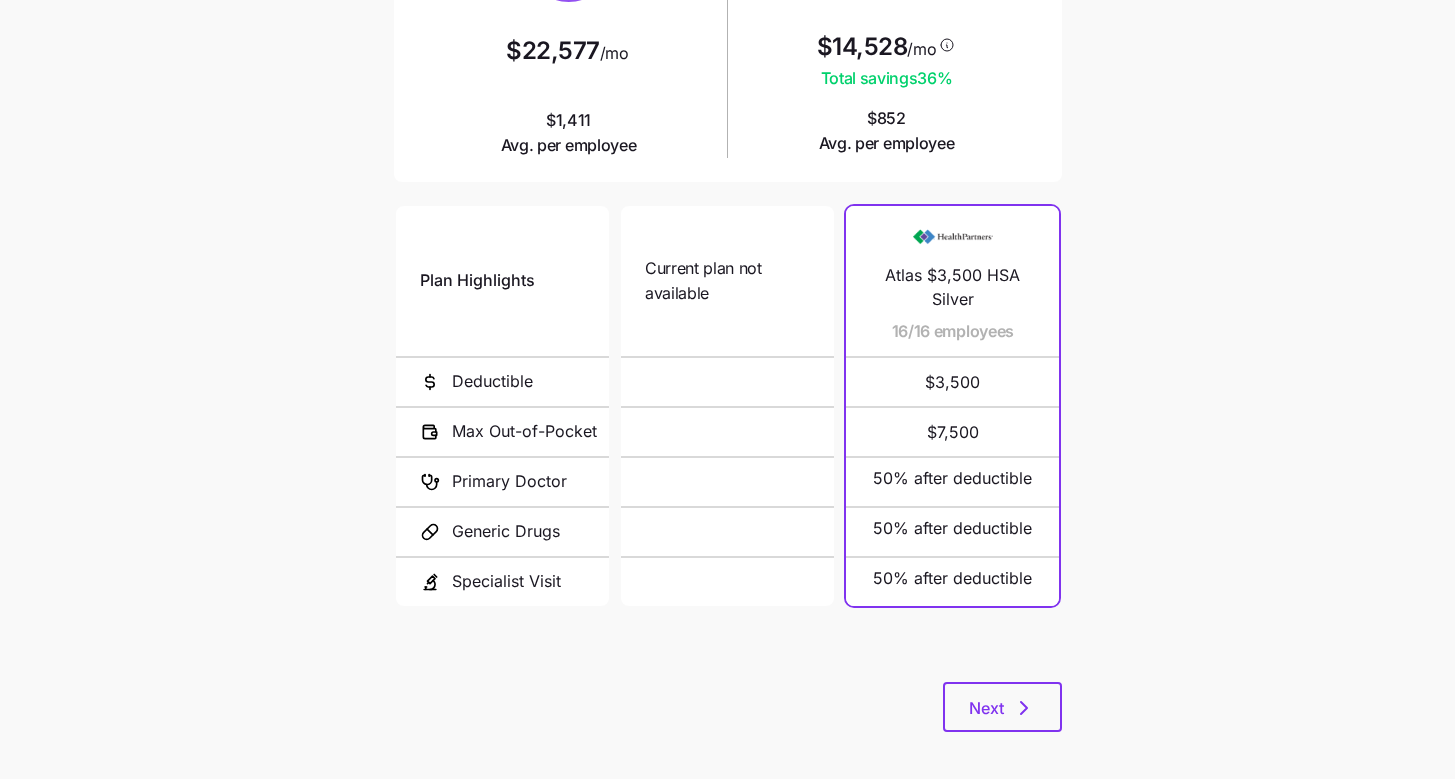 scroll, scrollTop: 281, scrollLeft: 0, axis: vertical 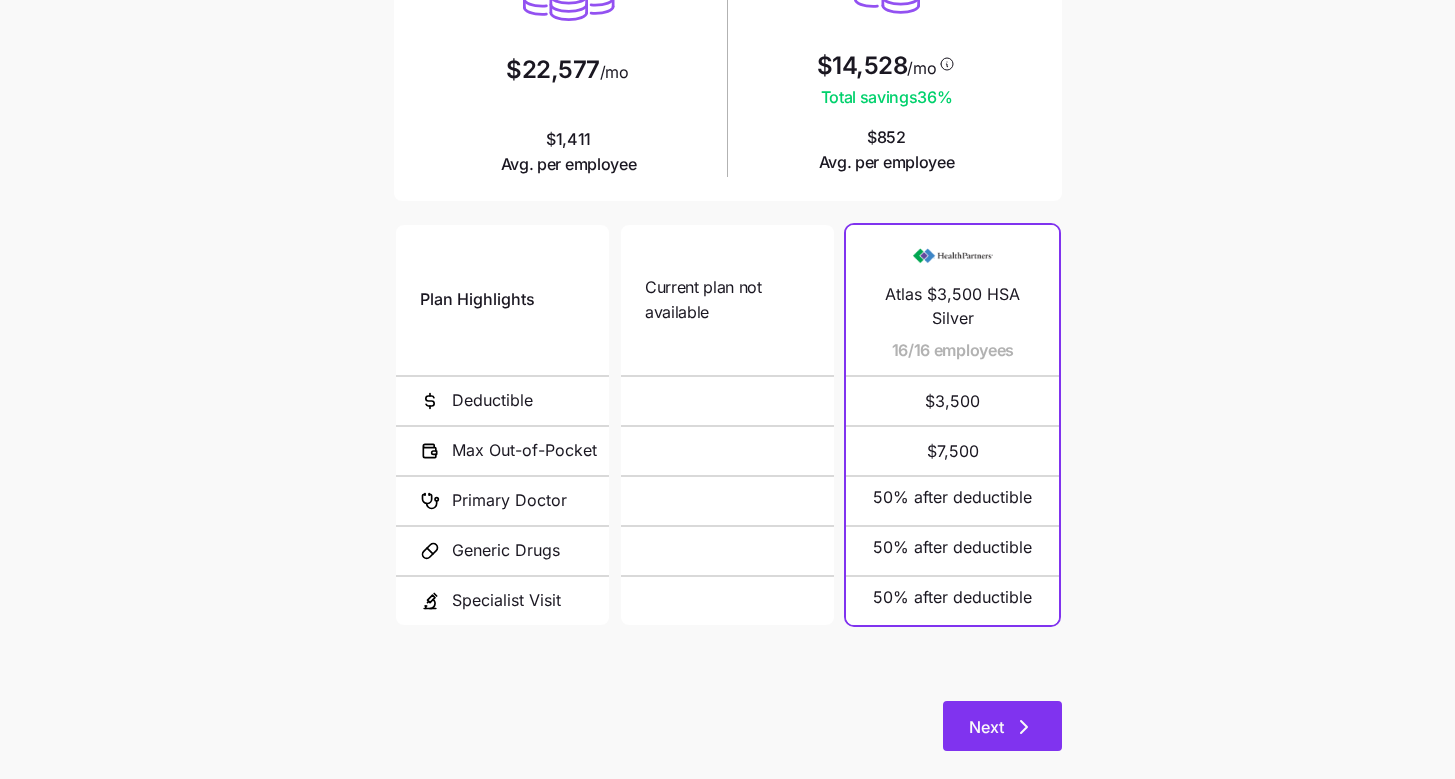 click on "Next" at bounding box center [986, 727] 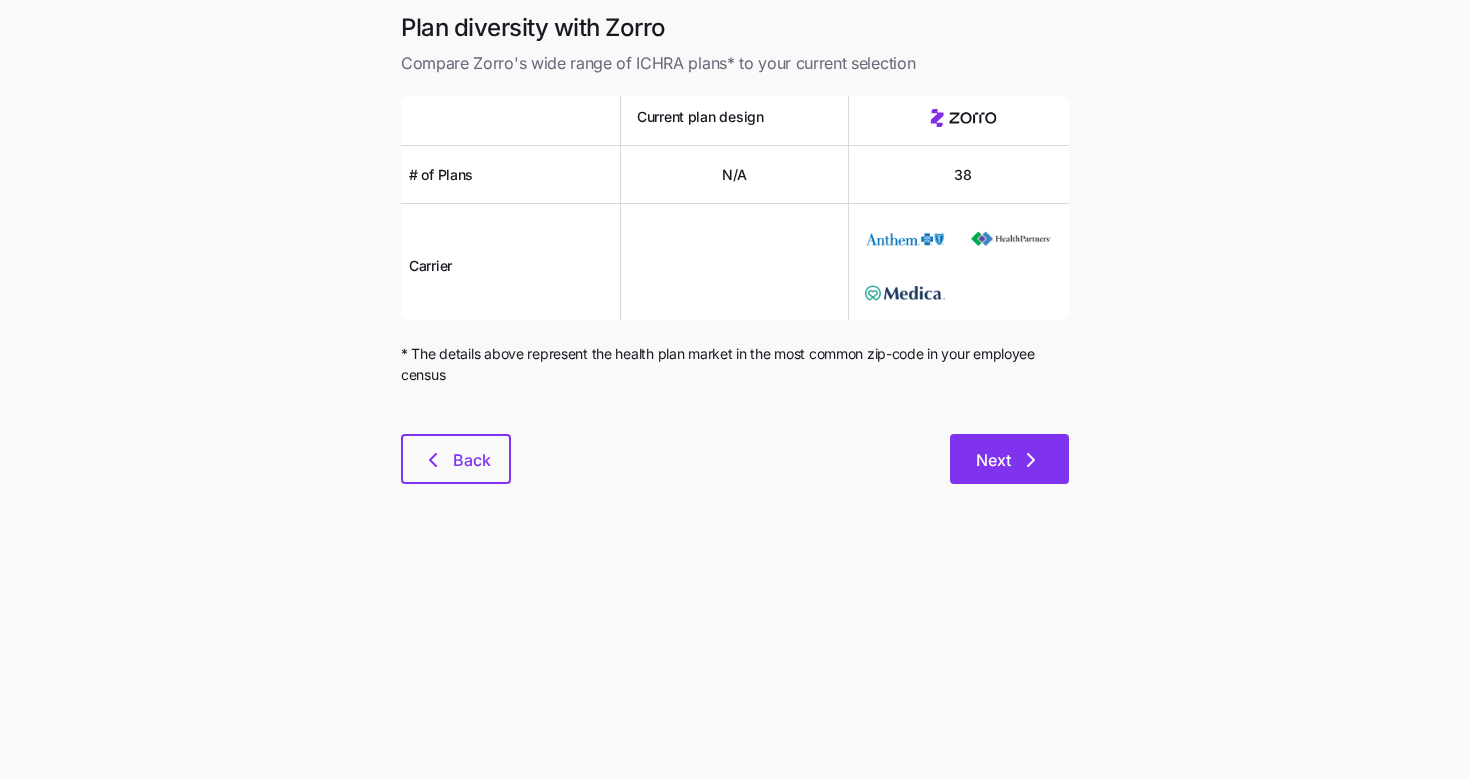 click on "Next" at bounding box center [993, 460] 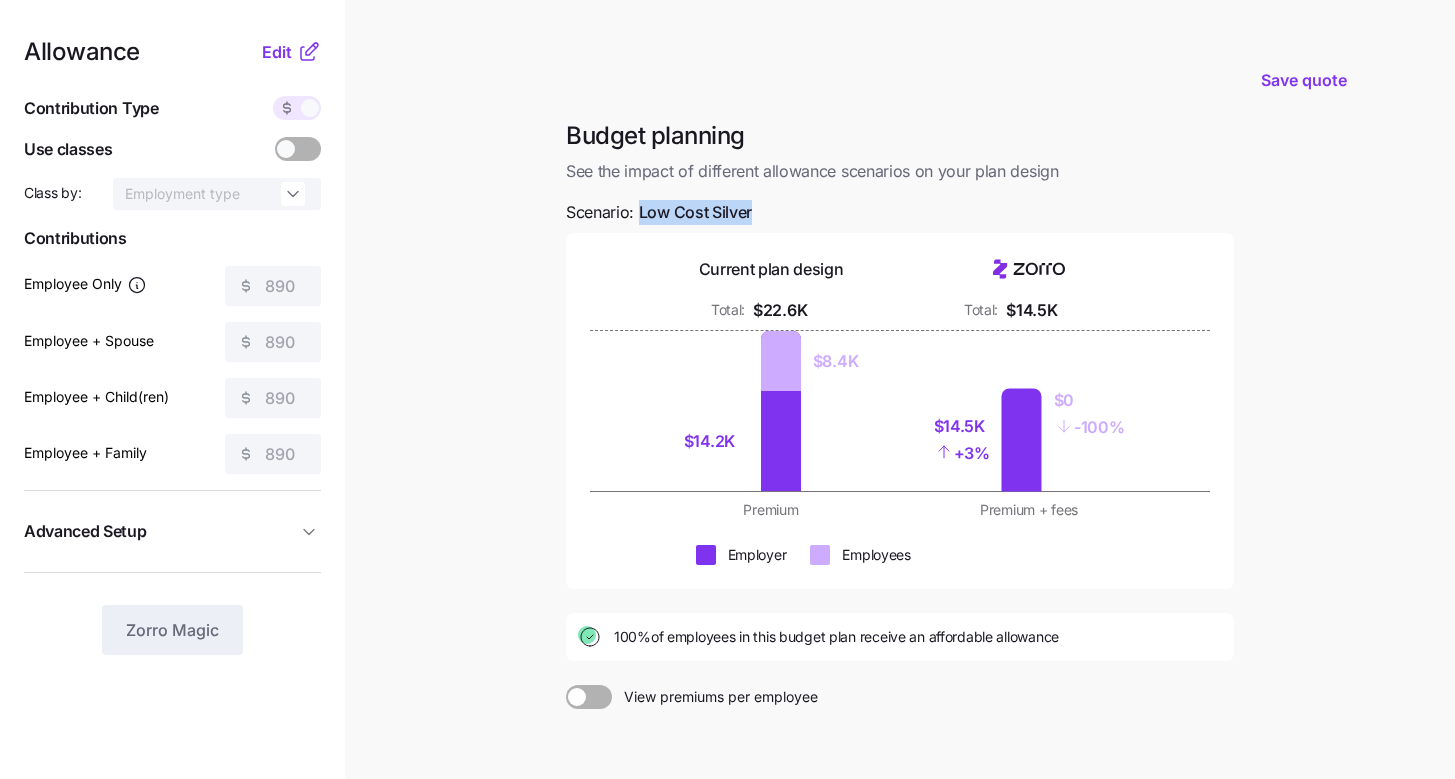 drag, startPoint x: 773, startPoint y: 215, endPoint x: 638, endPoint y: 212, distance: 135.03333 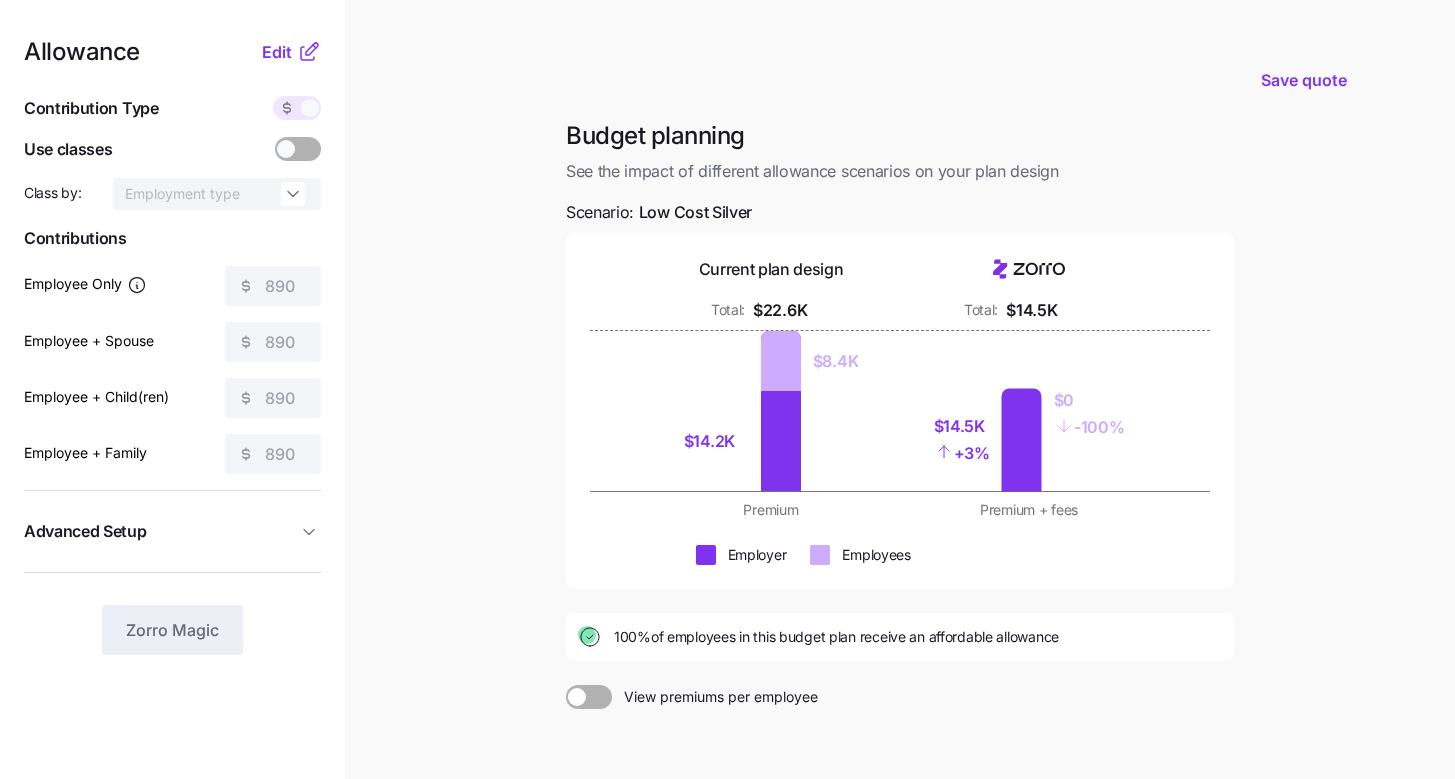click on "Budget planning See the impact of different allowance scenarios on your plan design Scenario:   Low Cost Silver Current plan design Total: $22.6K Total: $14.5K $14.2K $8.4K $14.5K + 3% $0 - 100% Premium Premium + fees   Employer   Employees 100%  of employees in this budget plan receive an affordable allowance View premiums per employee Back Next" at bounding box center (900, 499) 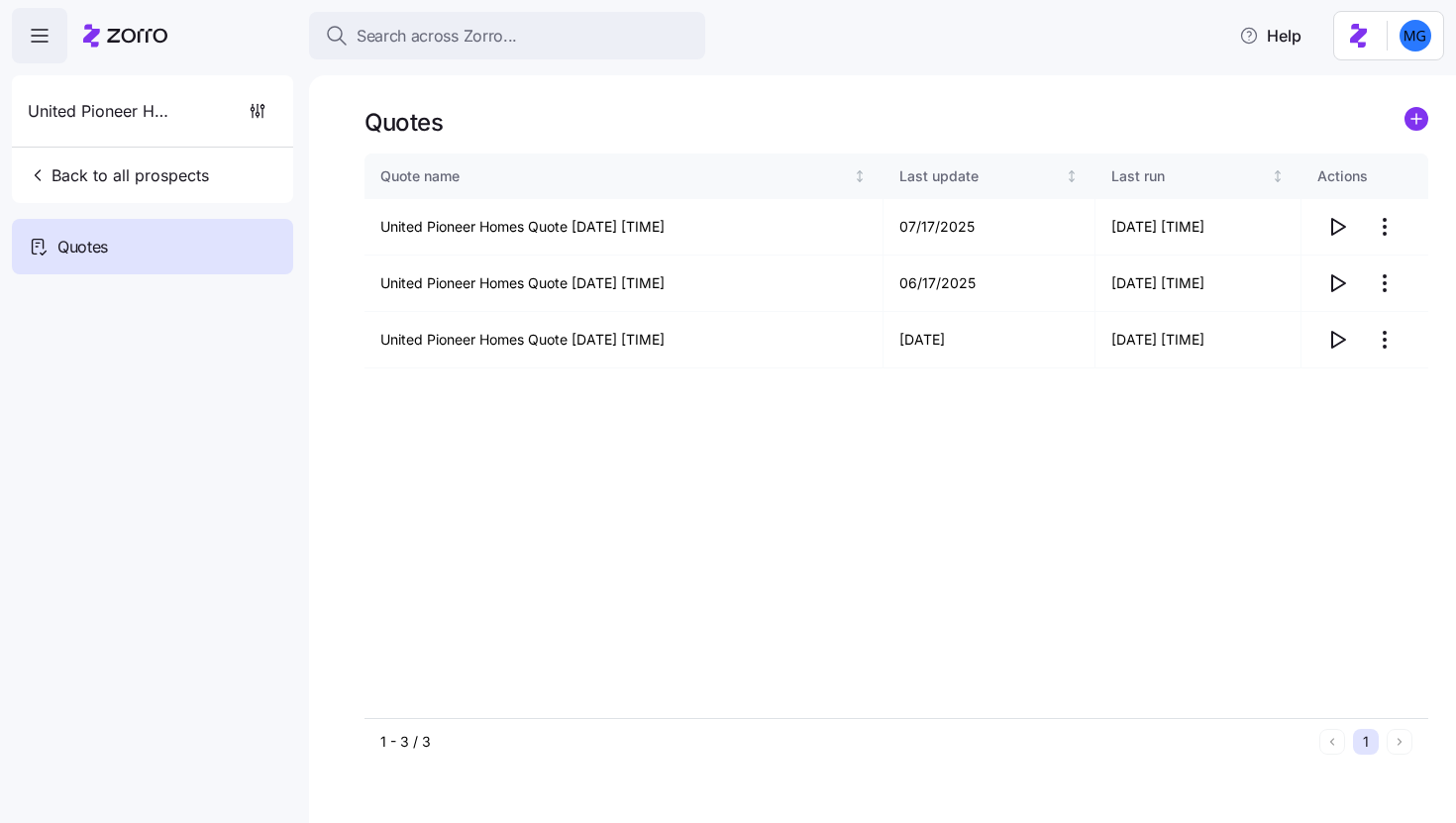 scroll, scrollTop: 0, scrollLeft: 0, axis: both 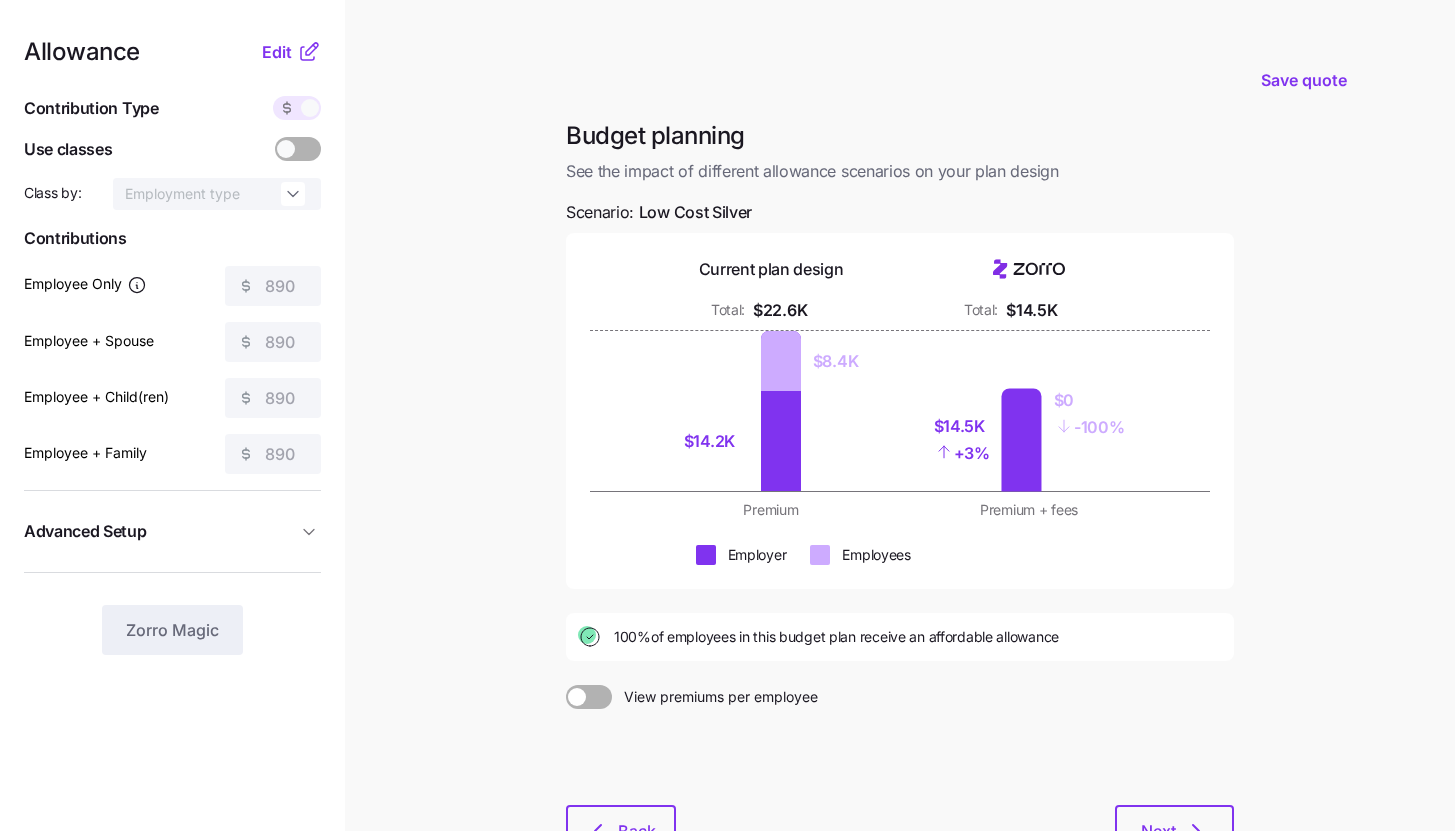 click 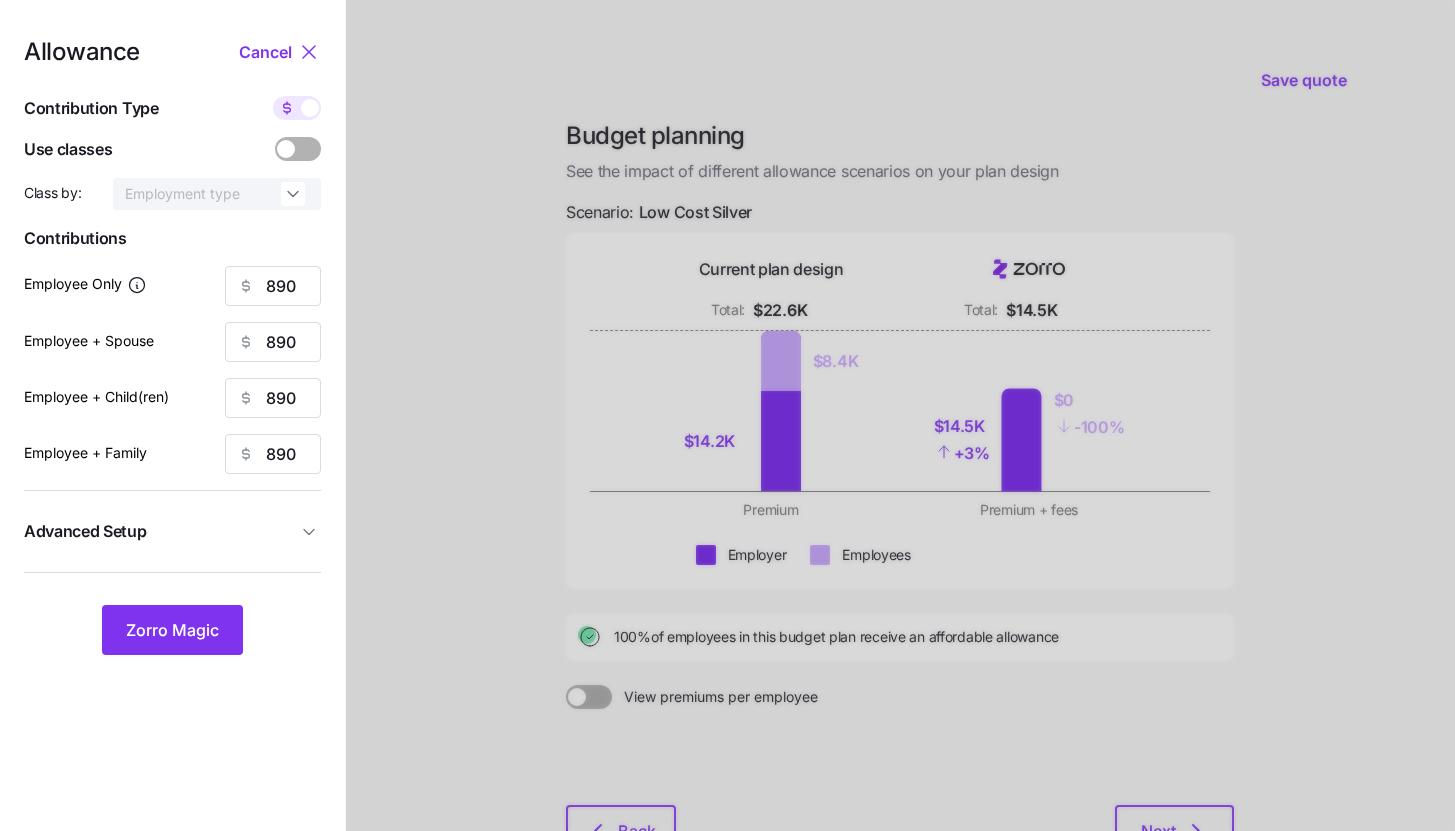 click on "Advanced Setup" at bounding box center (160, 531) 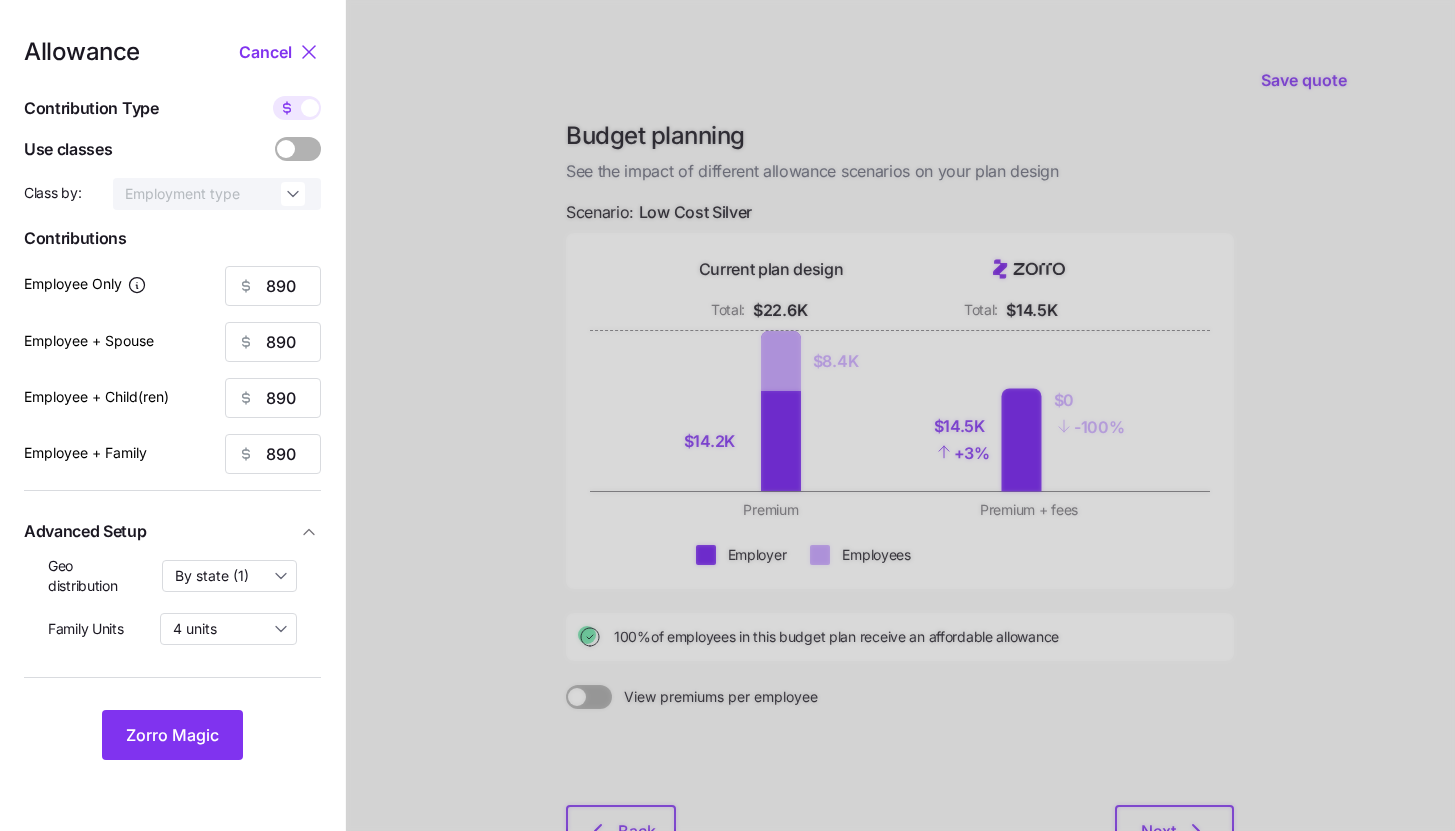 click at bounding box center (900, 491) 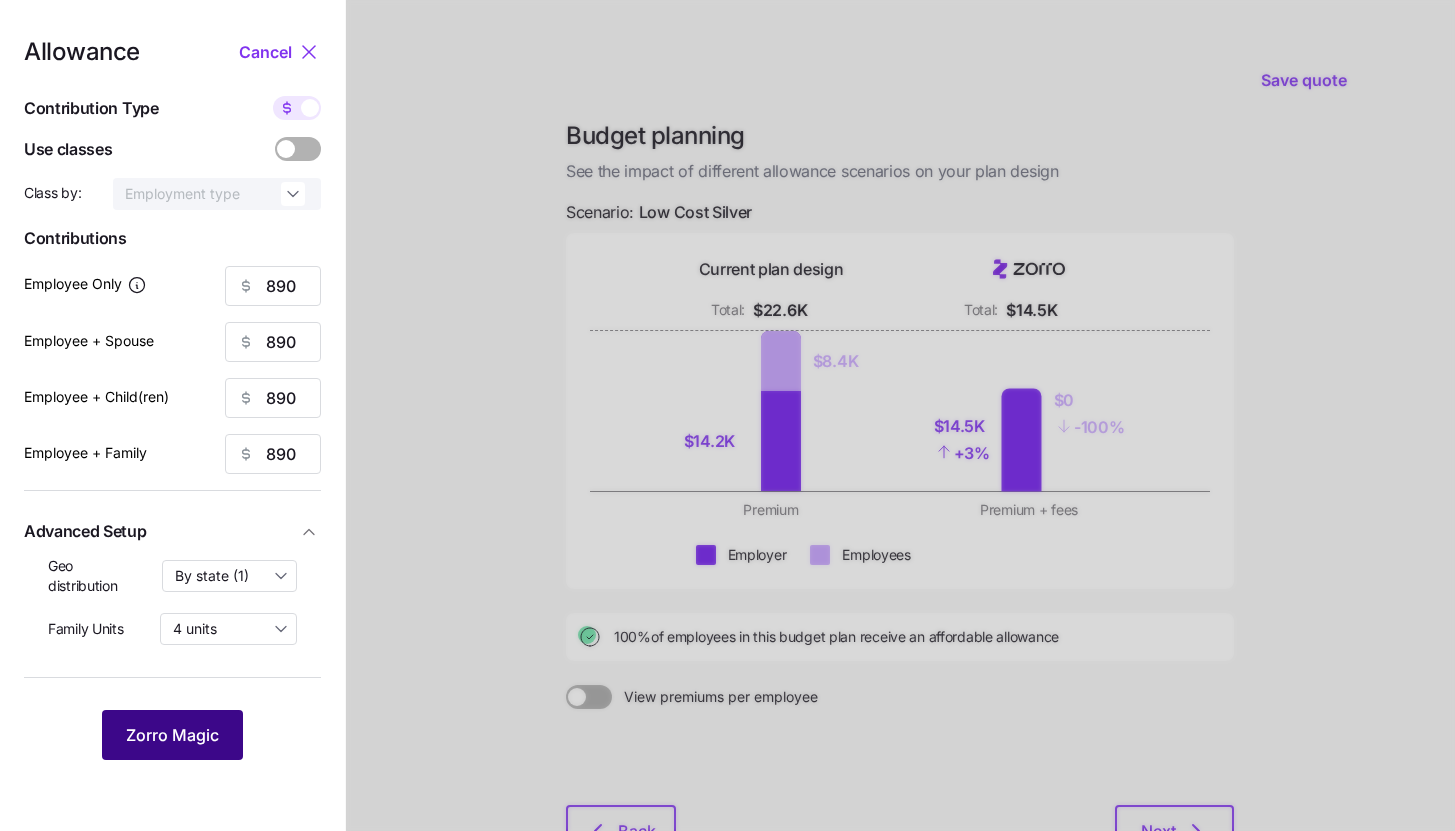 click on "Zorro Magic" at bounding box center (172, 735) 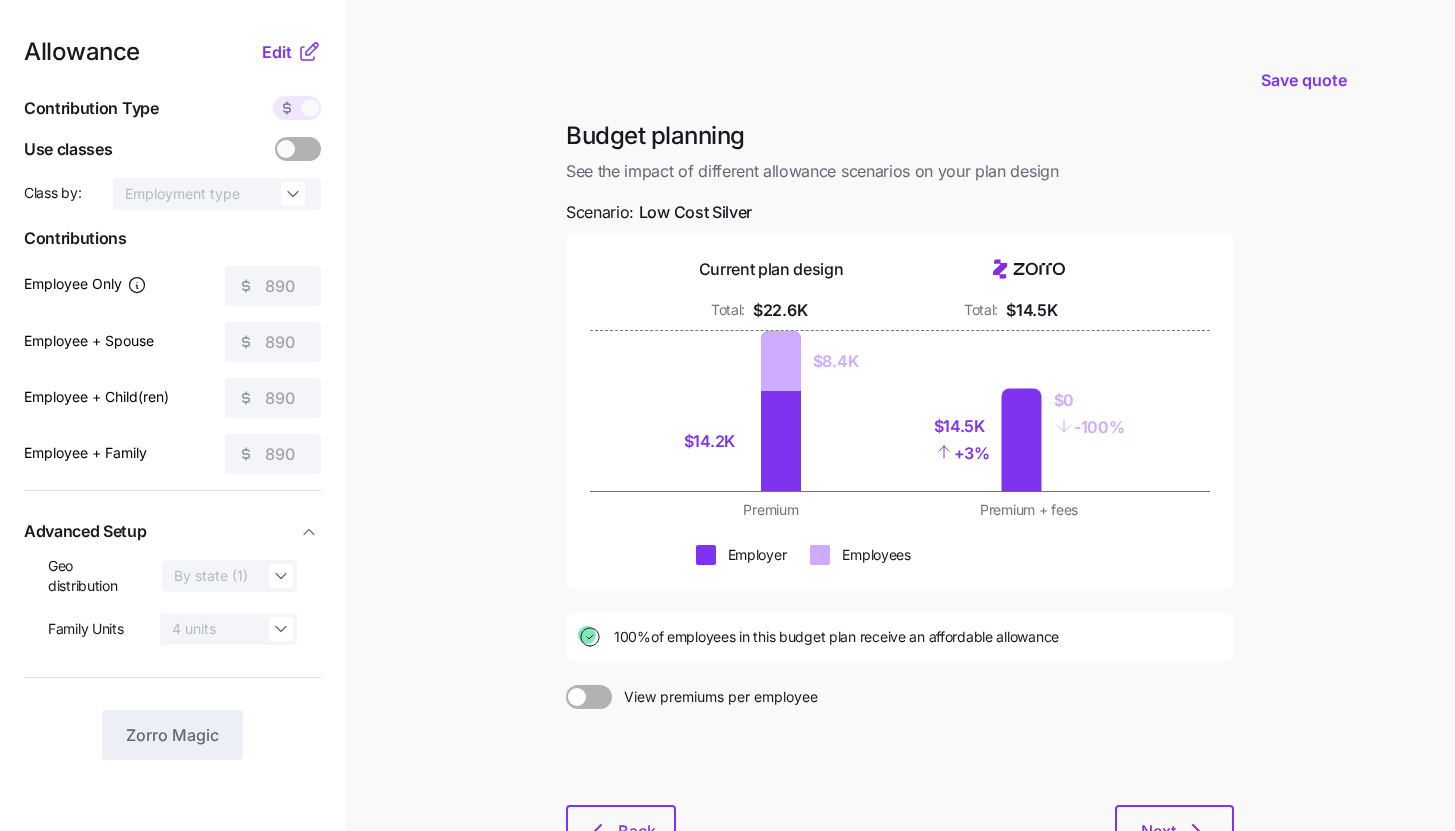 click 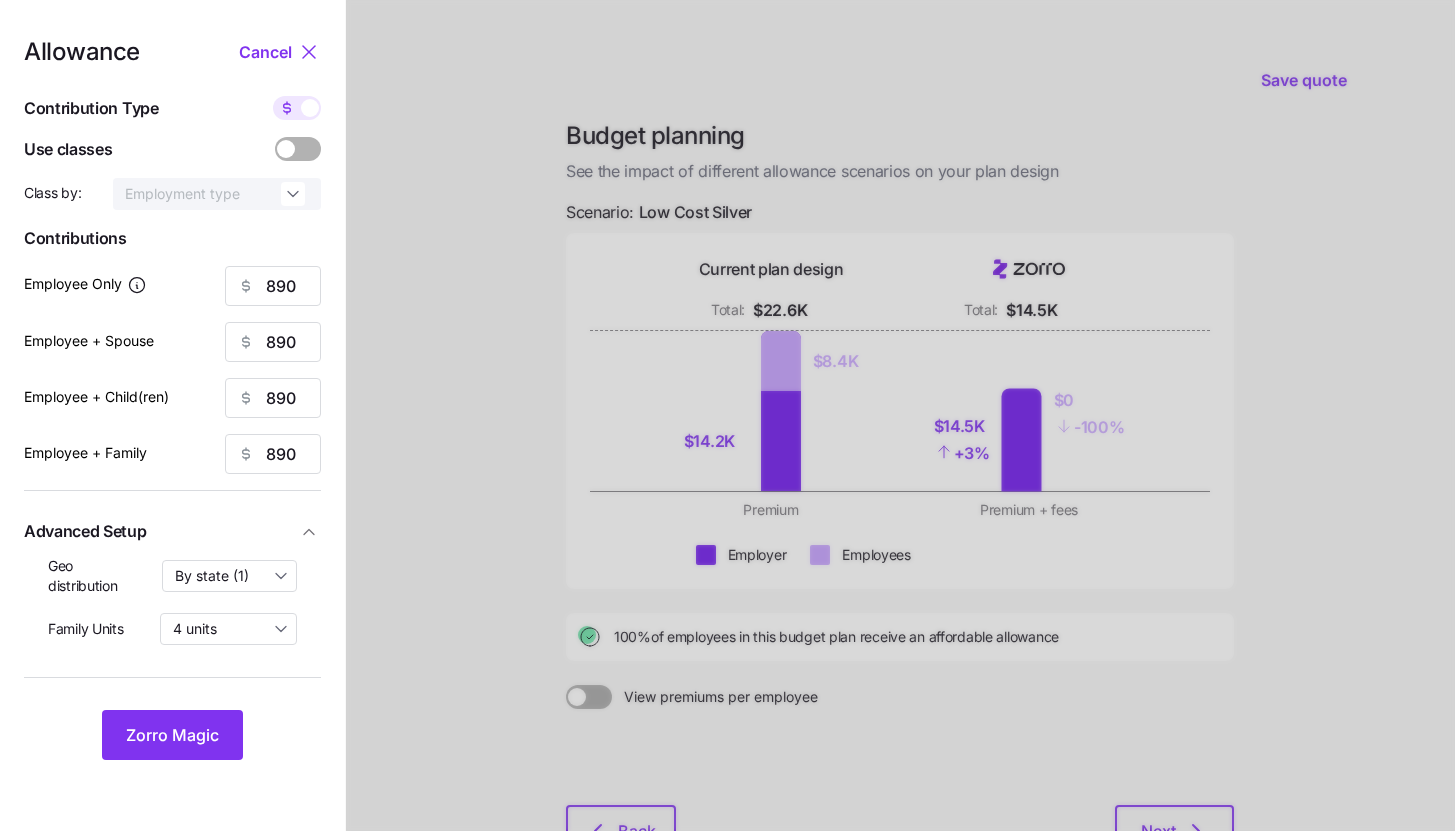 click at bounding box center [287, 108] 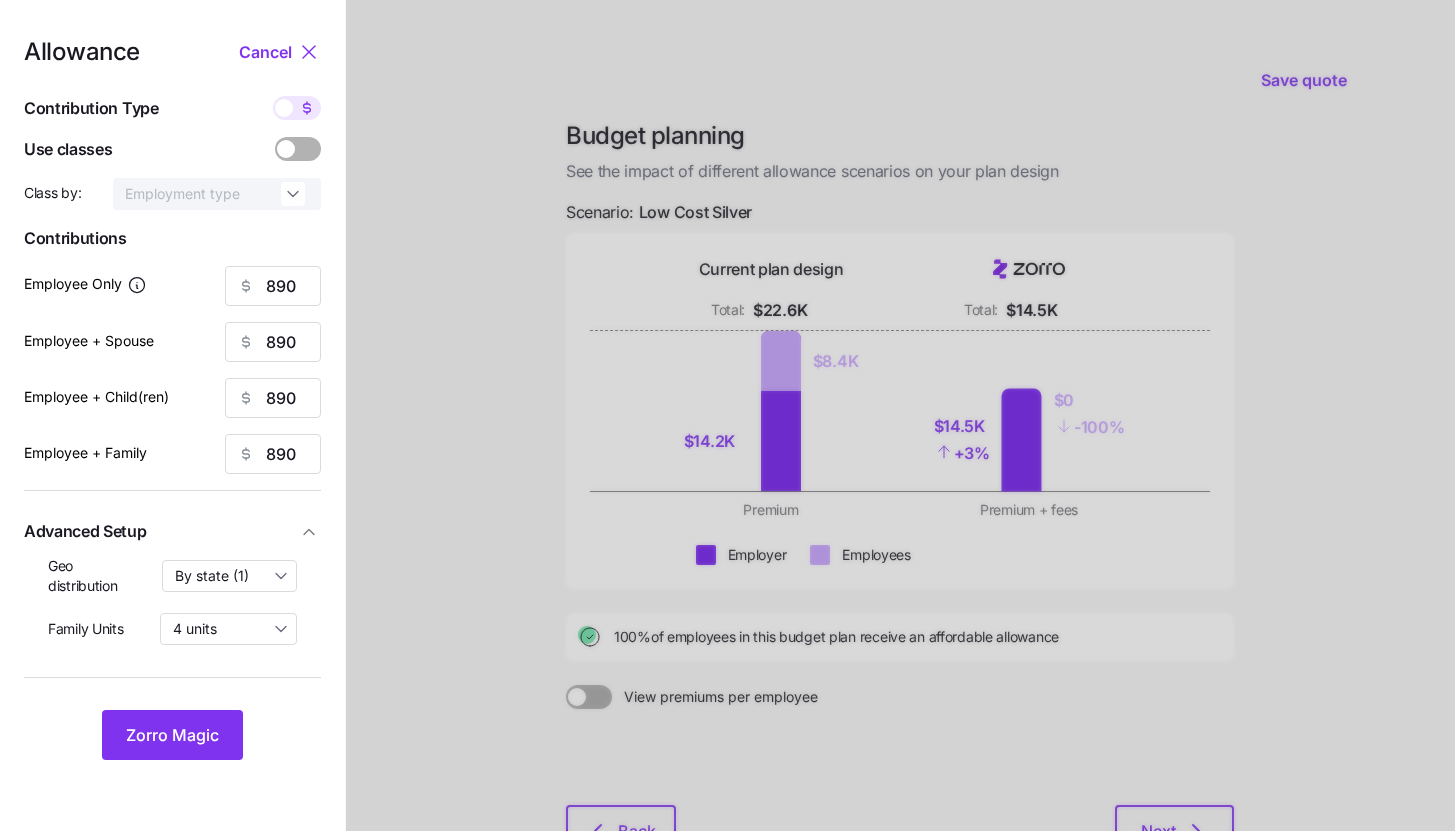 type on "130" 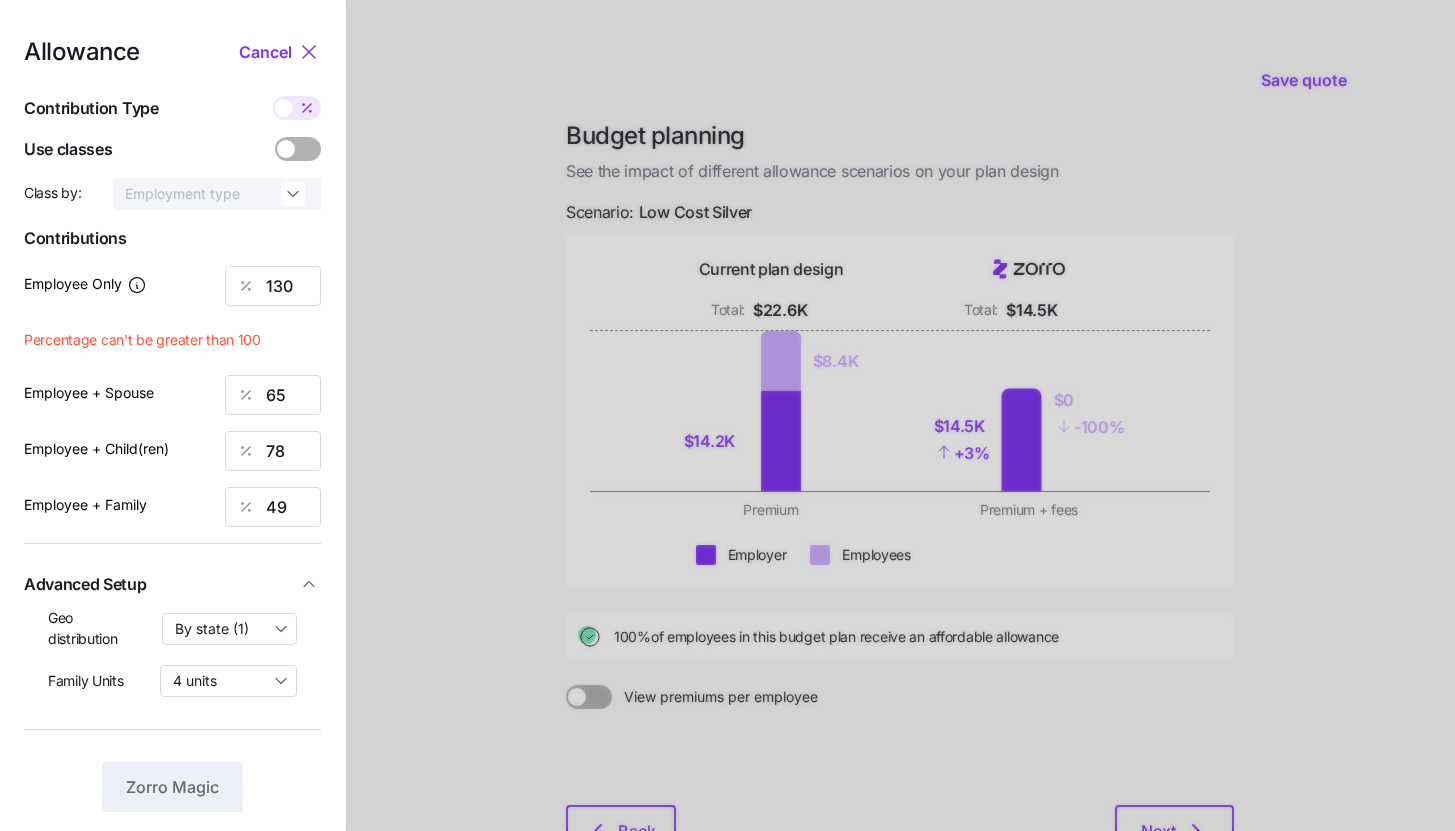 click at bounding box center (307, 108) 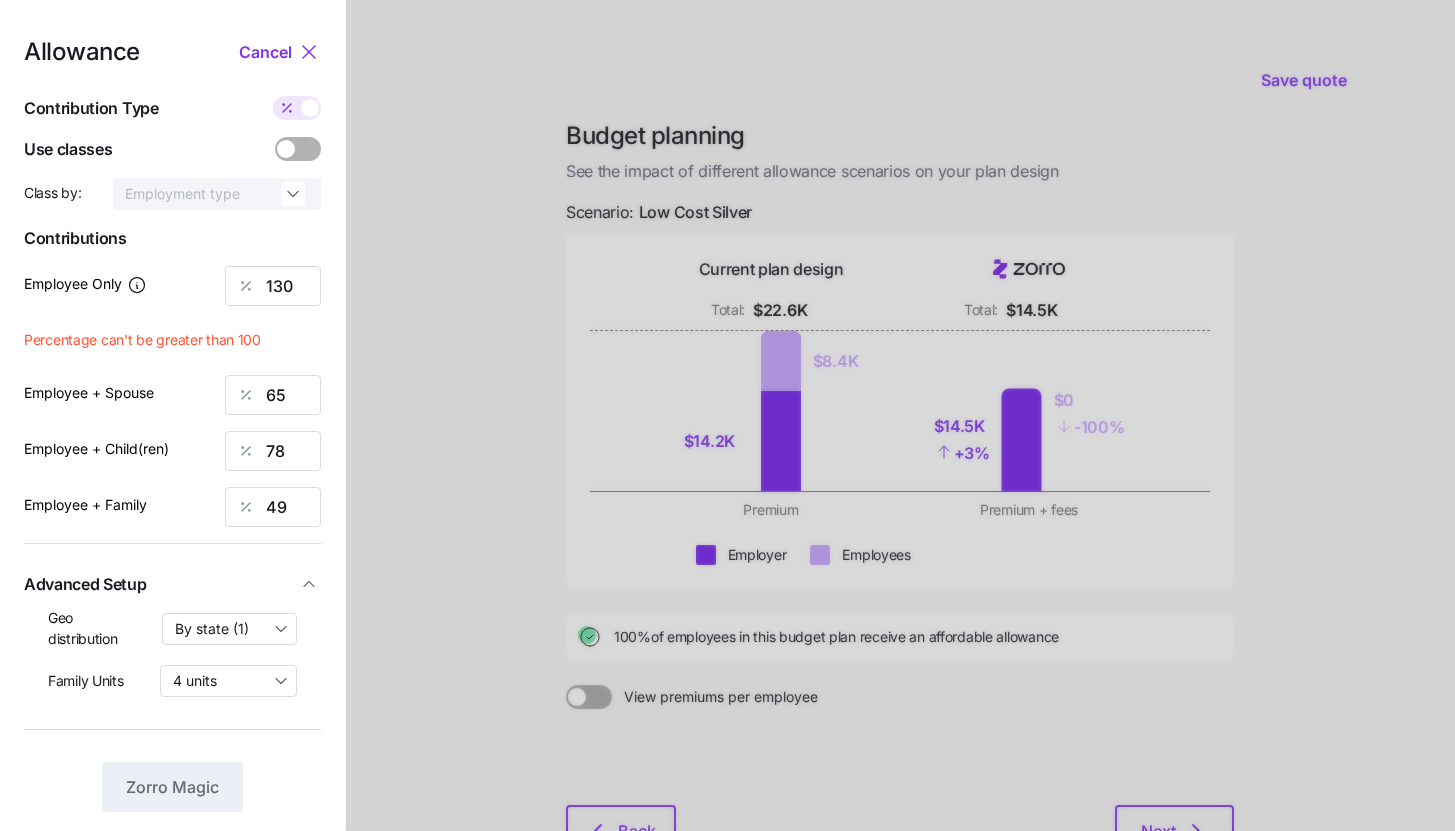 type on "890" 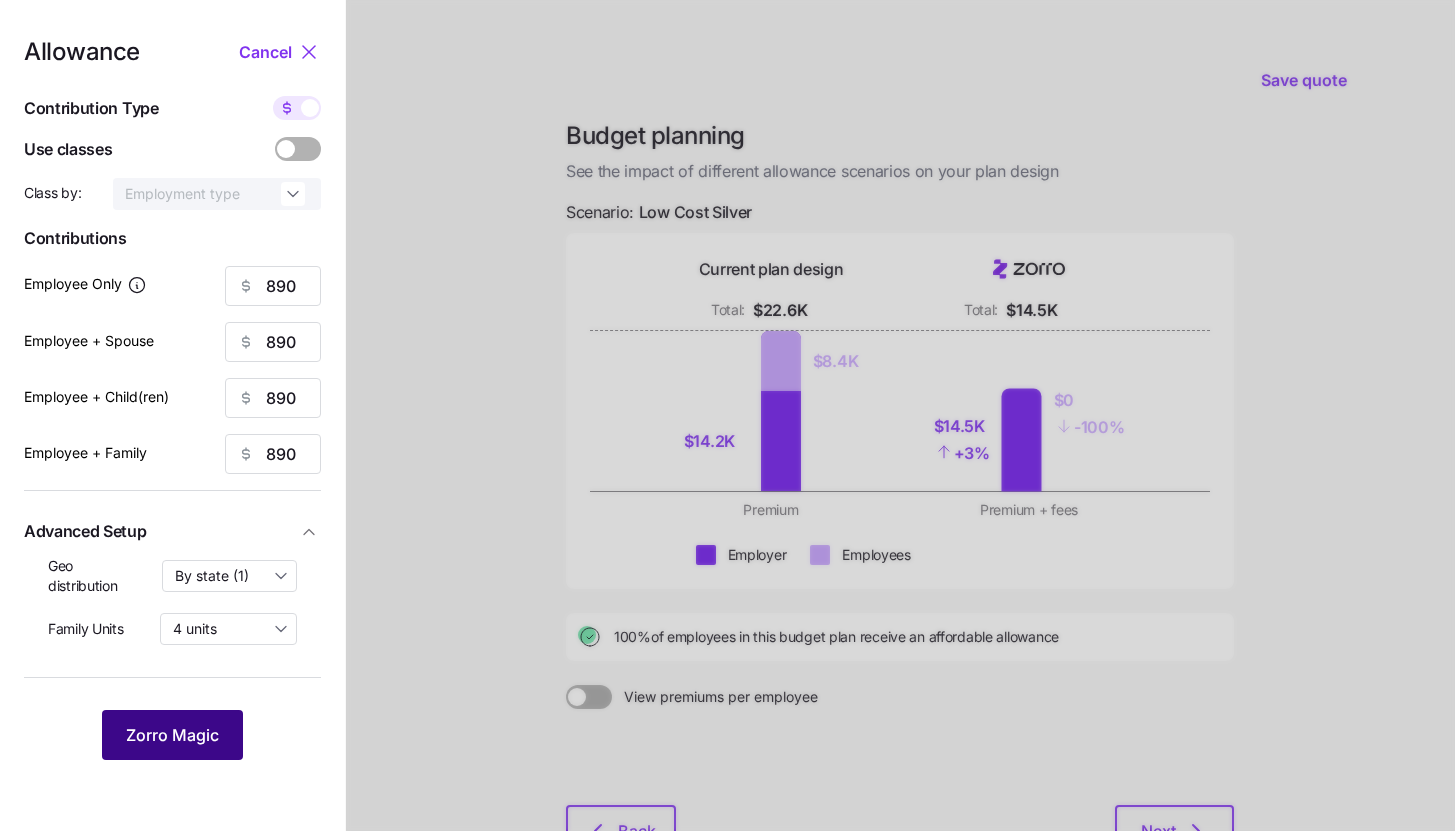 click on "Zorro Magic" at bounding box center (172, 735) 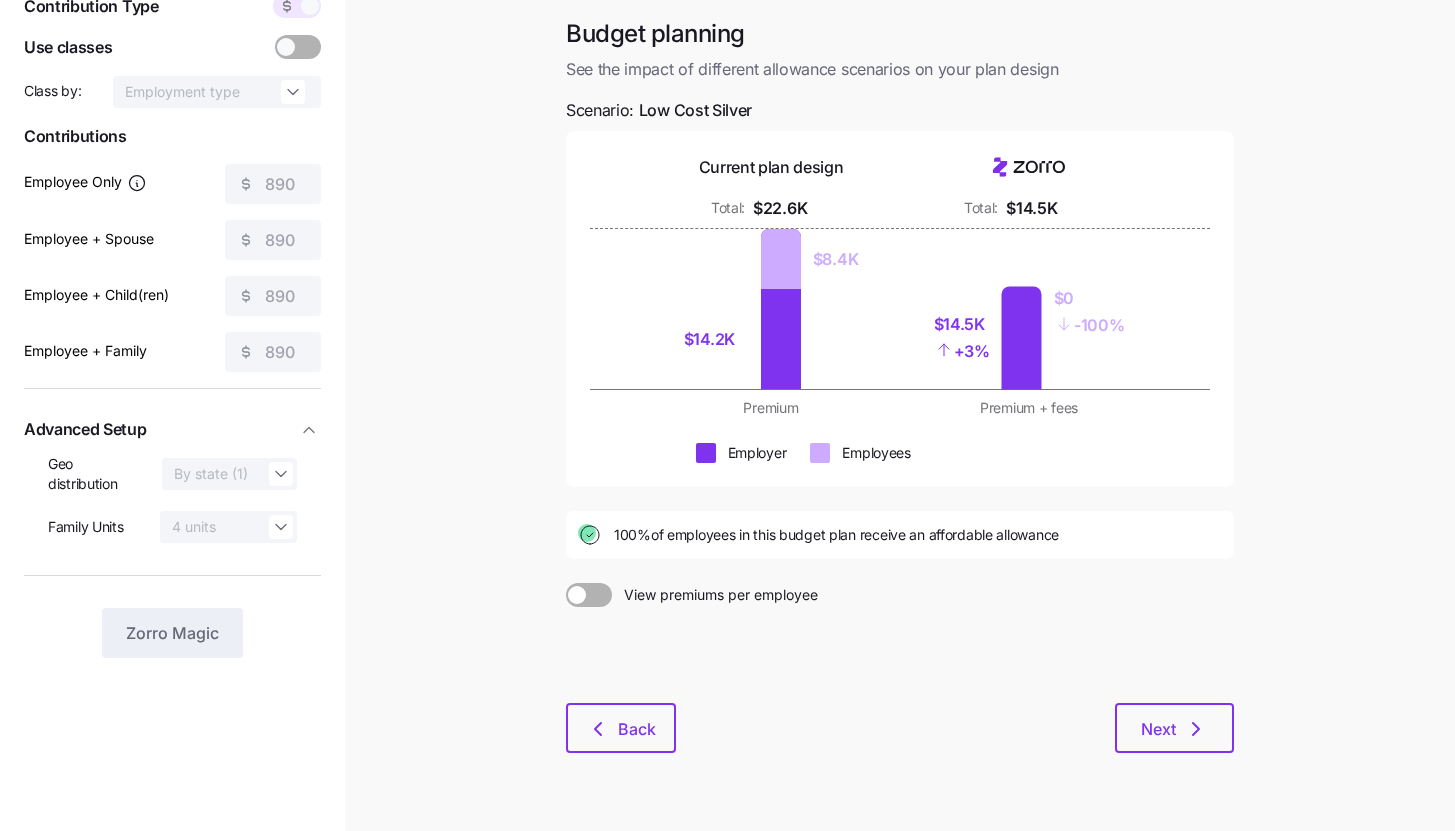 scroll, scrollTop: 152, scrollLeft: 0, axis: vertical 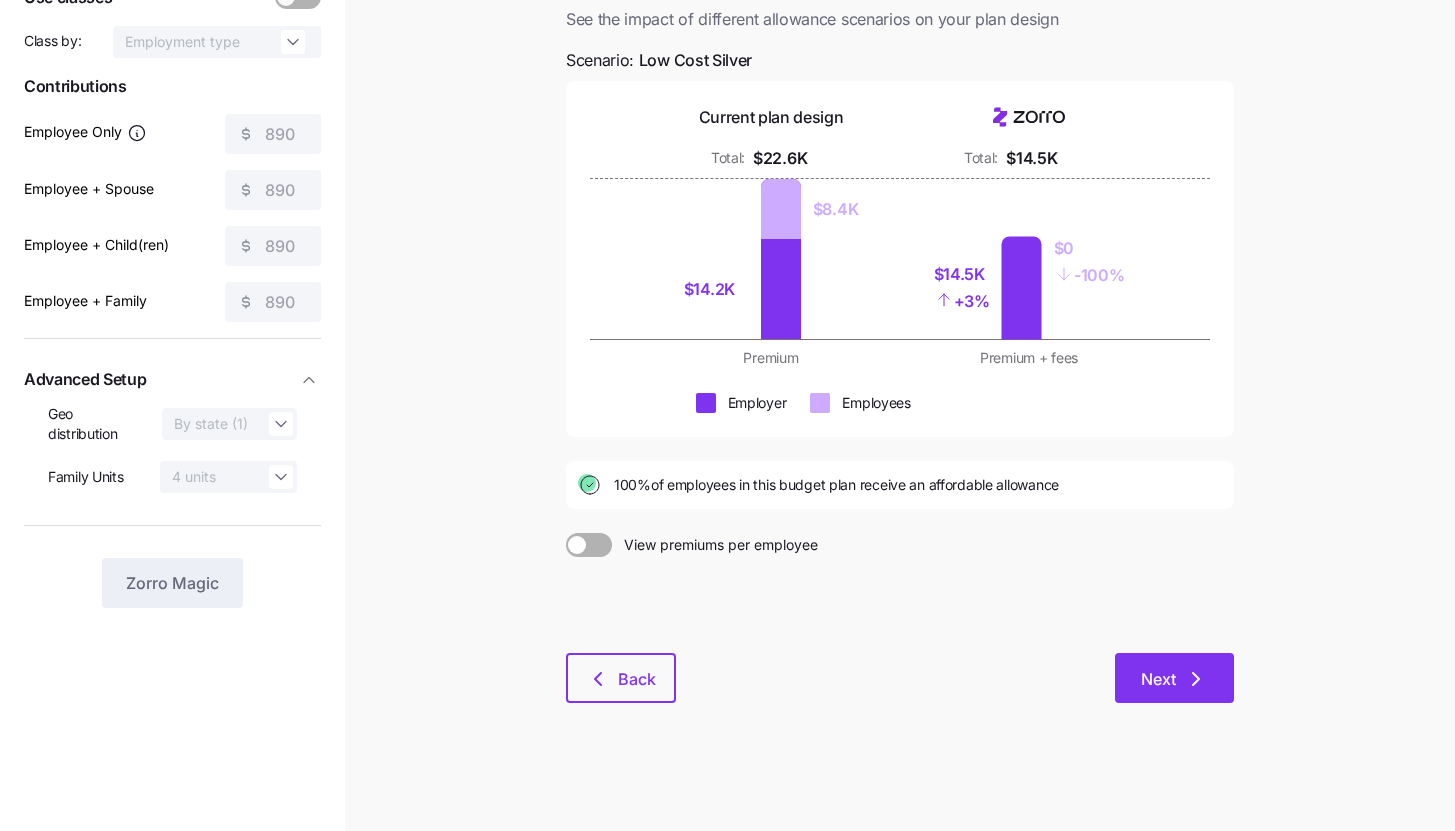 click on "Next" at bounding box center (1158, 679) 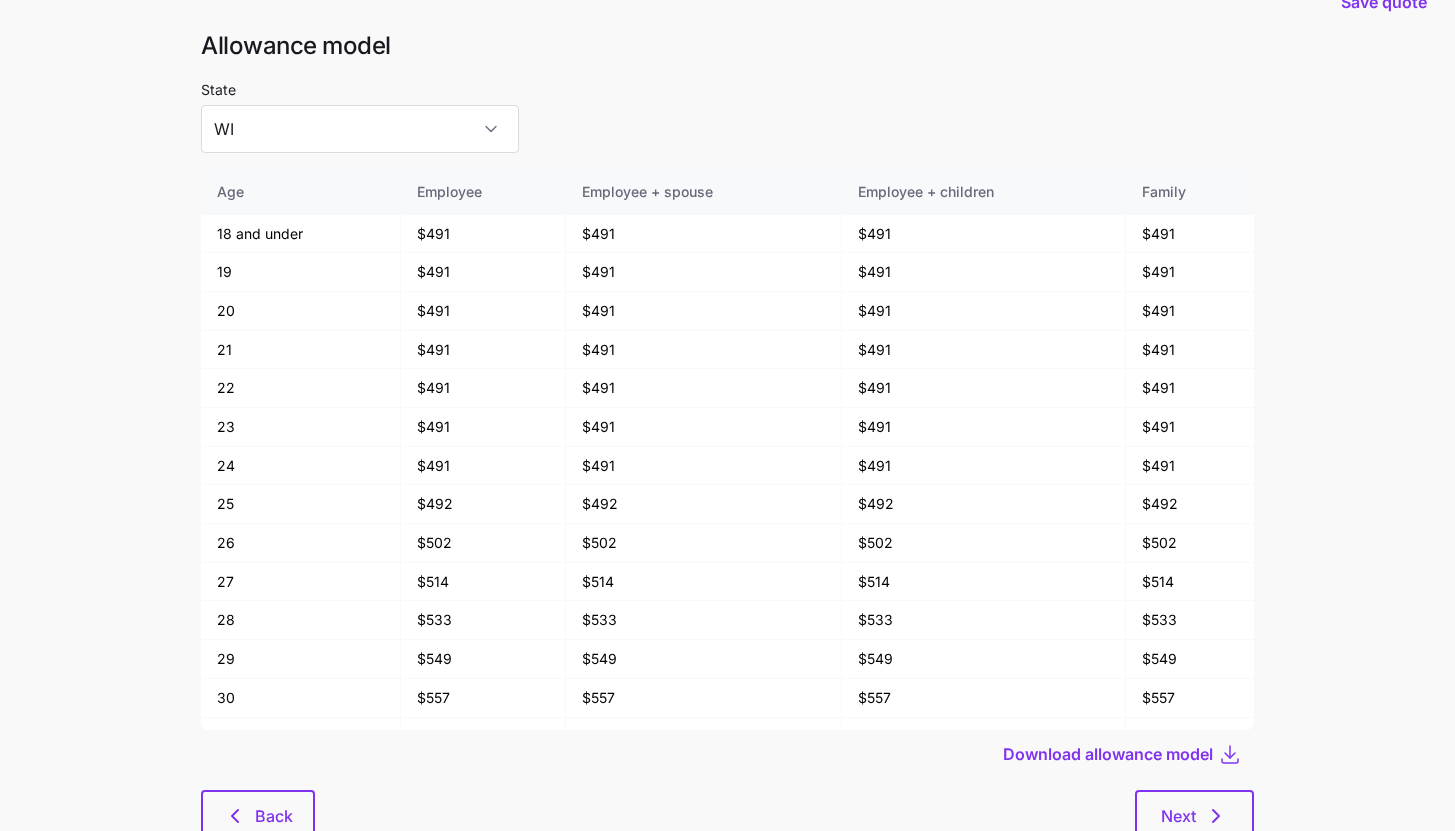 scroll, scrollTop: 107, scrollLeft: 0, axis: vertical 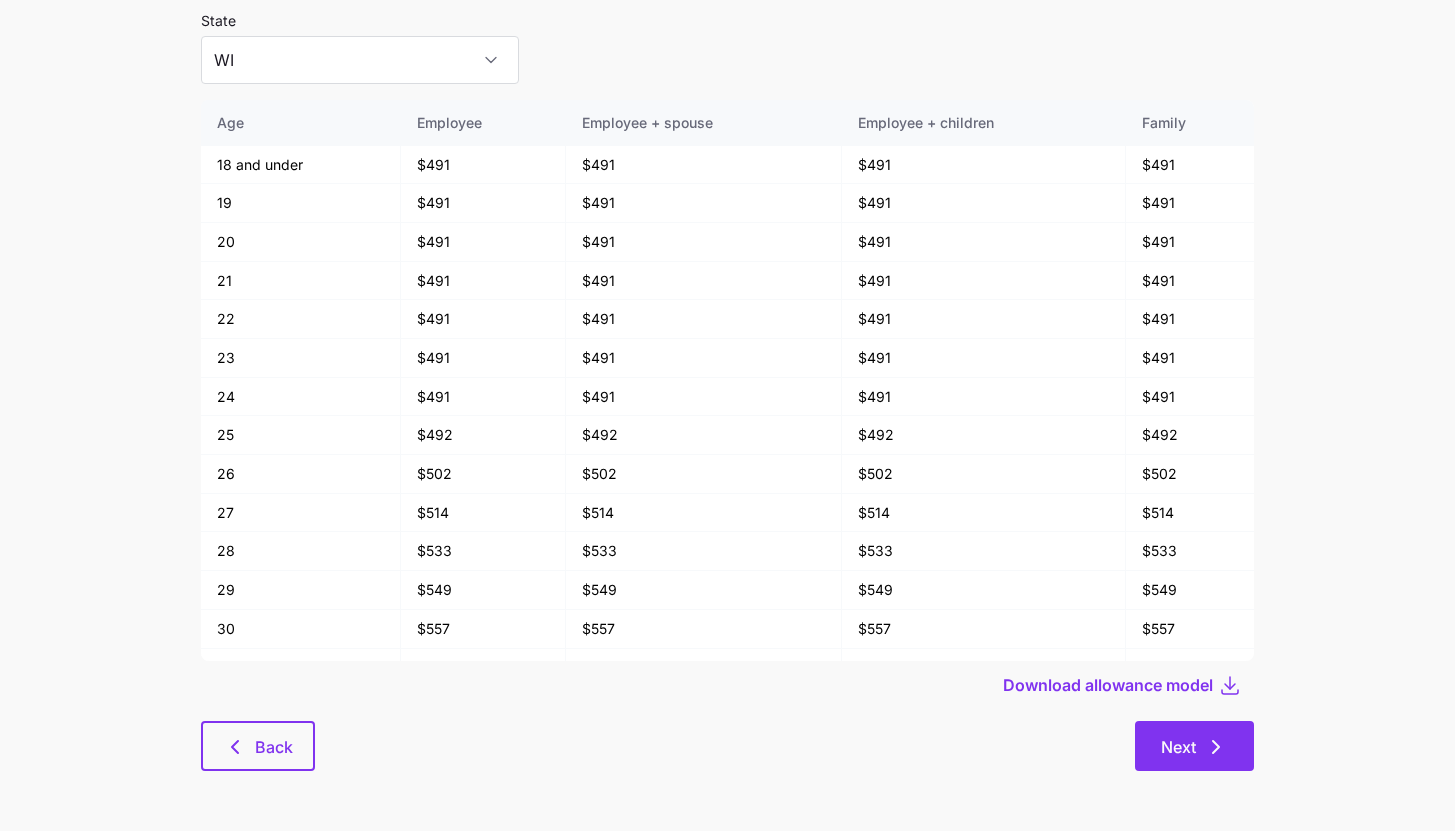 click on "Next" at bounding box center (1194, 746) 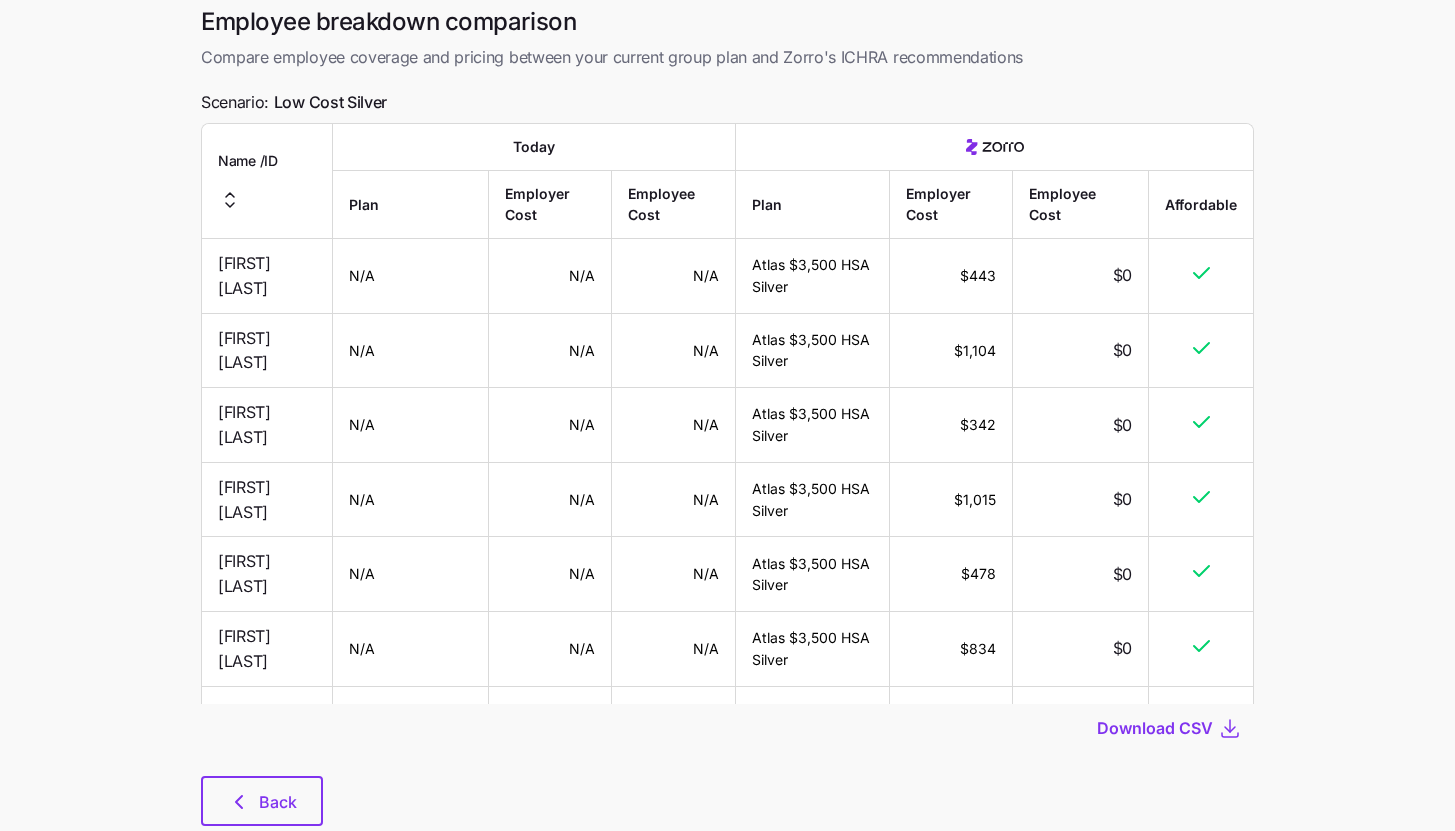 scroll, scrollTop: 141, scrollLeft: 0, axis: vertical 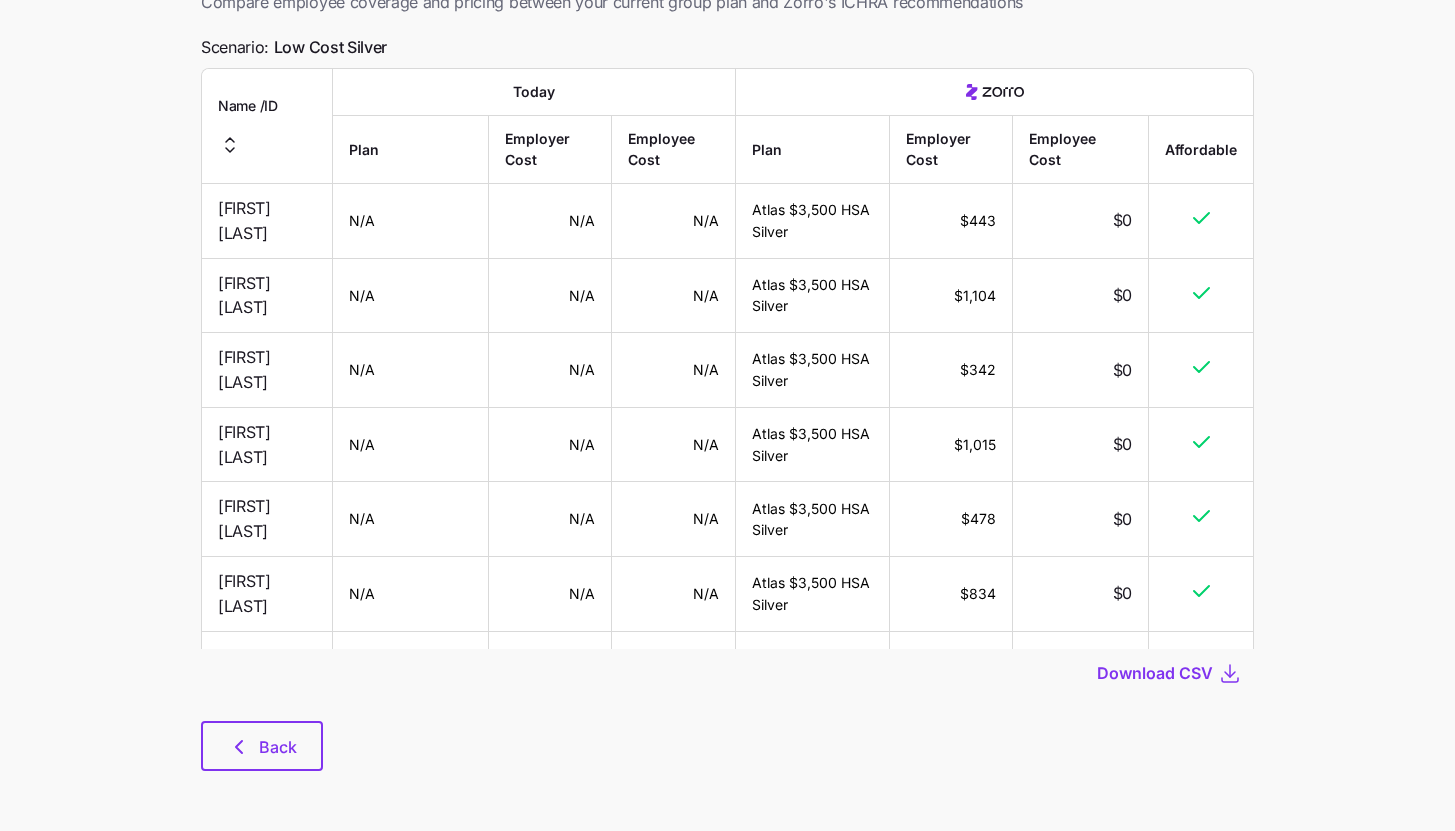 click 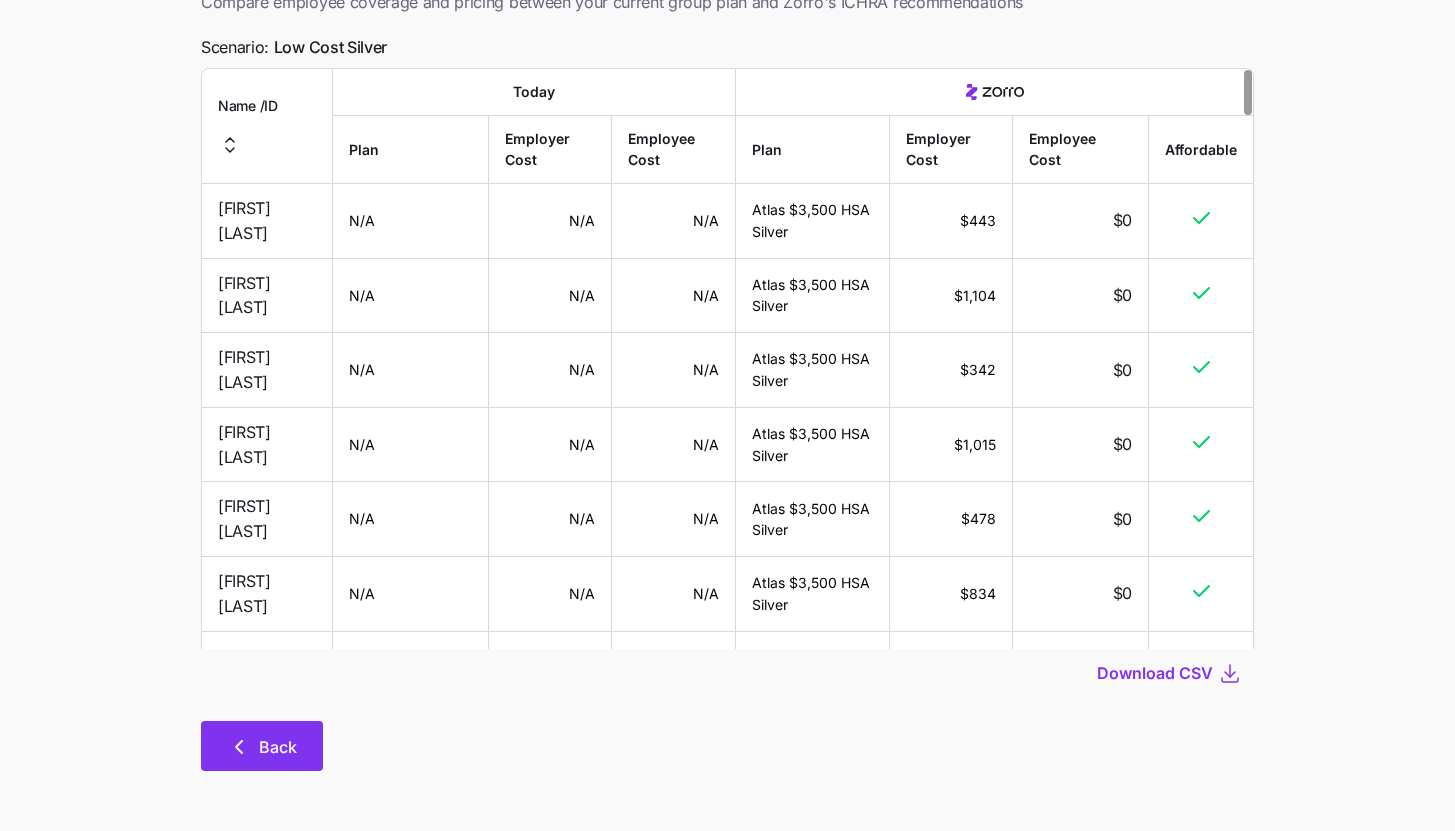 click on "Back" at bounding box center (278, 747) 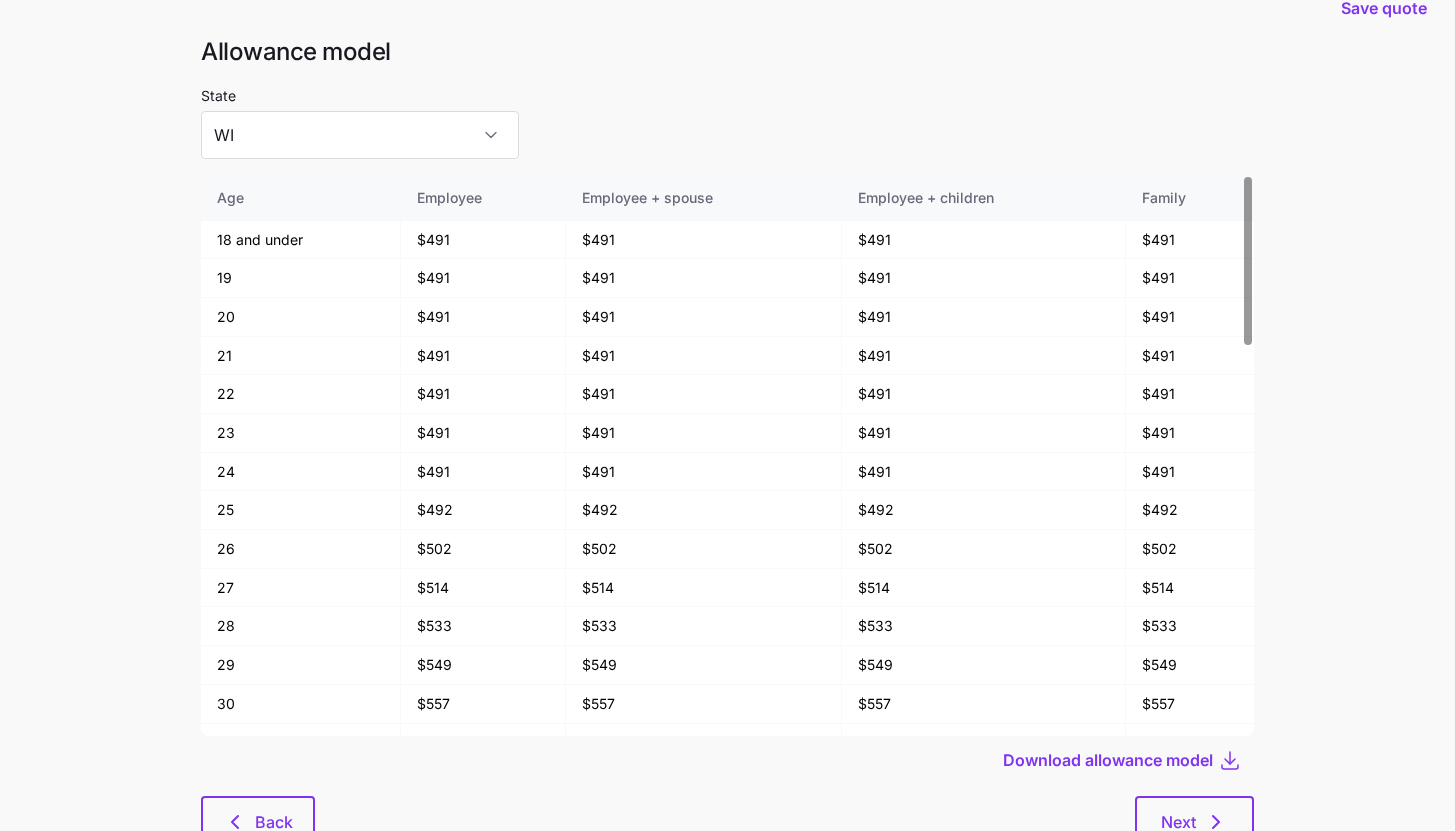 scroll, scrollTop: 107, scrollLeft: 0, axis: vertical 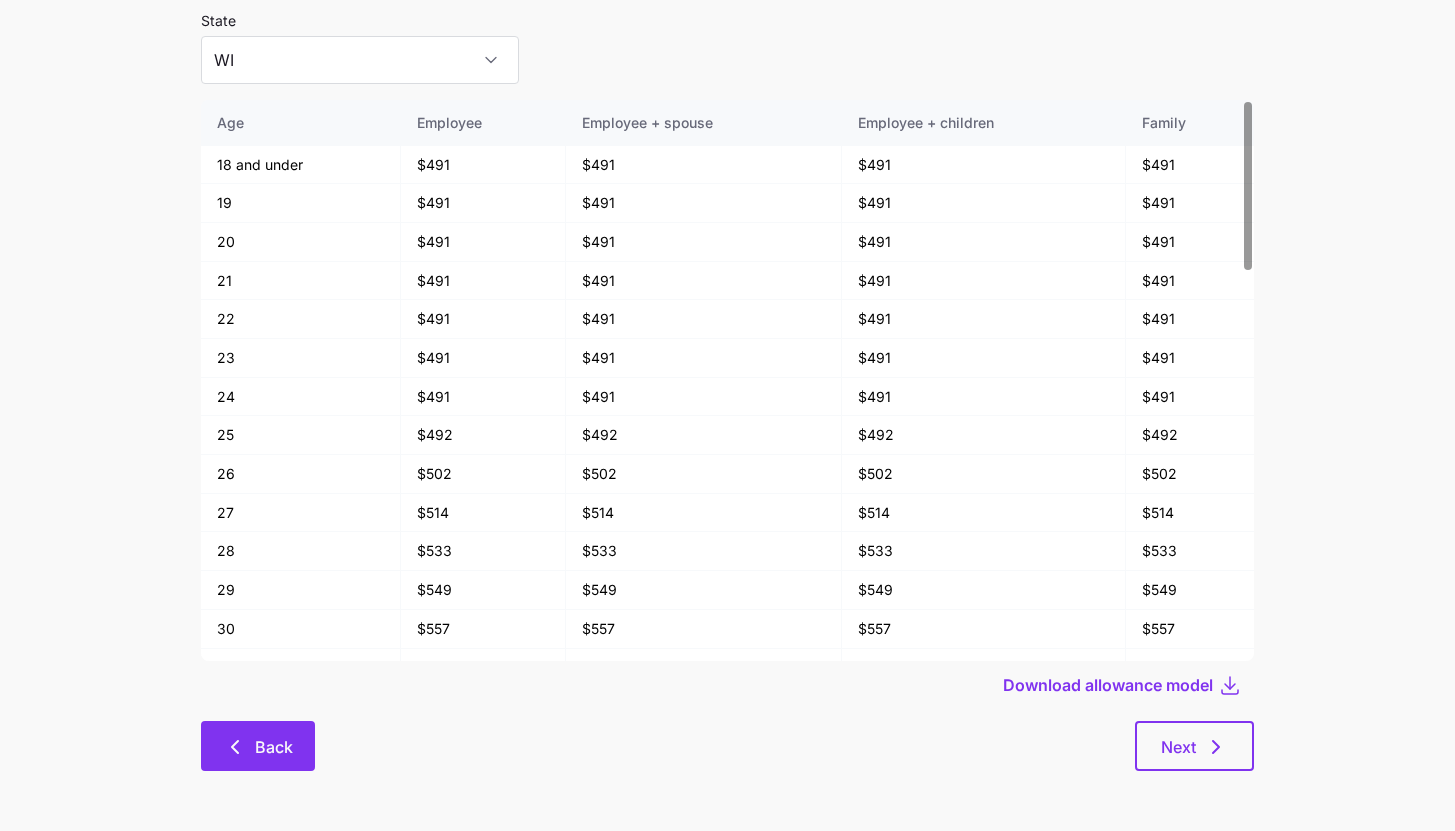 click 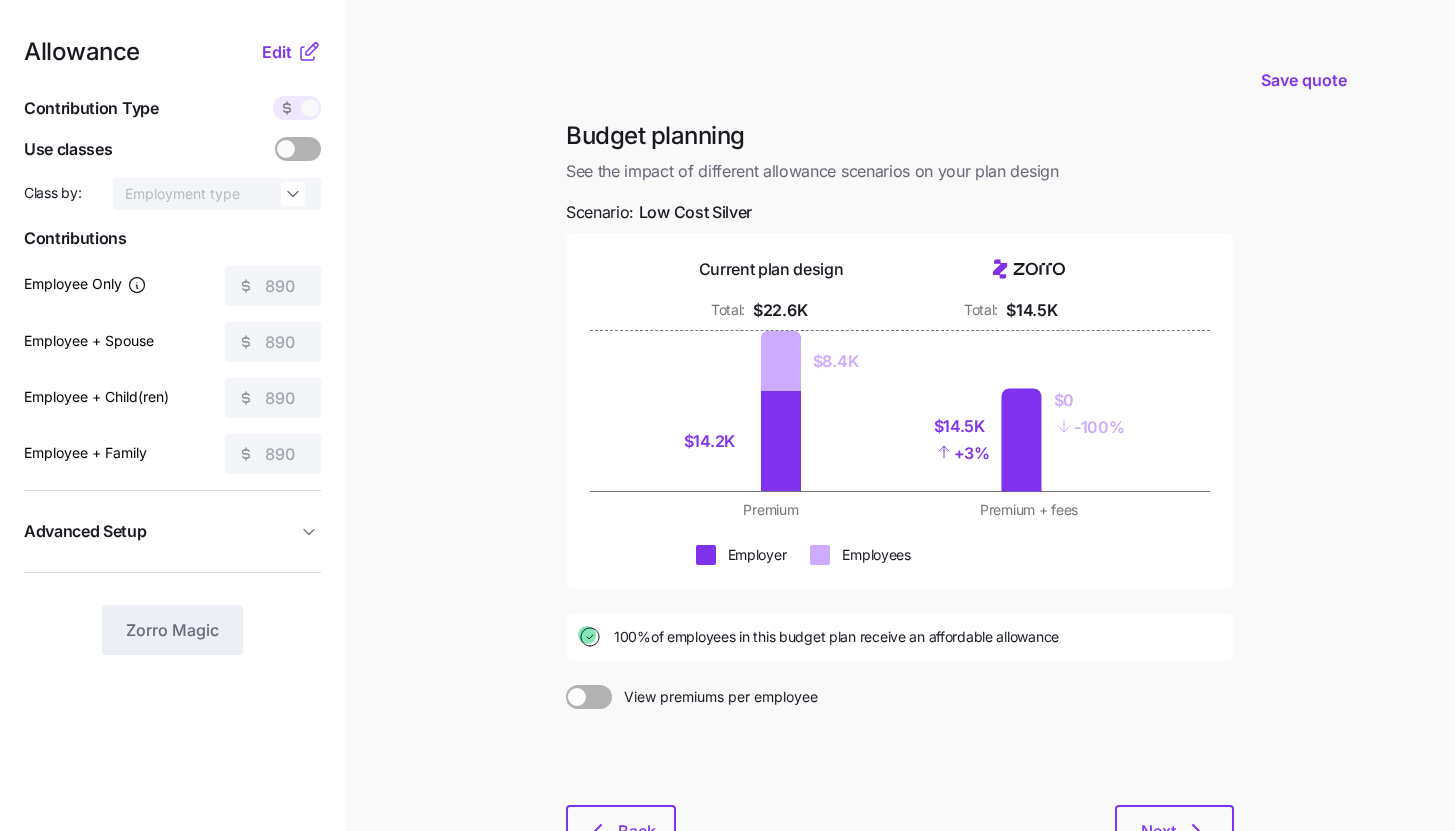 click on "Allowance Edit Contribution Type Use classes Class by: Employment type Contributions Employee Only 890 Employee + Spouse 890 Employee + Child(ren) 890 Employee + Family 890 Advanced Setup Geo distribution By state (1) Family Units 4 units Zorro Magic" at bounding box center (172, 491) 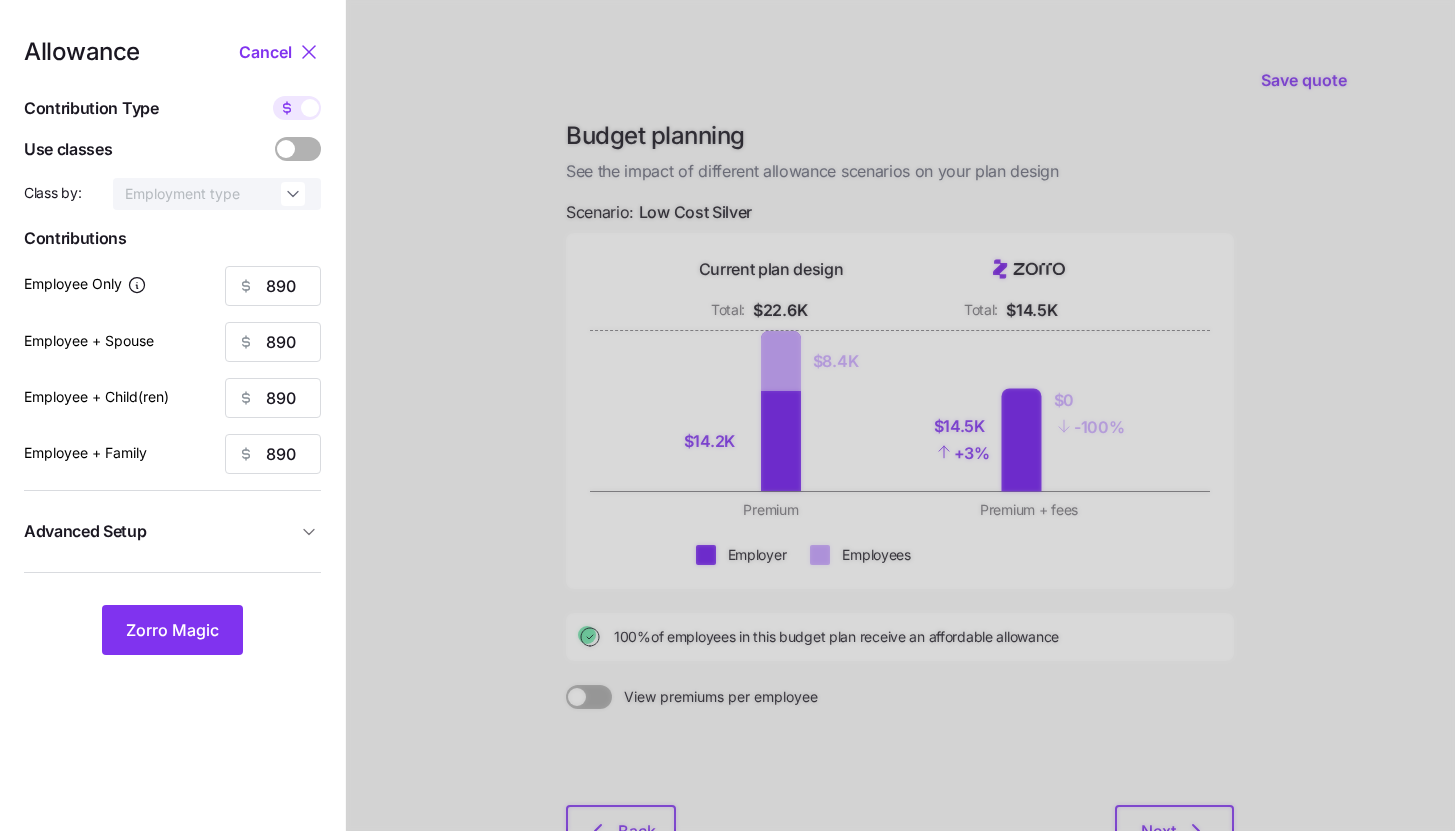 click on "Allowance Cancel Contribution Type Use classes Class by: Employment type Contributions Employee Only 890 Employee + Spouse 890 Employee + Child(ren) 890 Employee + Family 890 Advanced Setup Geo distribution By state (1) Family Units 4 units Zorro Magic" at bounding box center (172, 347) 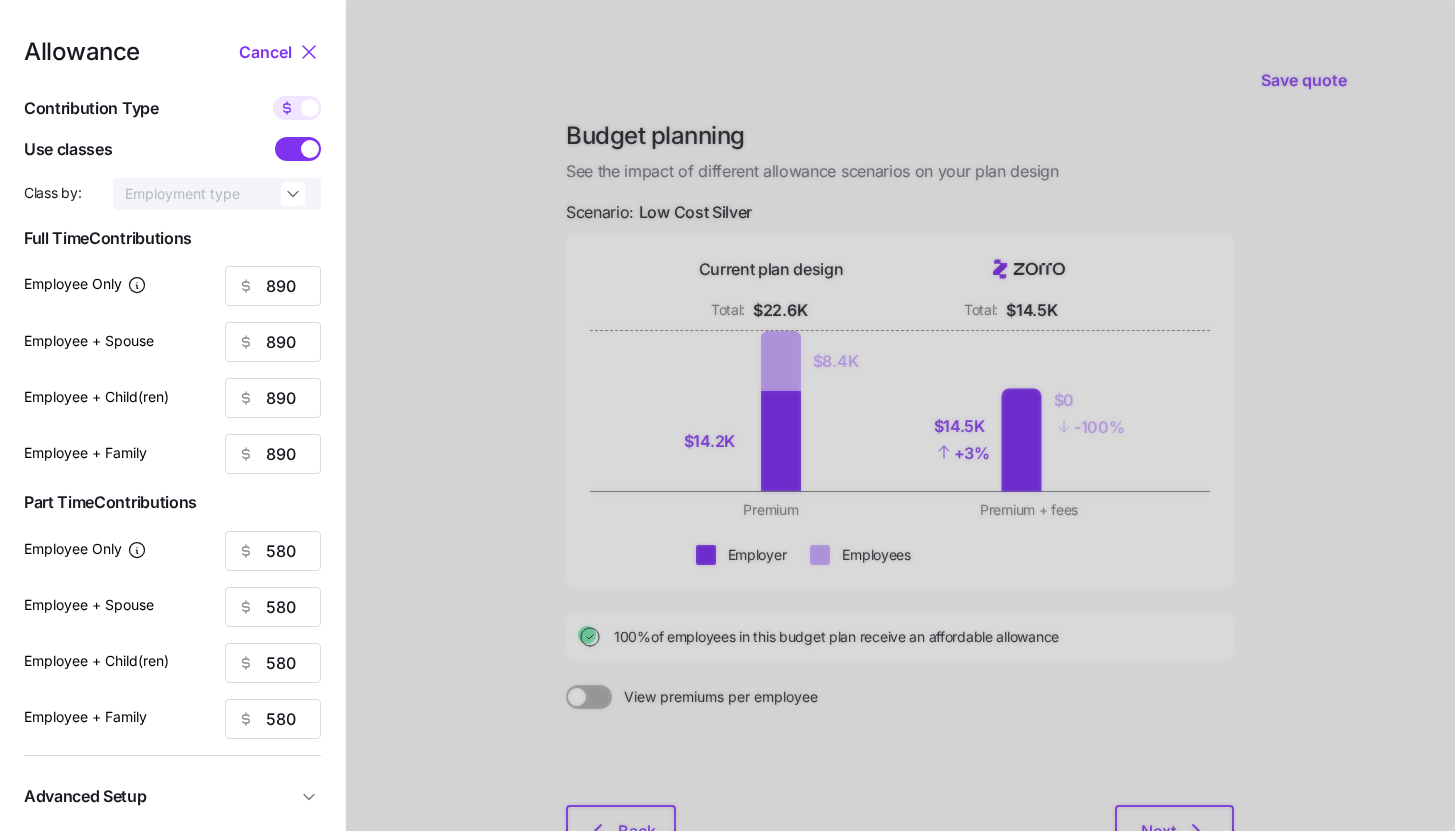 click at bounding box center (310, 149) 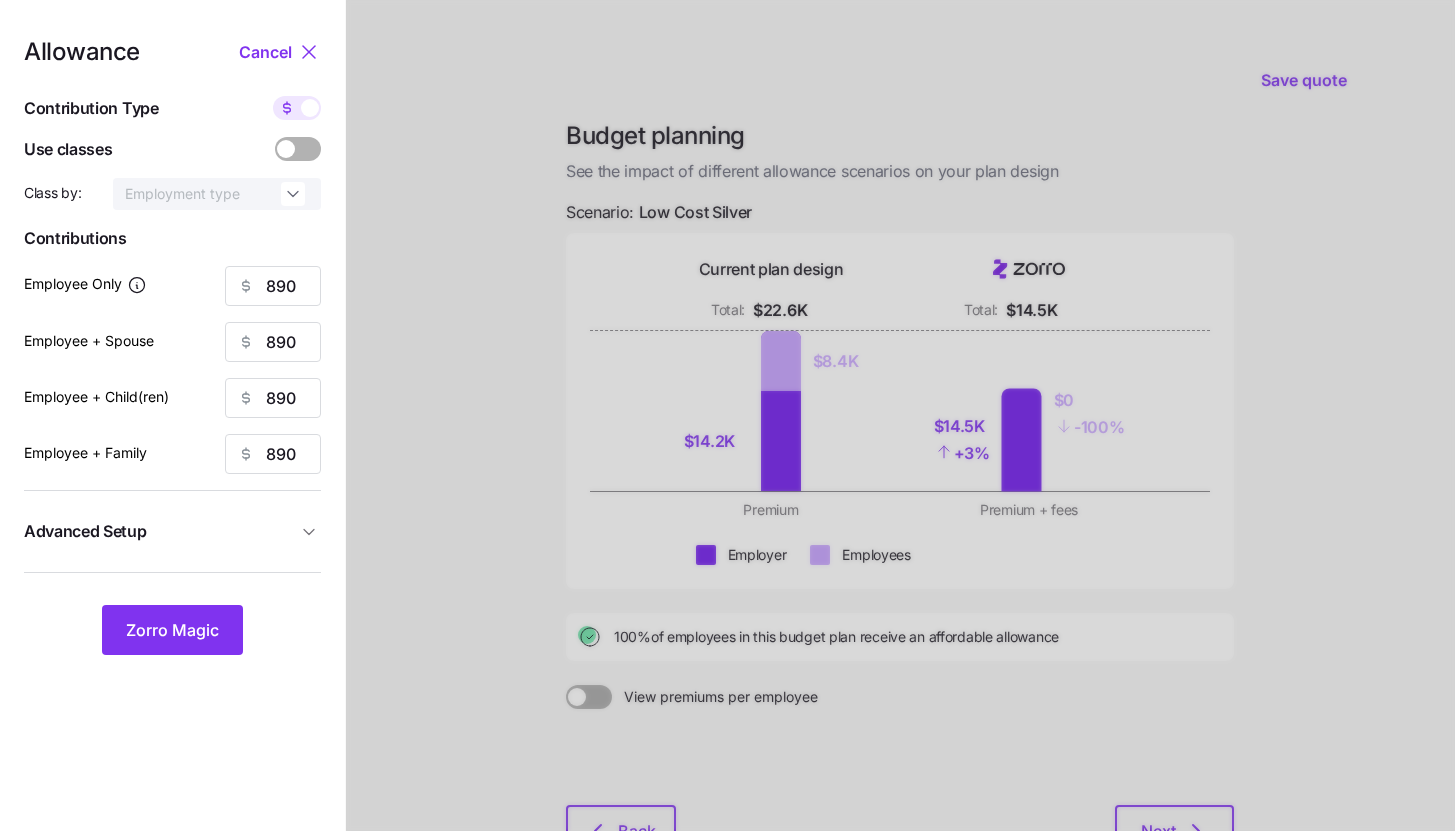 click at bounding box center [287, 108] 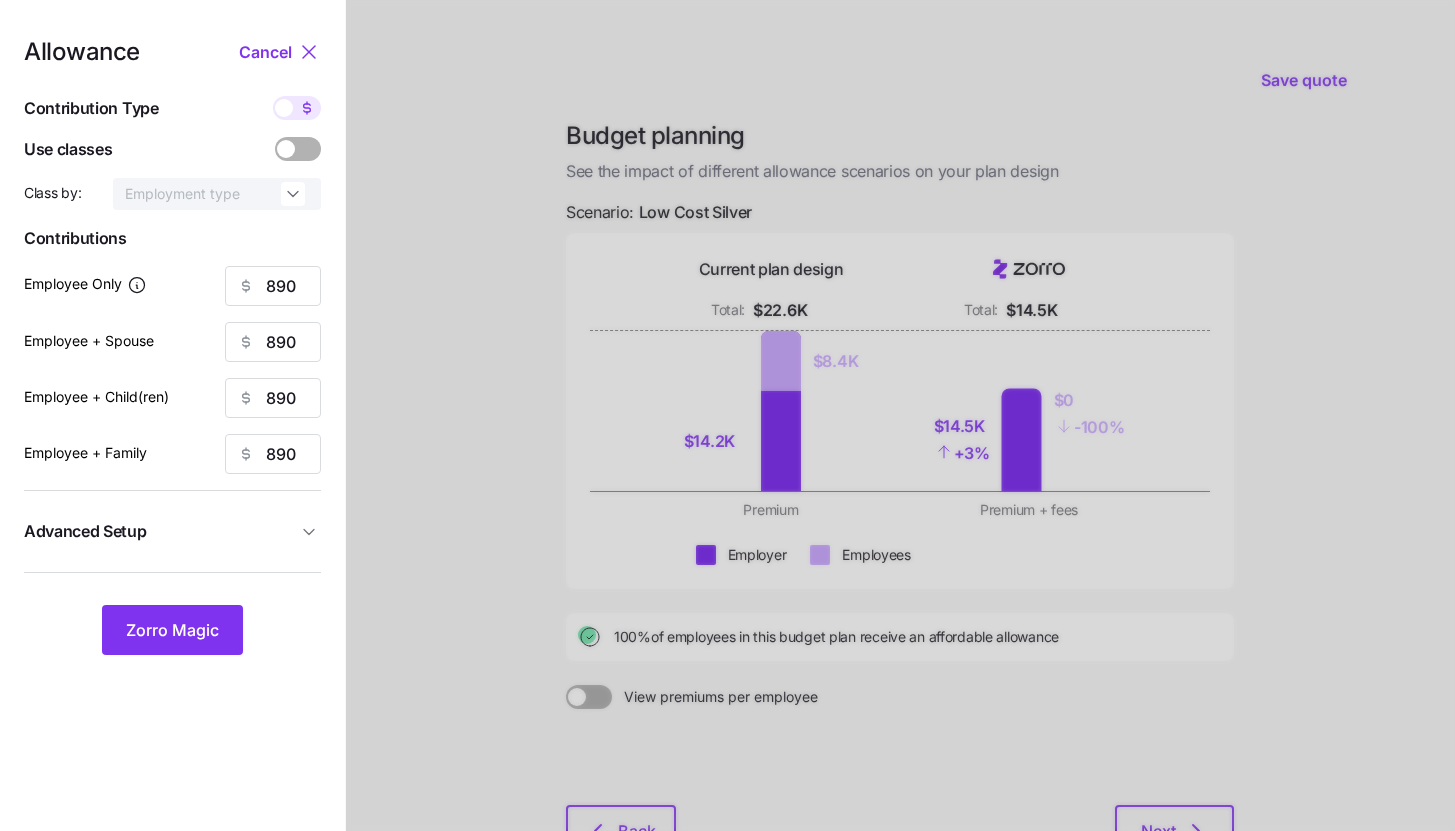type on "130" 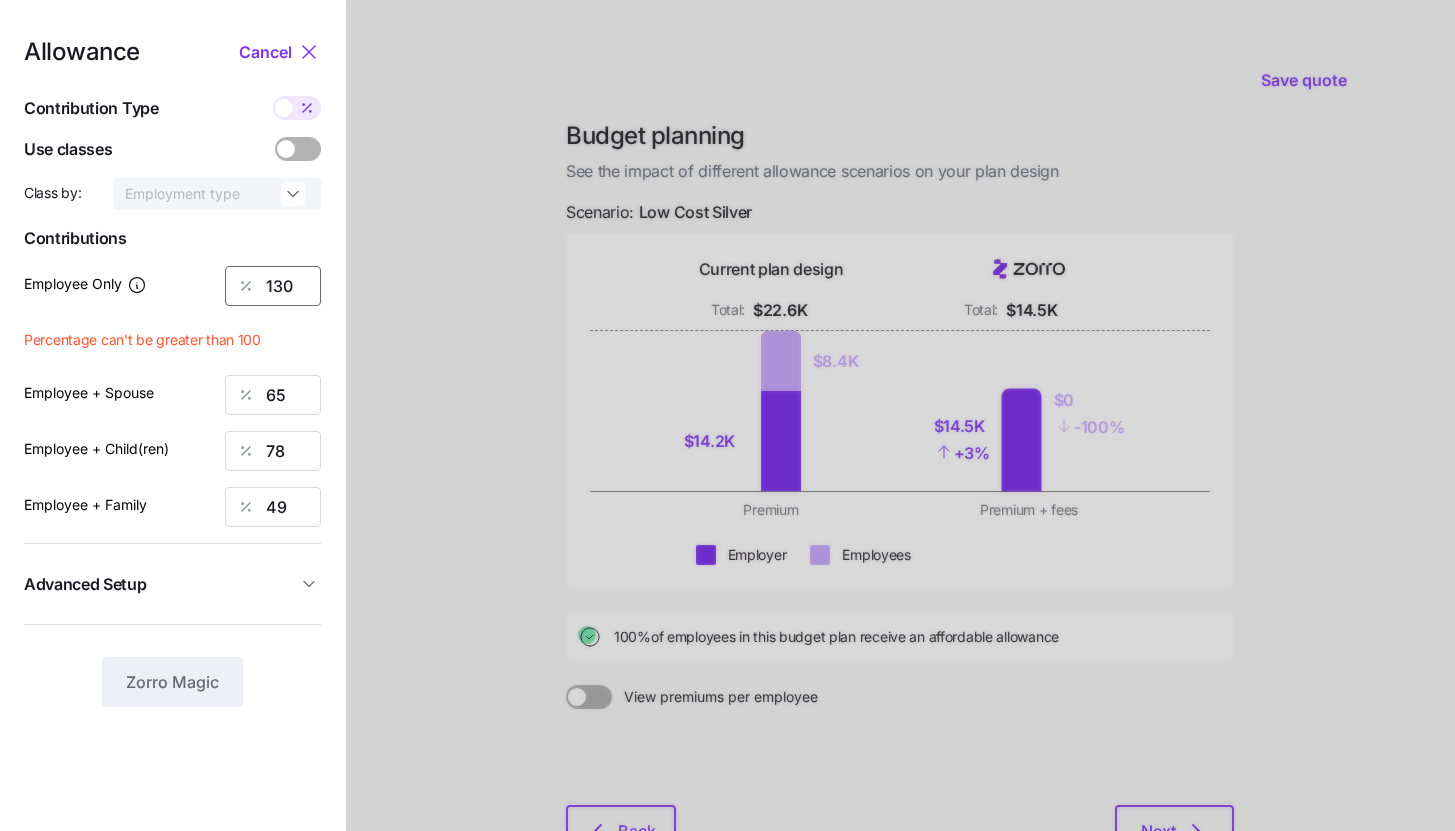 drag, startPoint x: 298, startPoint y: 291, endPoint x: 192, endPoint y: 279, distance: 106.677086 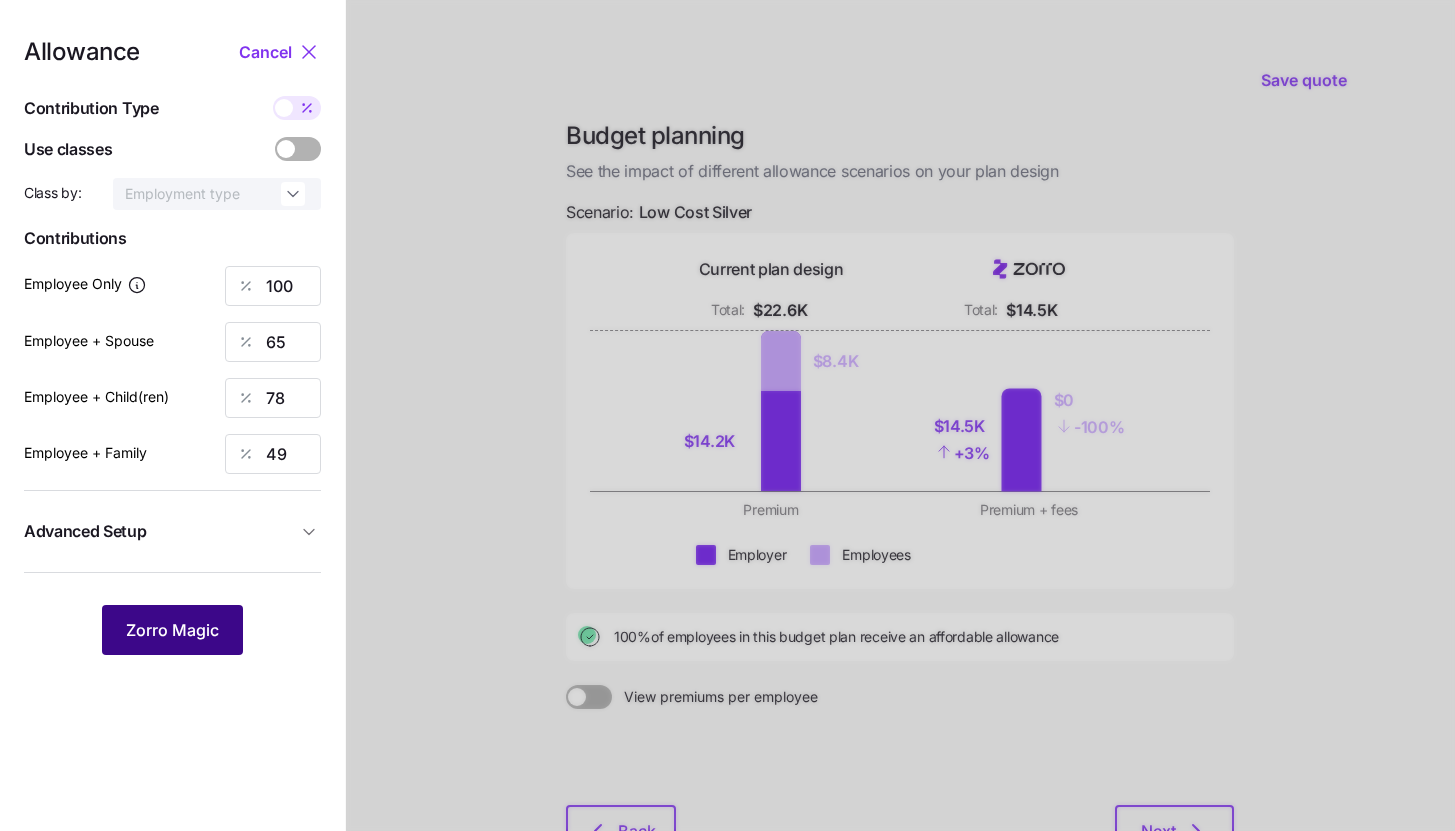 click on "Zorro Magic" at bounding box center (172, 630) 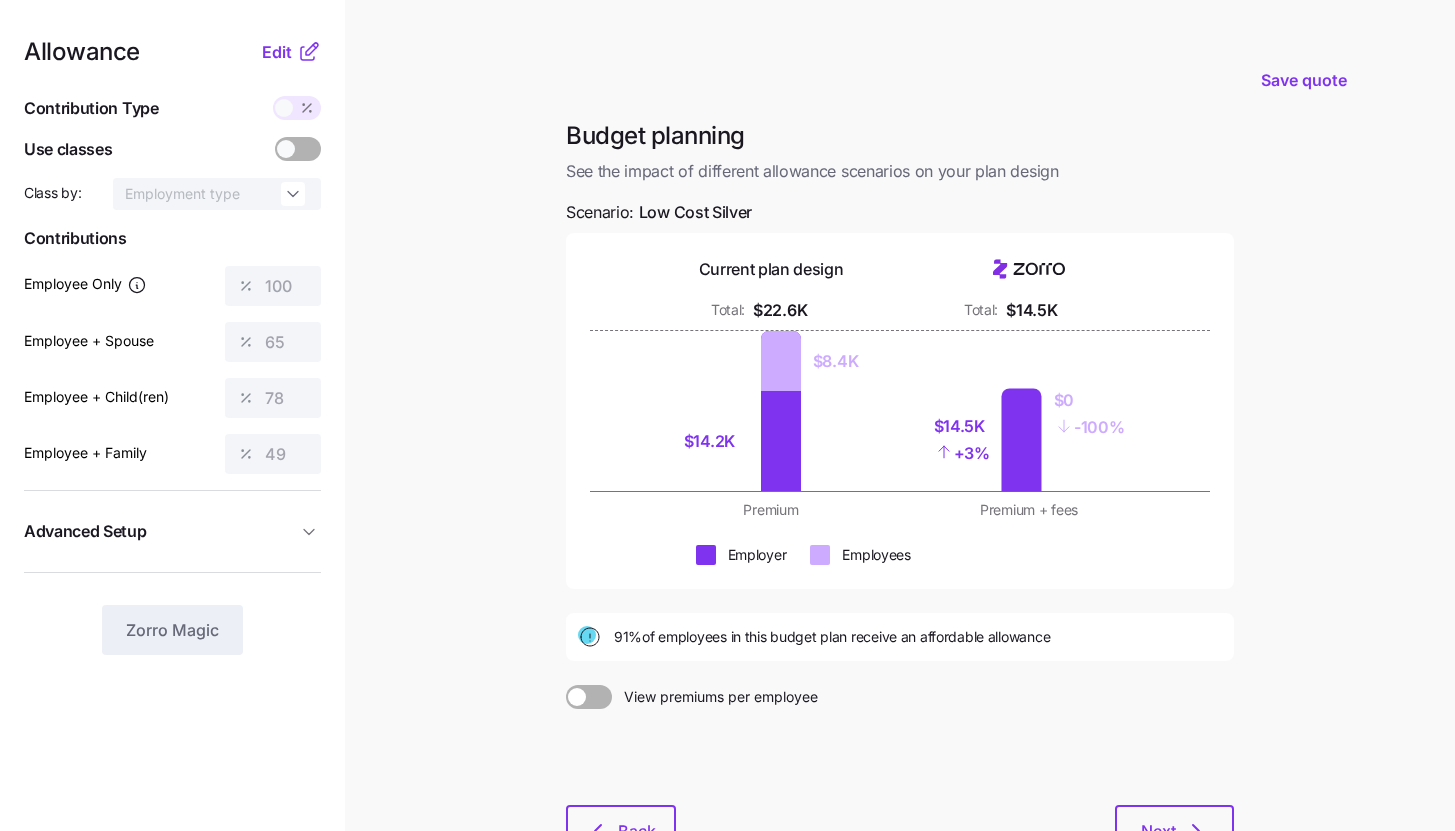 click 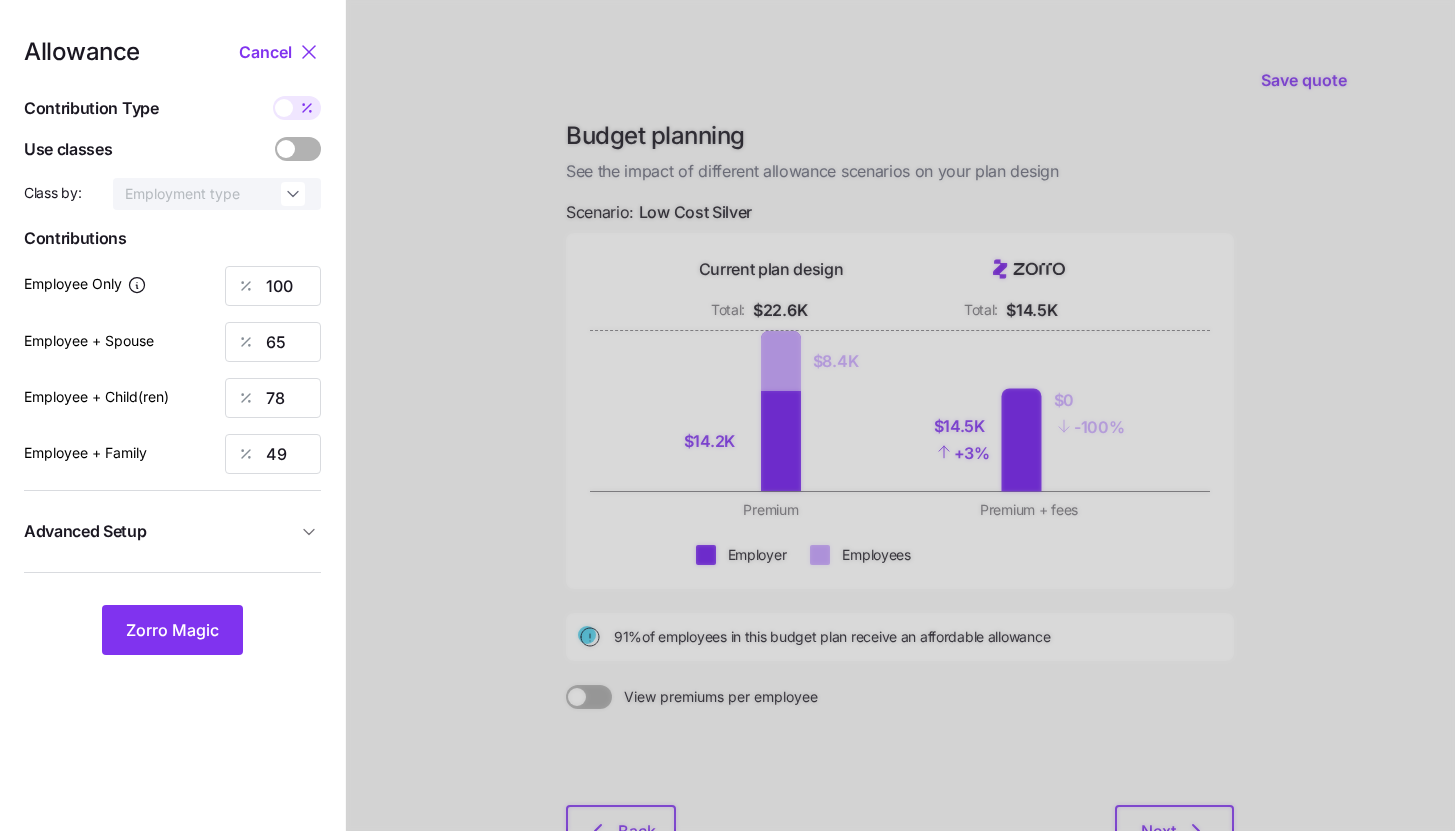 click at bounding box center [307, 108] 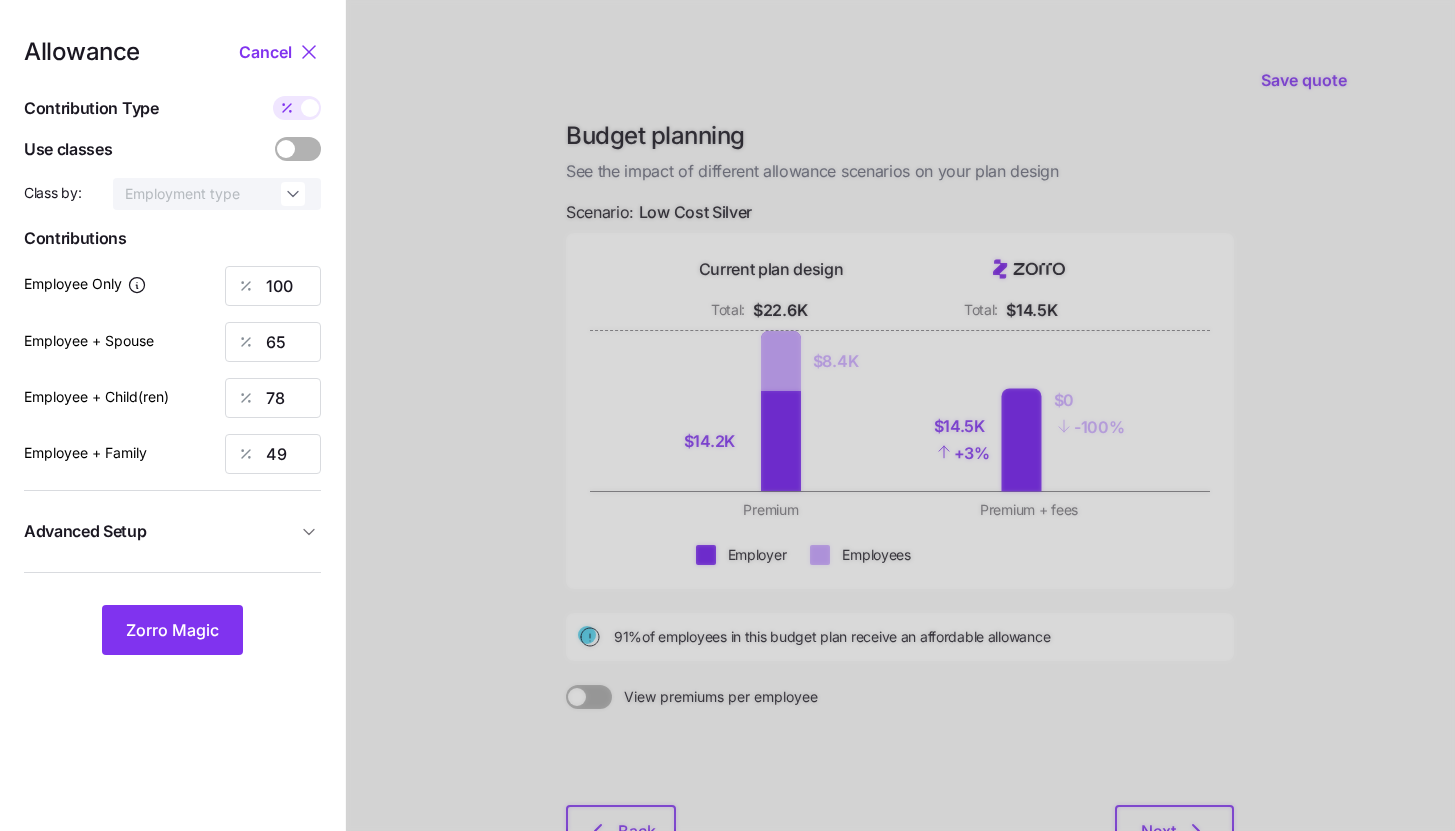 type on "683" 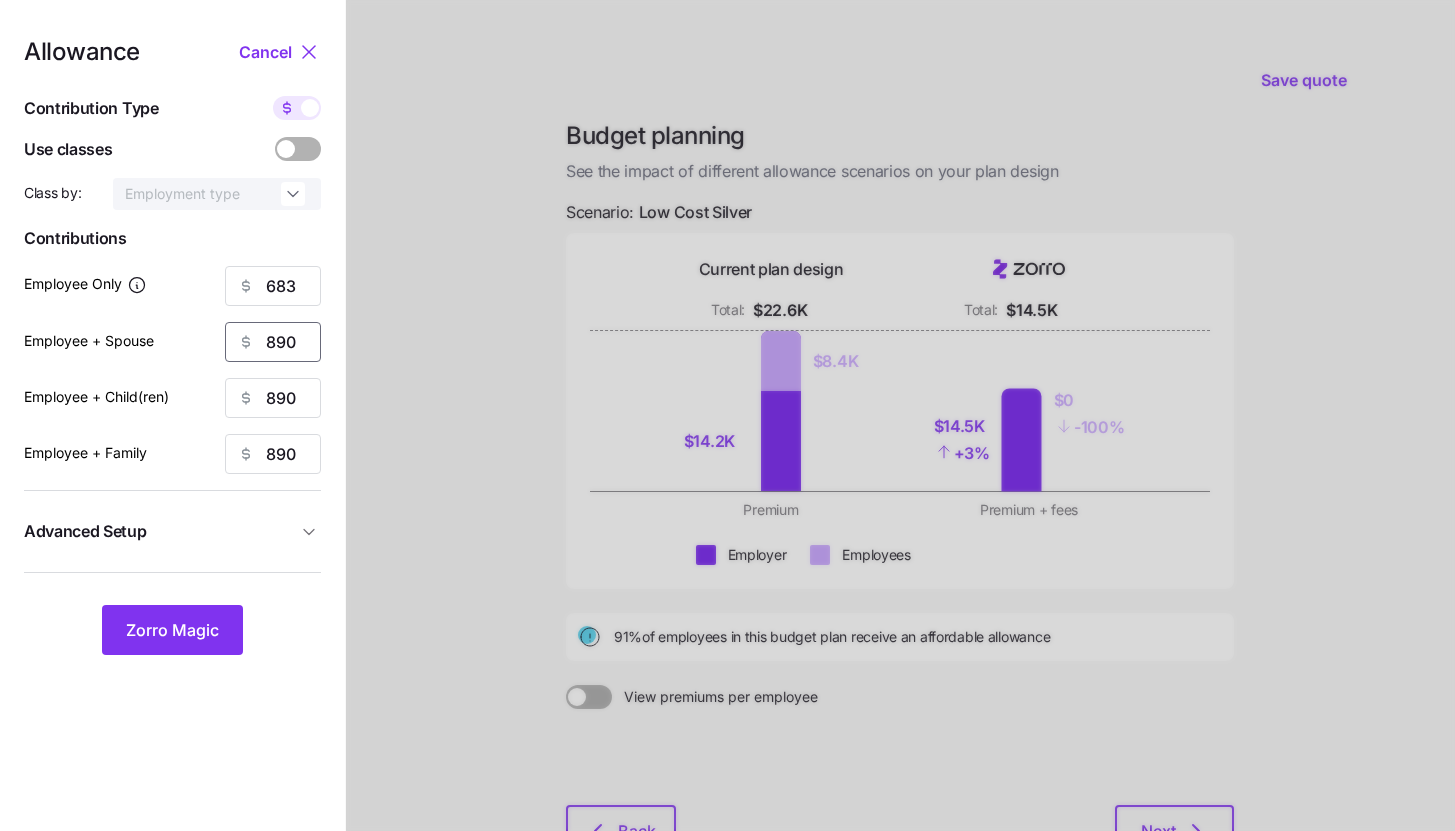 click on "890" at bounding box center (273, 342) 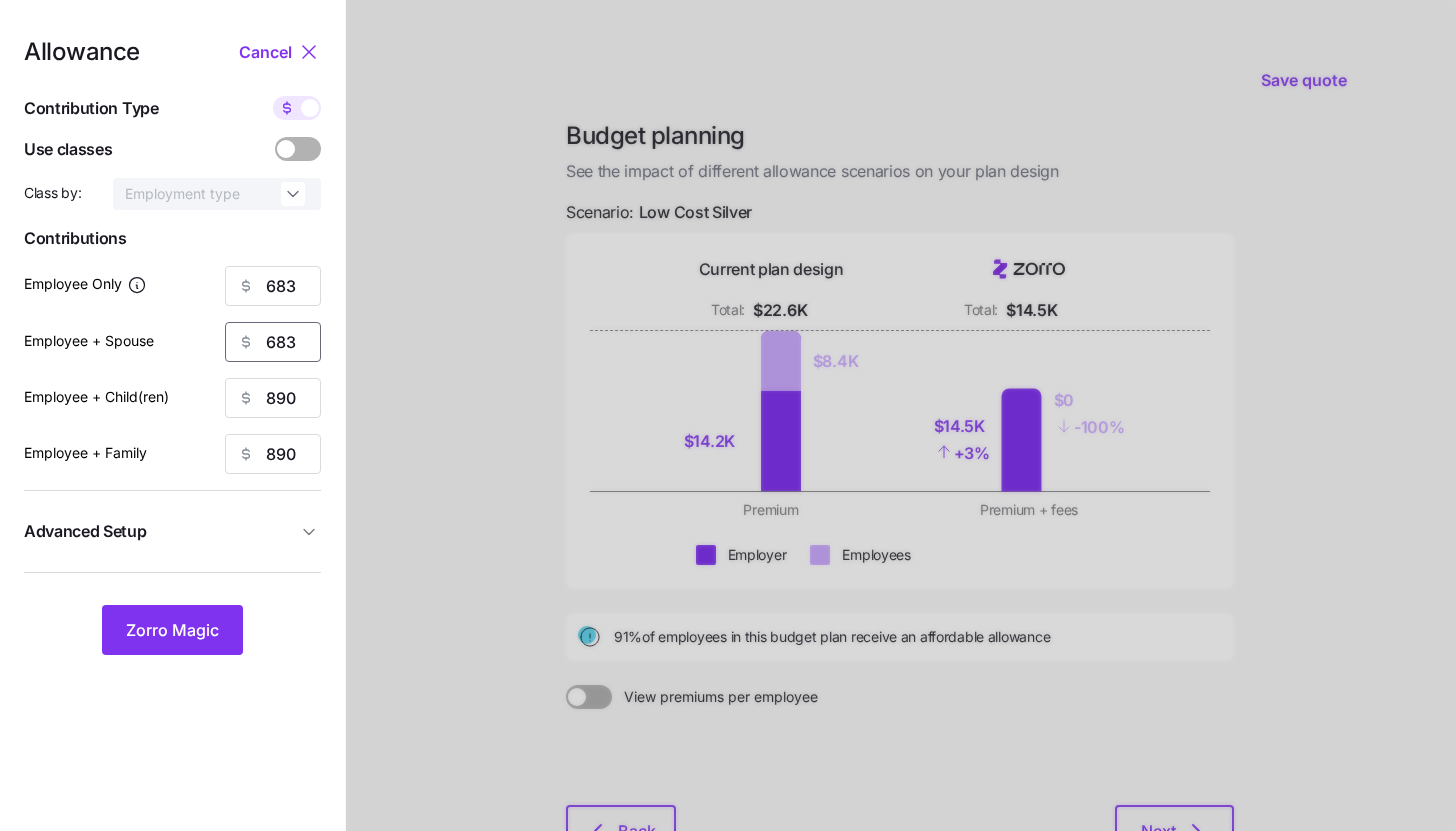 type on "683" 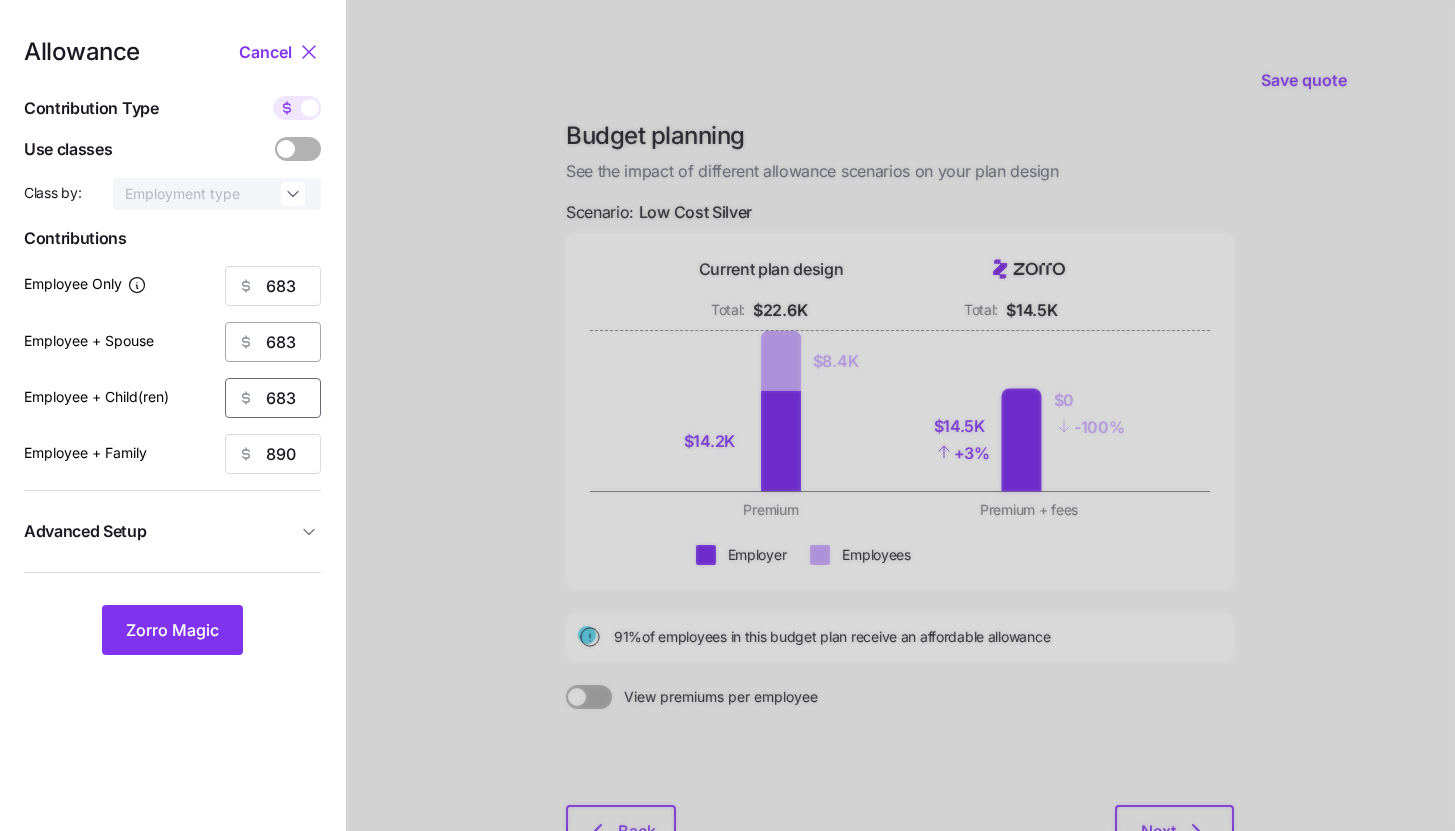 type on "683" 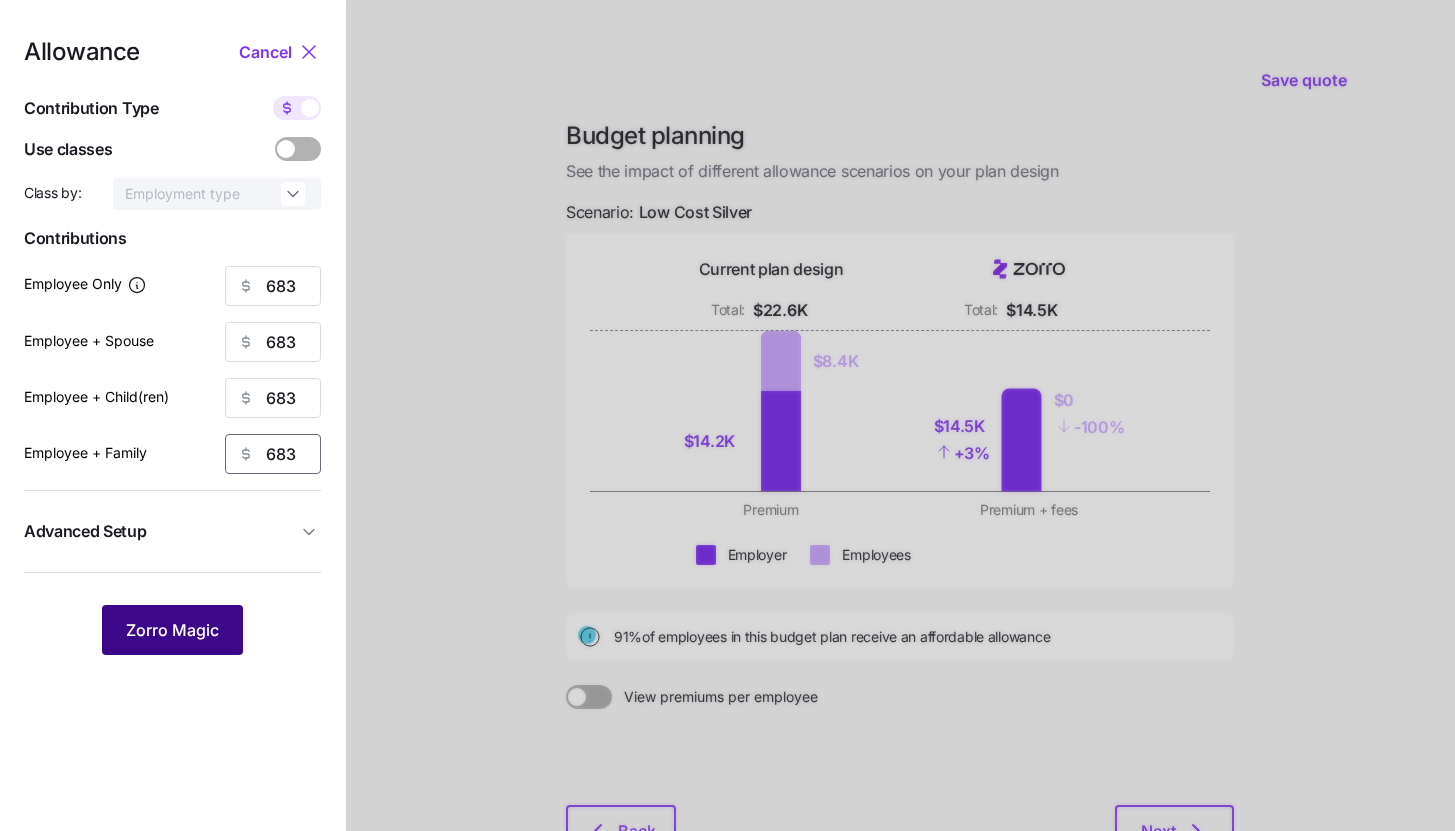 type on "683" 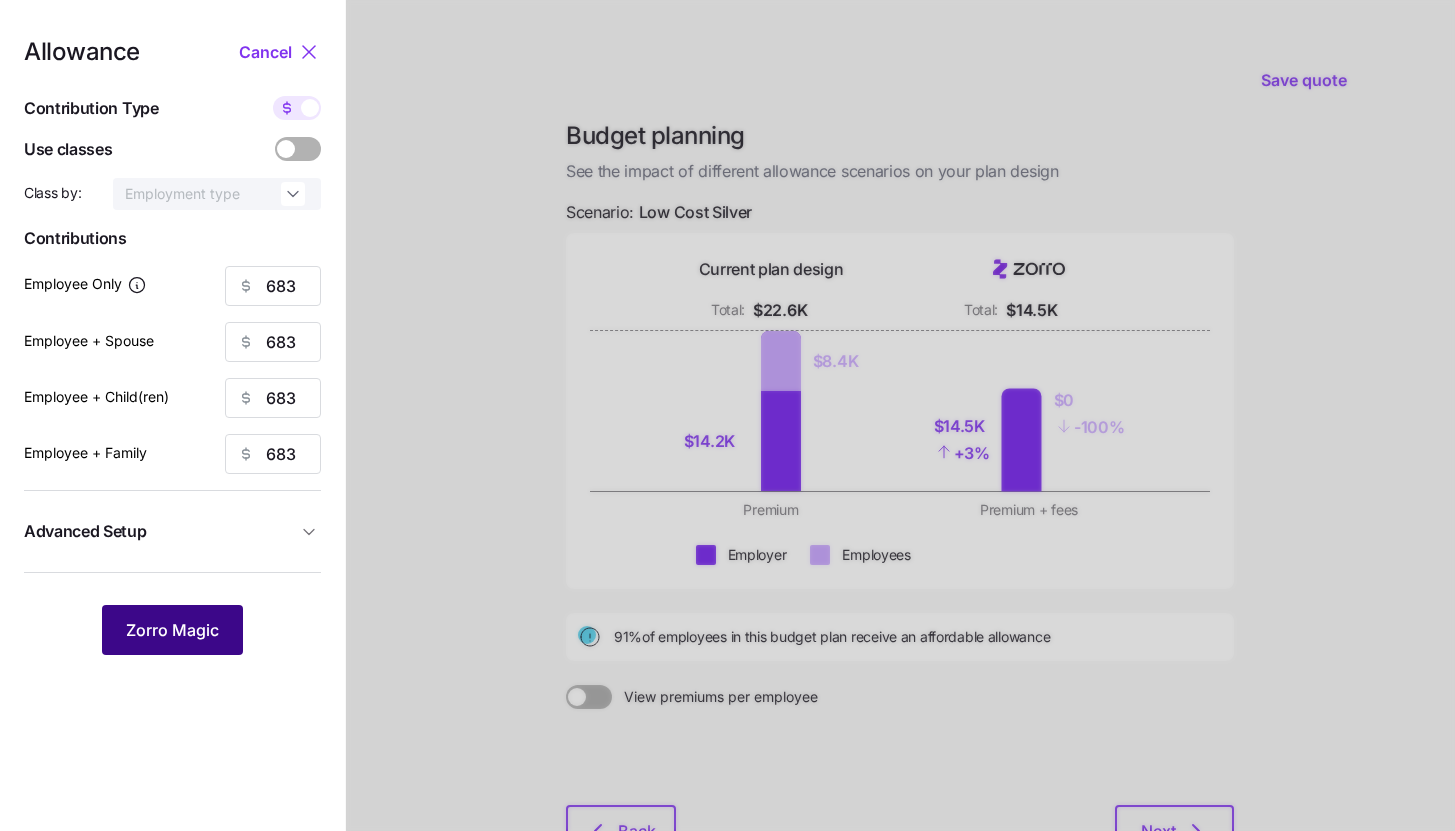 click on "Zorro Magic" at bounding box center [172, 630] 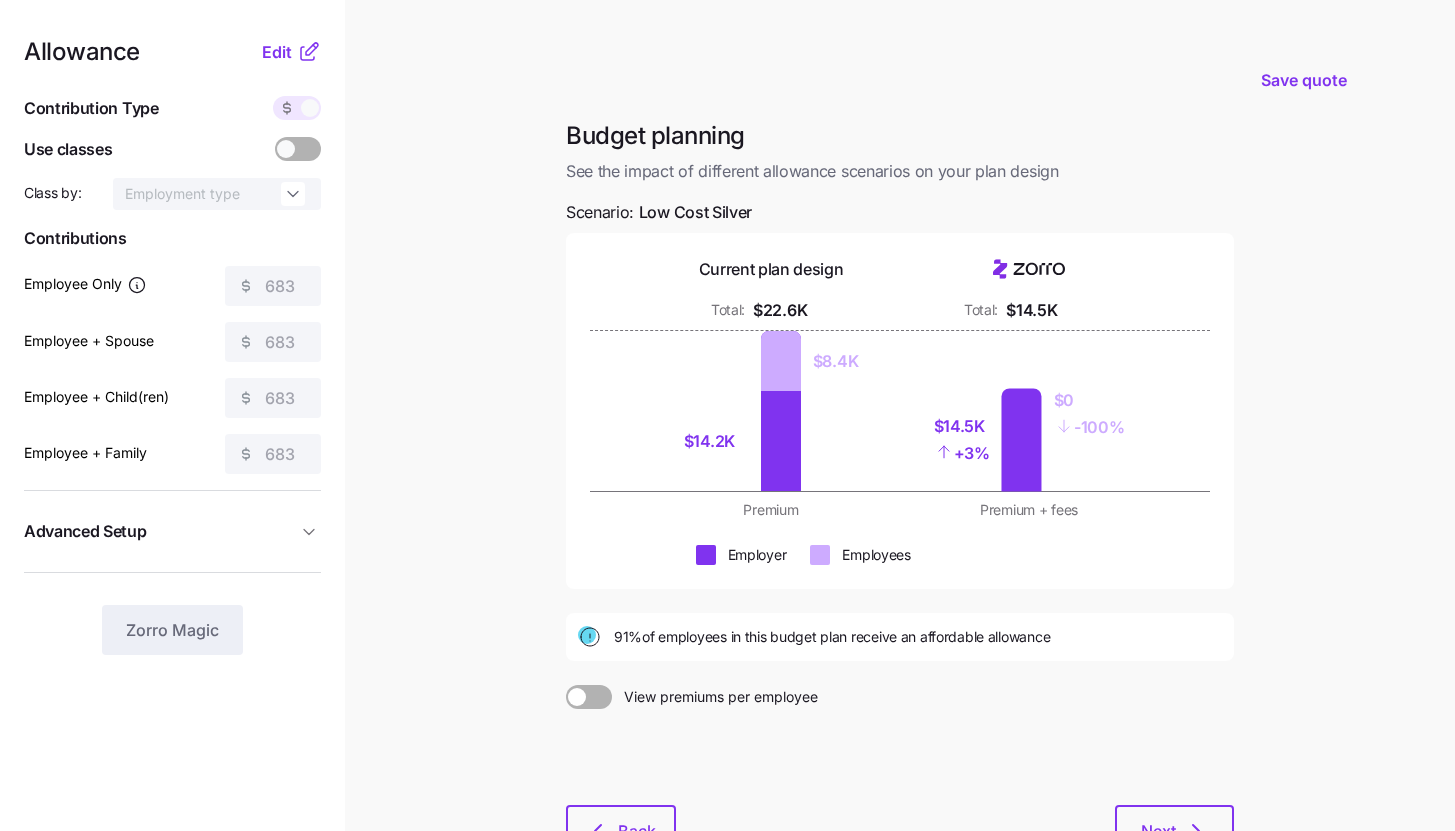 scroll, scrollTop: 152, scrollLeft: 0, axis: vertical 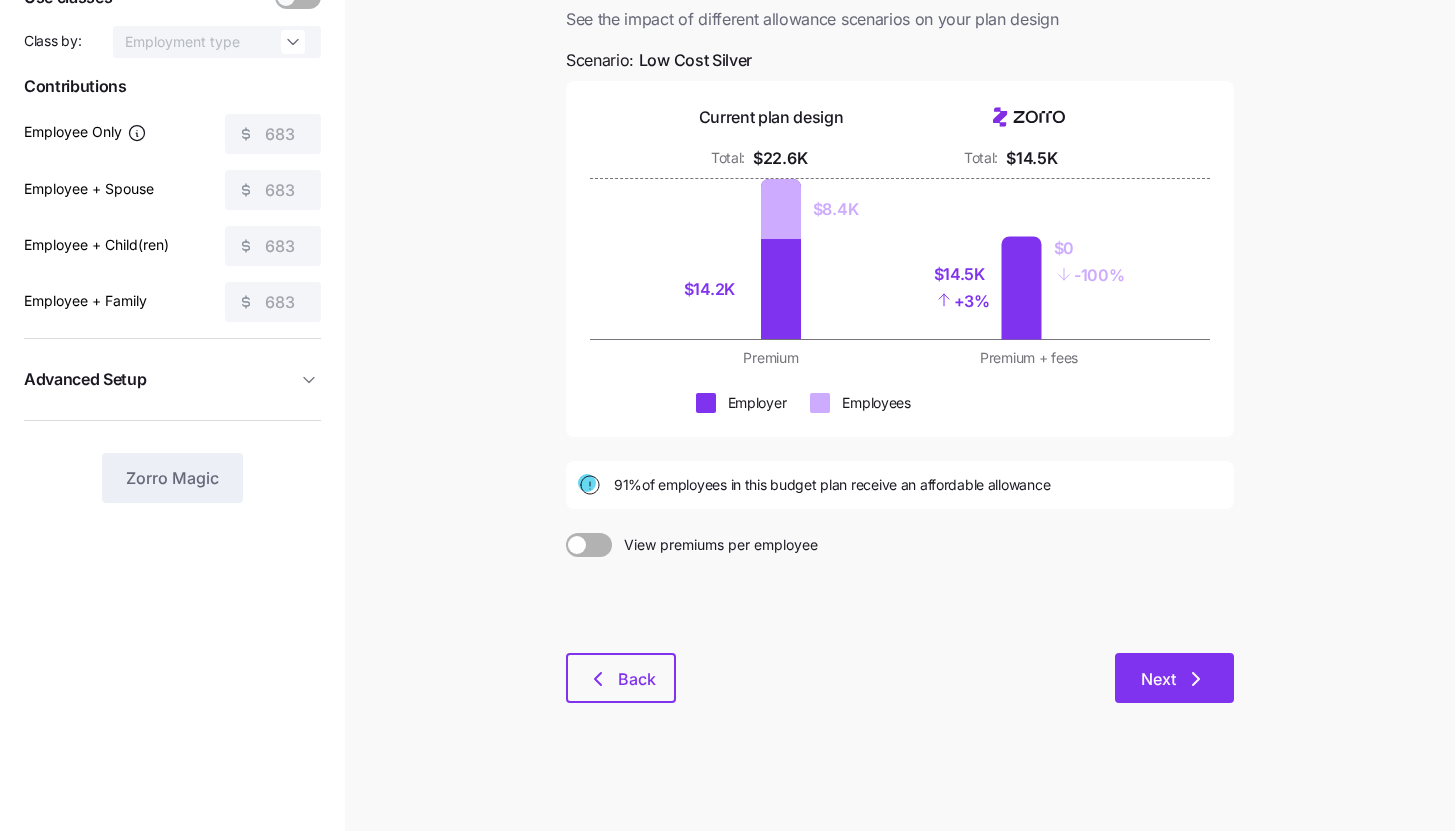 click on "Next" at bounding box center [1174, 678] 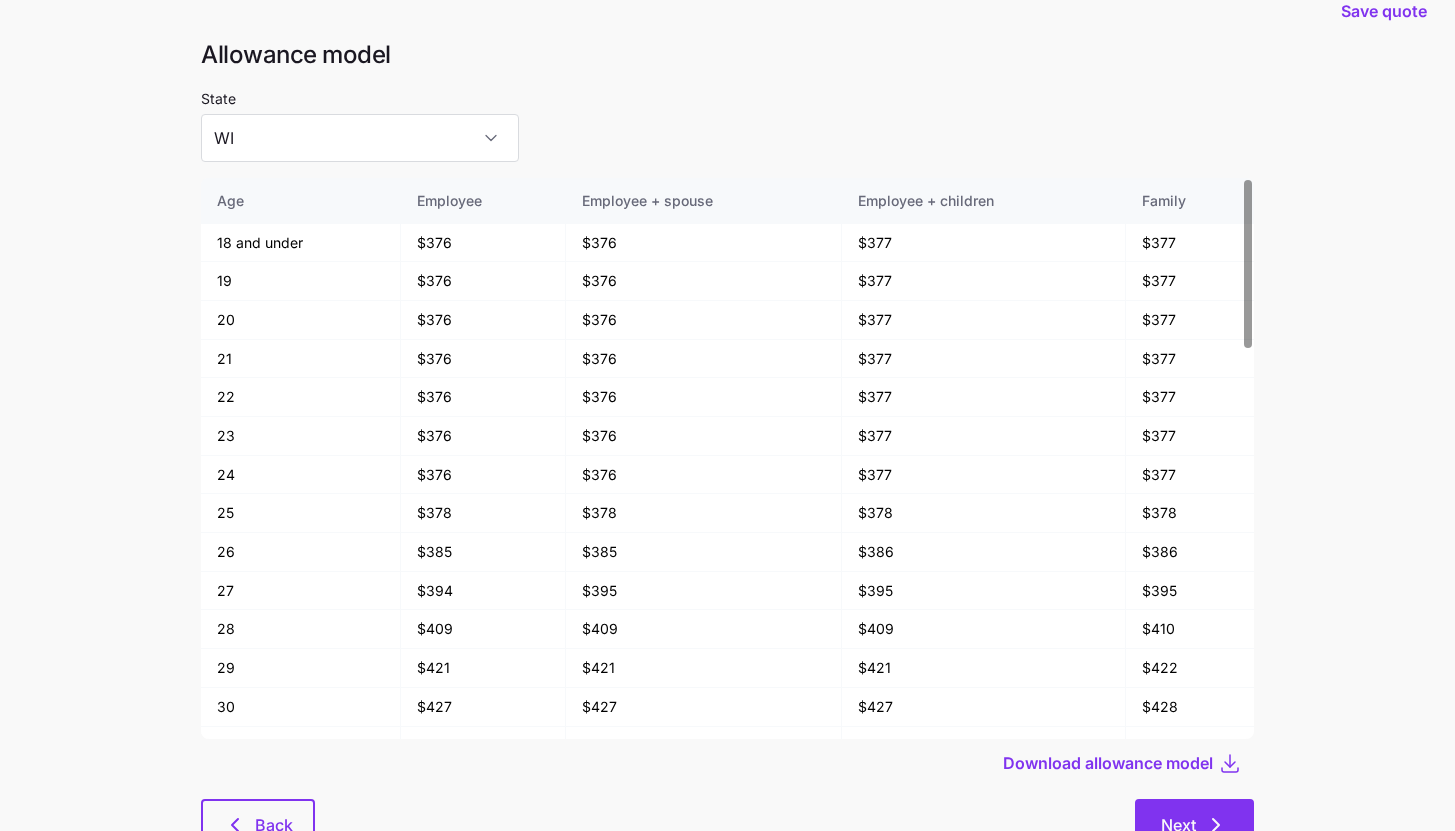 scroll, scrollTop: 107, scrollLeft: 0, axis: vertical 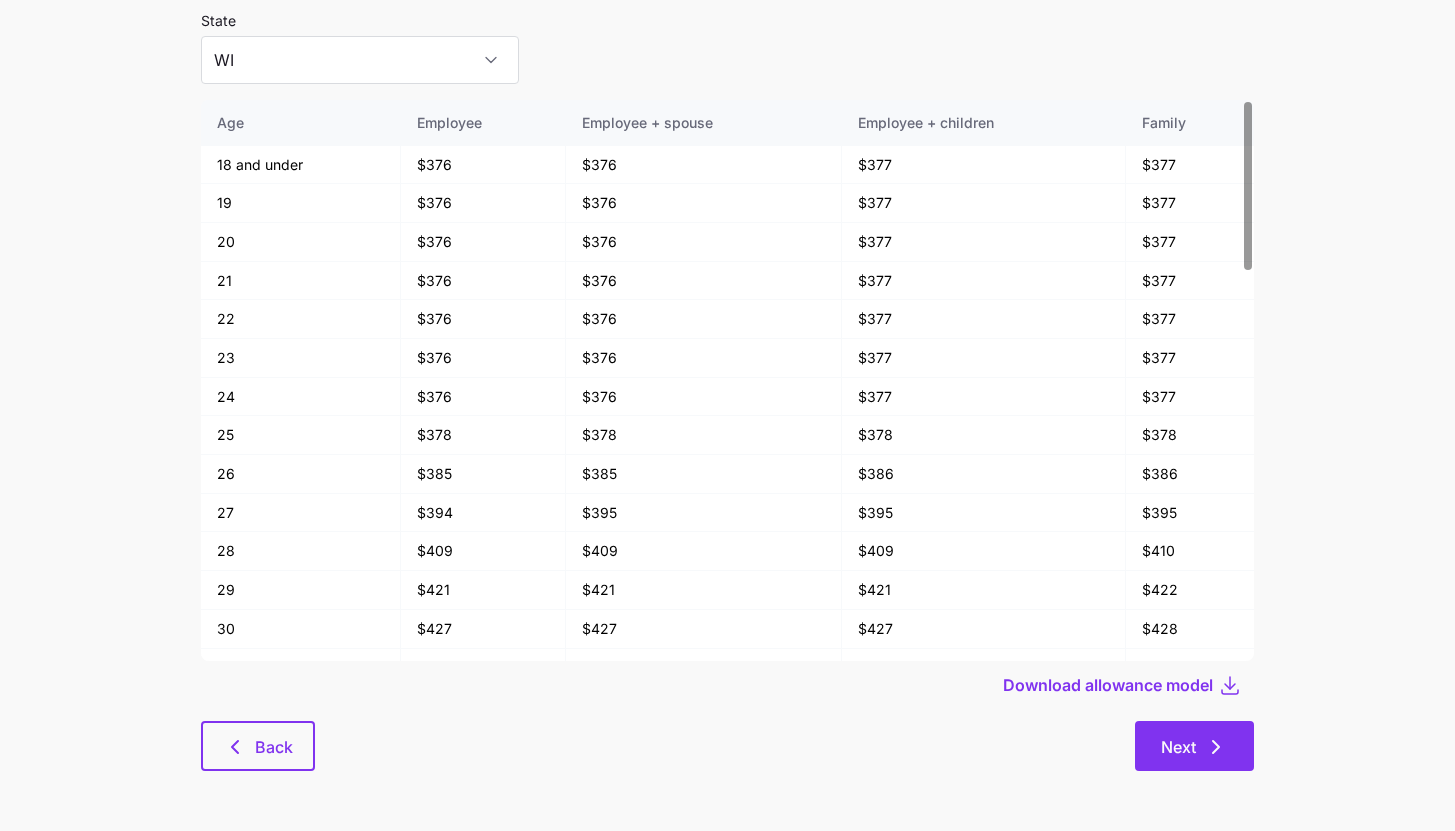 click 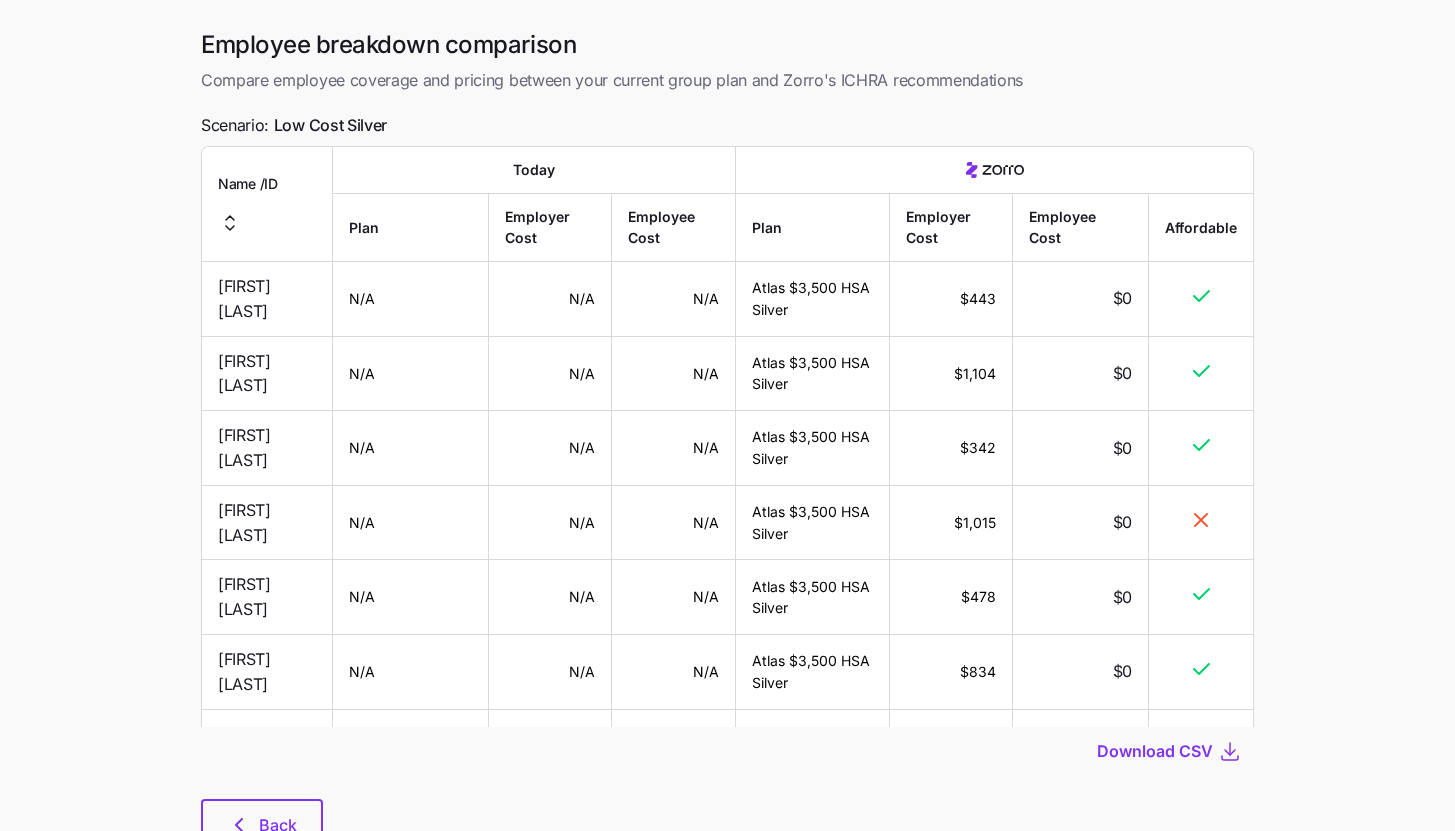 scroll, scrollTop: 141, scrollLeft: 0, axis: vertical 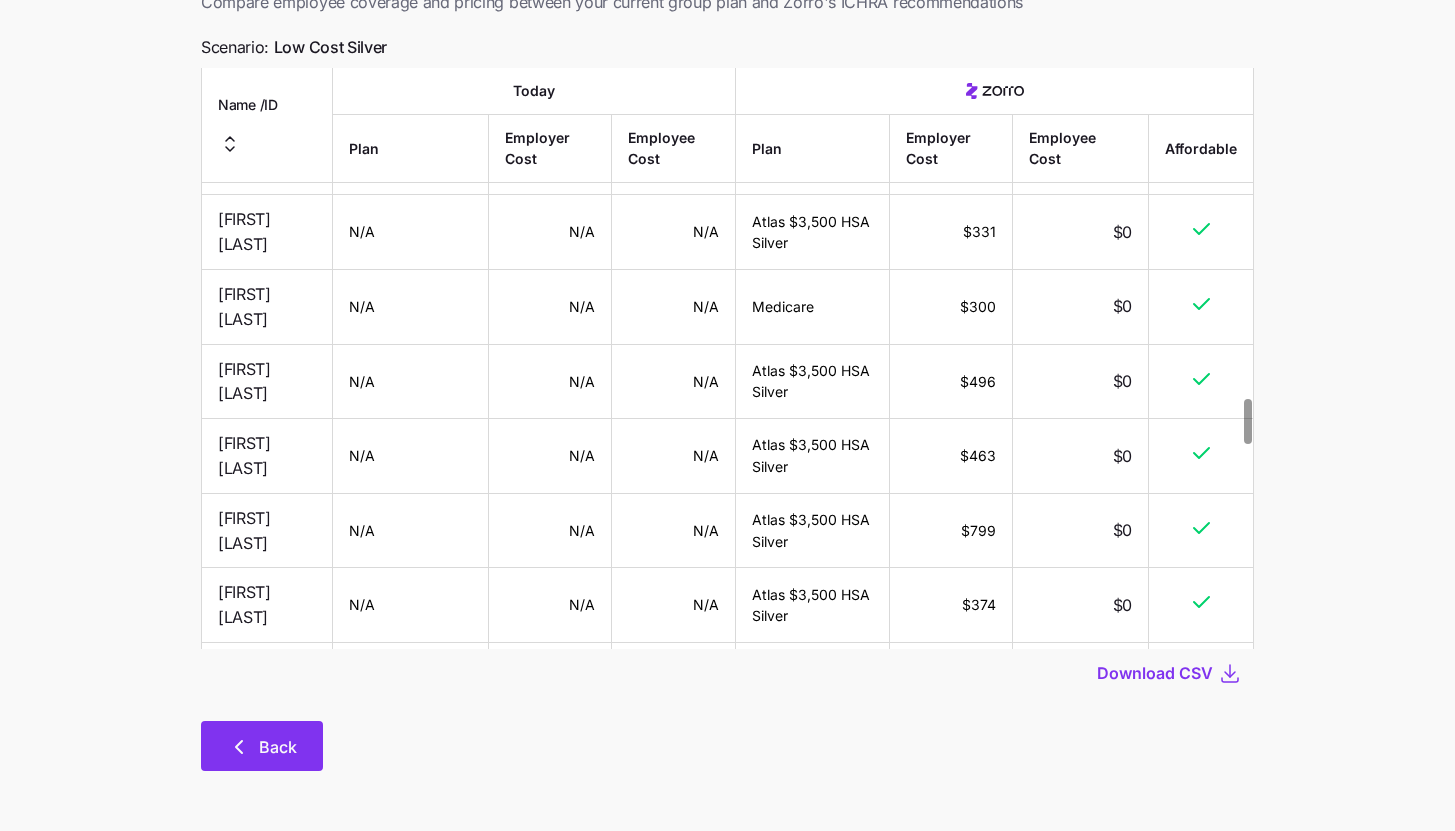 click on "Back" at bounding box center (278, 747) 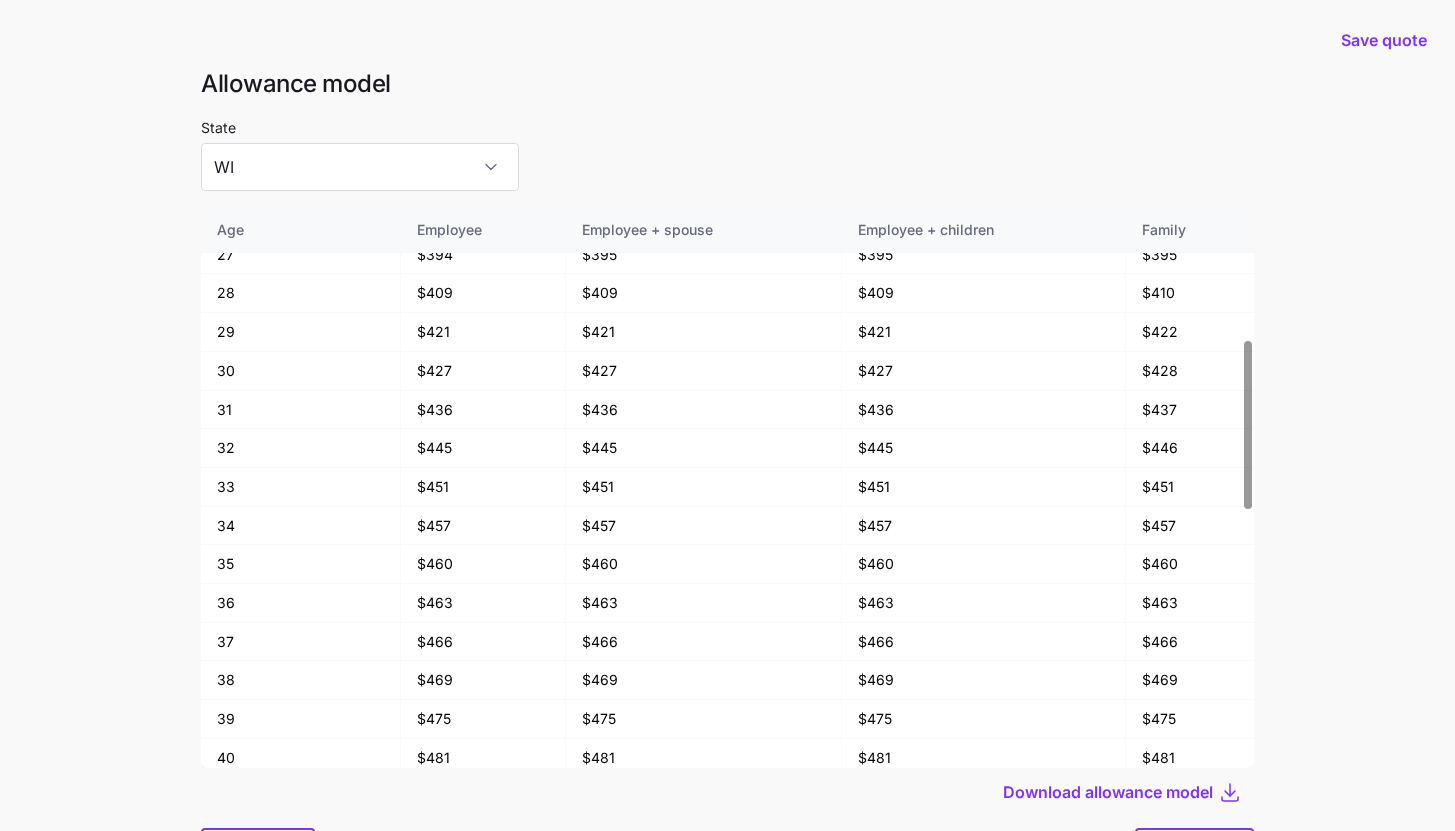 scroll, scrollTop: 441, scrollLeft: 0, axis: vertical 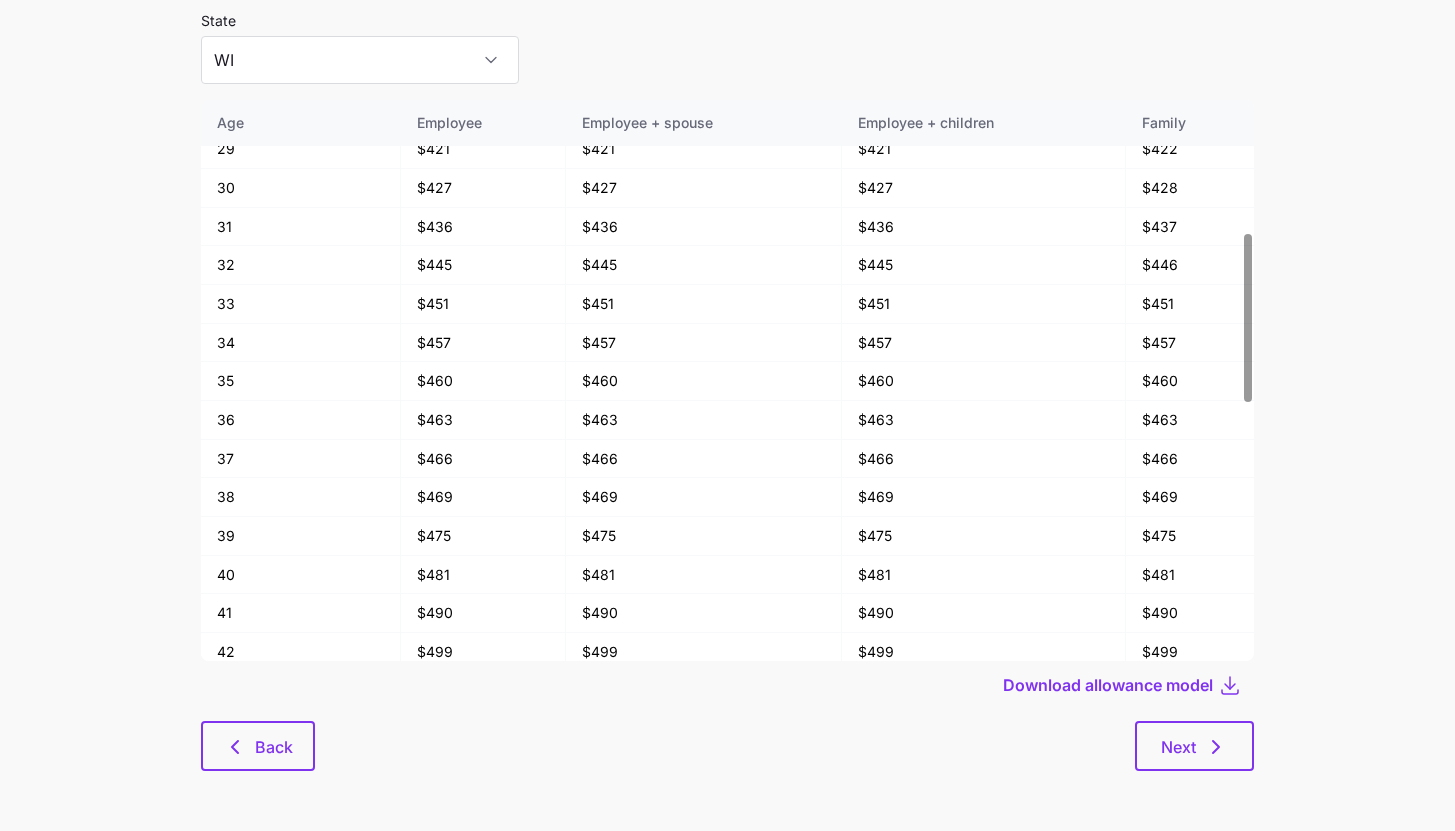 click on "Allowance model State WI Age Employee Employee + spouse Employee + children Family 18 and under $376 $376 $377 $377 19 $376 $376 $377 $377 20 $376 $376 $377 $377 21 $376 $376 $377 $377 22 $376 $376 $377 $377 23 $376 $376 $377 $377 24 $376 $376 $377 $377 25 $378 $378 $378 $378 26 $385 $385 $386 $386 27 $394 $395 $395 $395 28 $409 $409 $409 $410 29 $421 $421 $421 $422 30 $427 $427 $427 $428 31 $436 $436 $436 $437 32 $445 $445 $445 $446 33 $451 $451 $451 $451 34 $457 $457 $457 $457 35 $460 $460 $460 $460 36 $463 $463 $463 $463 37 $466 $466 $466 $466 38 $469 $469 $469 $469 39 $475 $475 $475 $475 40 $481 $481 $481 $481 41 $490 $490 $490 $490 42 $499 $499 $499 $499 43 $511 $511 $511 $511 44 $526 $526 $526 $526 45 $543 $544 $544 $544 46 $564 $565 $565 $565 47 $588 $588 $588 $589 48 $615 $615 $616 $616 49 $642 $642 $642 $643 50 $672 $672 $672 $673 51 $702 $702 $702 $702 52 $734 $735 $735 $735 53 $768 $768 $768 $768 54 $803 $804 $804 $804 55 $839 $839 $839 $840 56 $878 $878 $878 $879 57 $917 $917 $917 $918 58 $959 59" at bounding box center [727, 378] 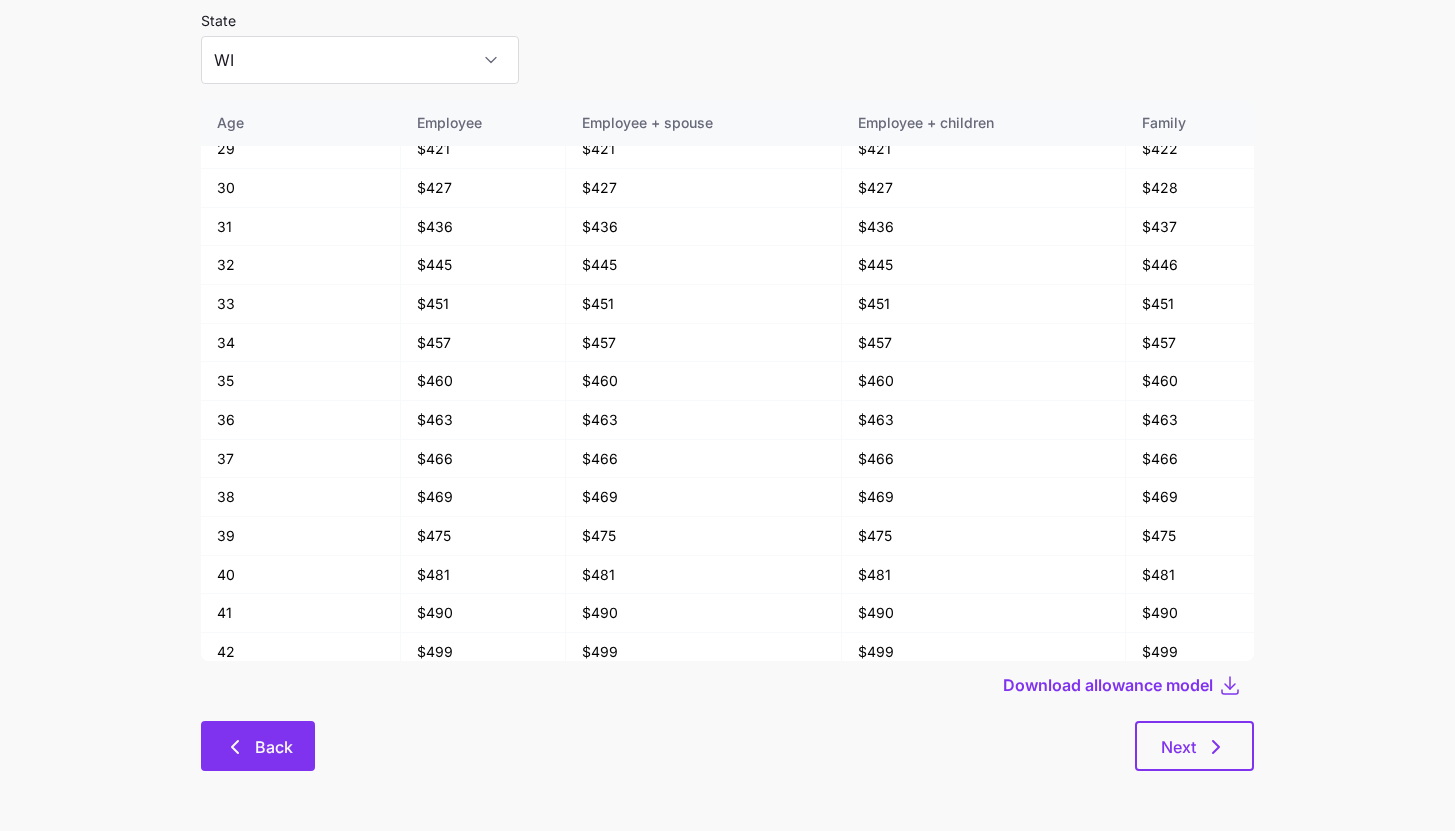 click on "Back" at bounding box center [258, 746] 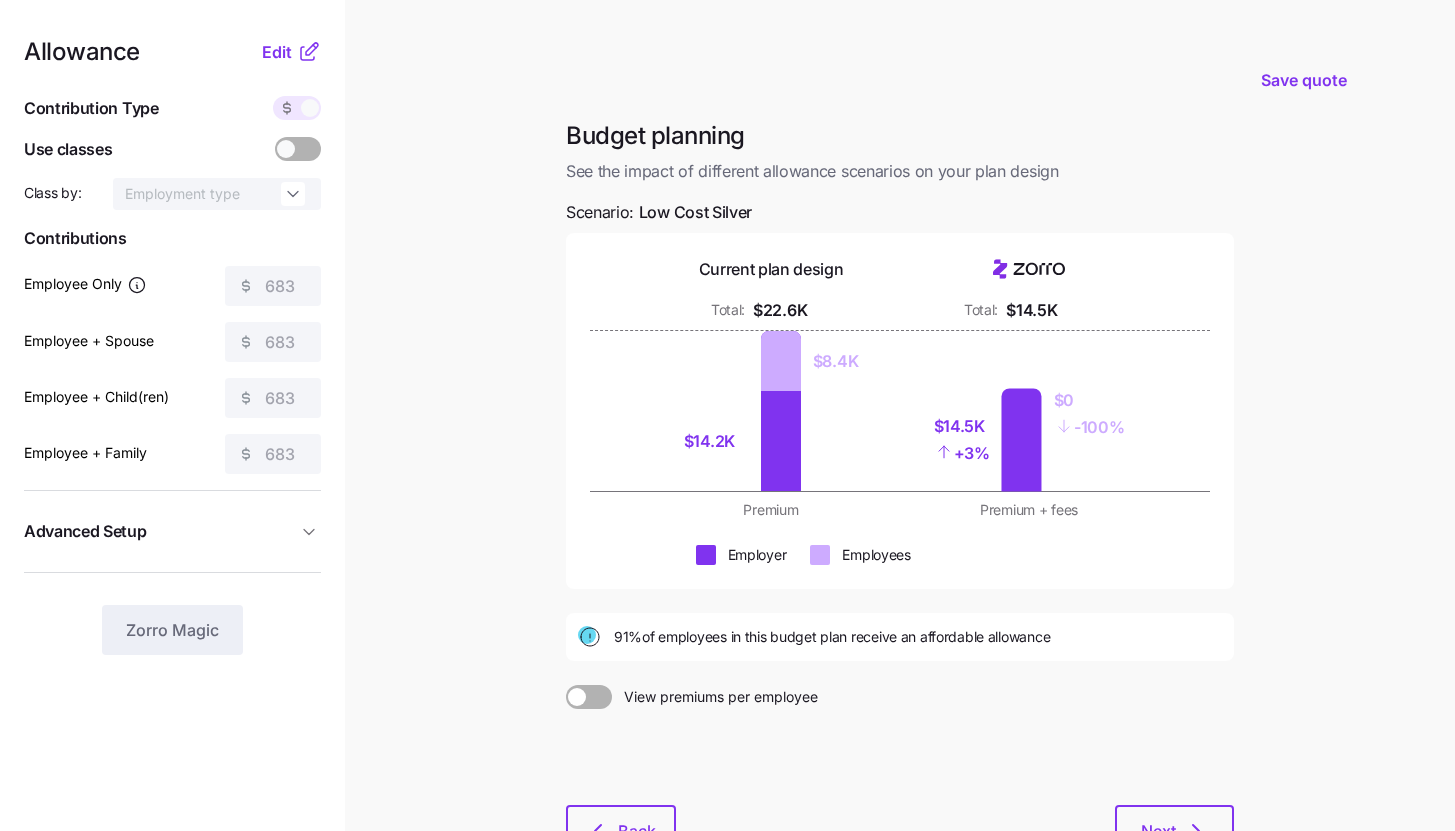 click on "$14.2K $8.4K $14.5K + 3% $0 - 100%" at bounding box center [900, 411] 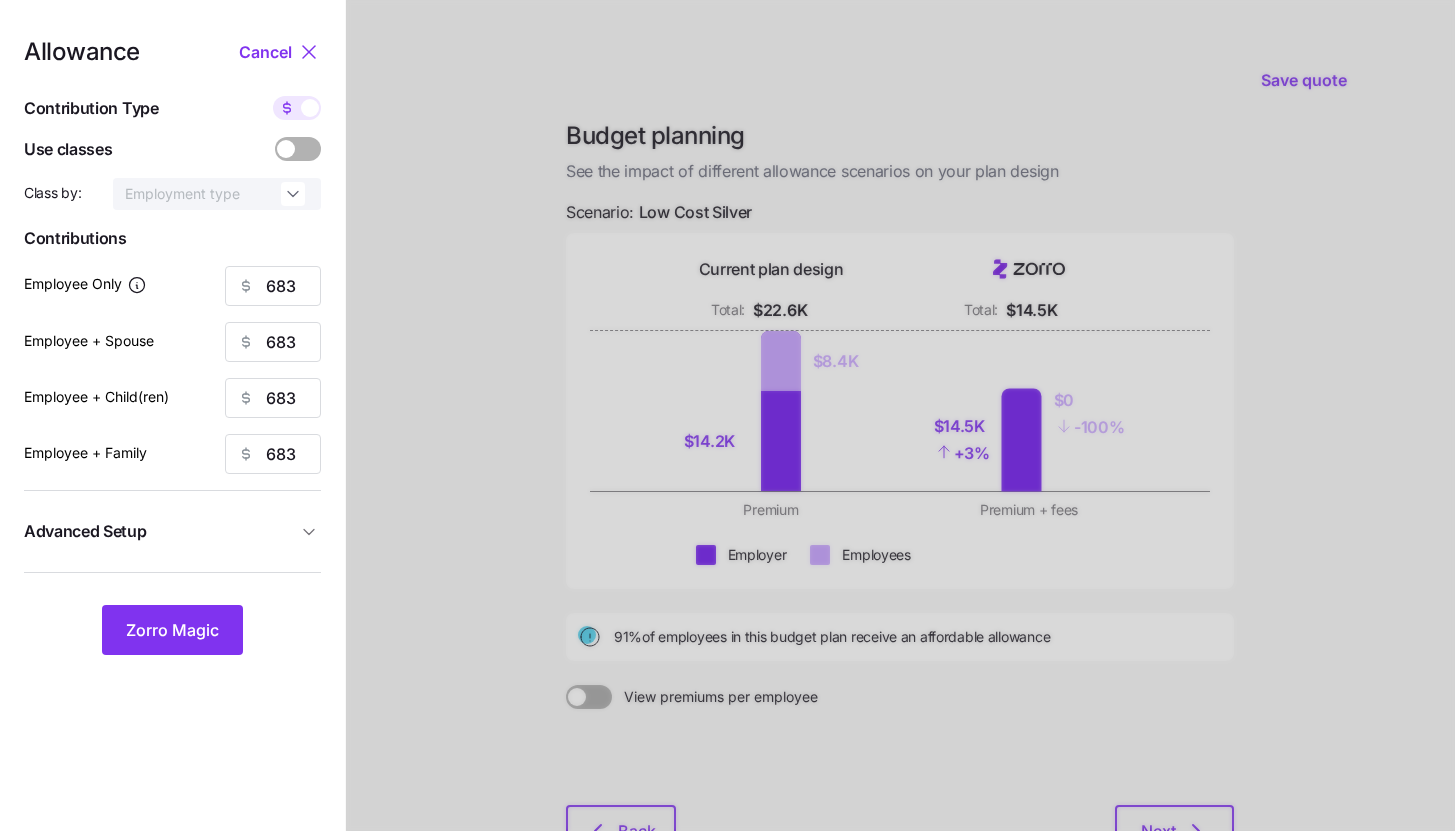 click on "Advanced Setup" at bounding box center [172, 531] 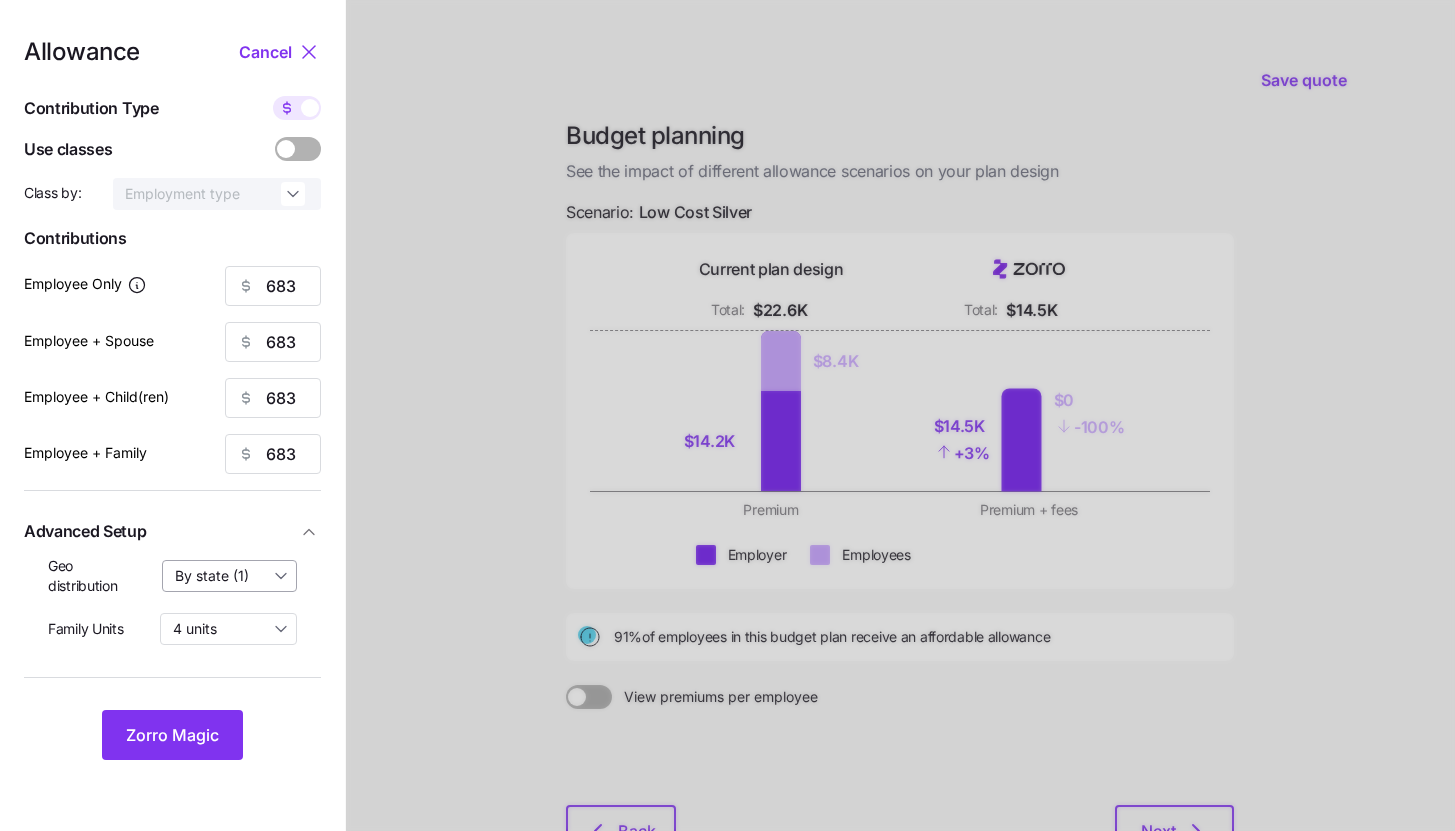 click on "By state (1)" at bounding box center [230, 576] 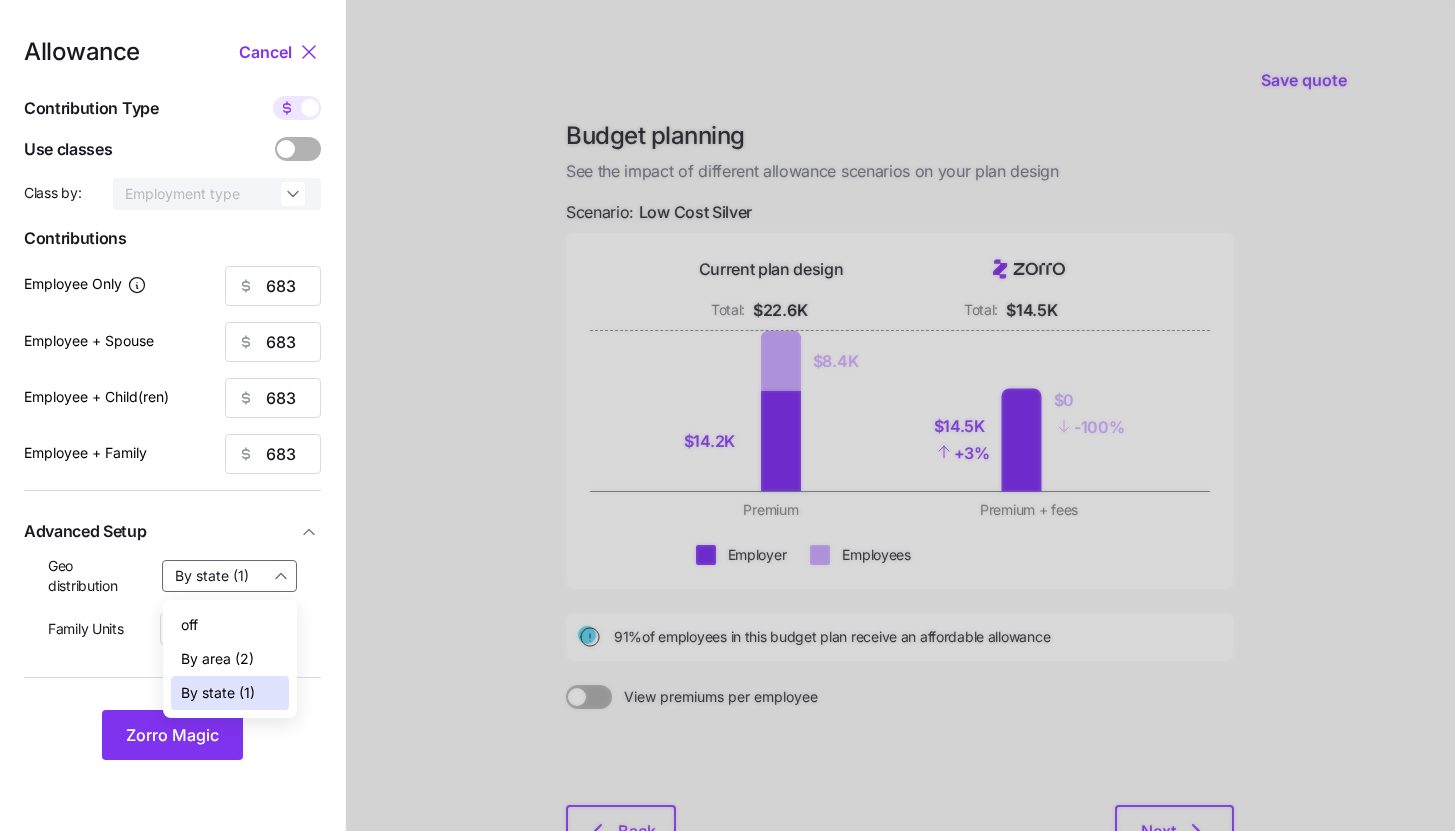 click on "By area (2)" at bounding box center [217, 659] 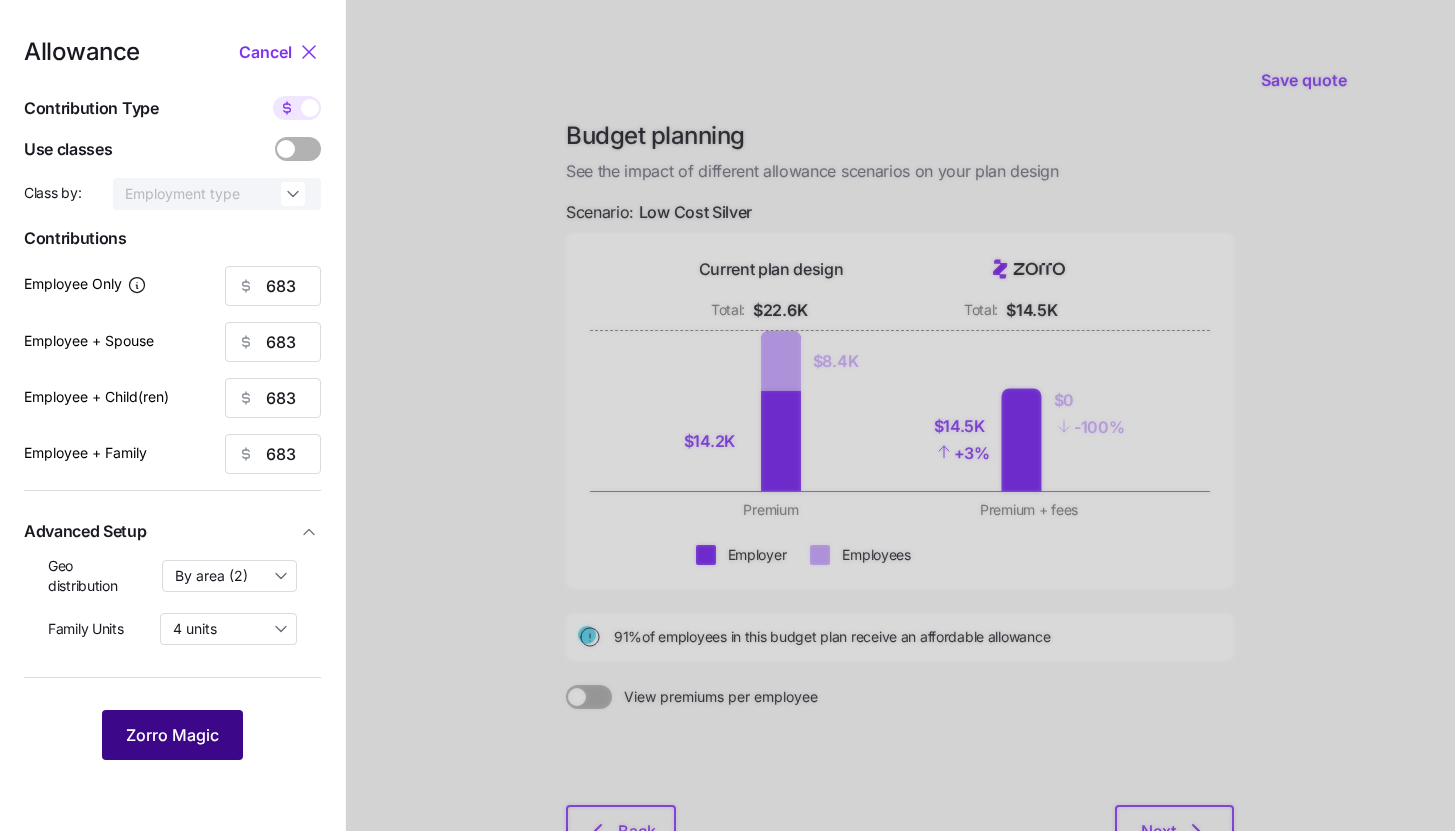 click on "Zorro Magic" at bounding box center [172, 735] 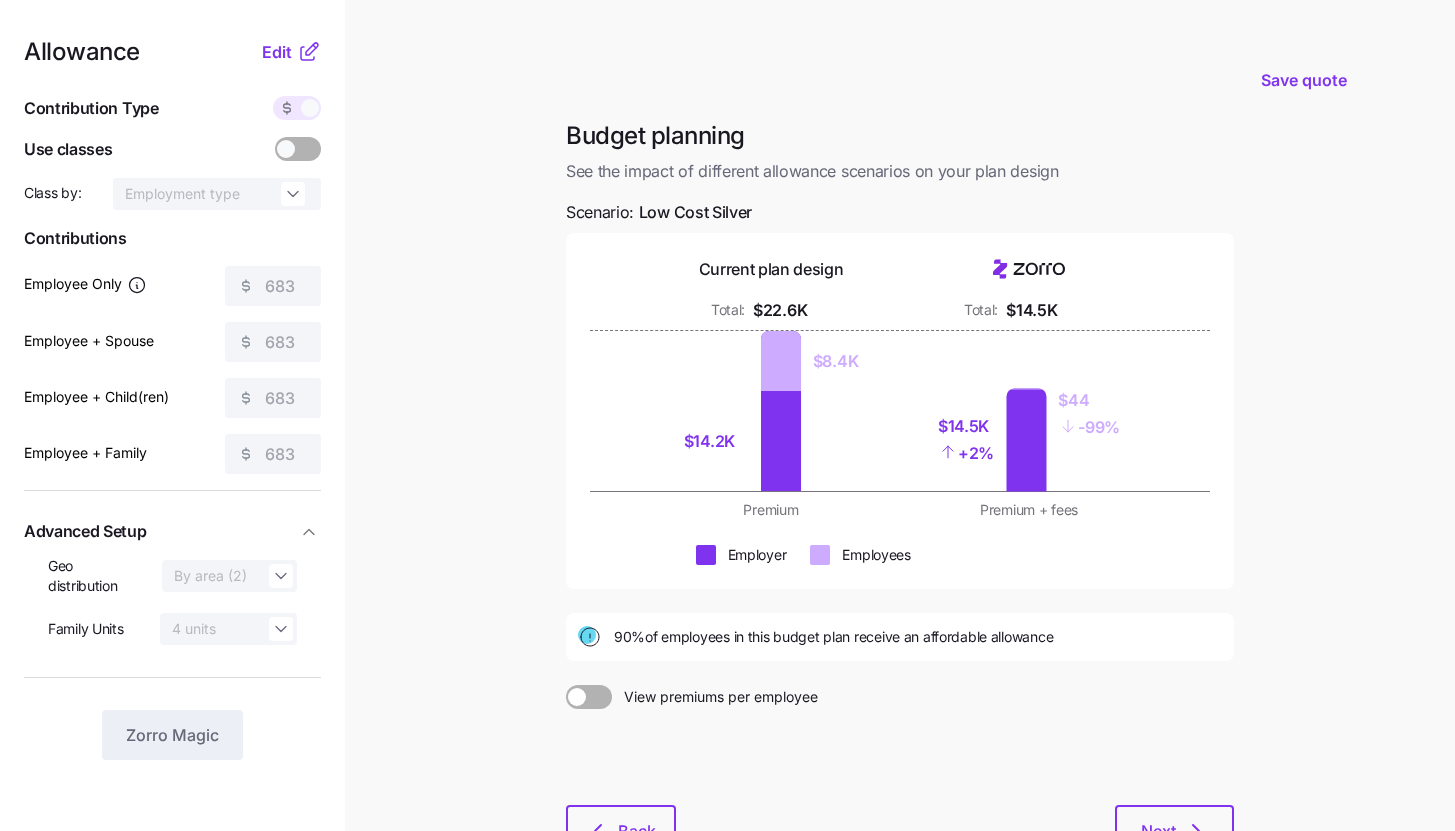 click 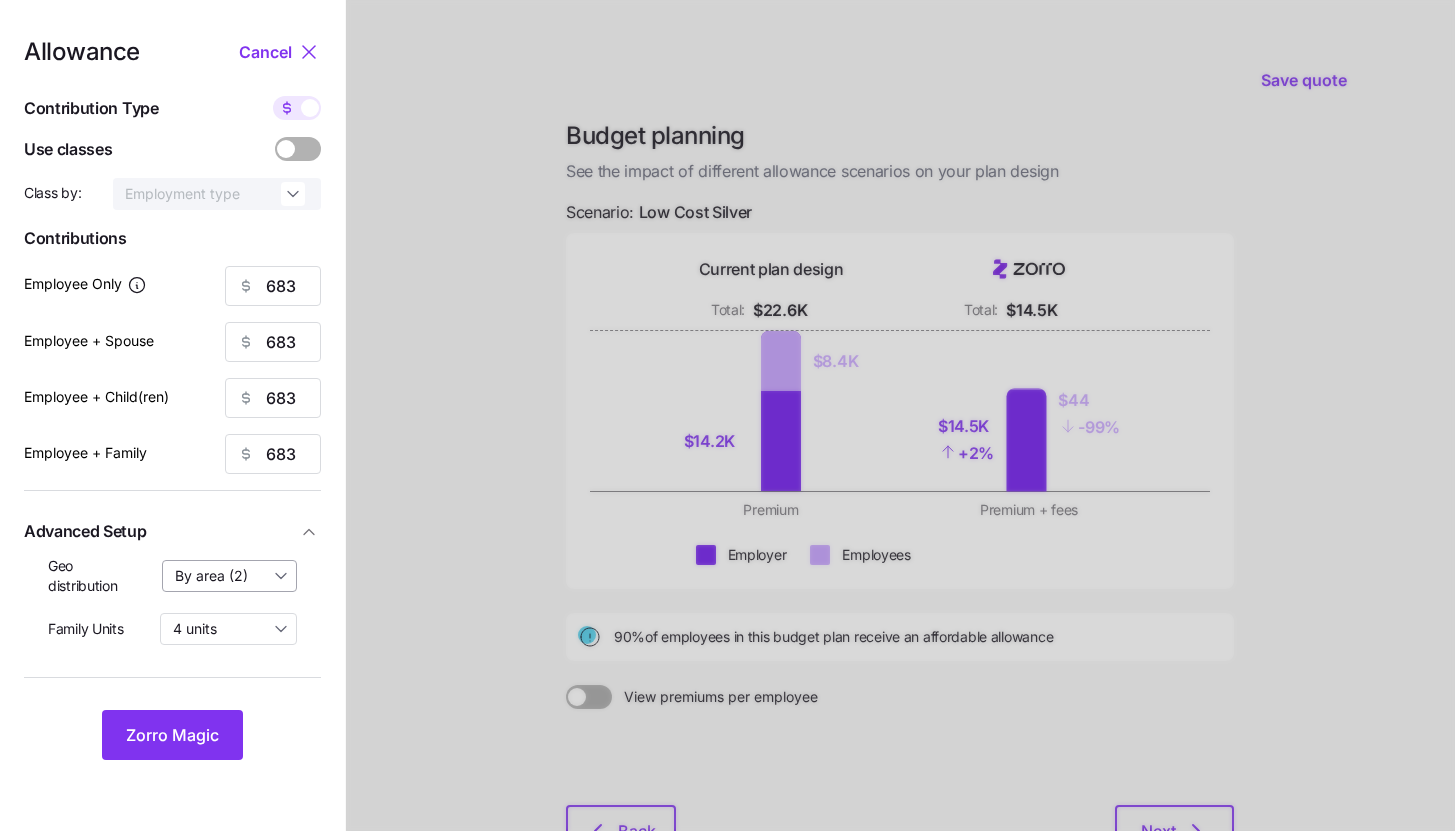 click on "By area (2)" at bounding box center (230, 576) 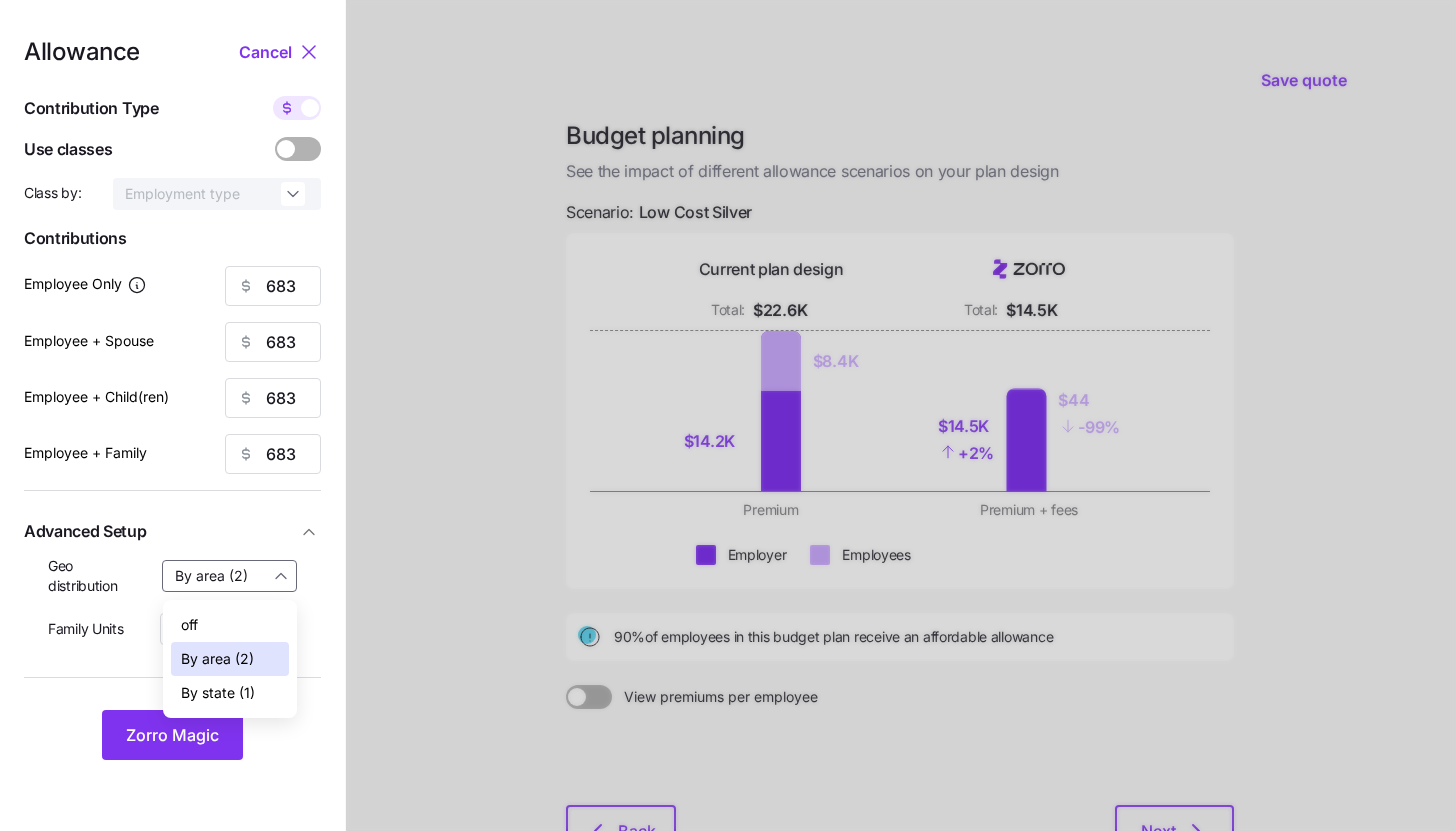 click on "By state (1)" at bounding box center [218, 693] 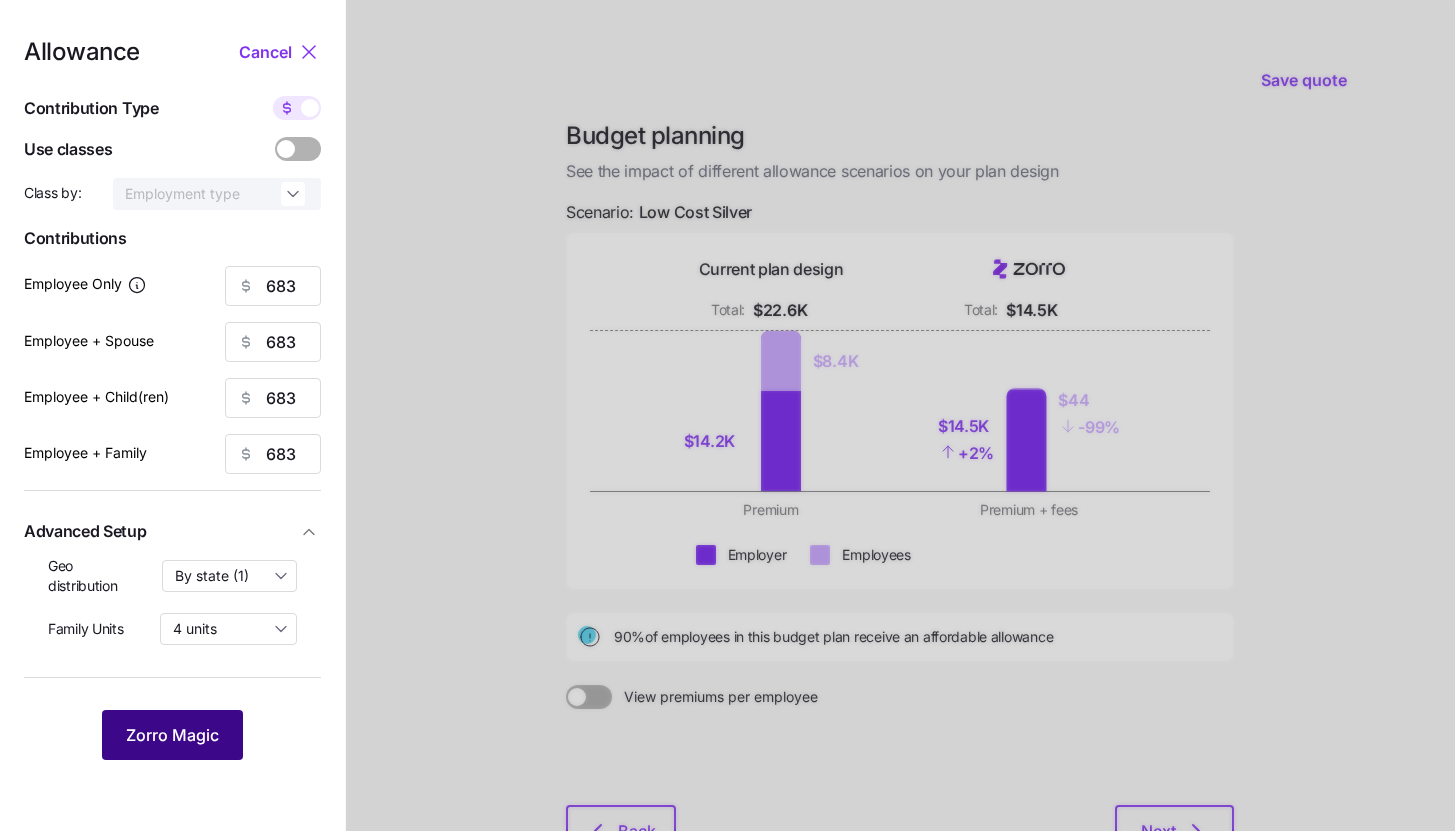 click on "Zorro Magic" at bounding box center (172, 735) 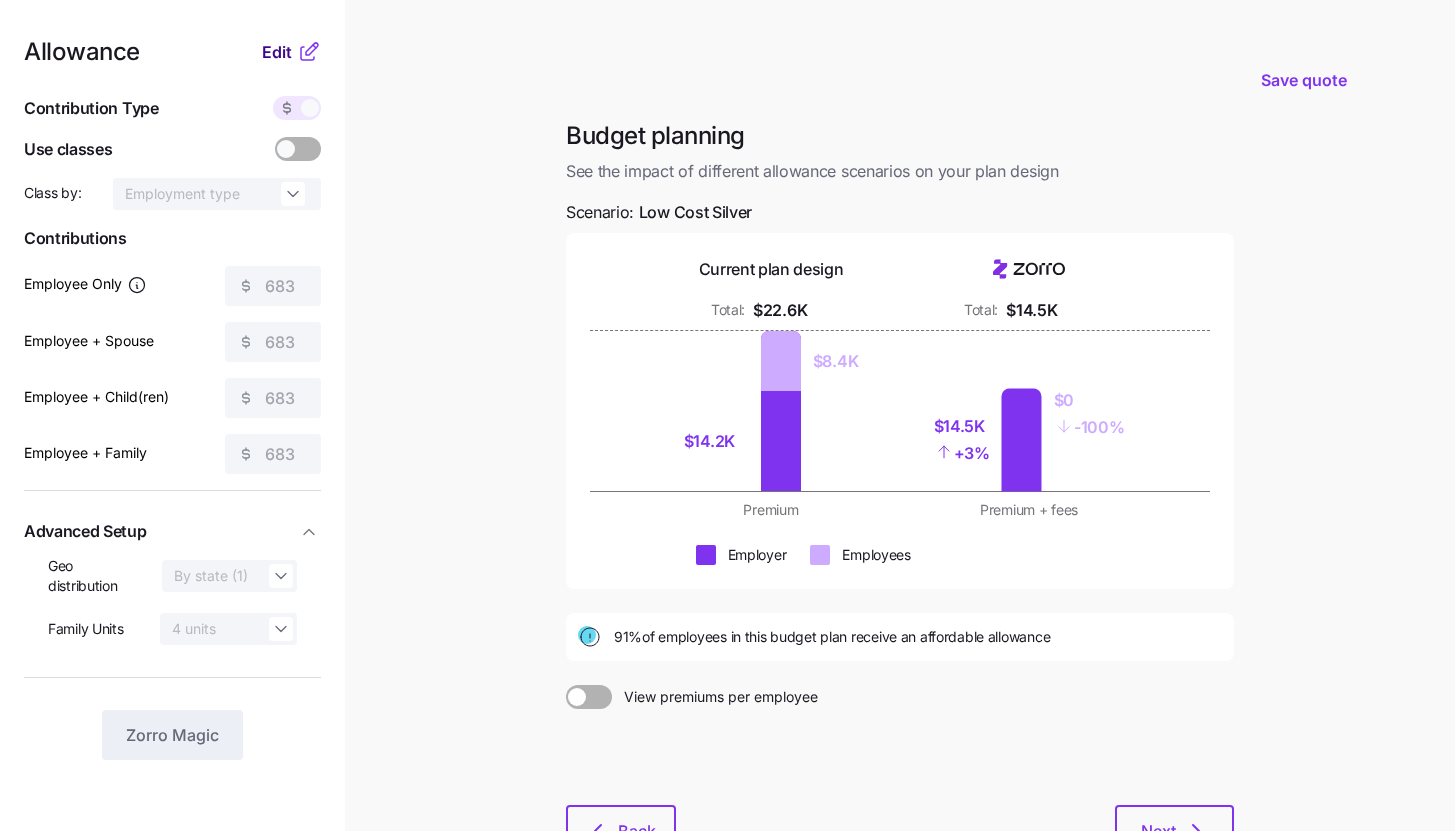 click on "Edit" at bounding box center [277, 52] 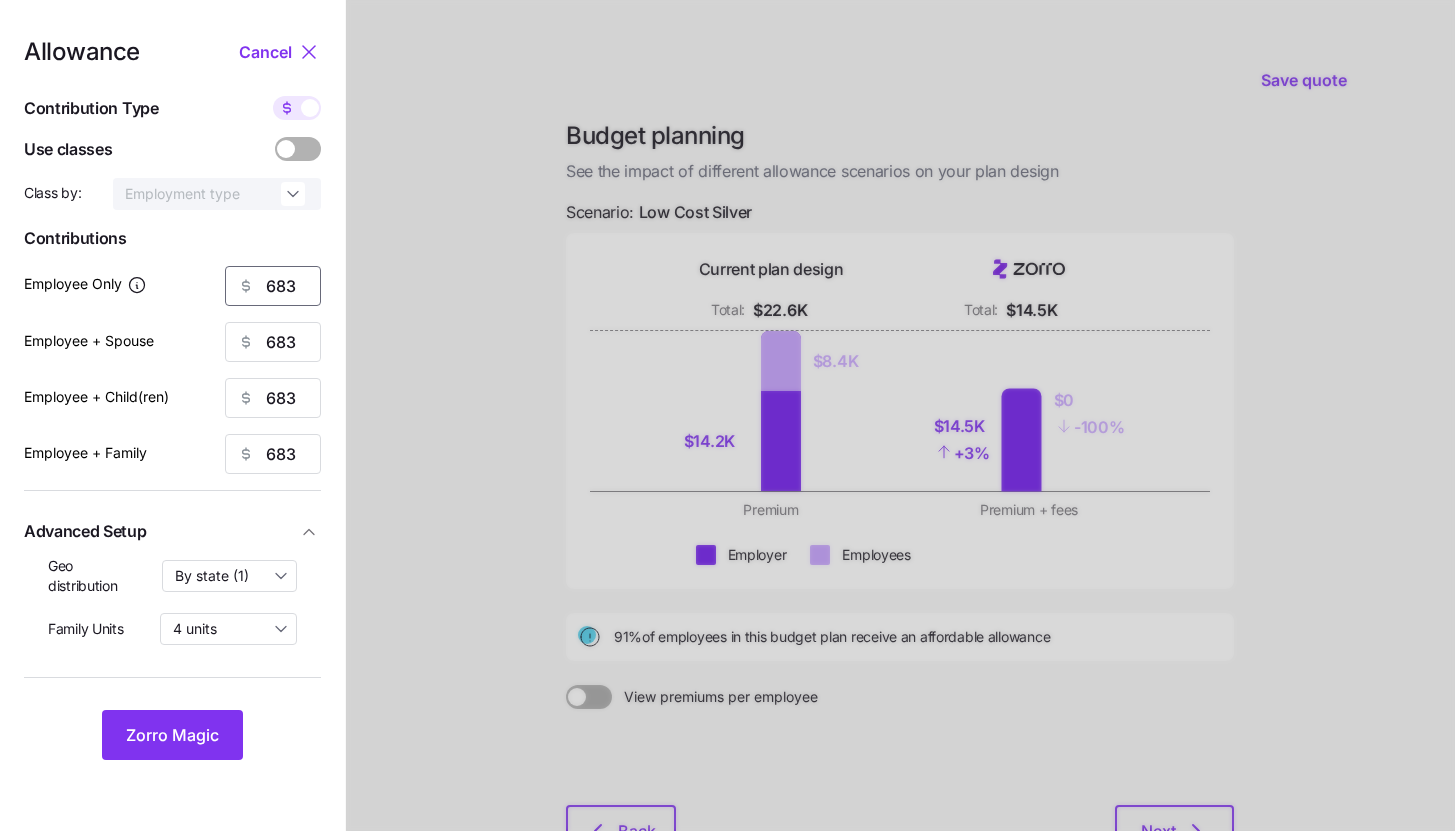 drag, startPoint x: 305, startPoint y: 280, endPoint x: 203, endPoint y: 285, distance: 102.122475 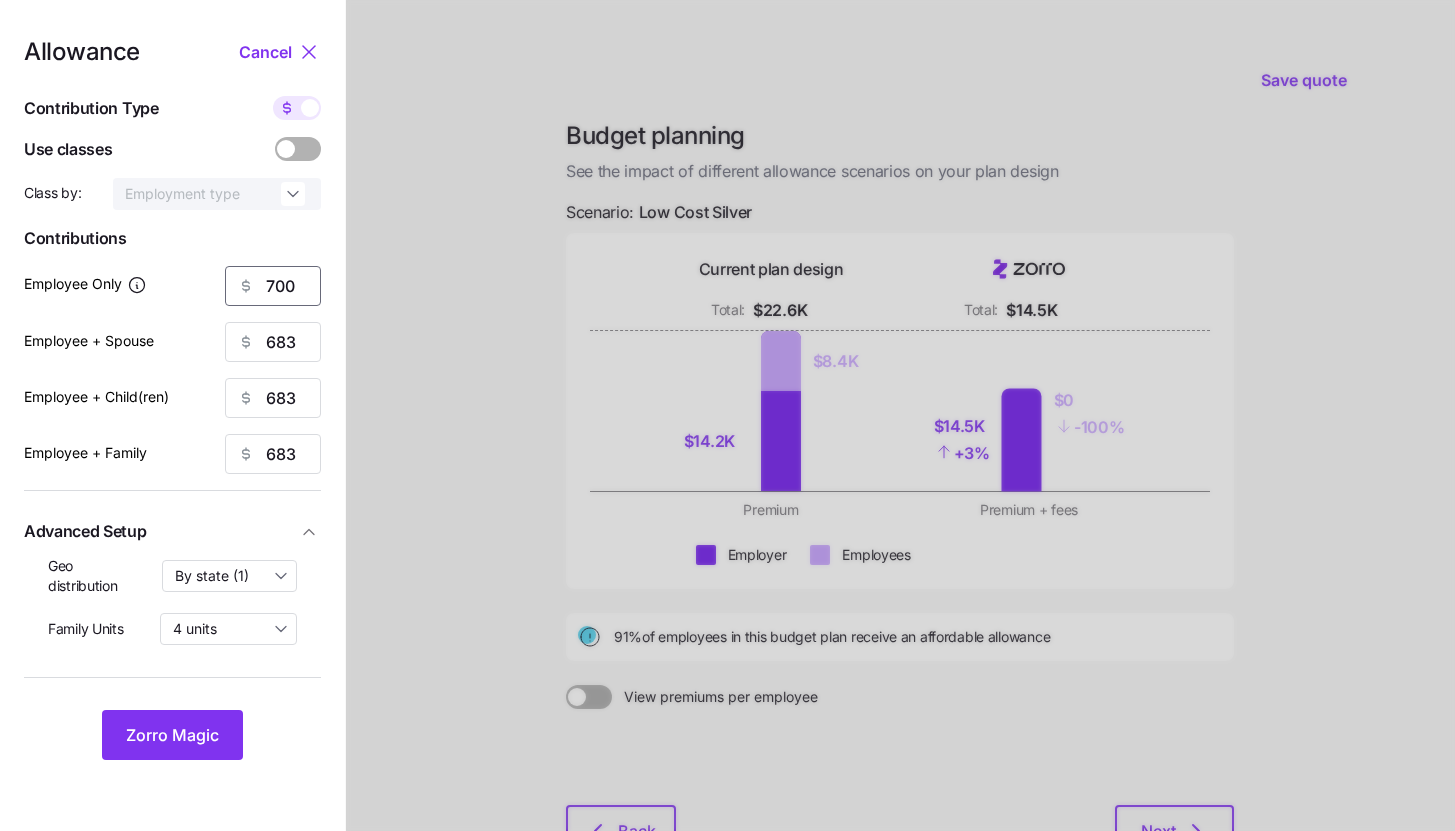 type on "700" 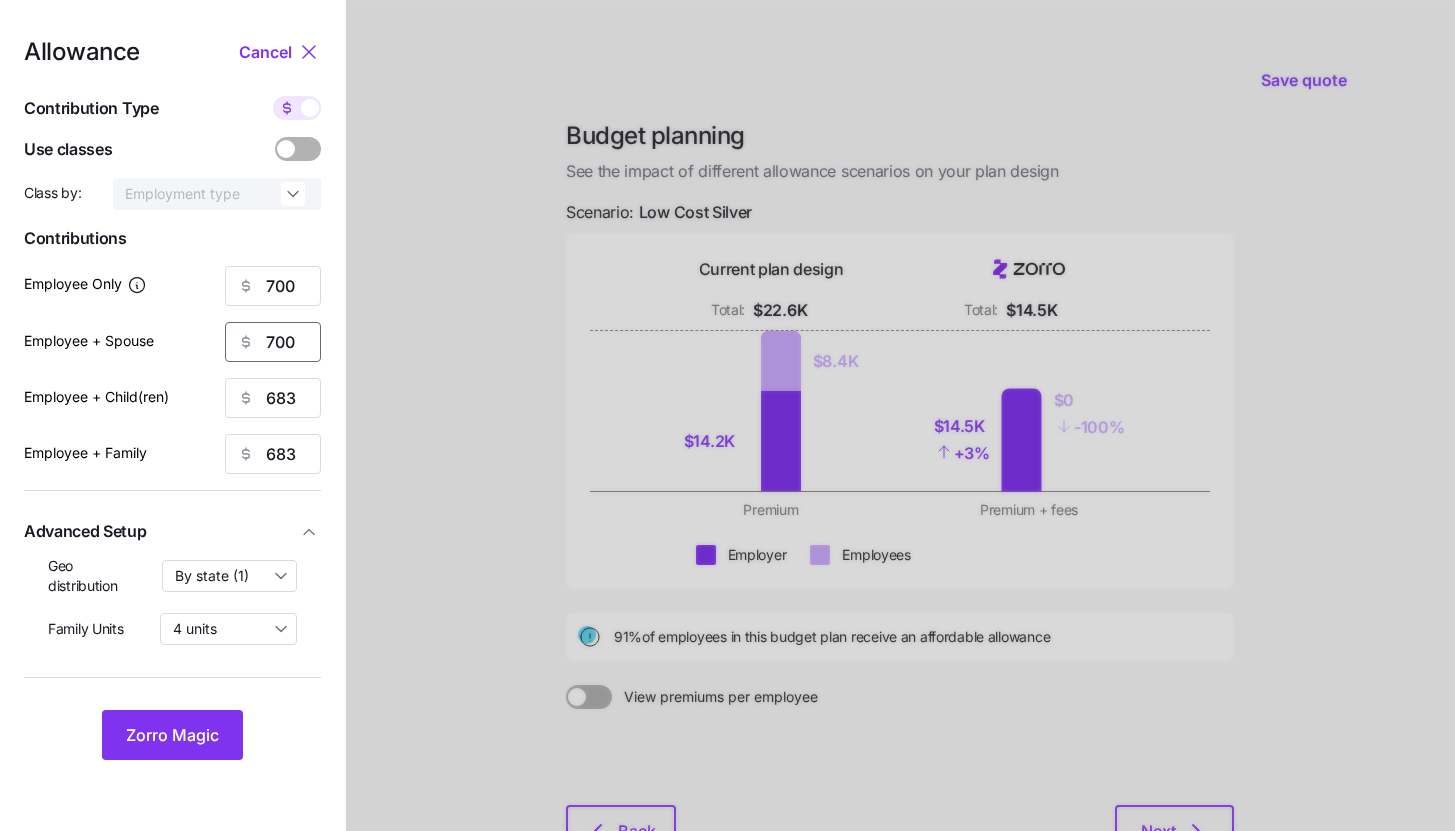 type on "700" 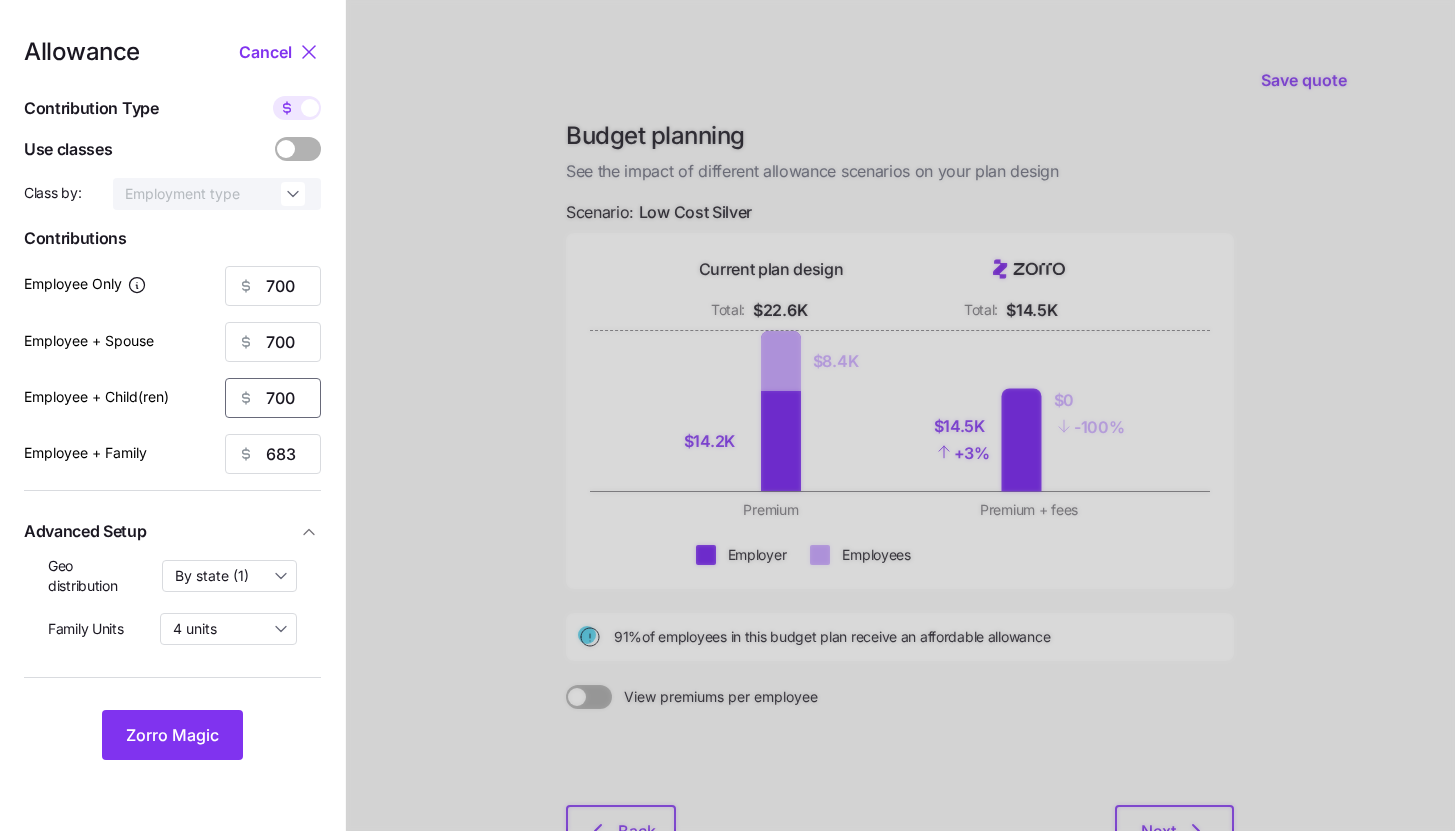 type on "700" 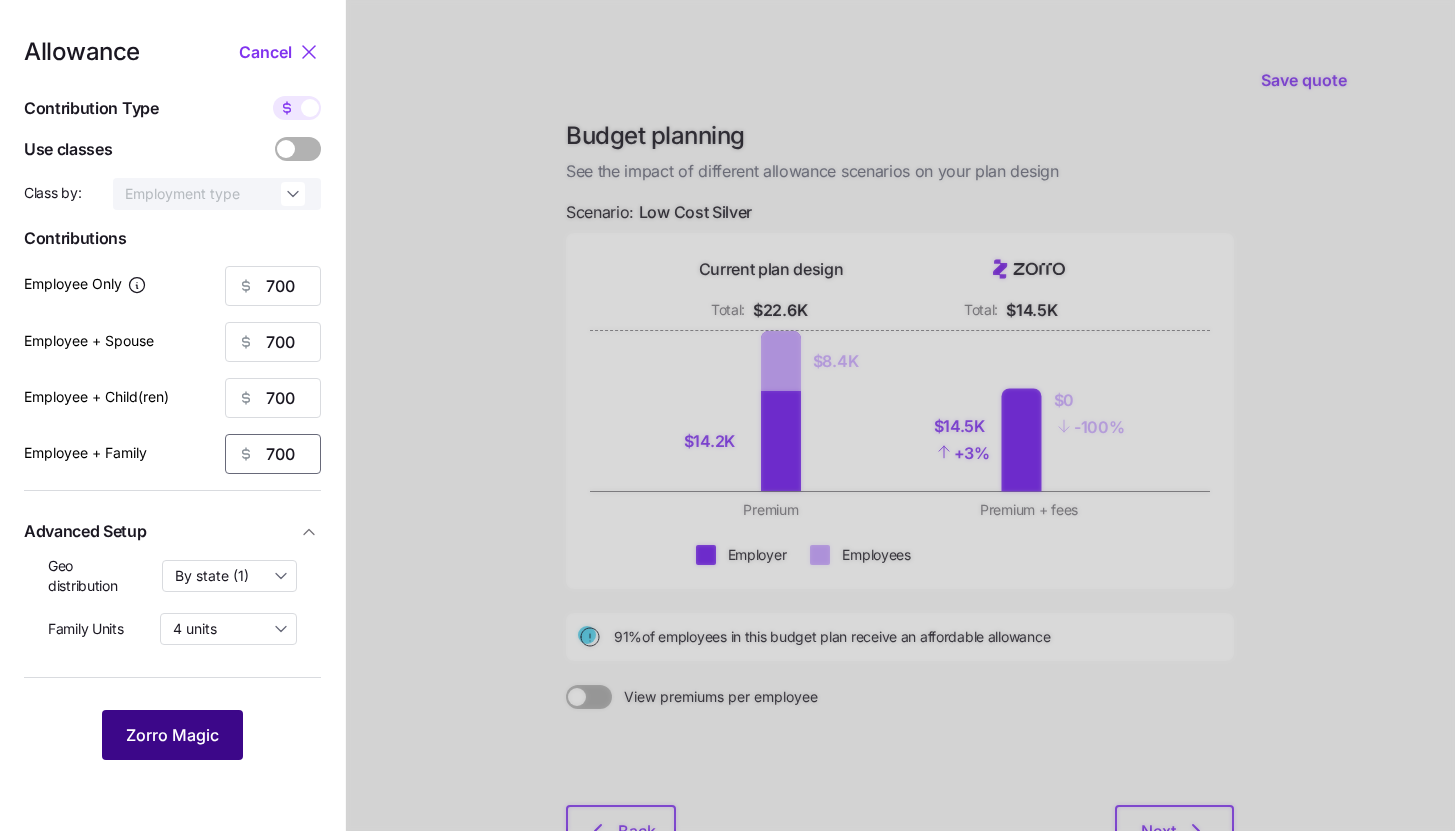 type on "700" 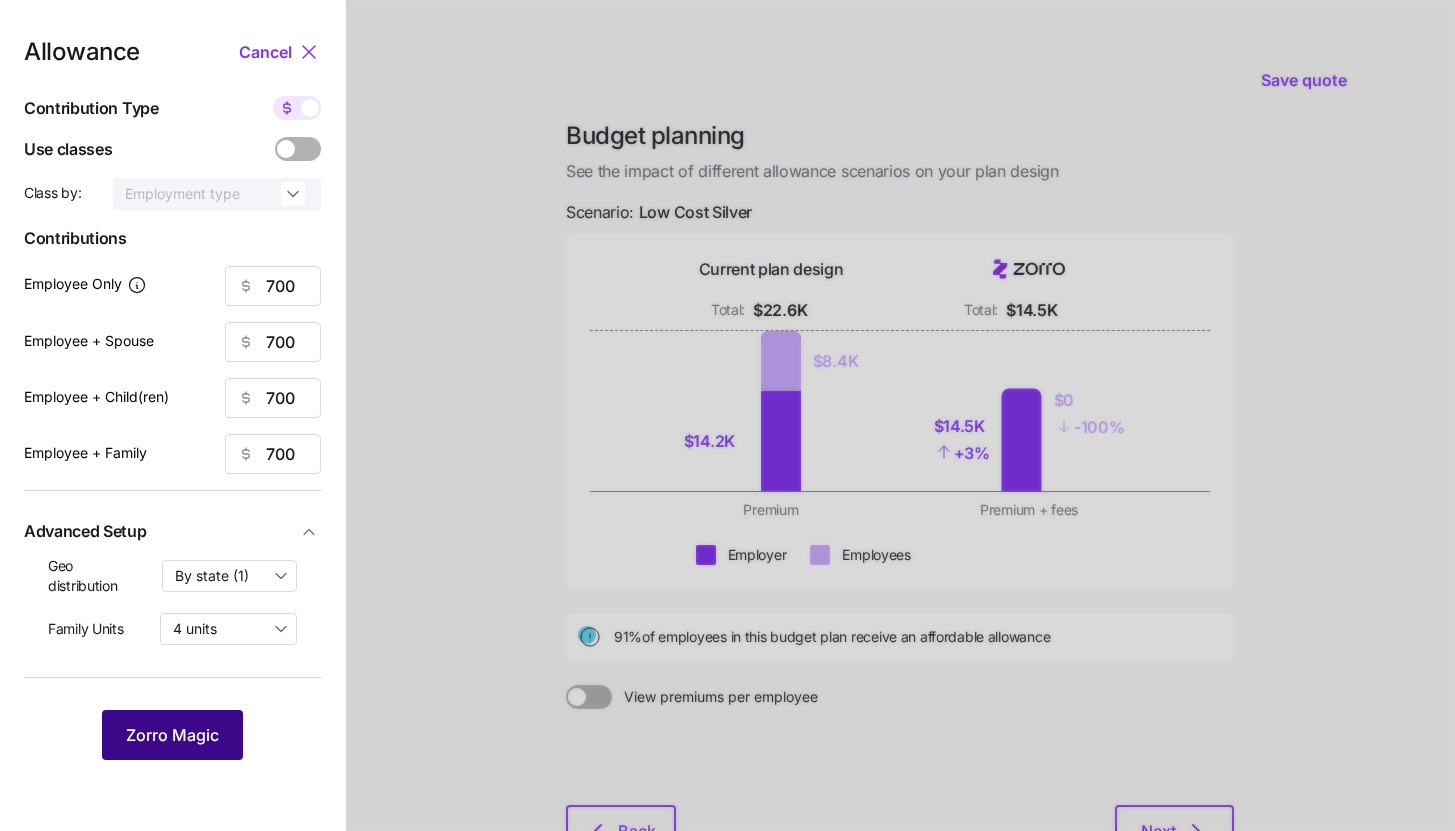 click on "Zorro Magic" at bounding box center (172, 735) 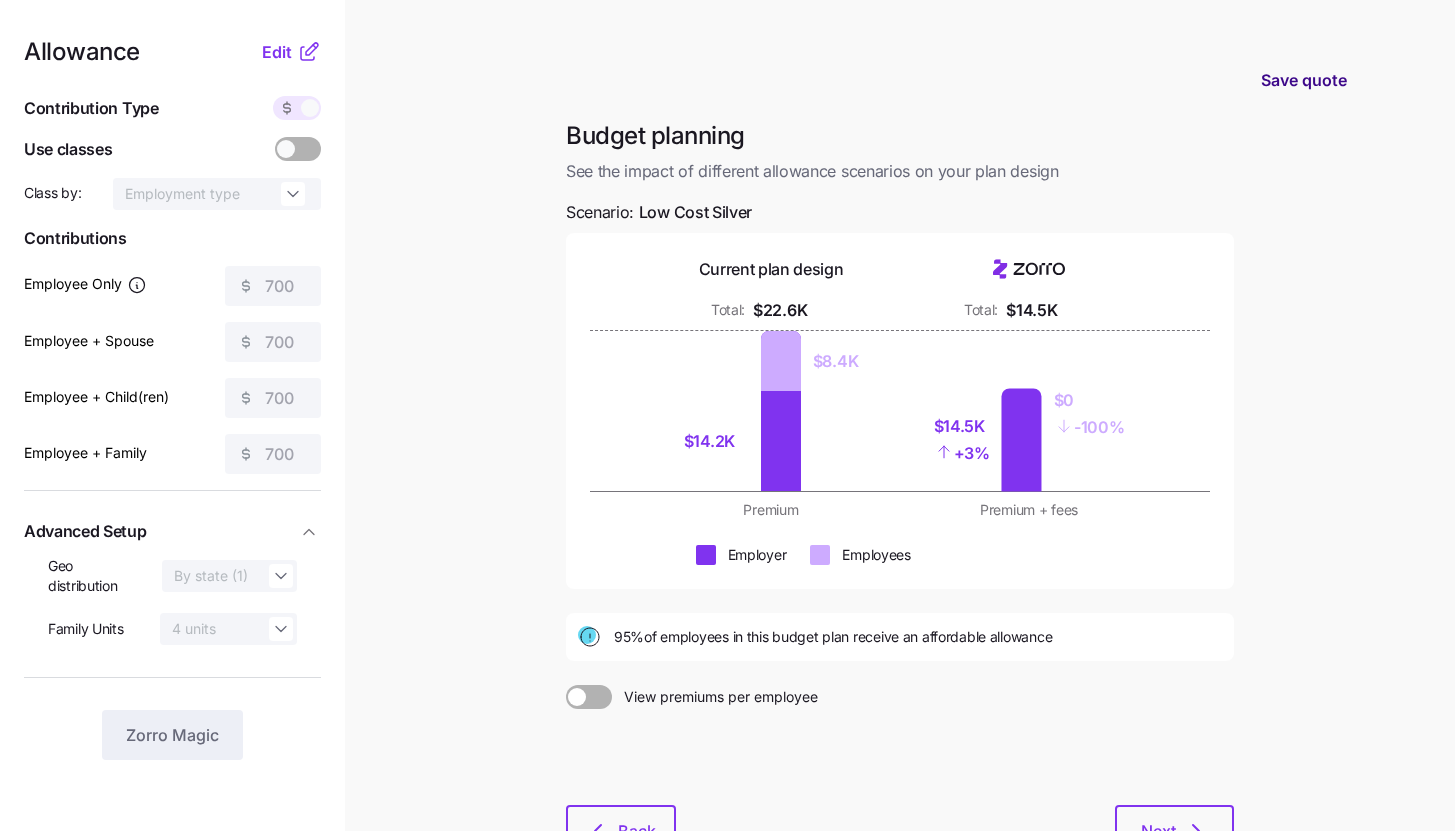 click on "Save quote" at bounding box center [1304, 80] 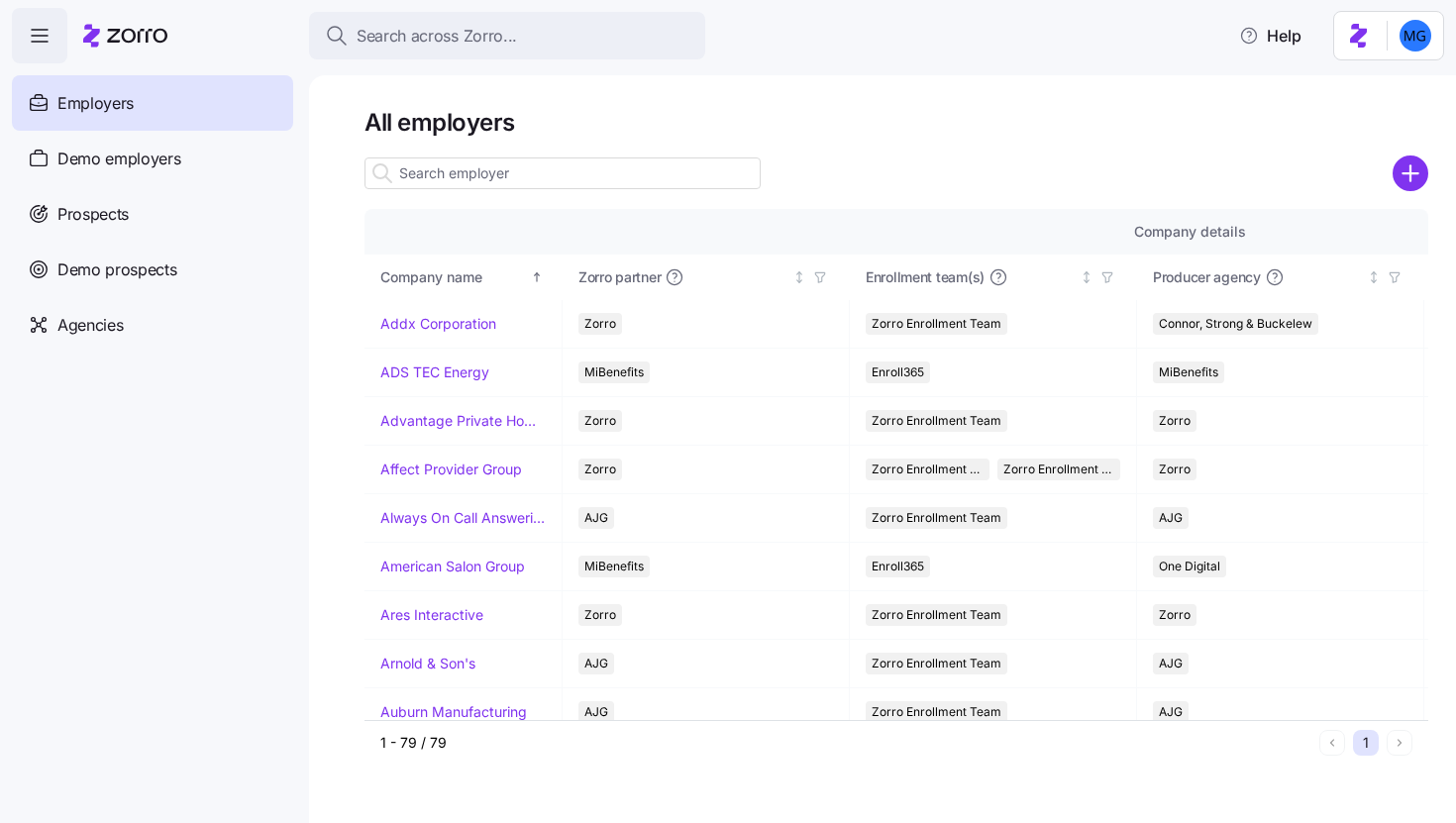 scroll, scrollTop: 0, scrollLeft: 0, axis: both 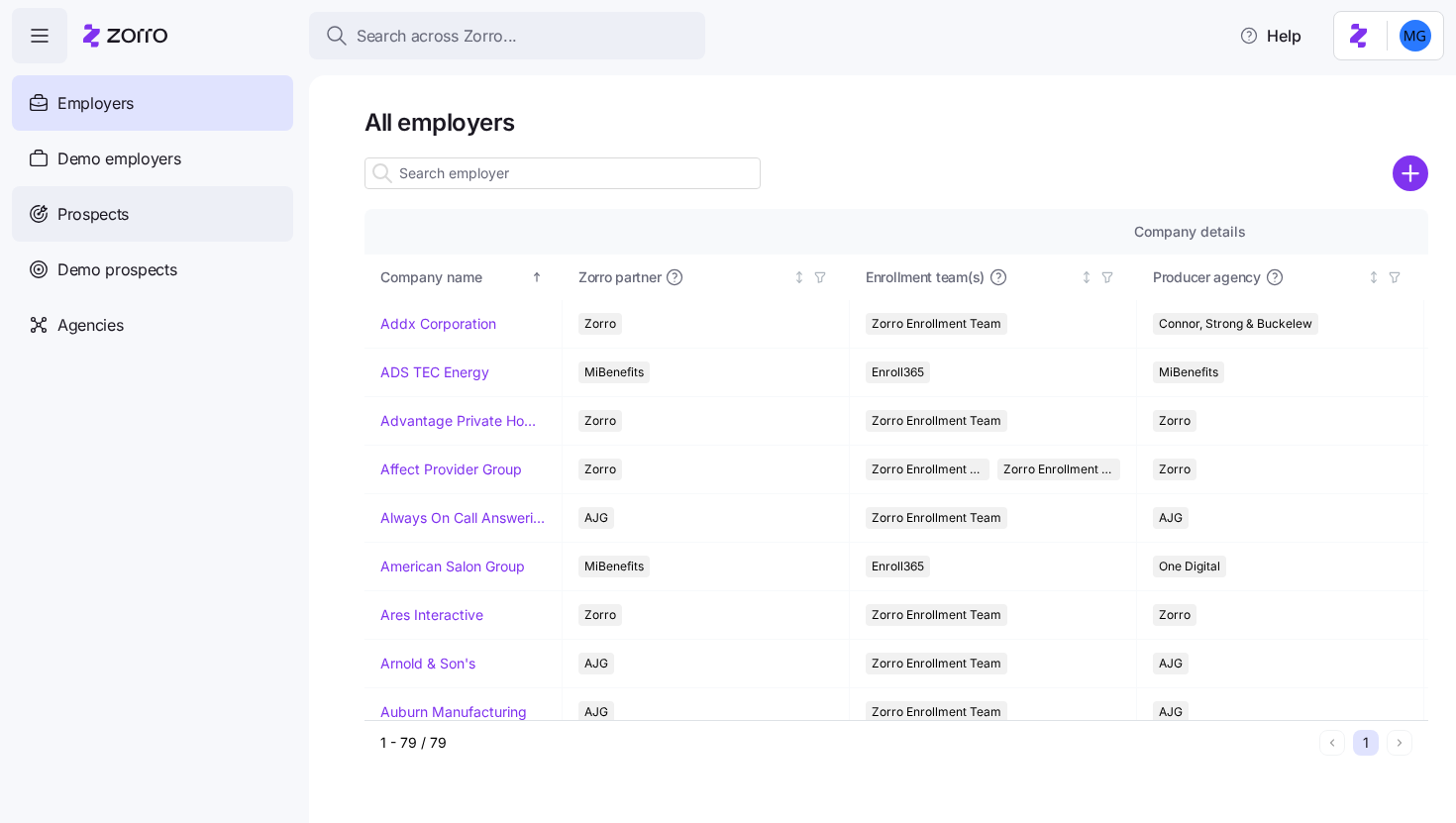 click on "Prospects" at bounding box center (153, 214) 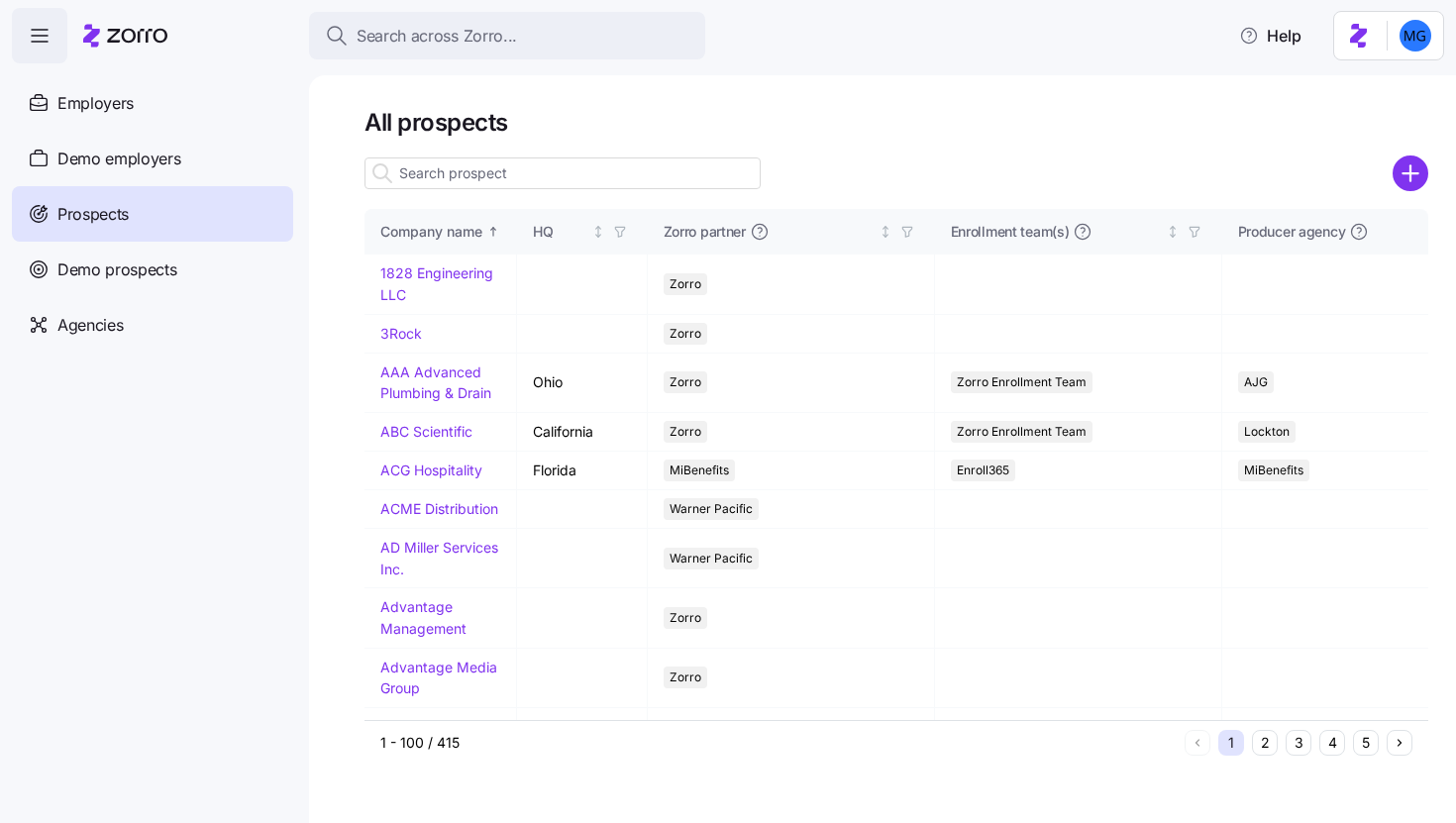 click at bounding box center [563, 173] 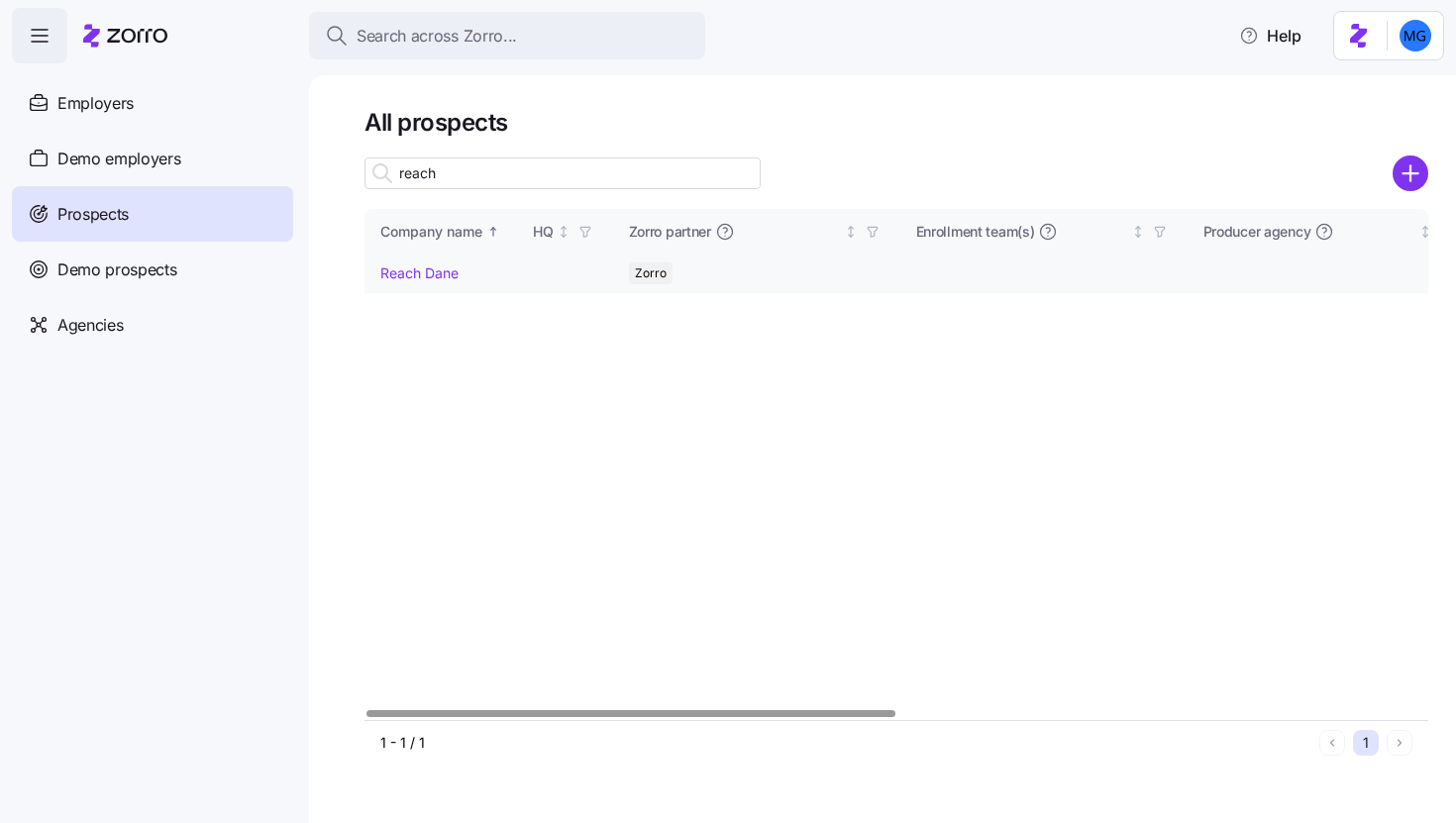 type on "reach" 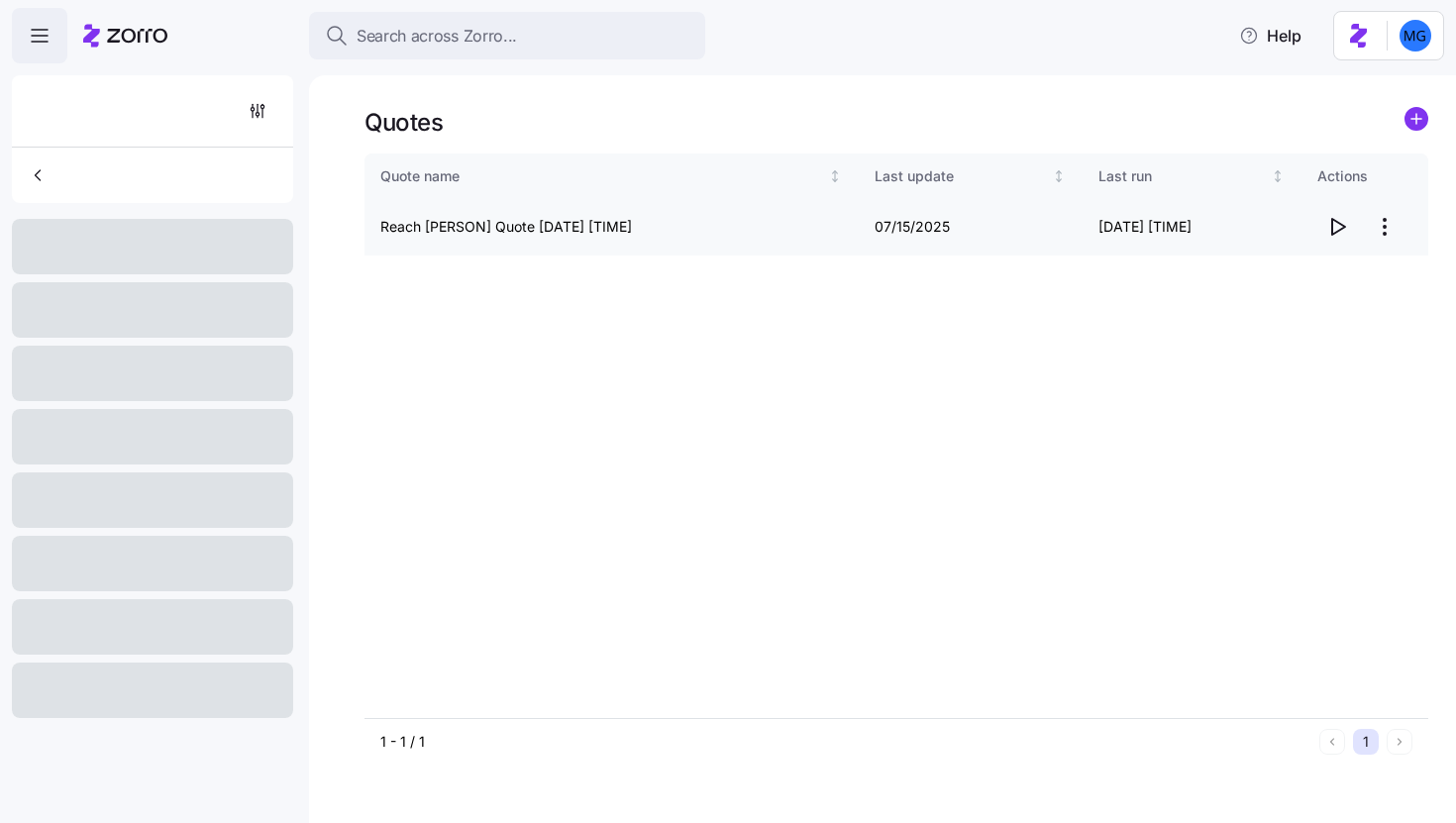 click 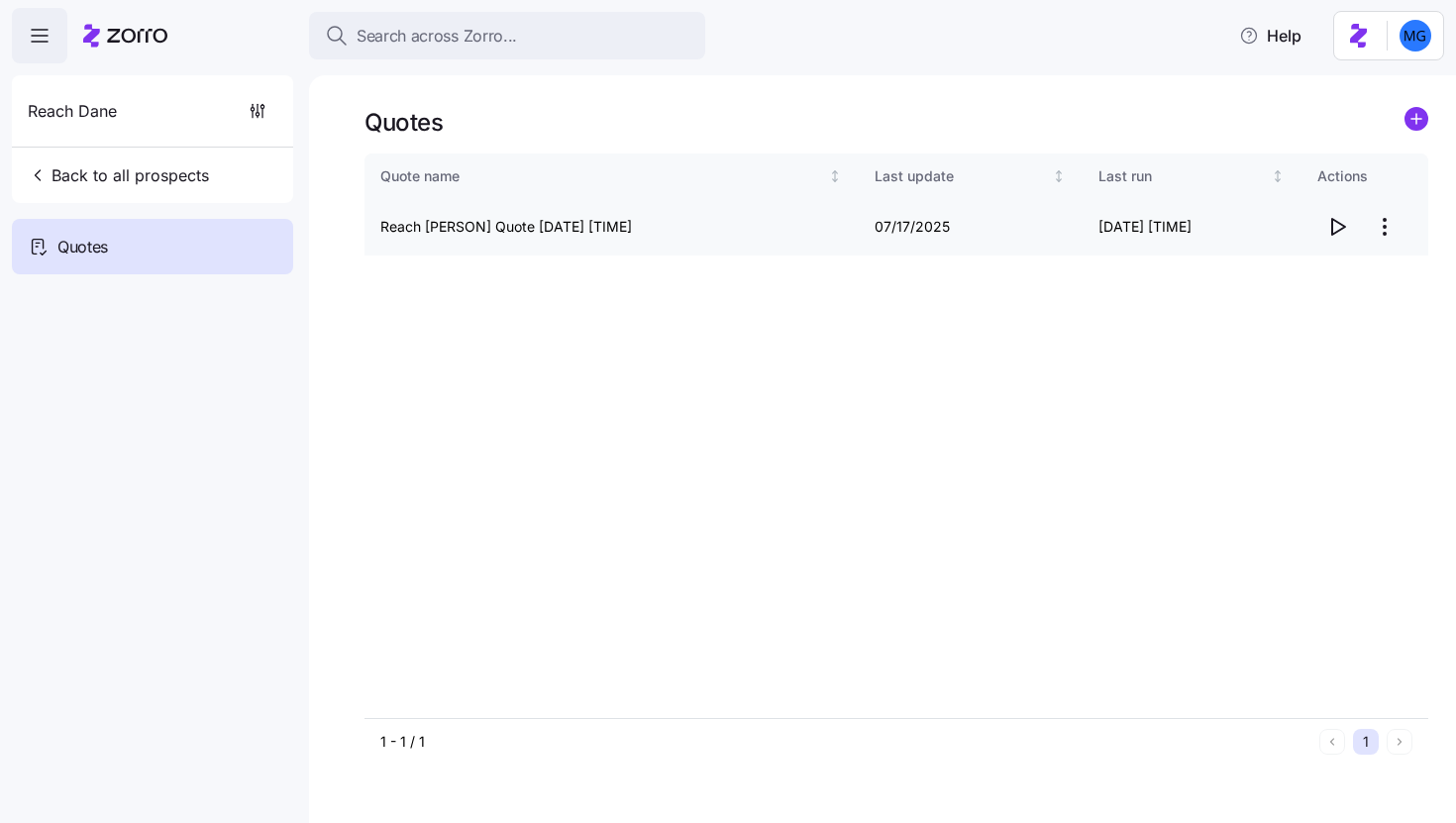 click on "Search across Zorro... Help Reach [PERSON] Back to all prospects Quotes Quotes Quote name Last update Last run Actions Reach [PERSON] Quote [DATE] [TIME] [DATE] [TIME] 1 - 1 / 1 1 Quotes" at bounding box center (728, 405) 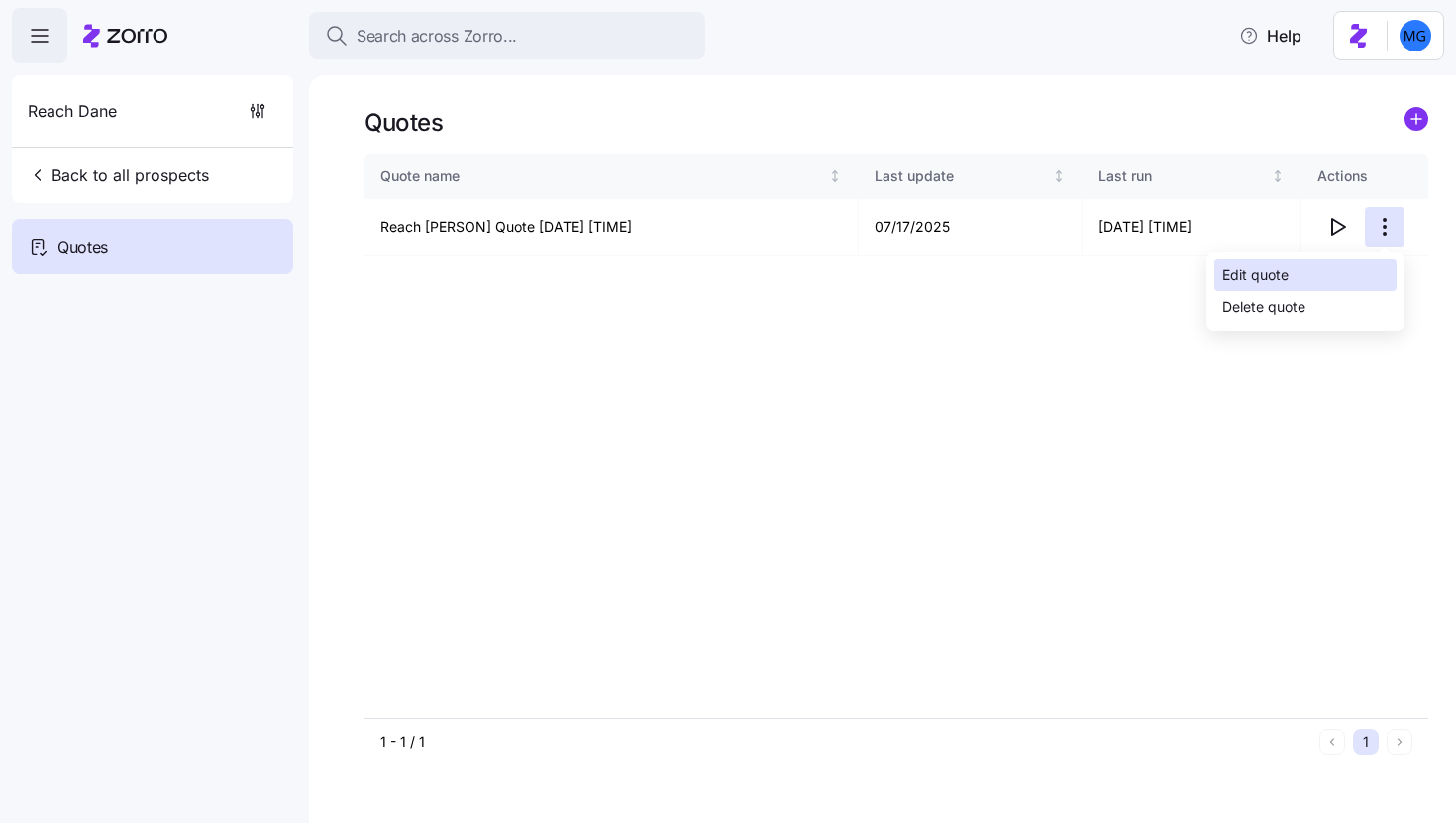 click on "Edit quote" at bounding box center [1305, 275] 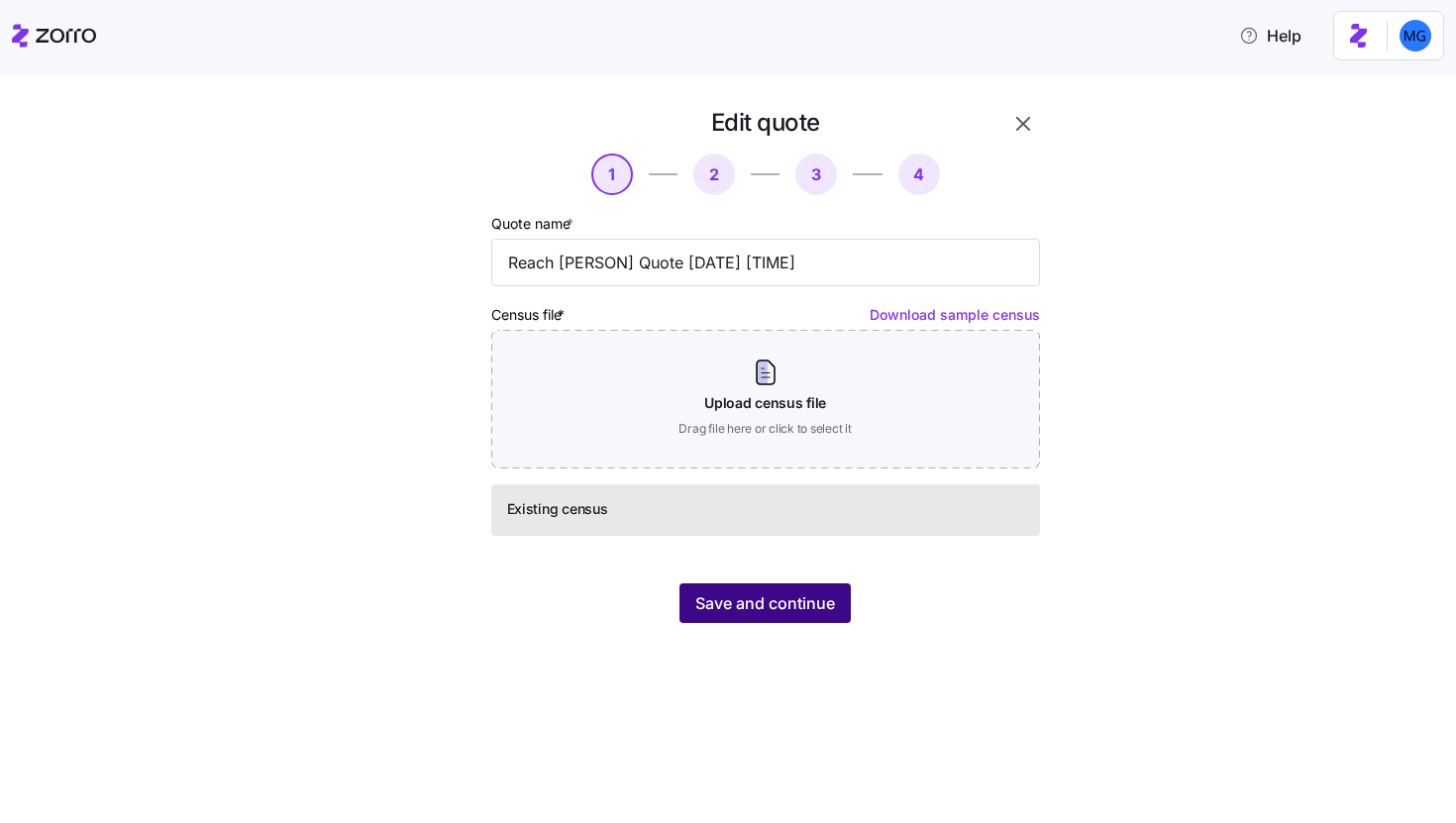 click on "Save and continue" at bounding box center (765, 603) 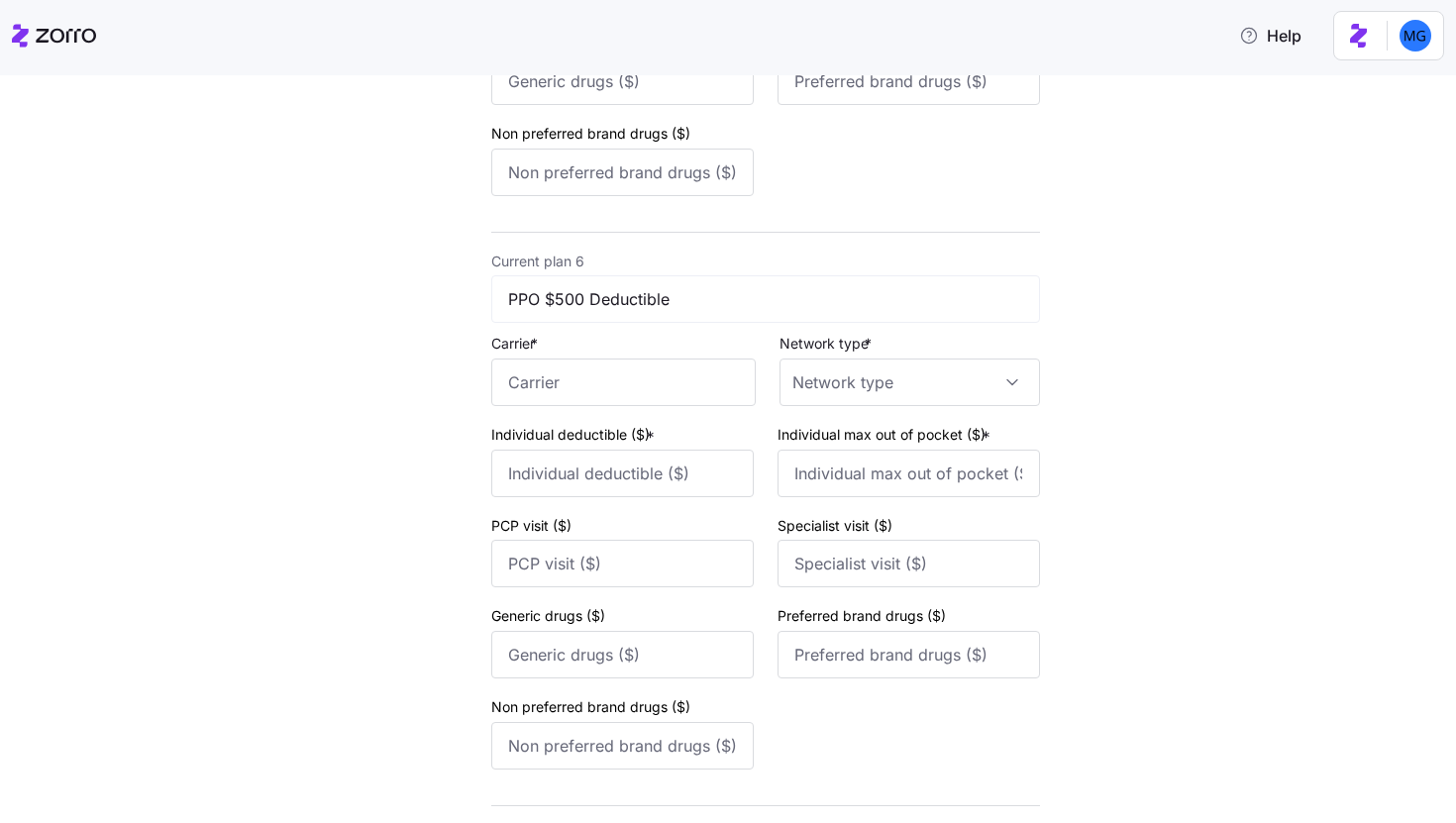 scroll, scrollTop: 3090, scrollLeft: 0, axis: vertical 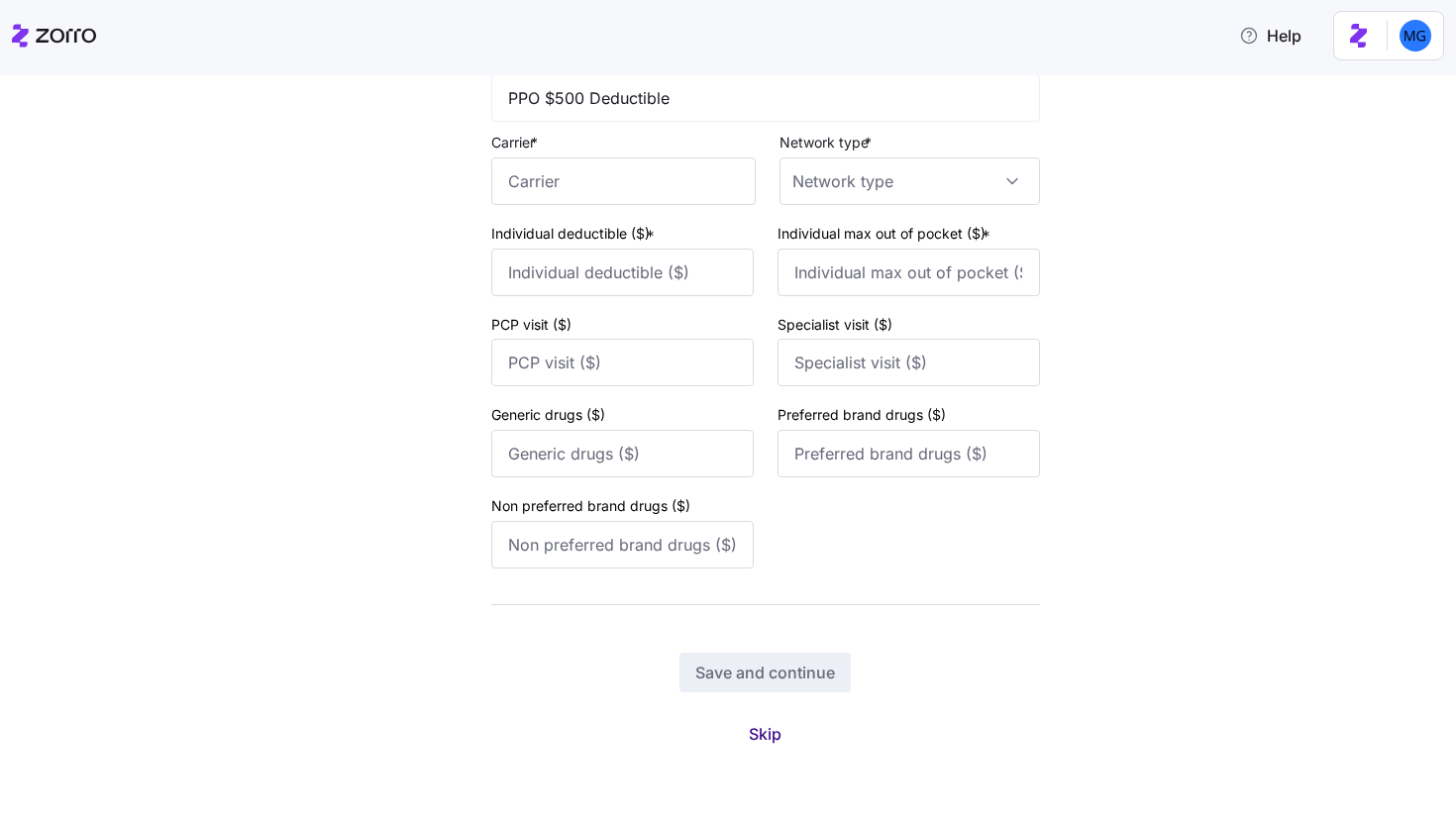 click on "Skip" at bounding box center (765, 734) 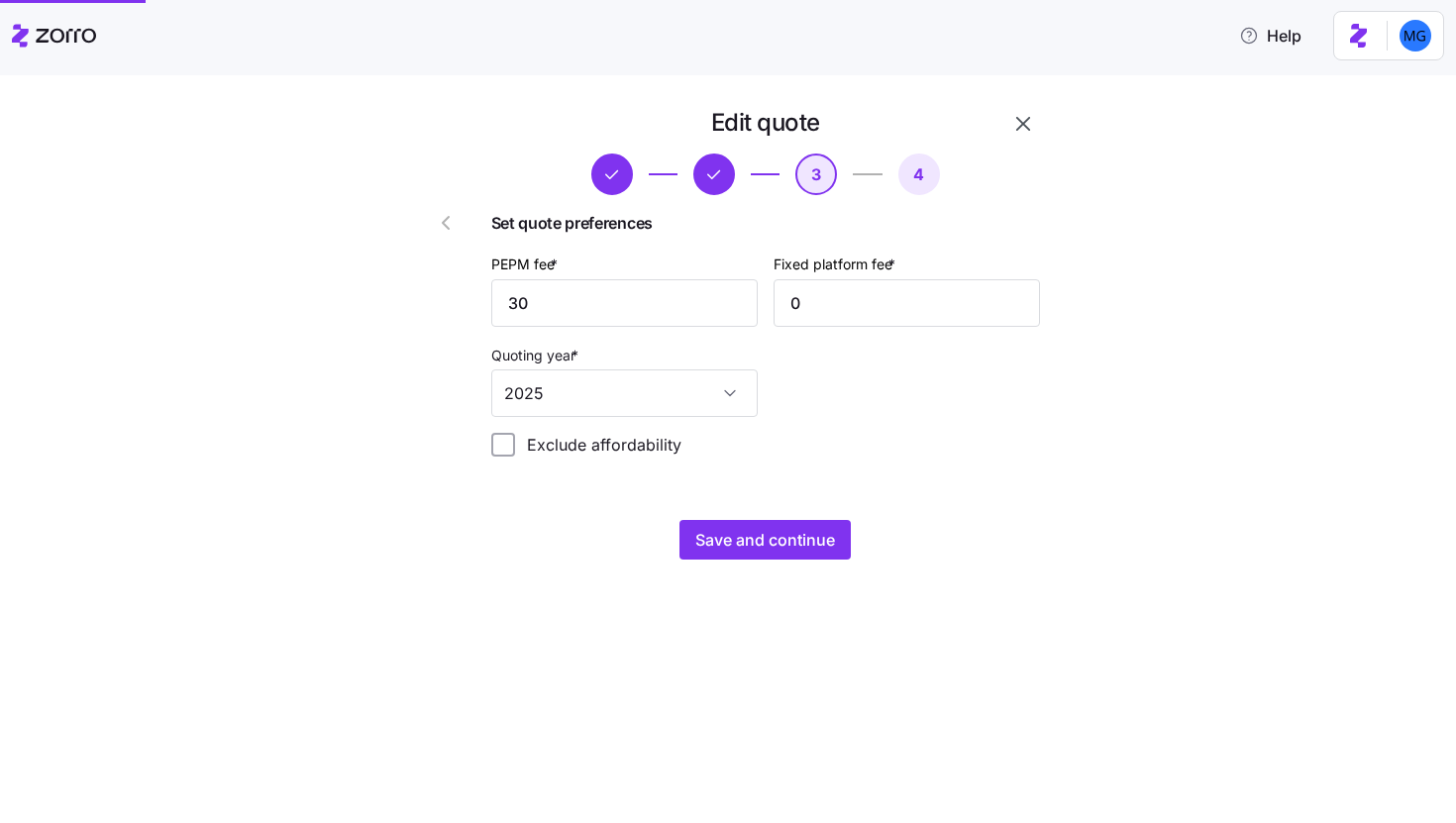 scroll, scrollTop: 0, scrollLeft: 0, axis: both 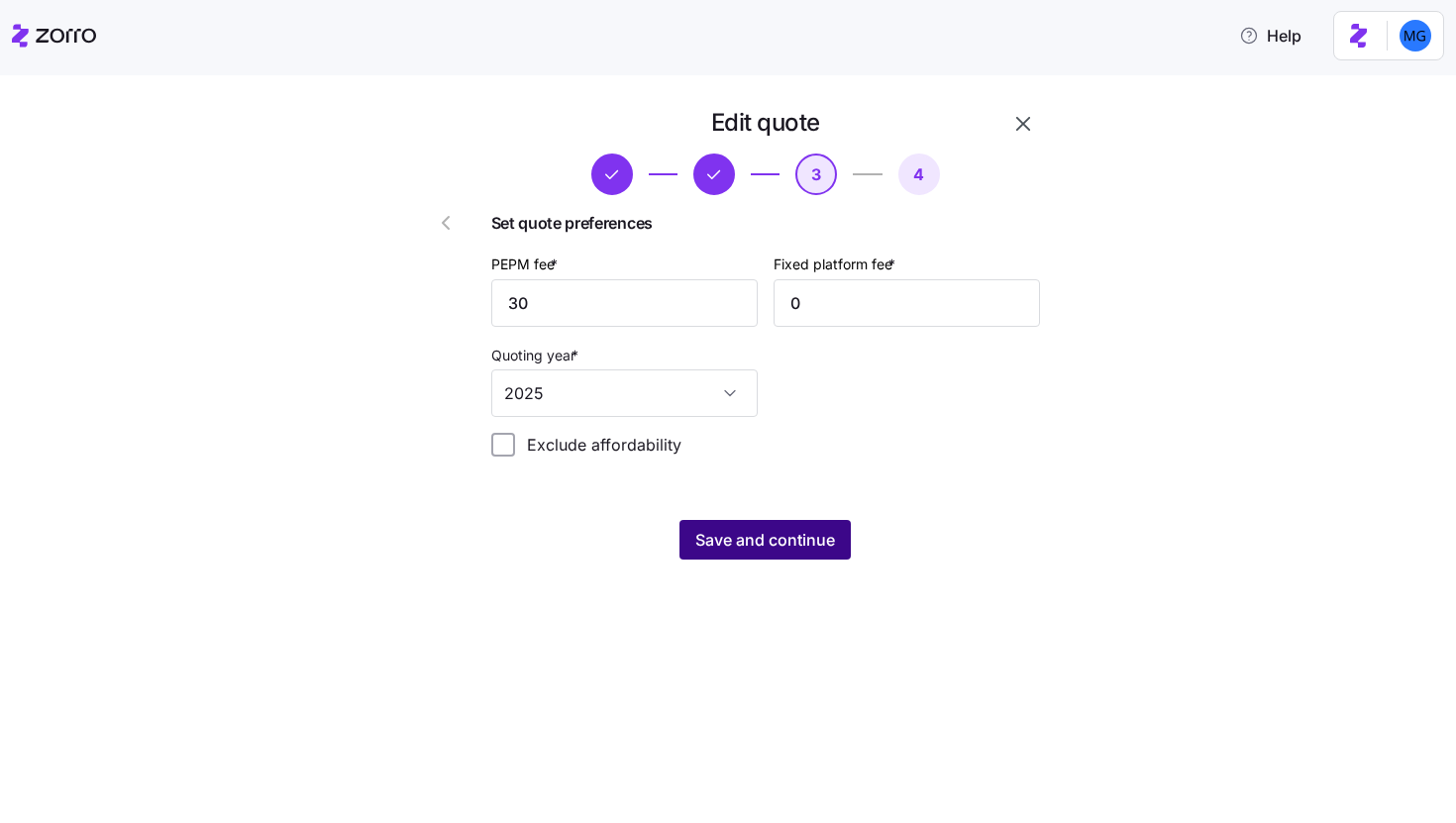 click on "Save and continue" at bounding box center (765, 540) 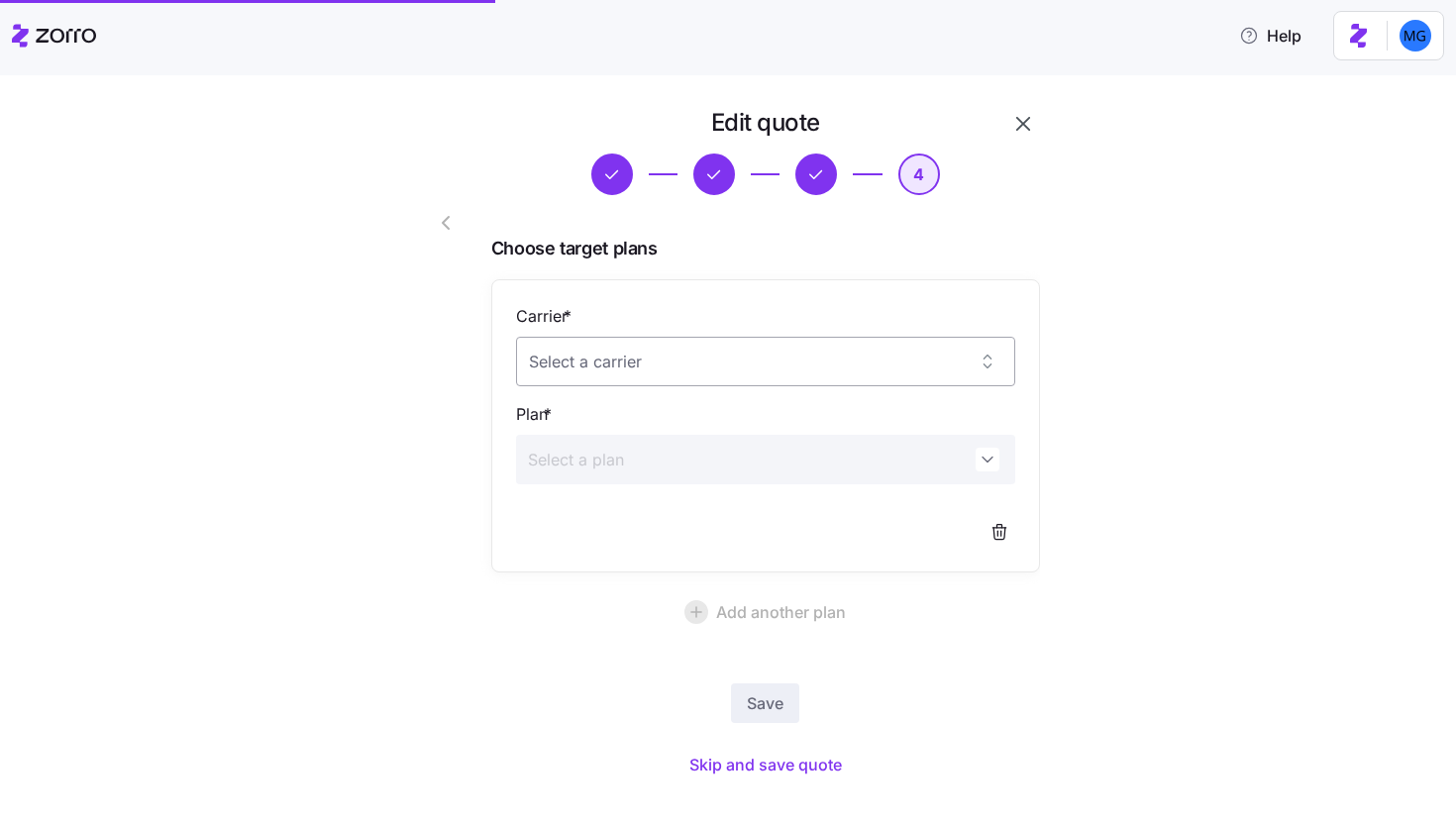click on "Carrier  *" at bounding box center [766, 361] 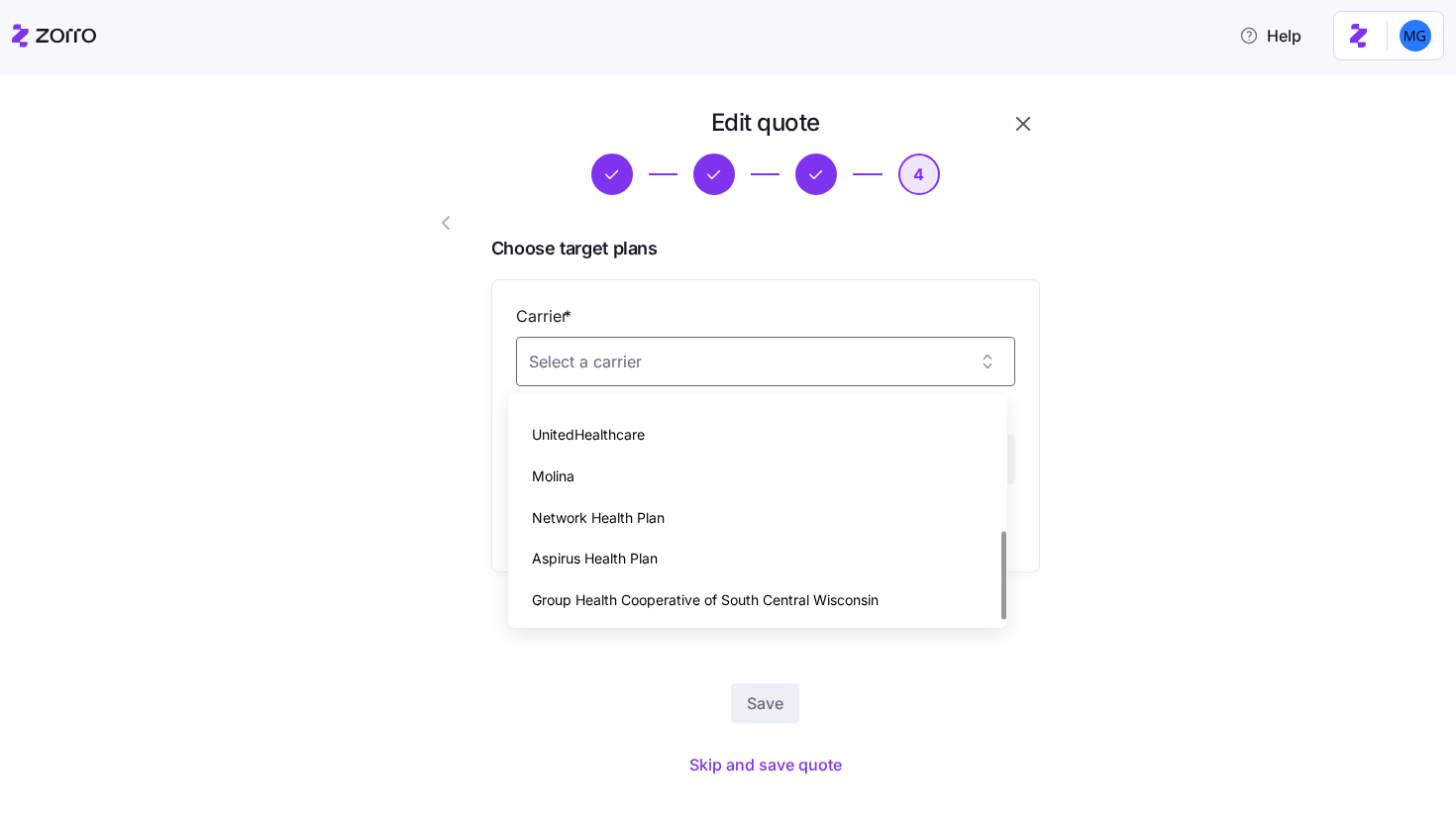 scroll, scrollTop: 319, scrollLeft: 0, axis: vertical 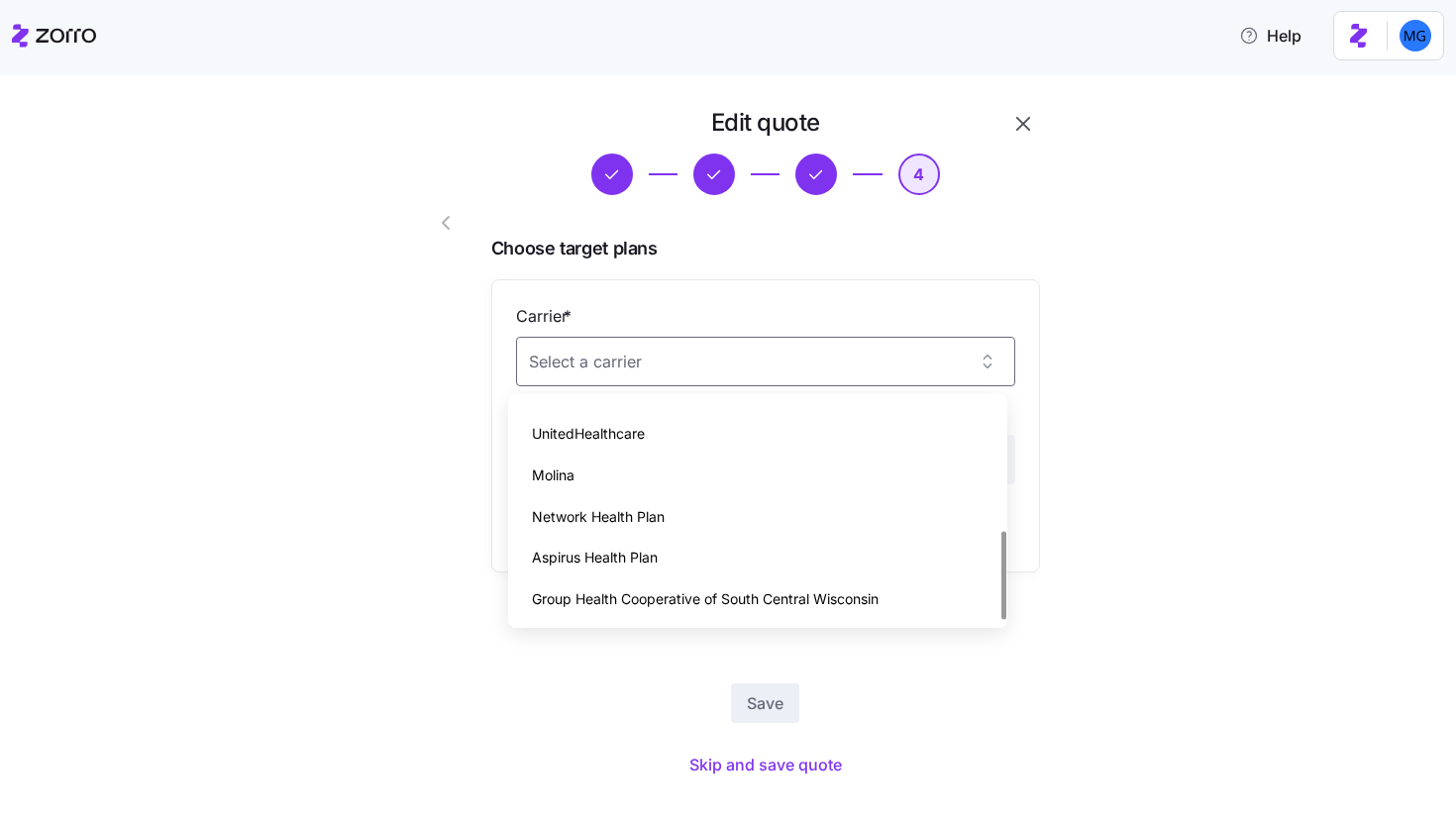 click on "Group Health Cooperative of South Central Wisconsin" at bounding box center [705, 599] 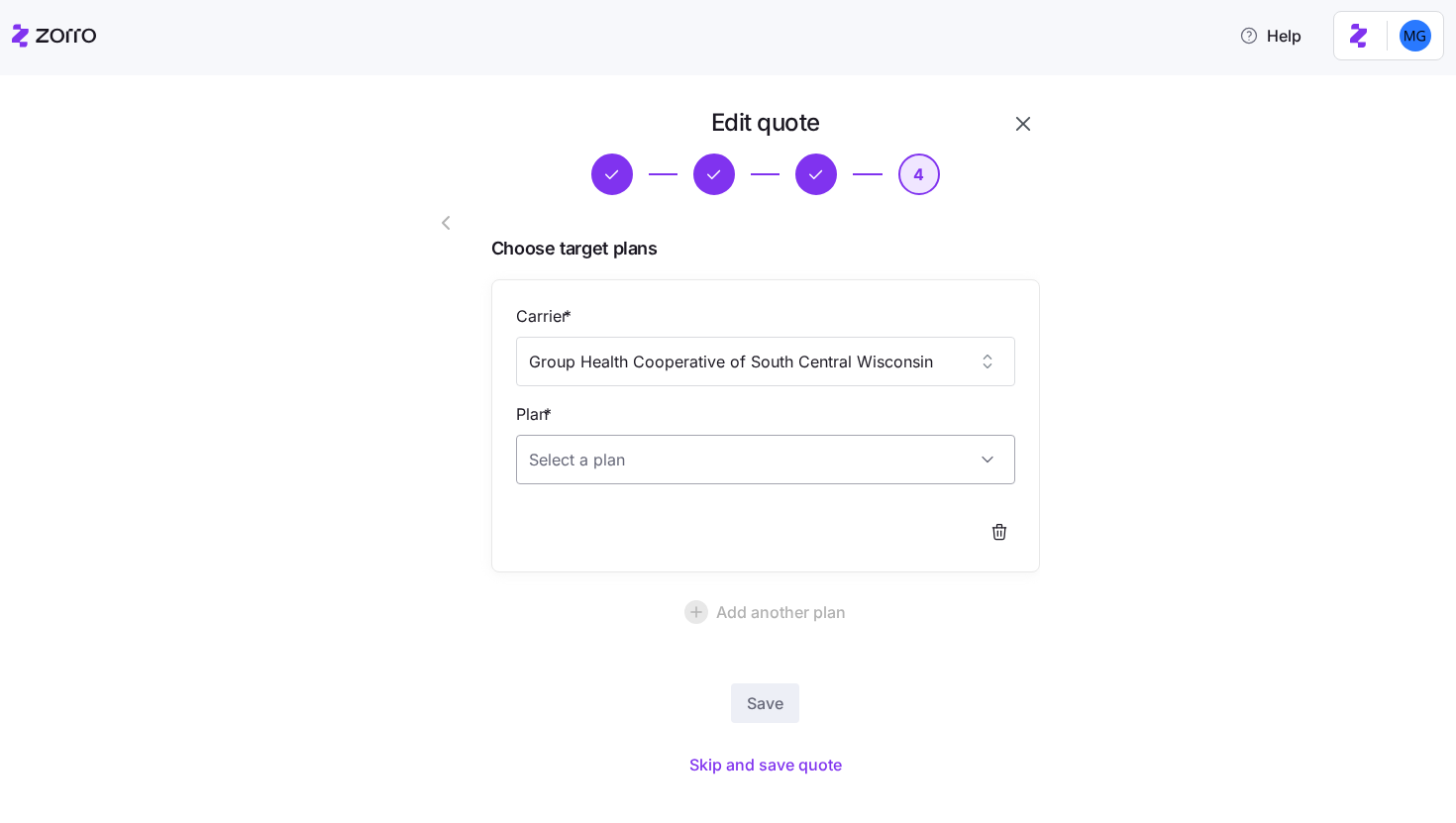click on "Plan  *" at bounding box center (766, 460) 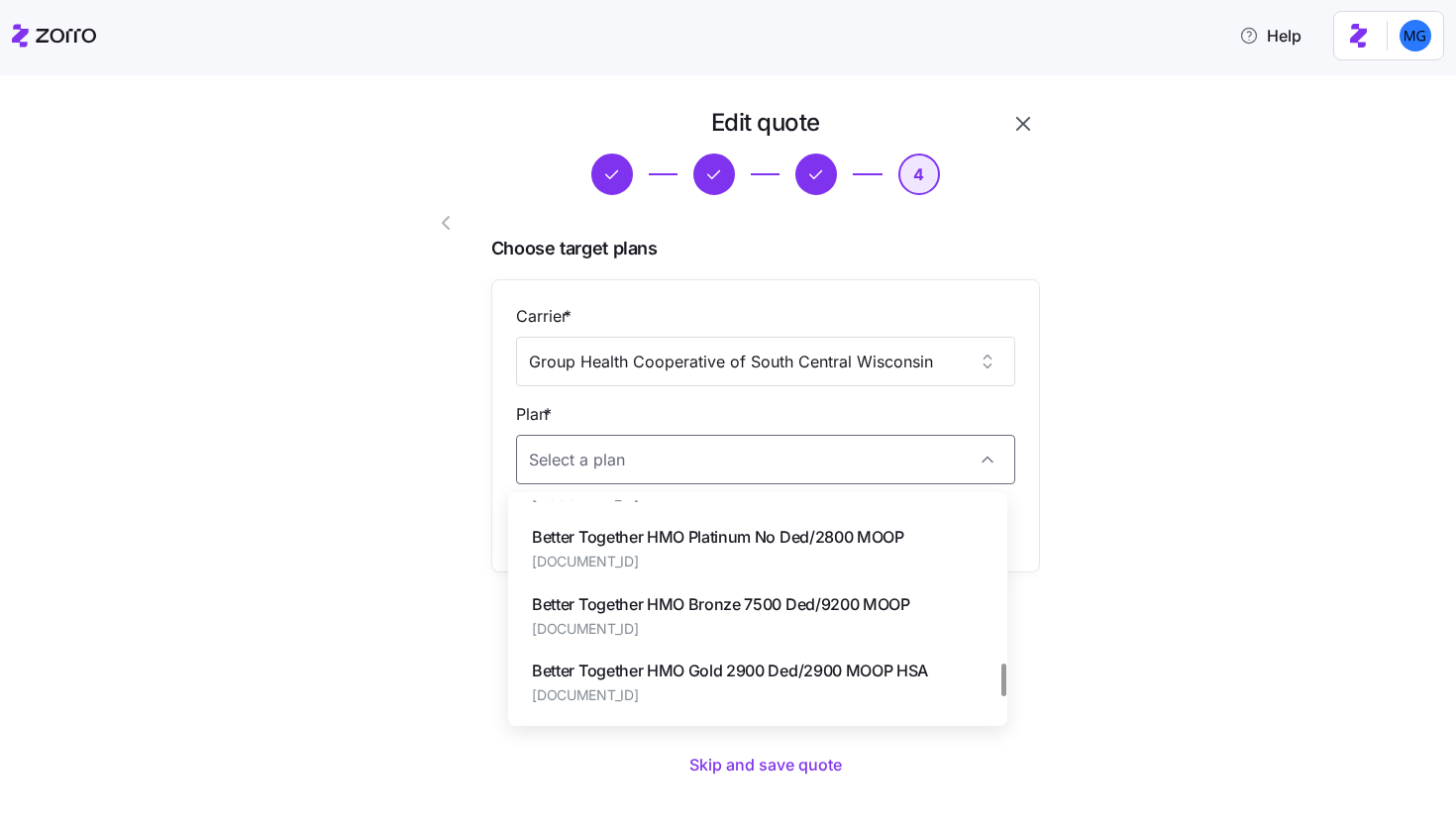 scroll, scrollTop: 1075, scrollLeft: 0, axis: vertical 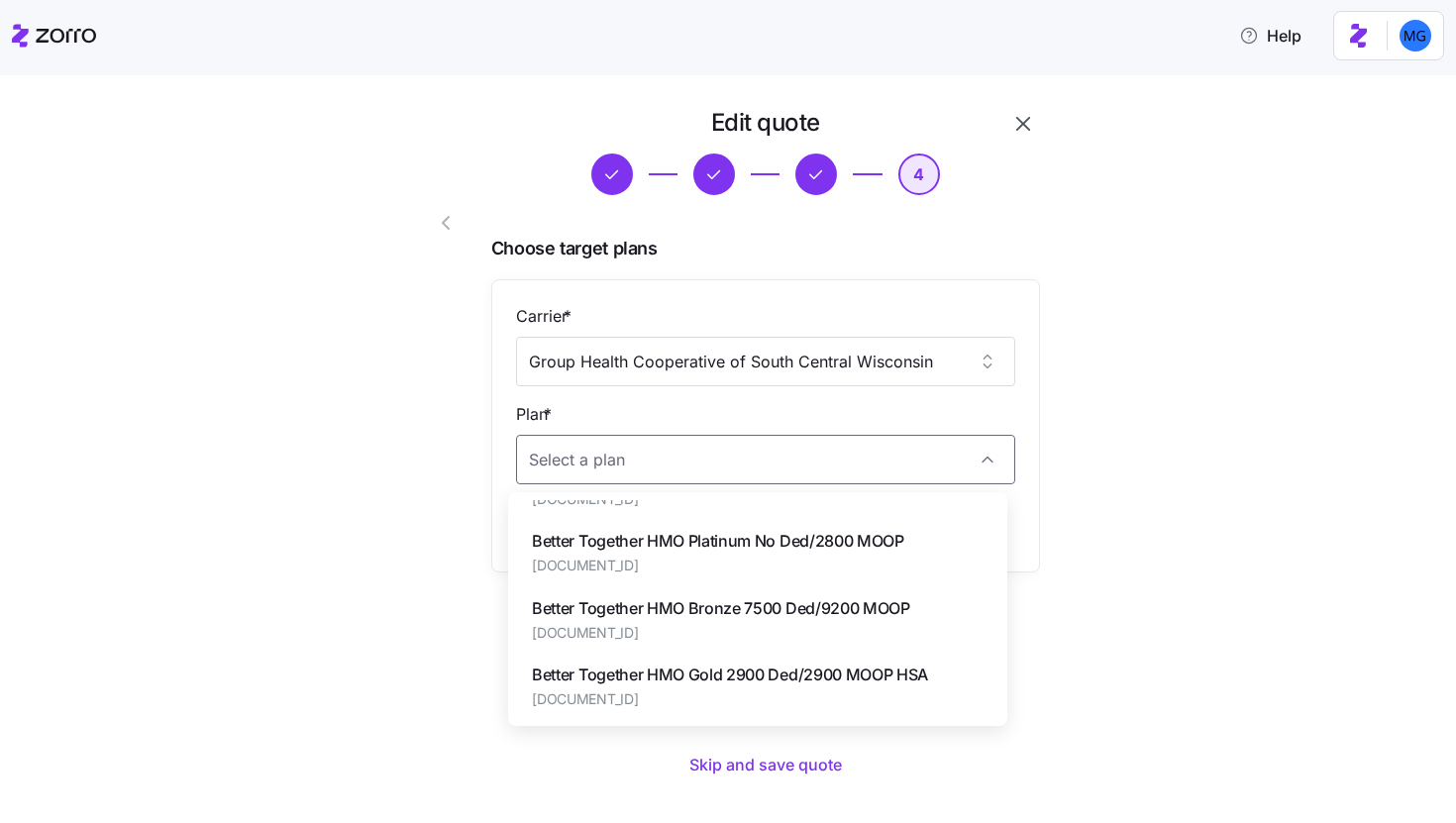 click on "Better Together HMO Platinum No Ded/2800 MOOP" at bounding box center (718, 541) 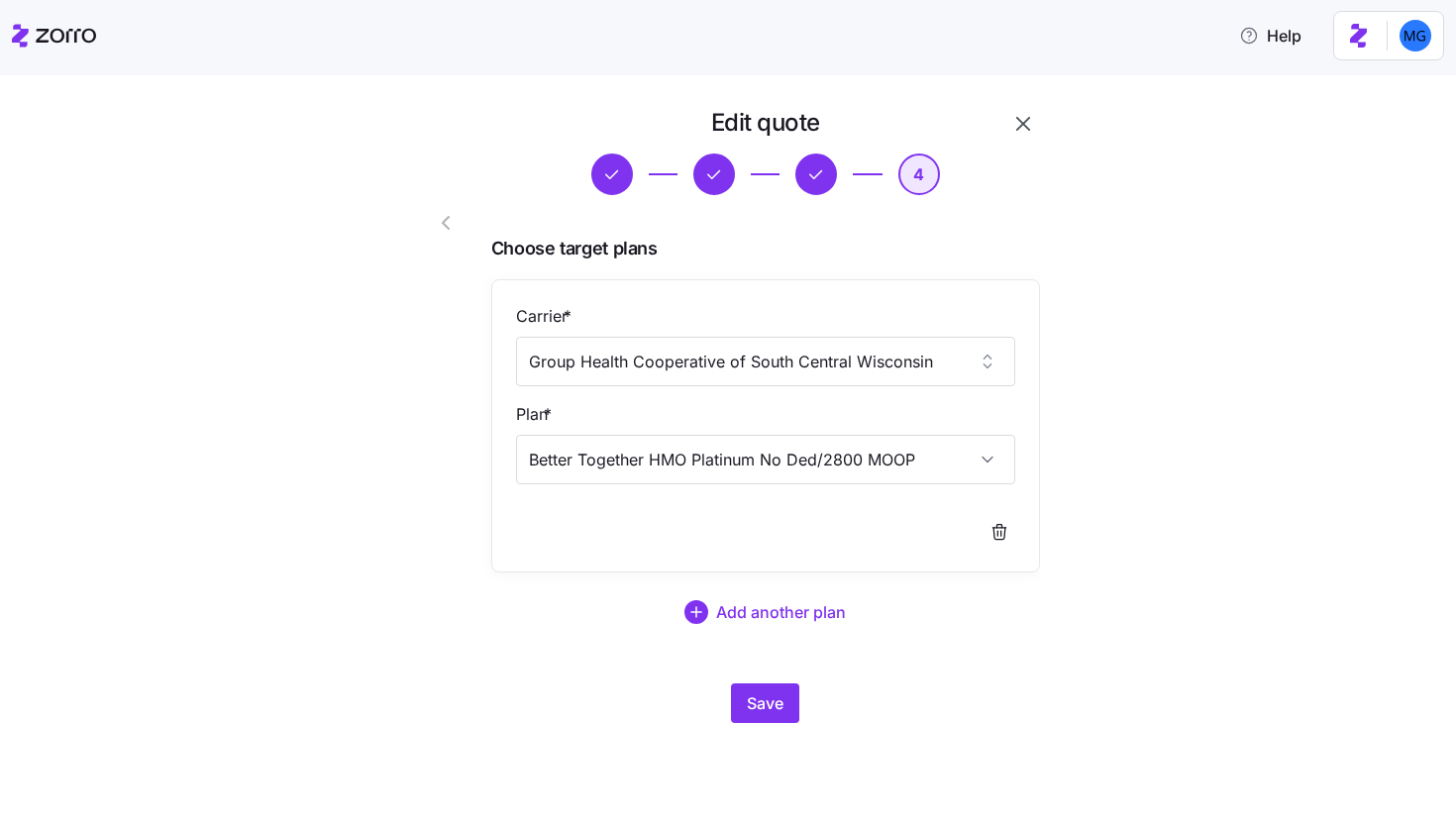 click on "Edit quote 4 Choose target plans Carrier  * Group Health Cooperative of South Central Wisconsin Plan  * Better Together HMO Platinum No Ded/2800 MOOP Add another plan Save" at bounding box center (742, 427) 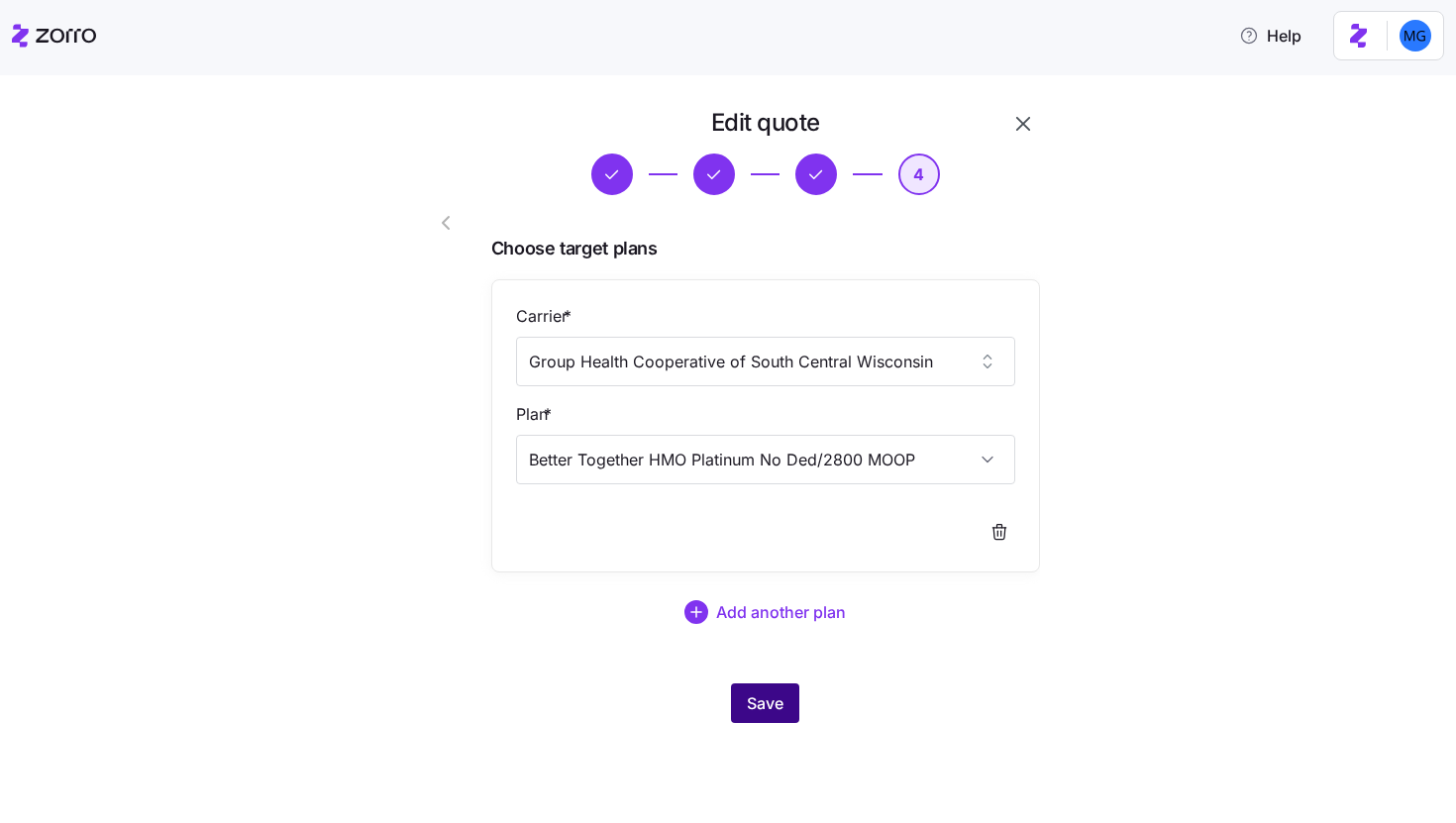 click on "Save" at bounding box center [765, 703] 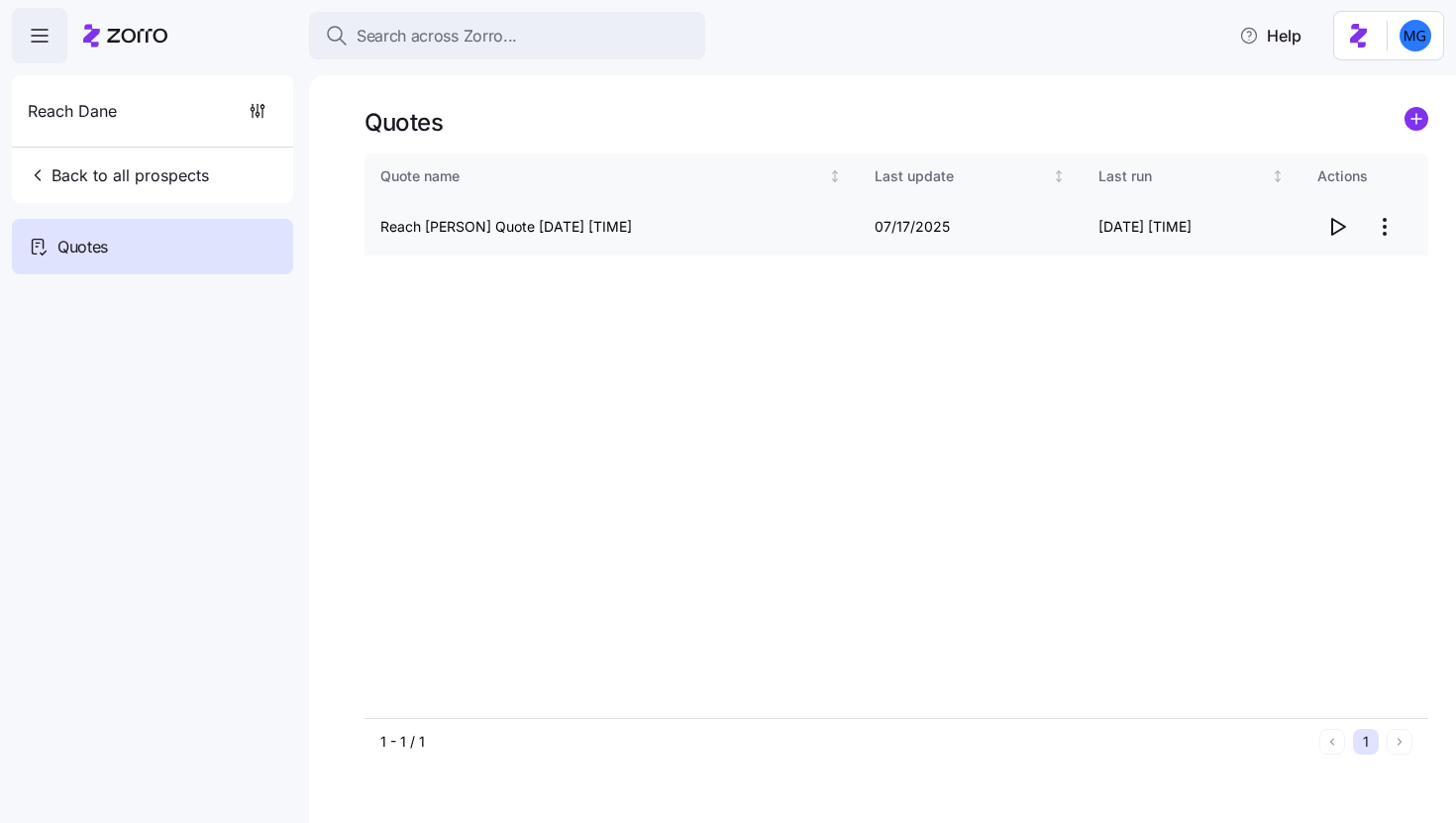 click 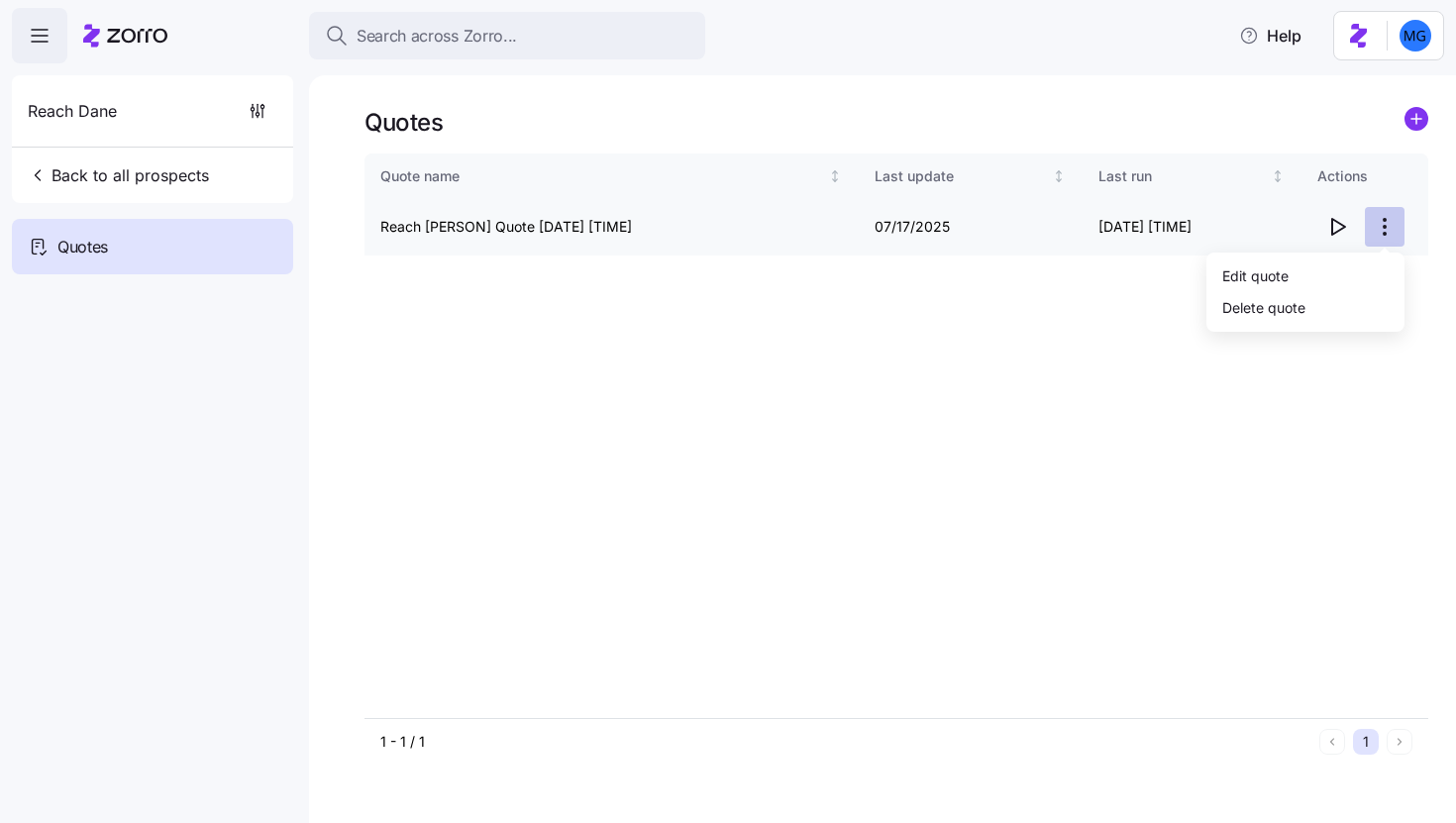 click on "Search across Zorro... Help Reach [PERSON] Back to all prospects Quotes Quotes Quote name Last update Last run Actions Reach [PERSON] Quote [DATE] [TIME] [DATE] [TIME] 1 - 1 / 1 1 Quotes Edit quote Delete quote" at bounding box center (728, 405) 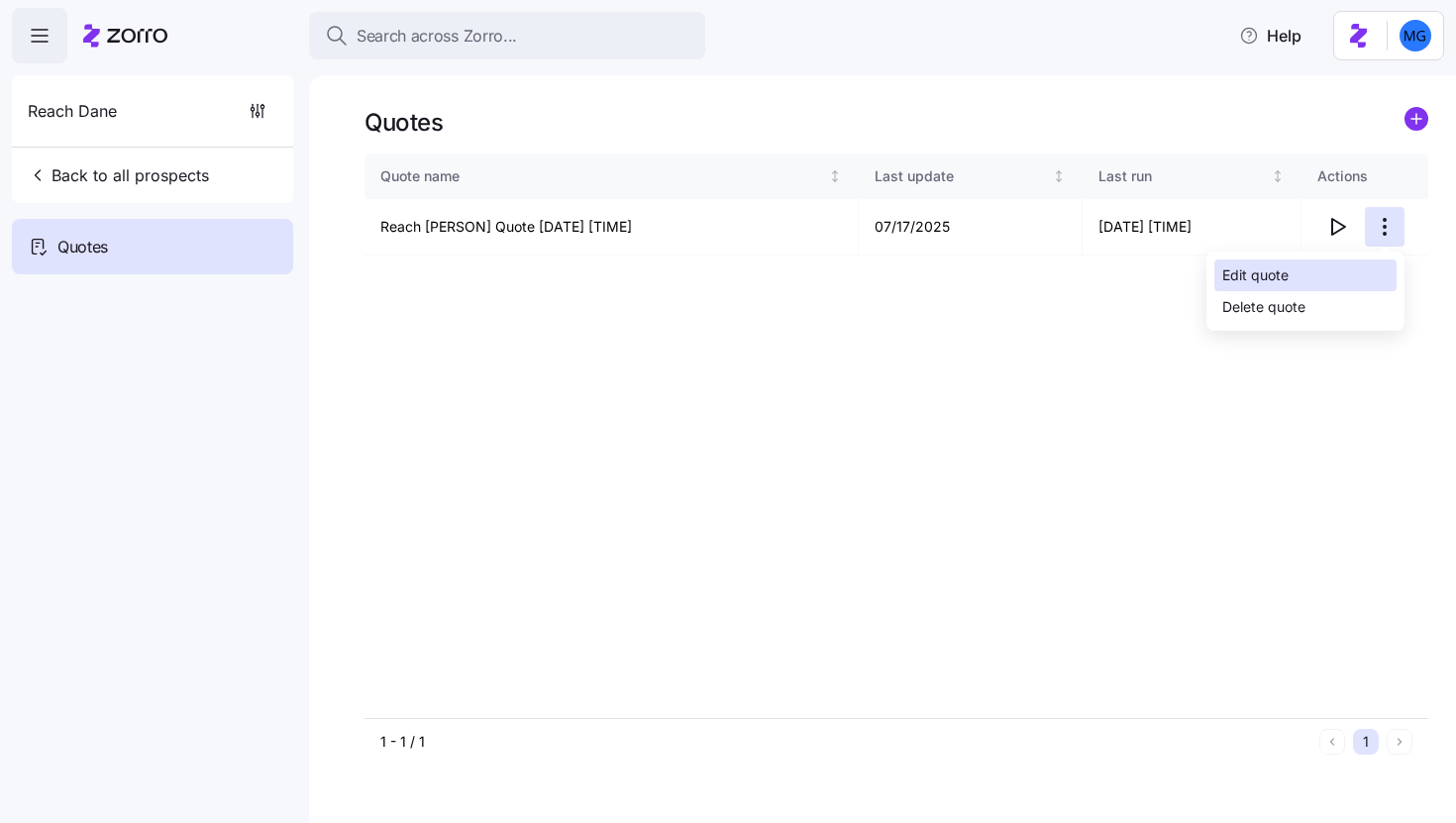 click on "Edit quote" at bounding box center (1305, 275) 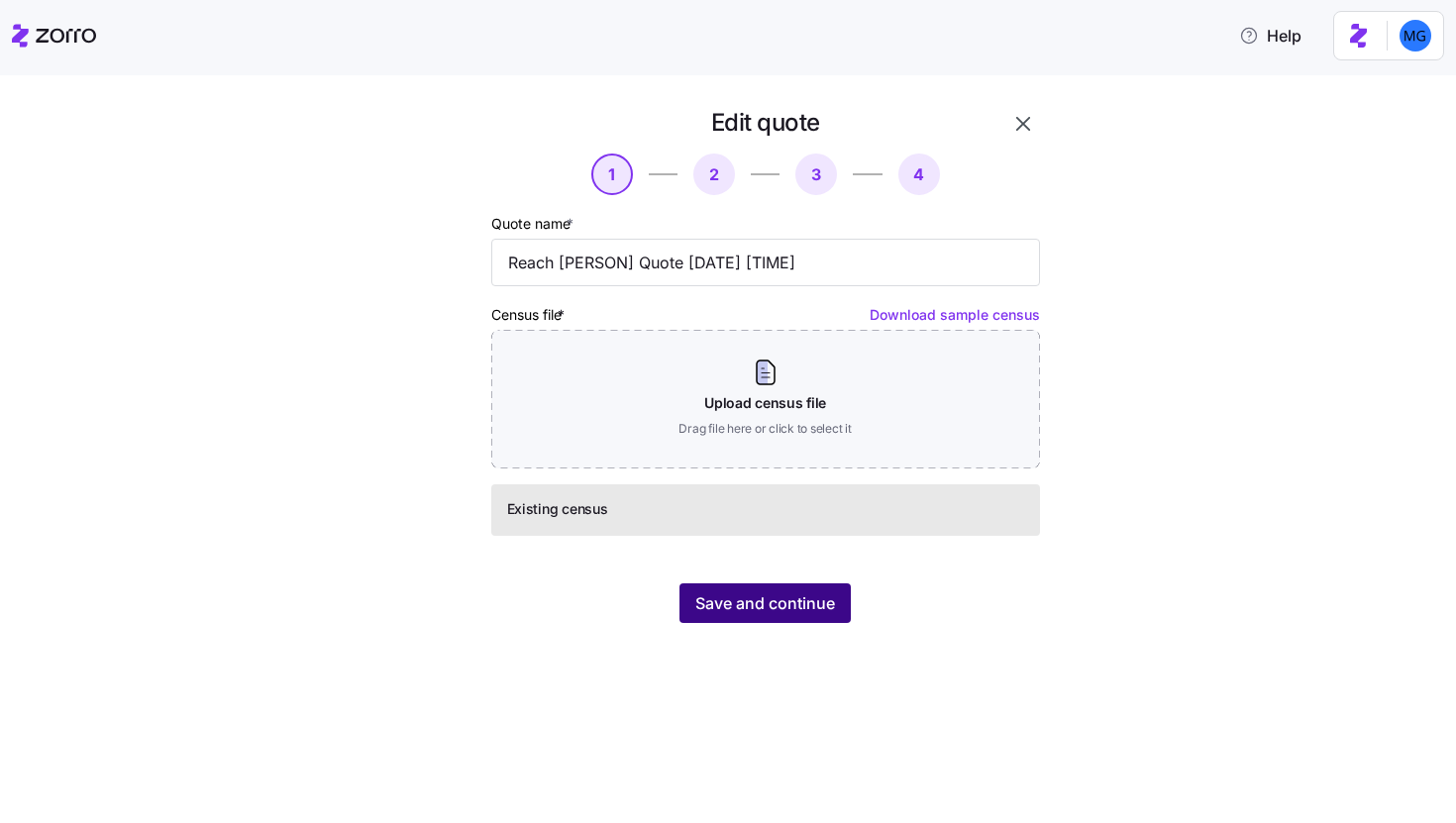 click on "Save and continue" at bounding box center [765, 603] 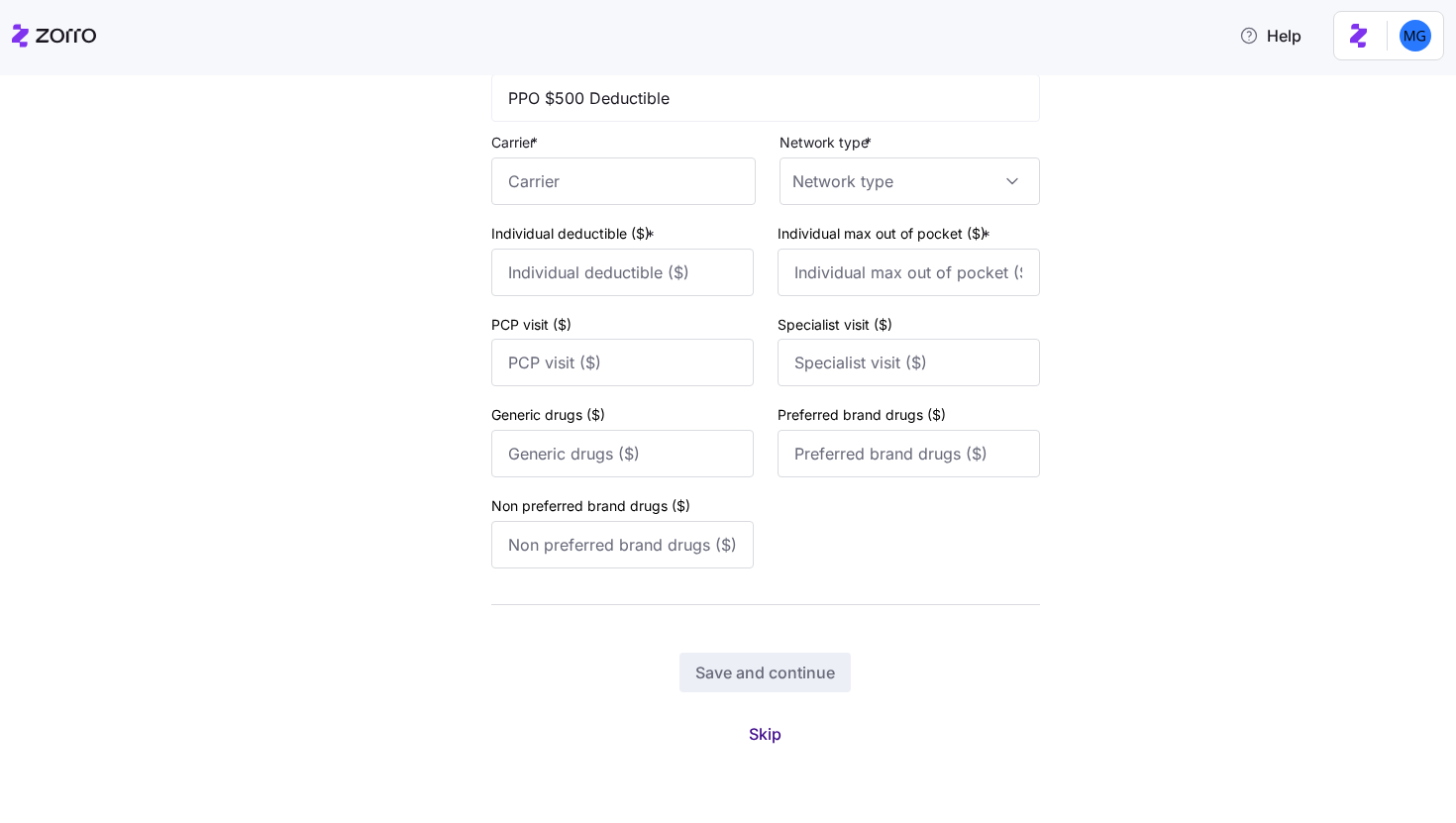 click on "Skip" at bounding box center [765, 734] 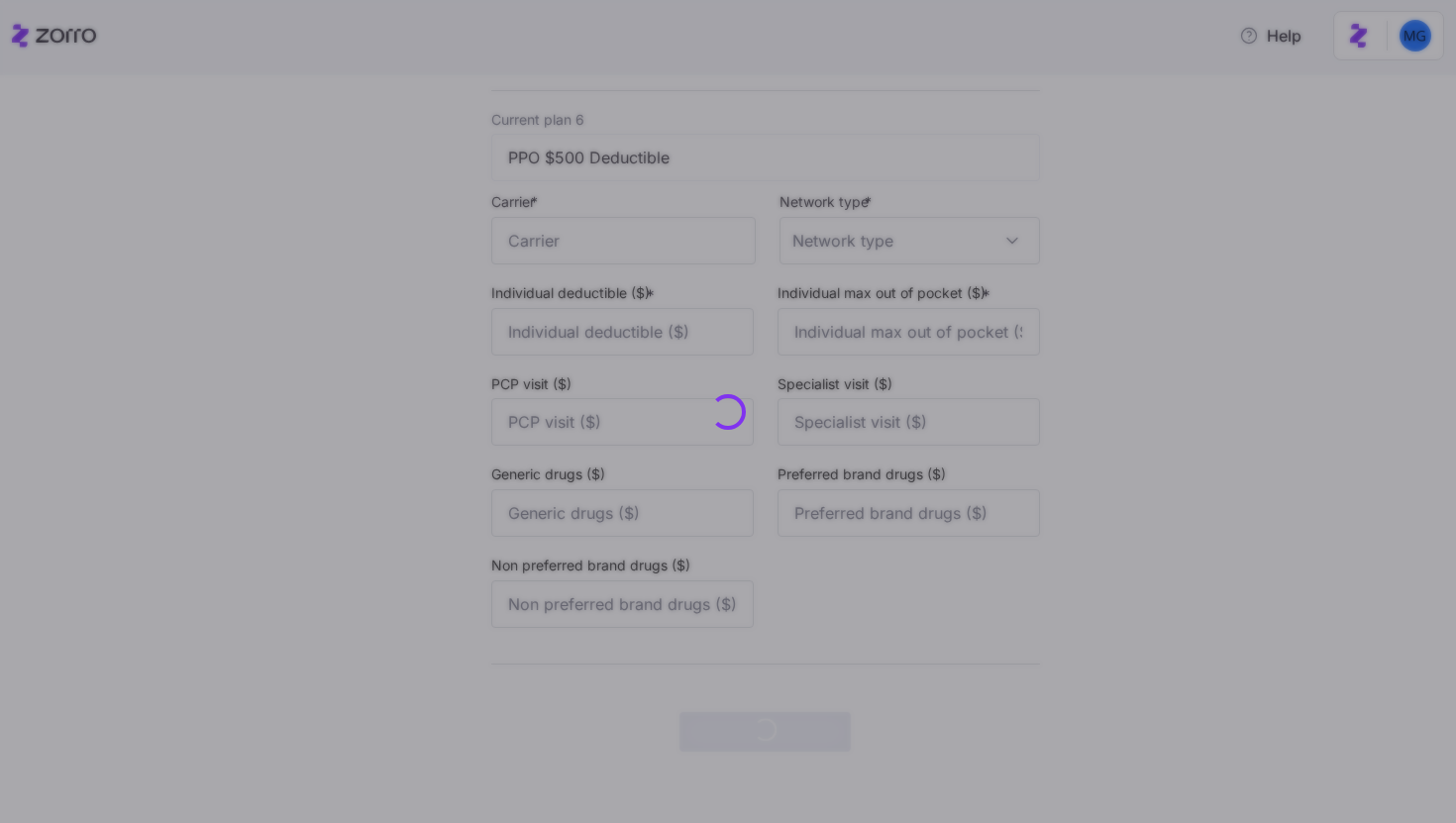 scroll, scrollTop: 0, scrollLeft: 0, axis: both 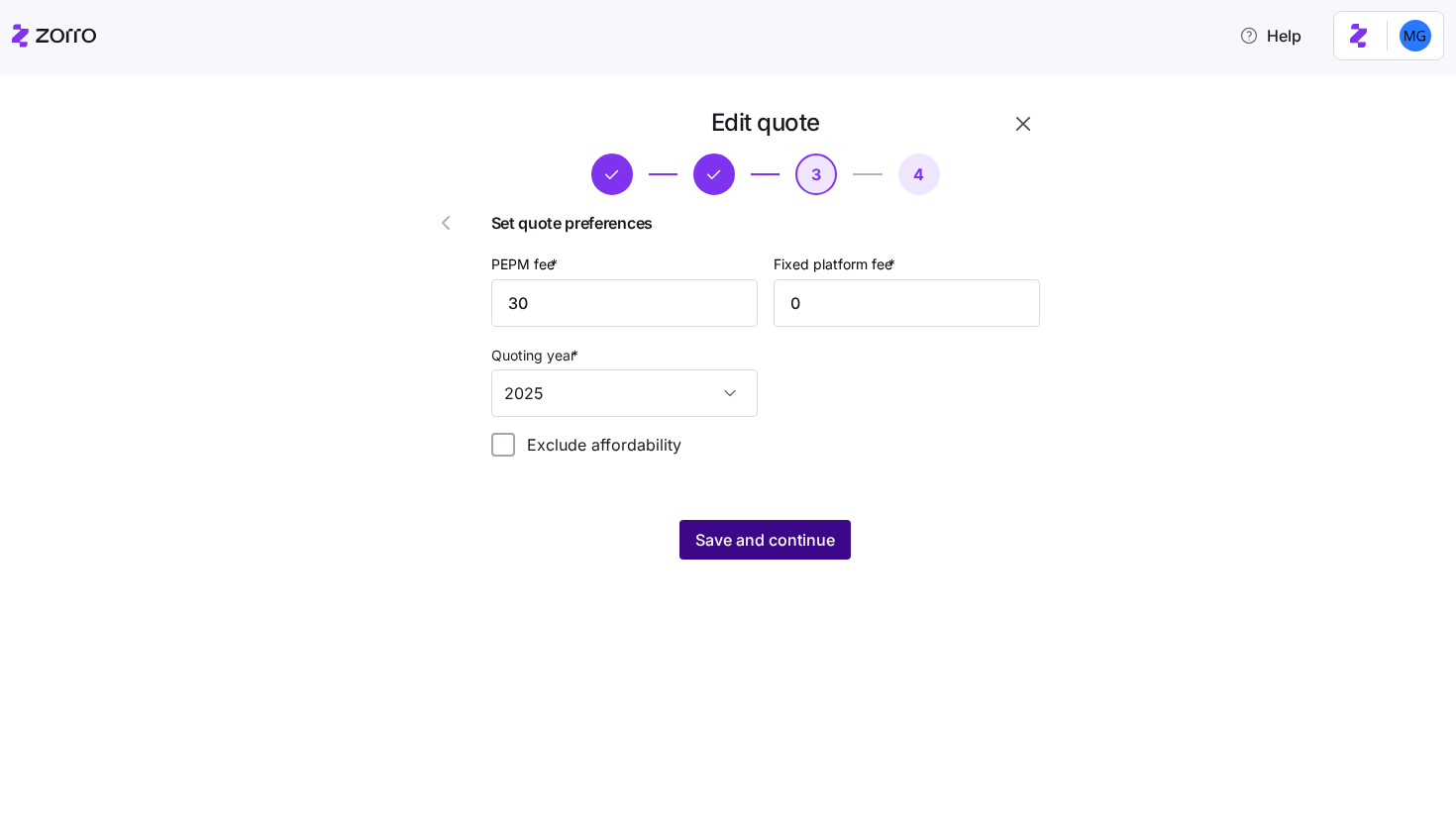 click on "Save and continue" at bounding box center [765, 540] 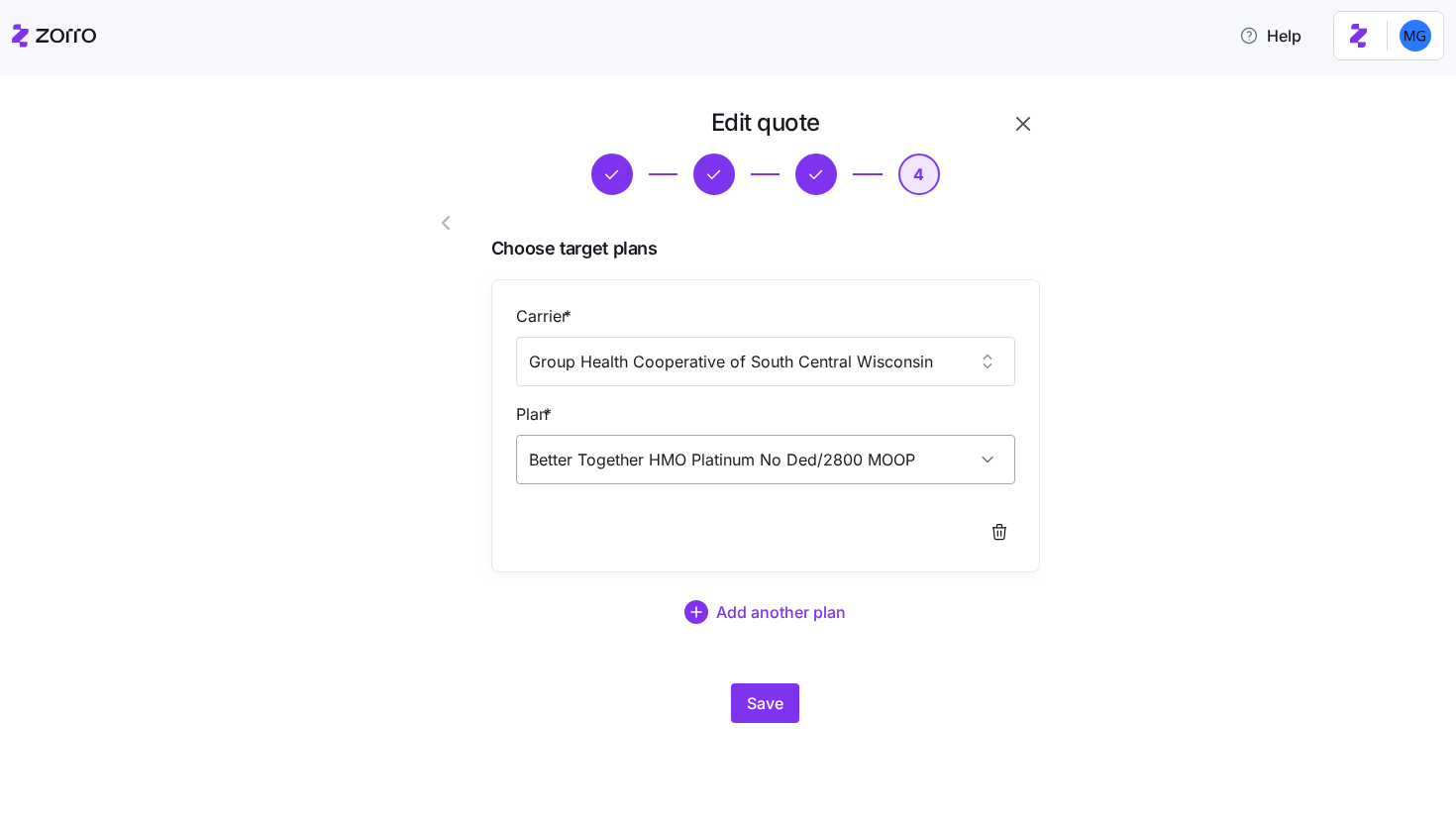 scroll, scrollTop: 943, scrollLeft: 0, axis: vertical 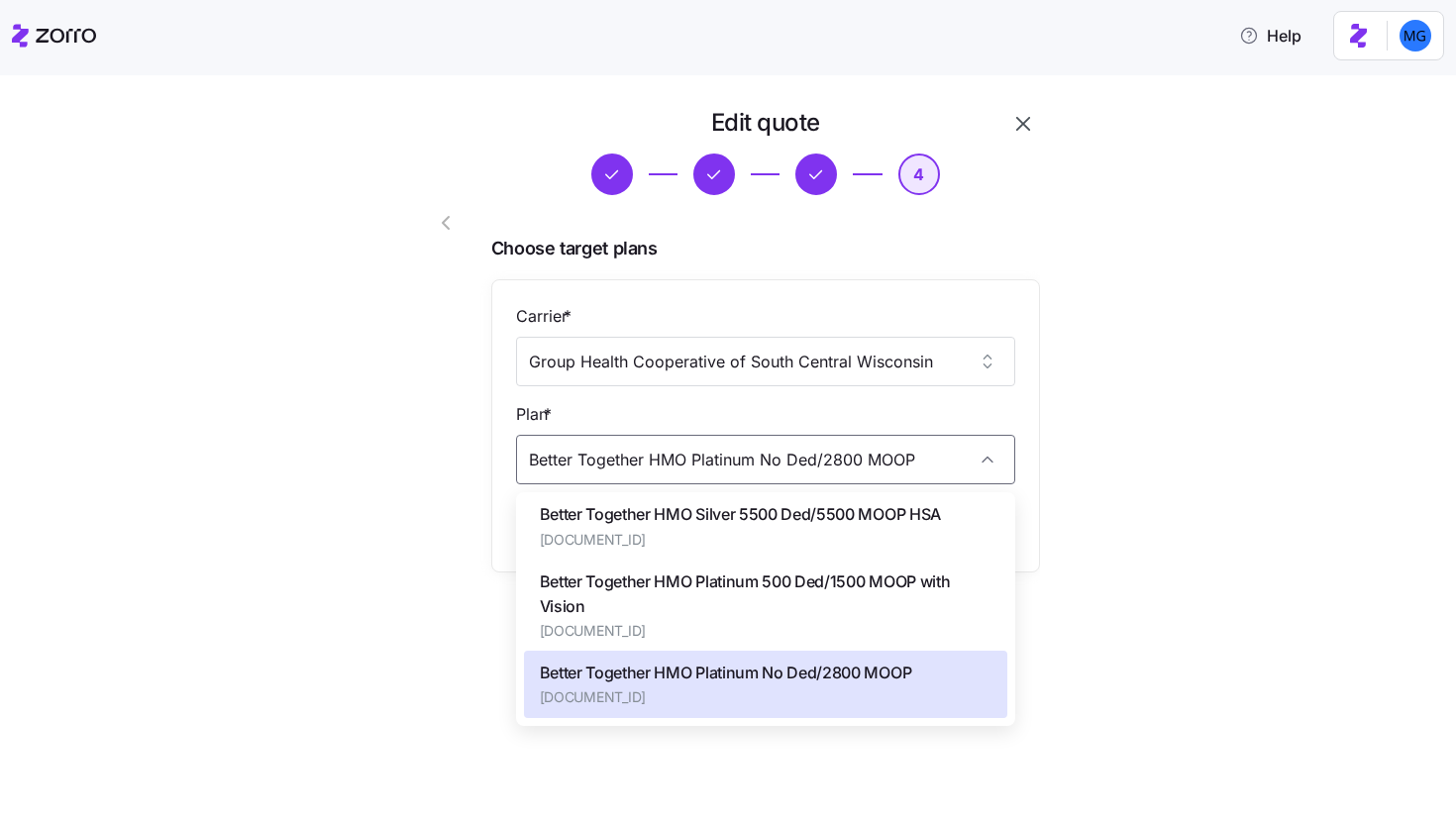 click on "Better Together HMO Platinum 500 Ded/1500 MOOP with Vision" at bounding box center (766, 594) 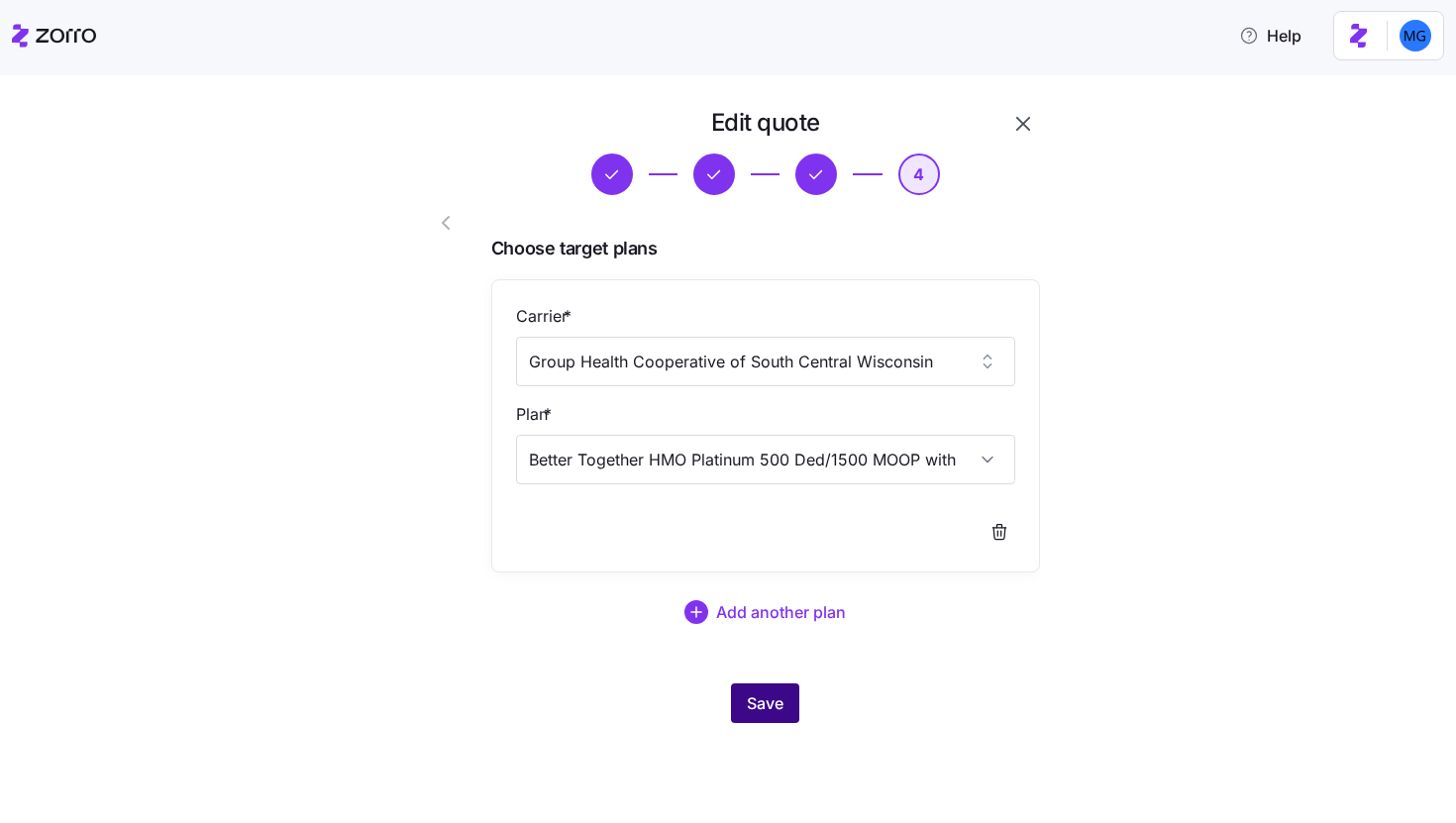click on "Save" at bounding box center (765, 703) 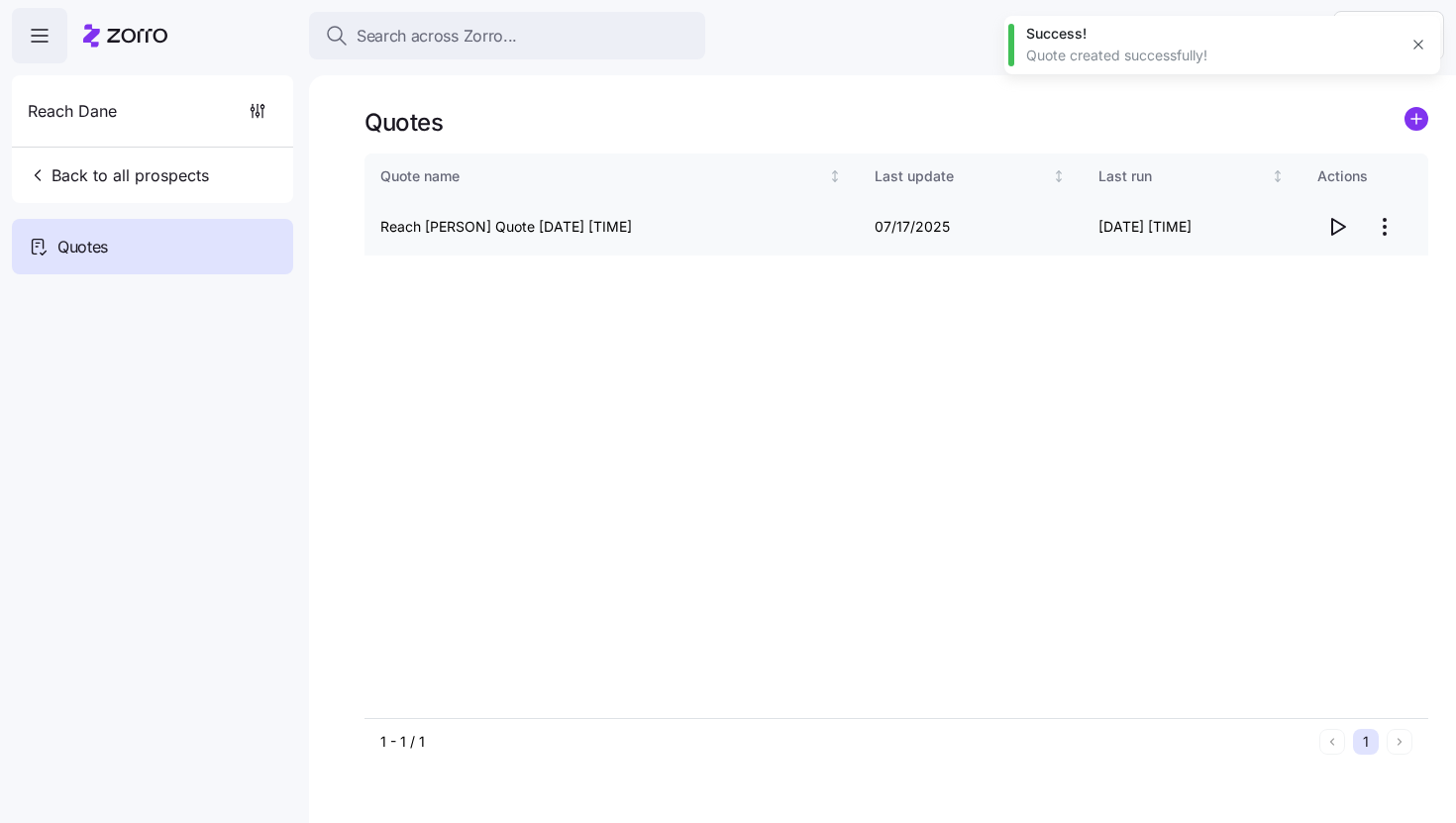 click 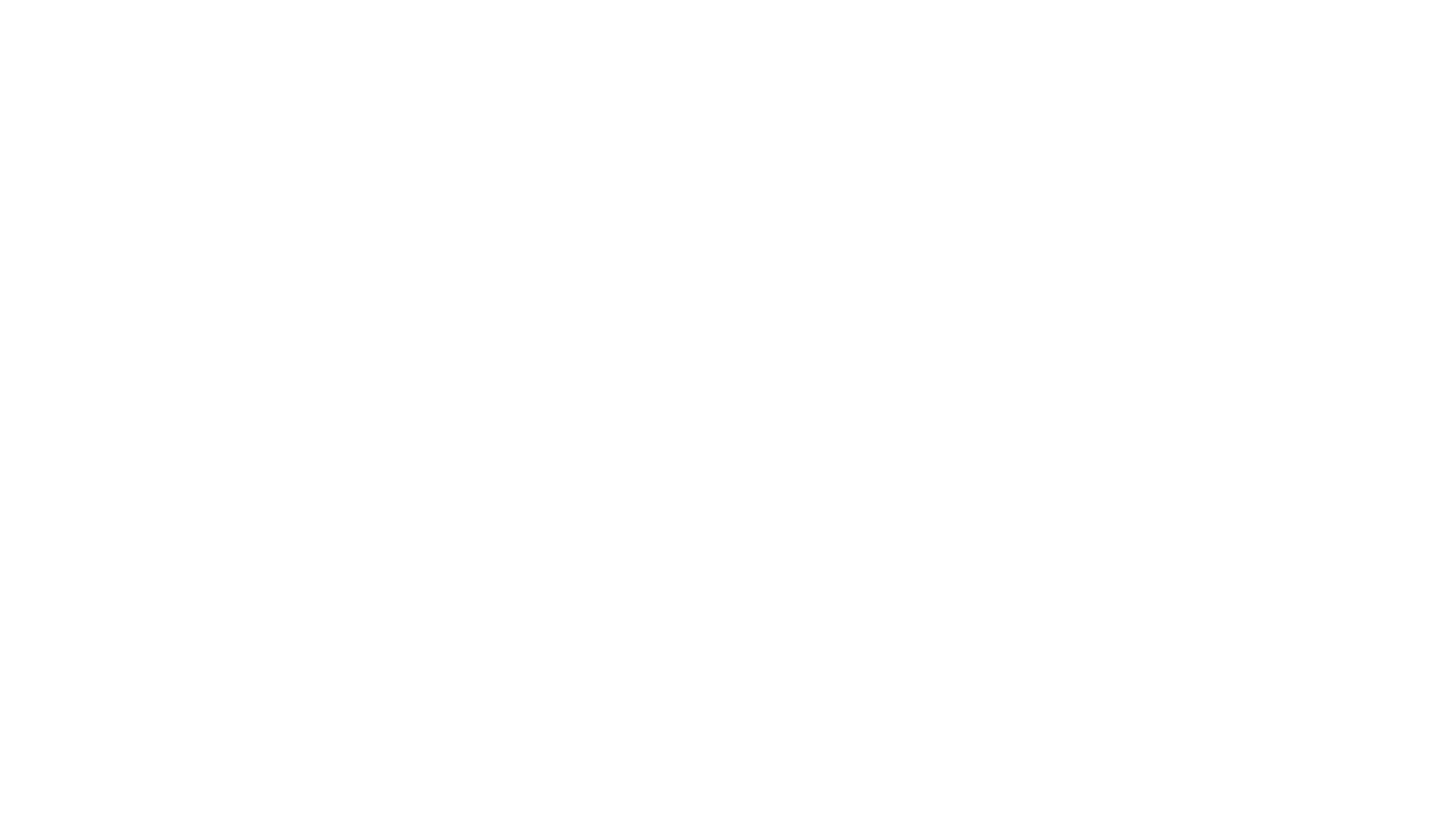 scroll, scrollTop: 0, scrollLeft: 0, axis: both 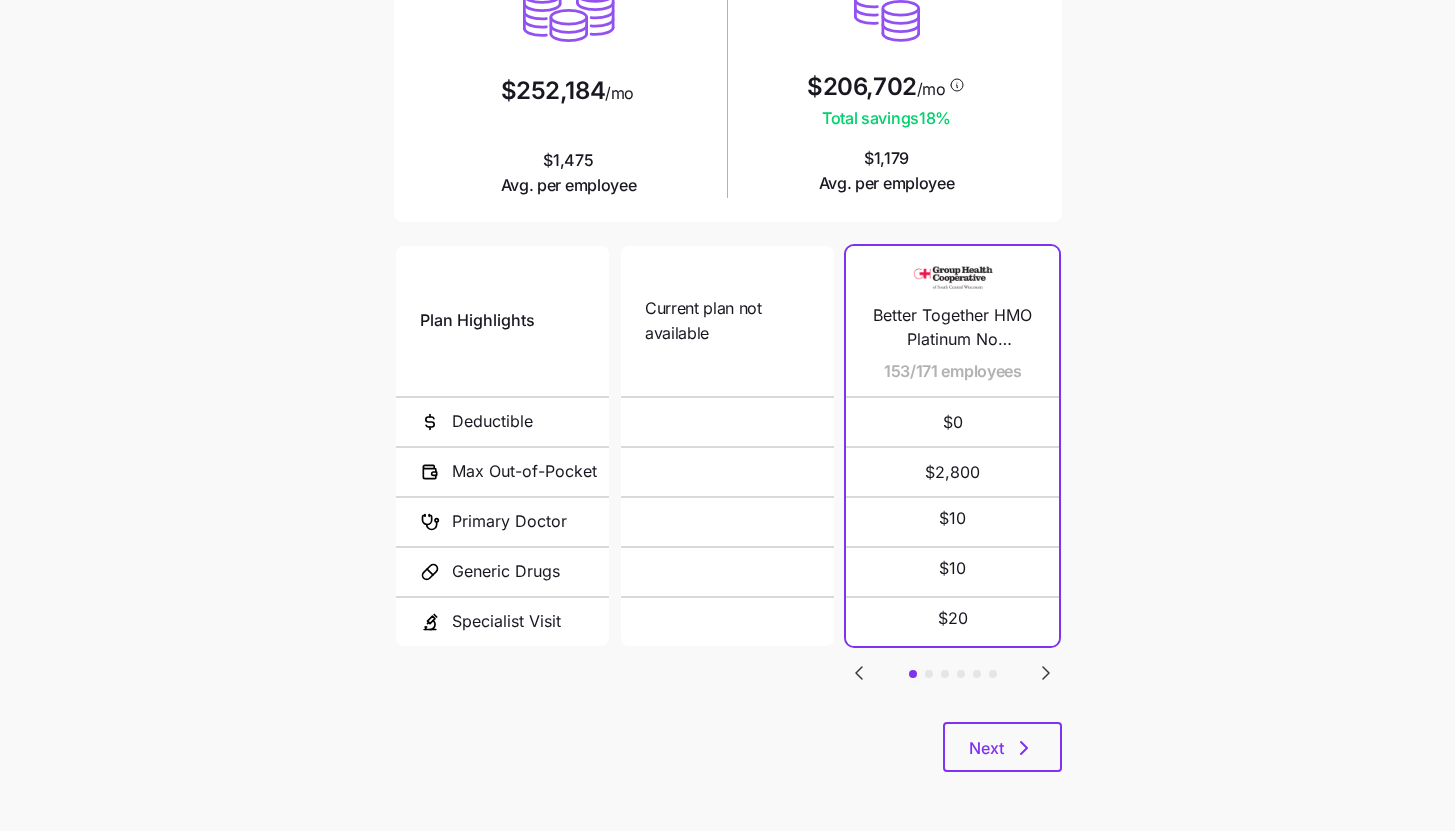 click 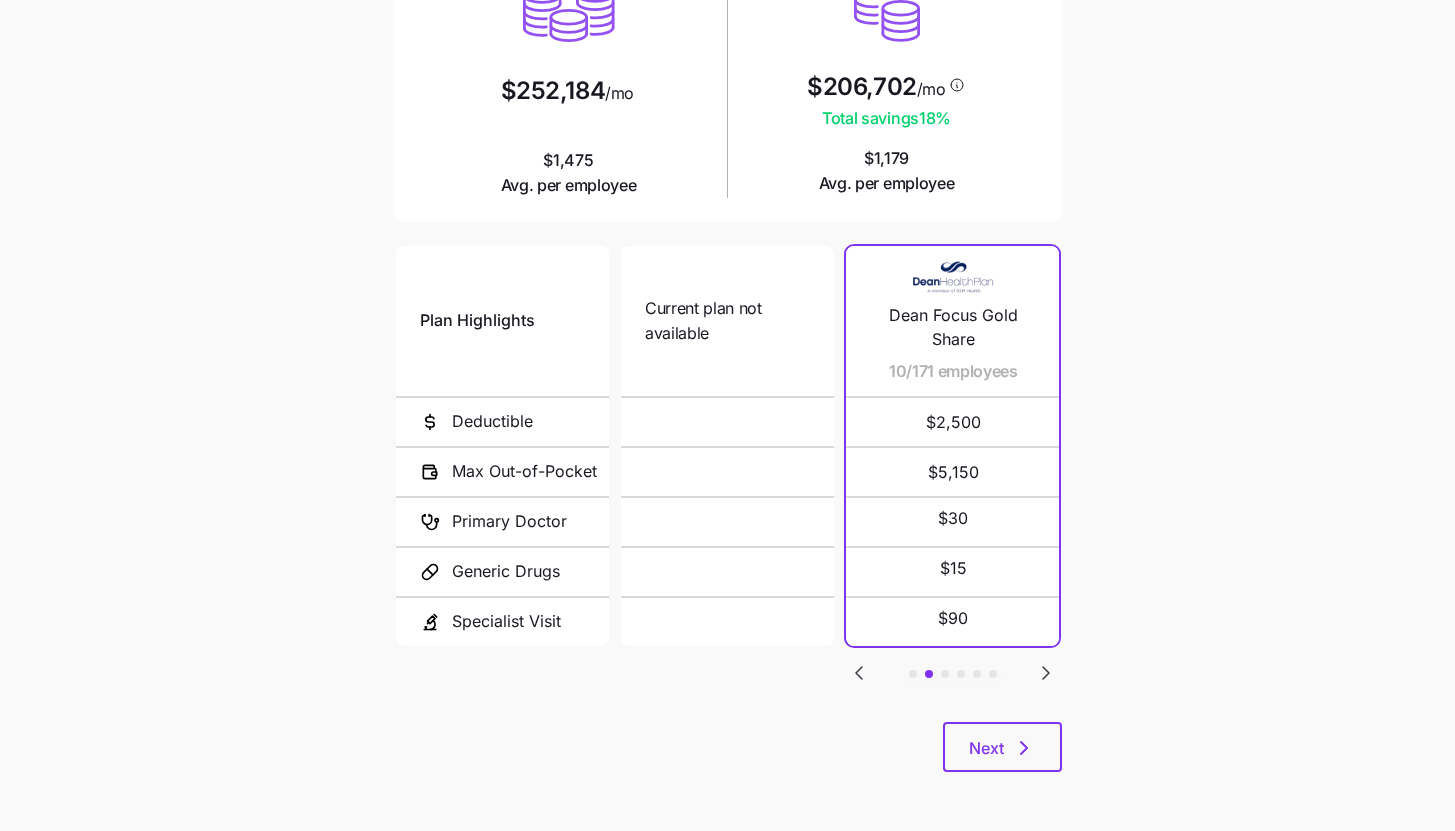 click 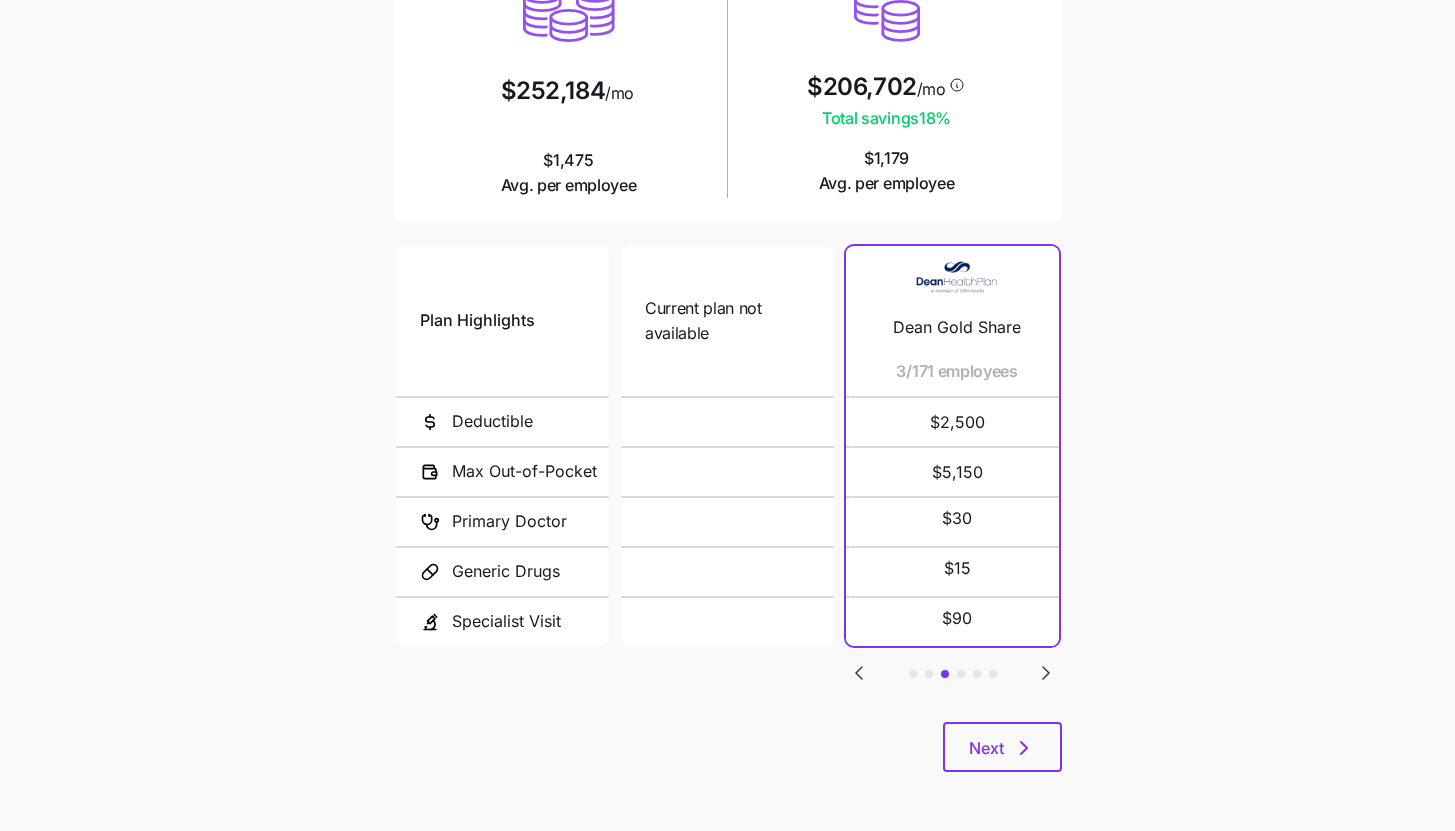 click 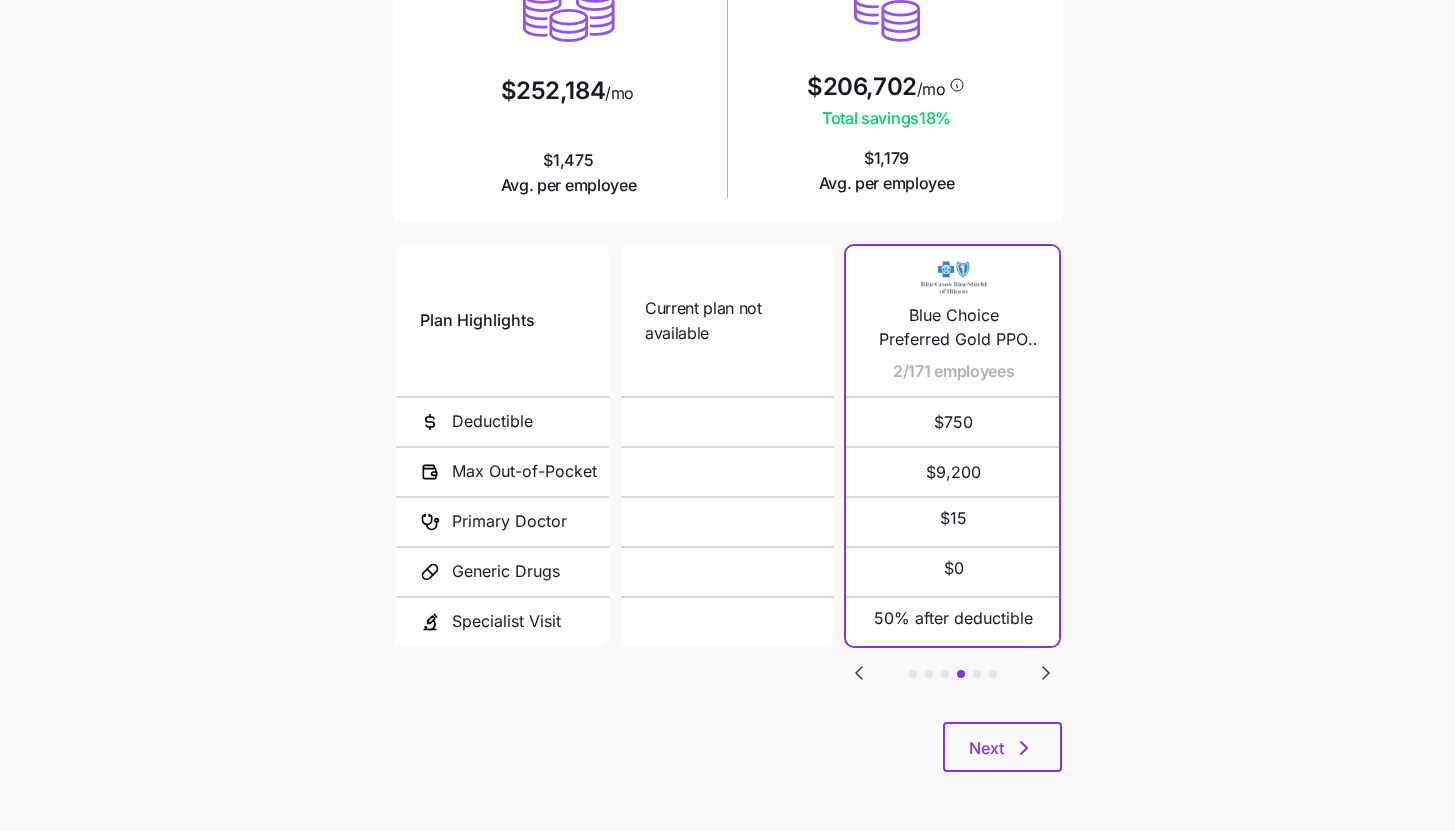 click 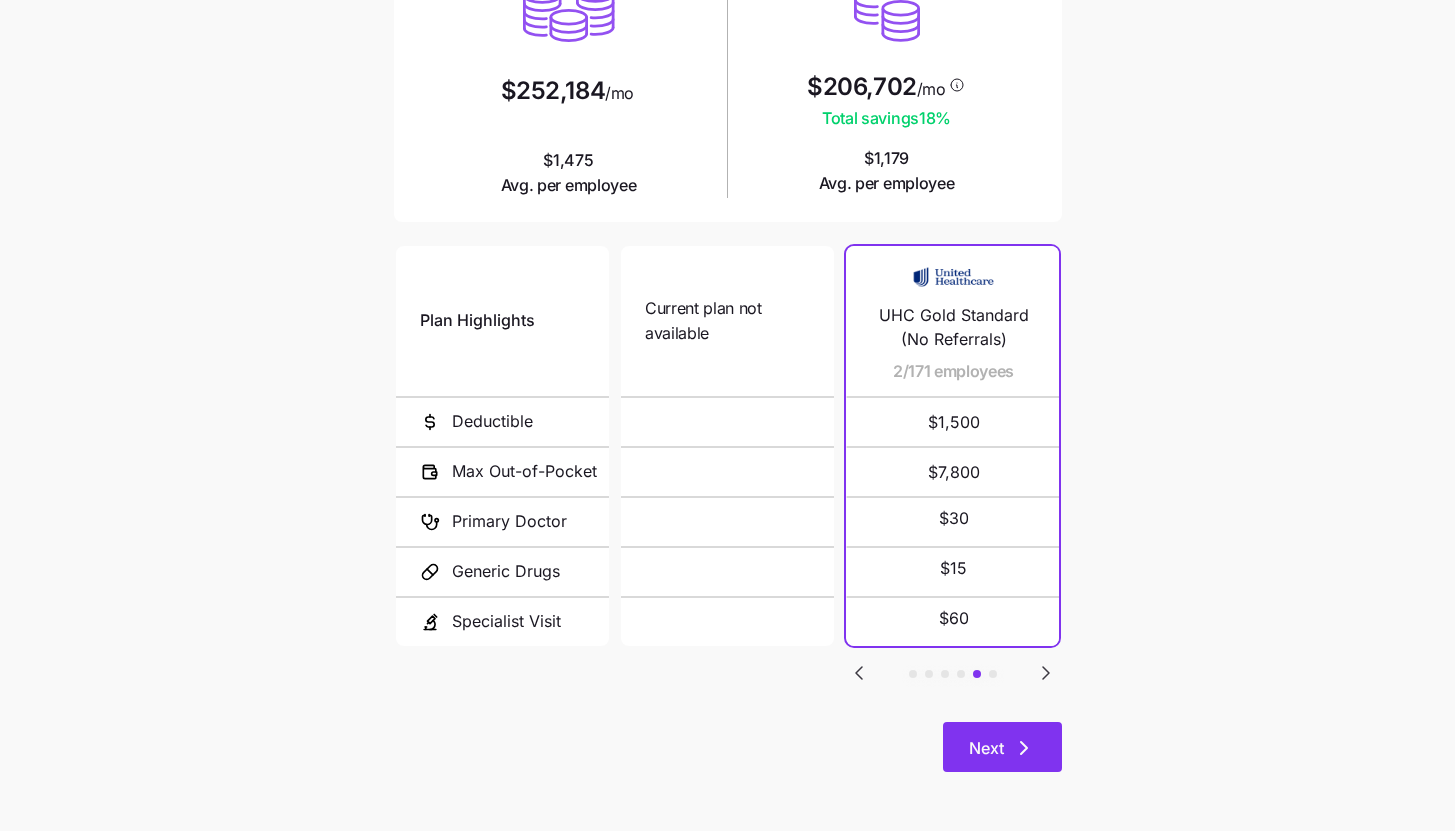 click 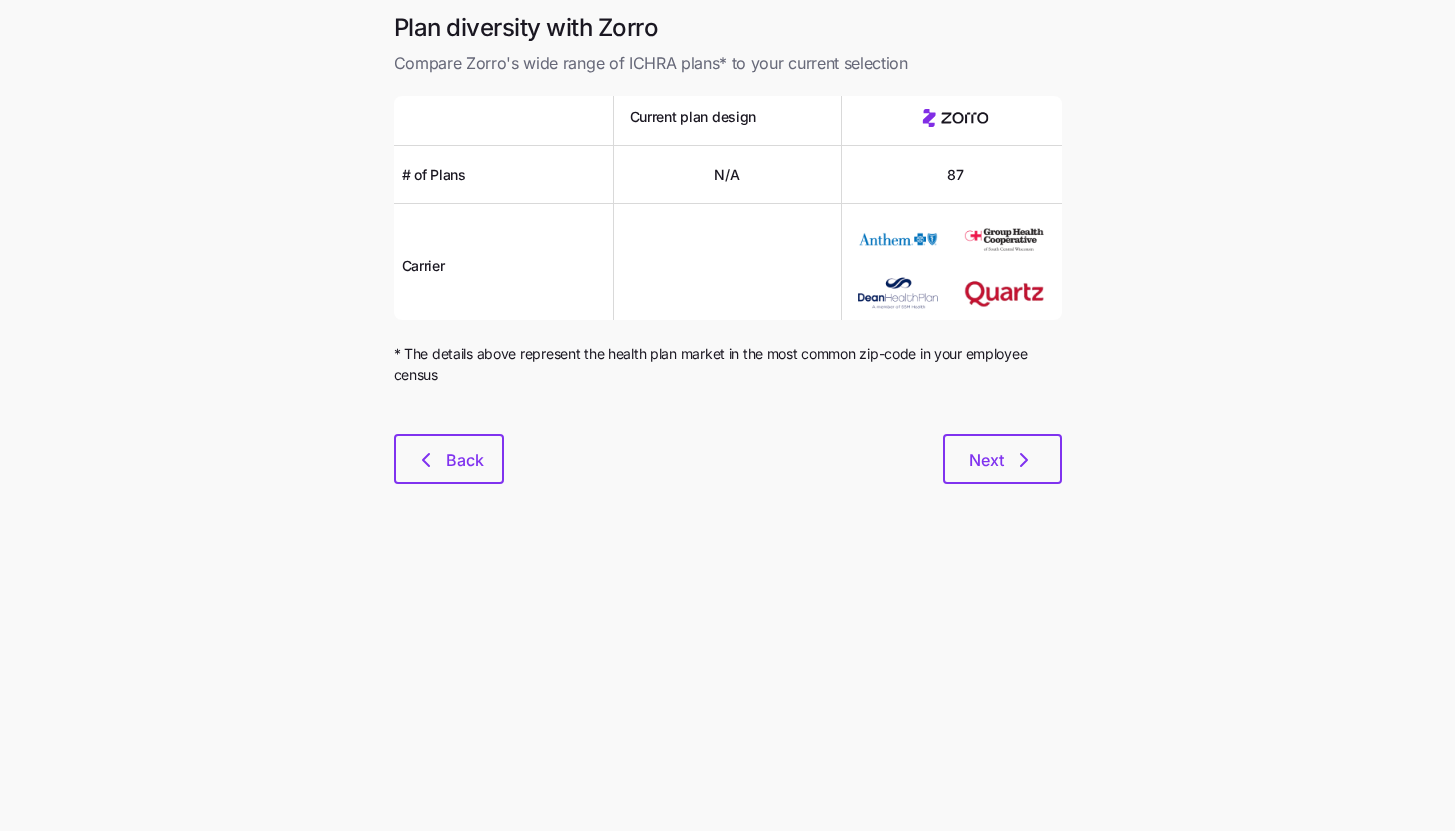 scroll, scrollTop: 0, scrollLeft: 0, axis: both 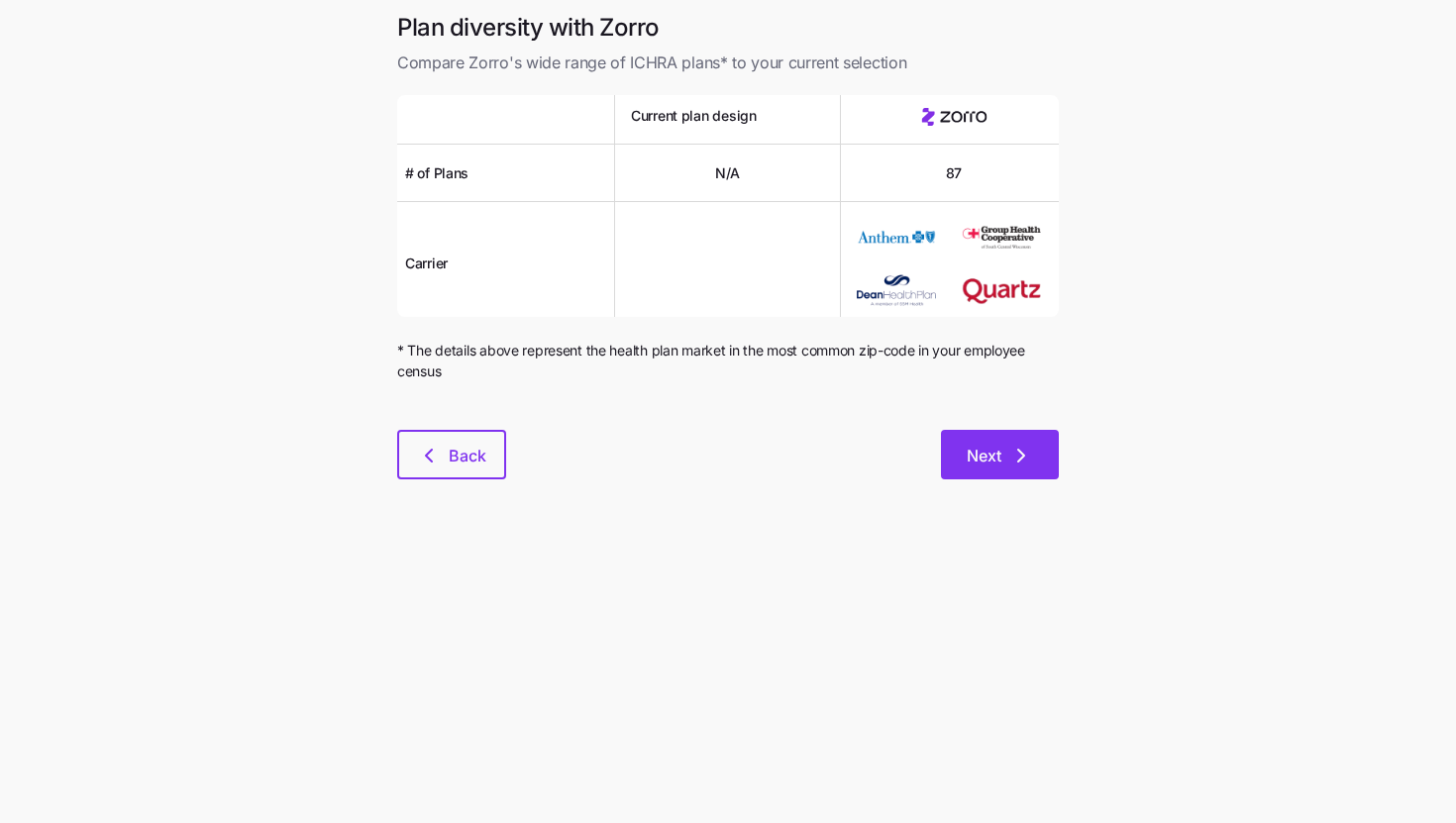 click on "Next" at bounding box center [999, 455] 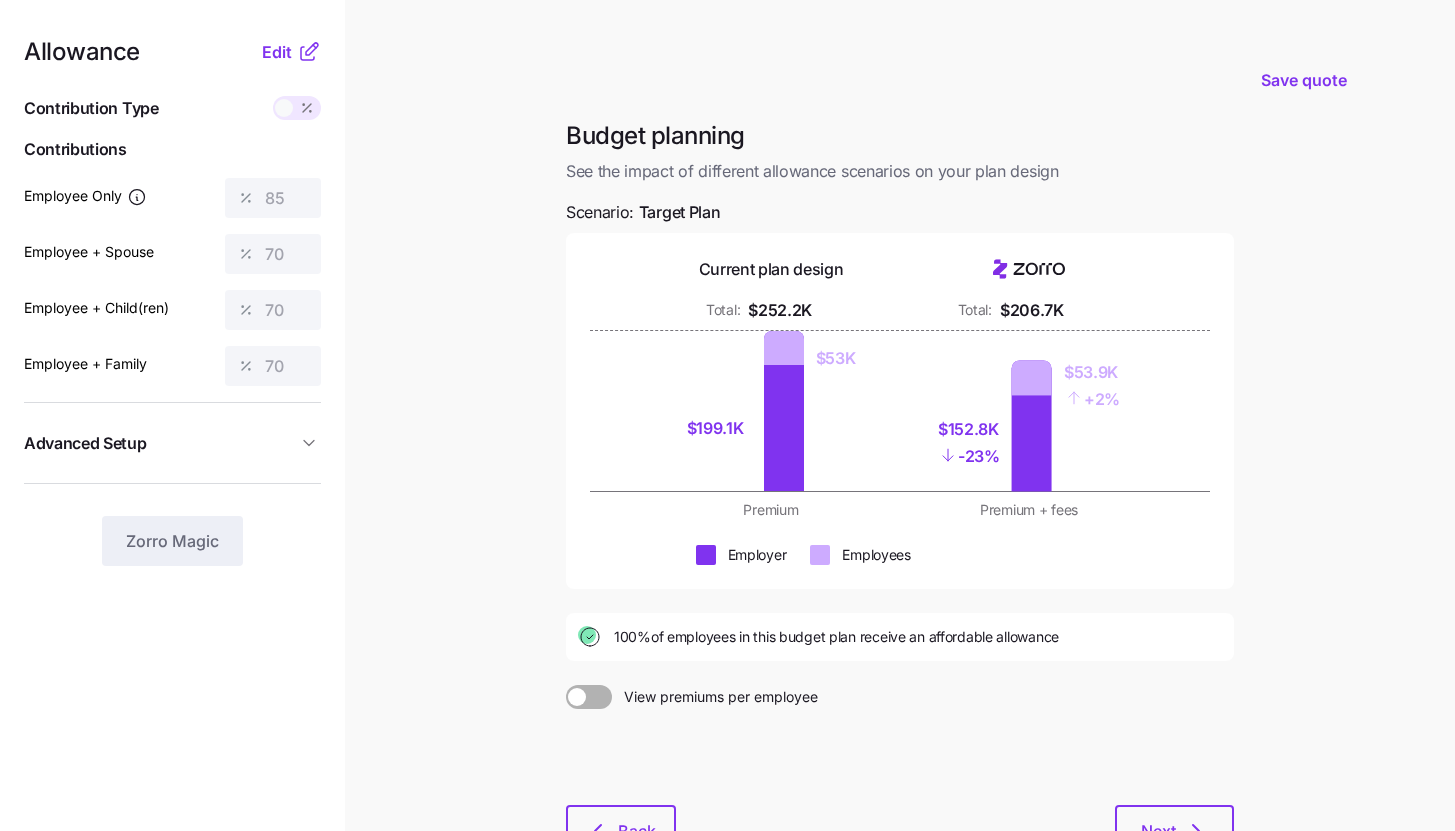 click 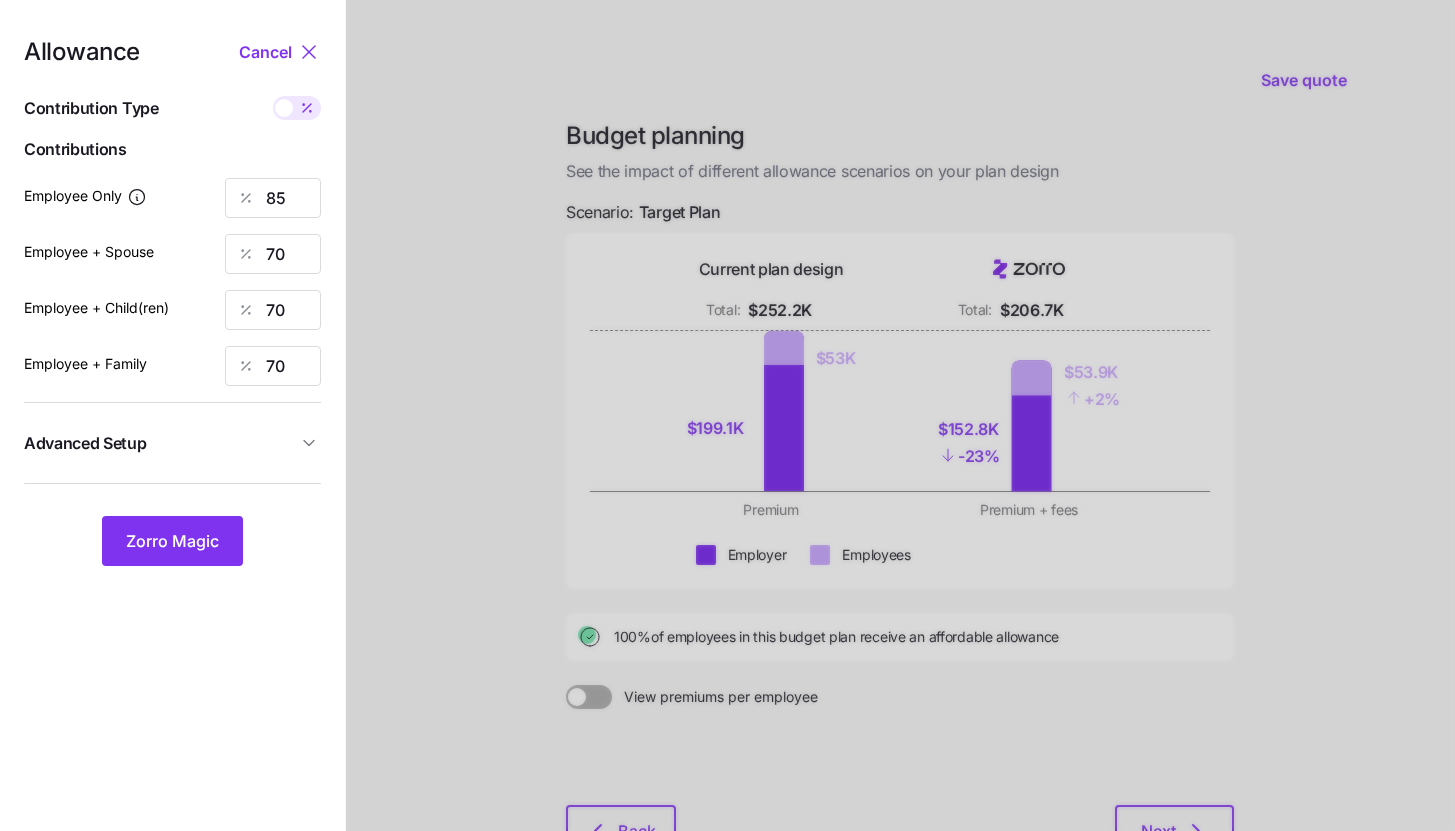 click on "Advanced Setup" at bounding box center [160, 443] 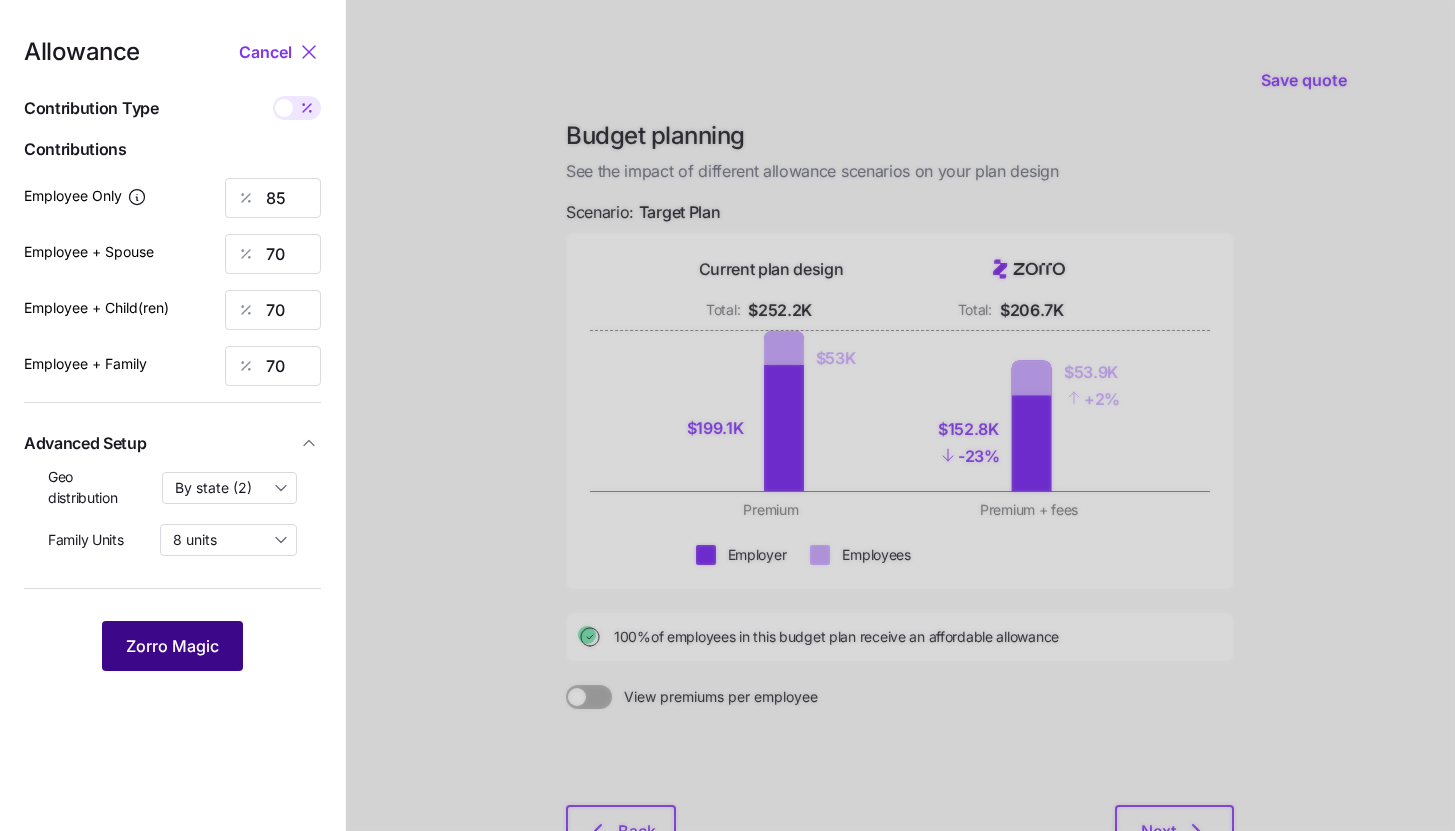 click on "Zorro Magic" at bounding box center (172, 646) 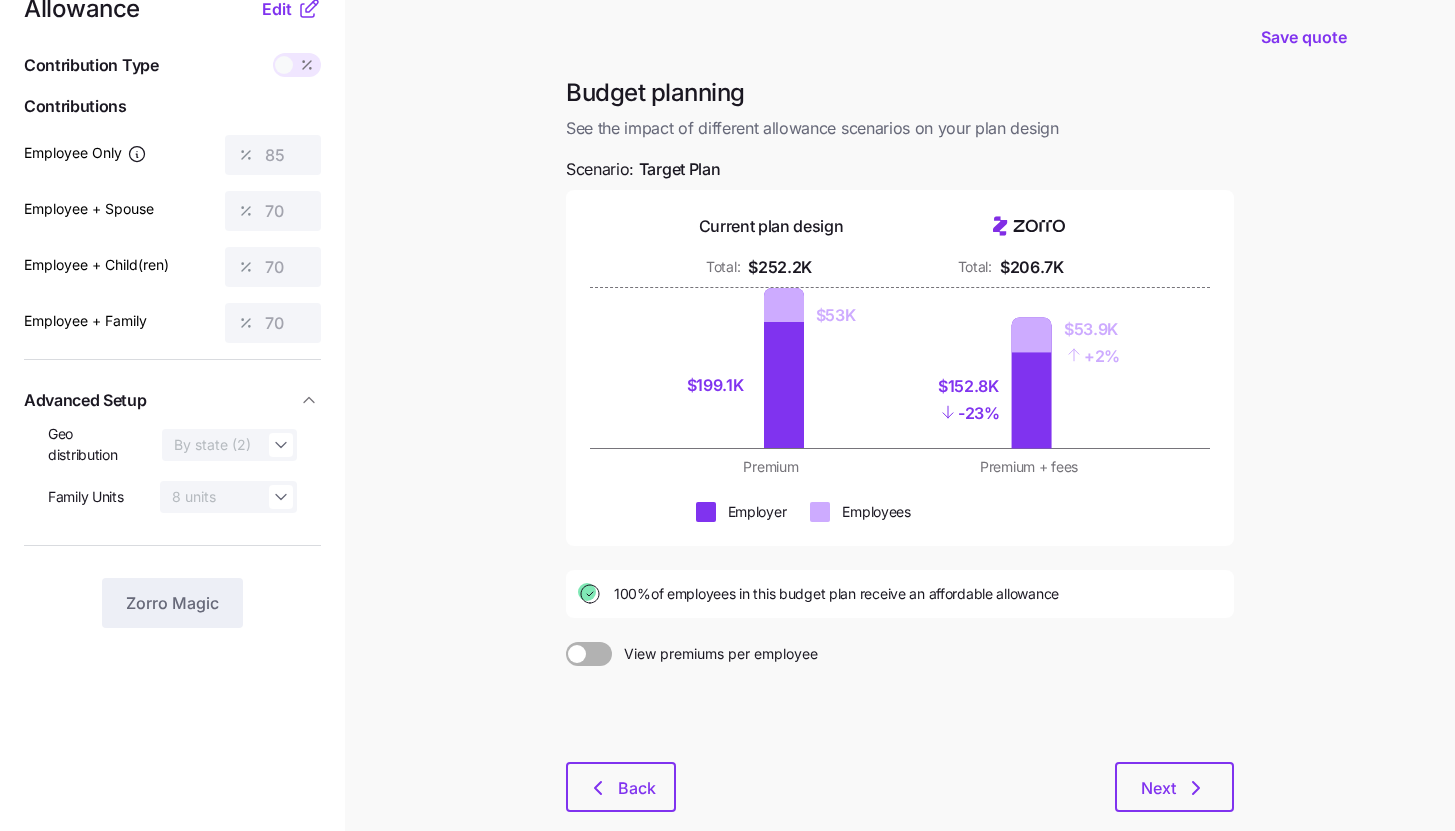 scroll, scrollTop: 44, scrollLeft: 0, axis: vertical 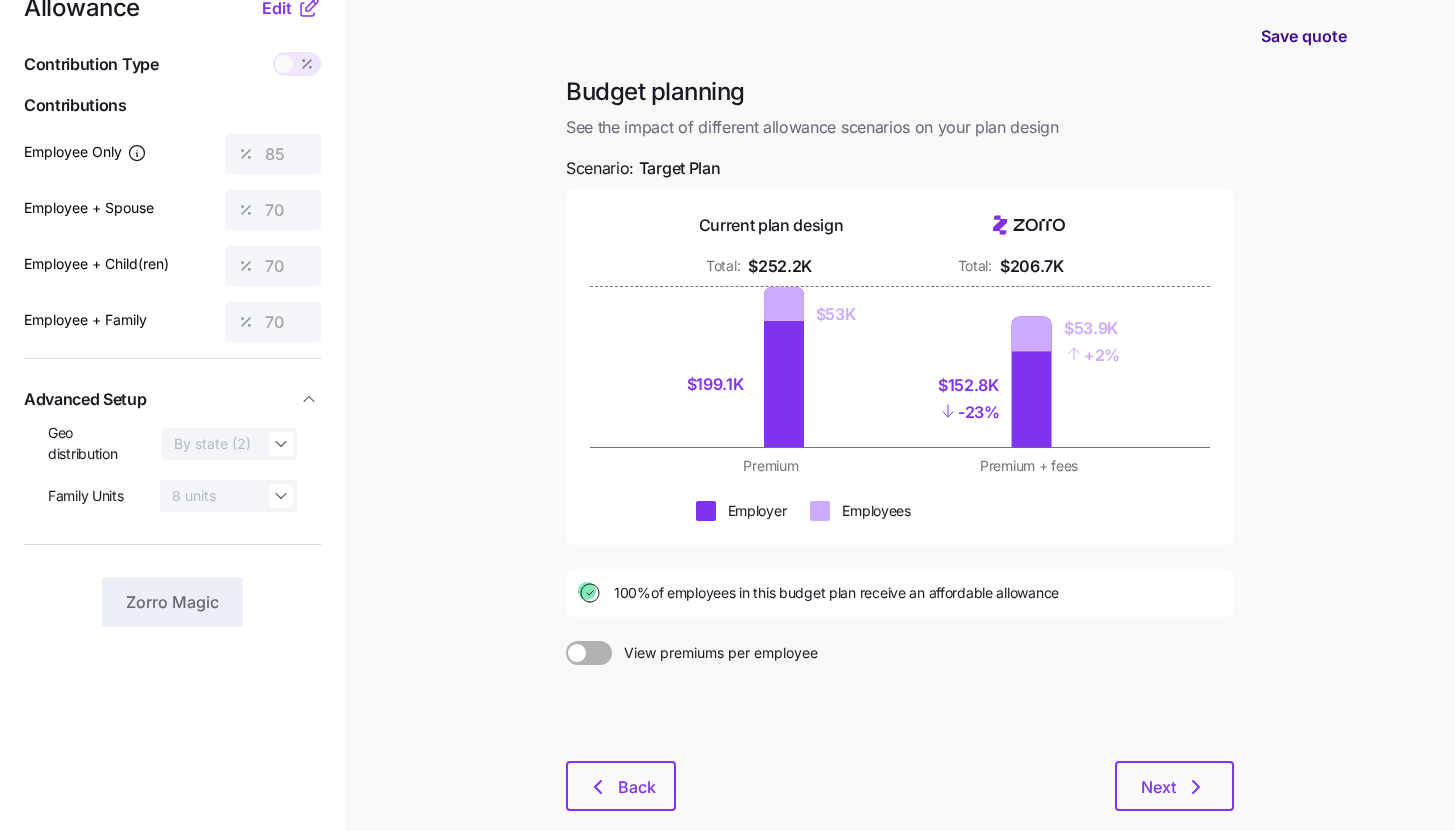 click on "Save quote" at bounding box center [1304, 36] 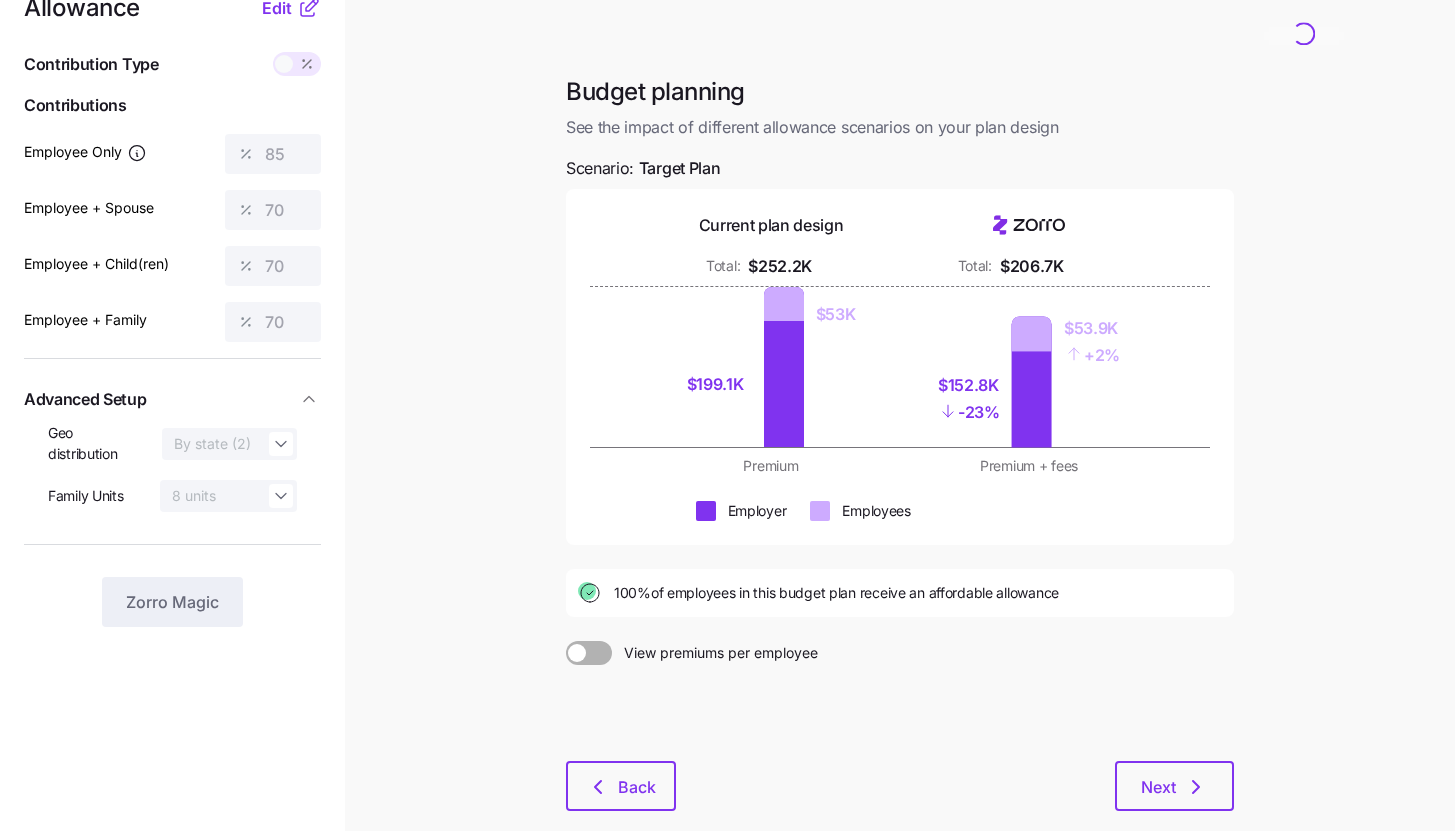 scroll, scrollTop: 0, scrollLeft: 0, axis: both 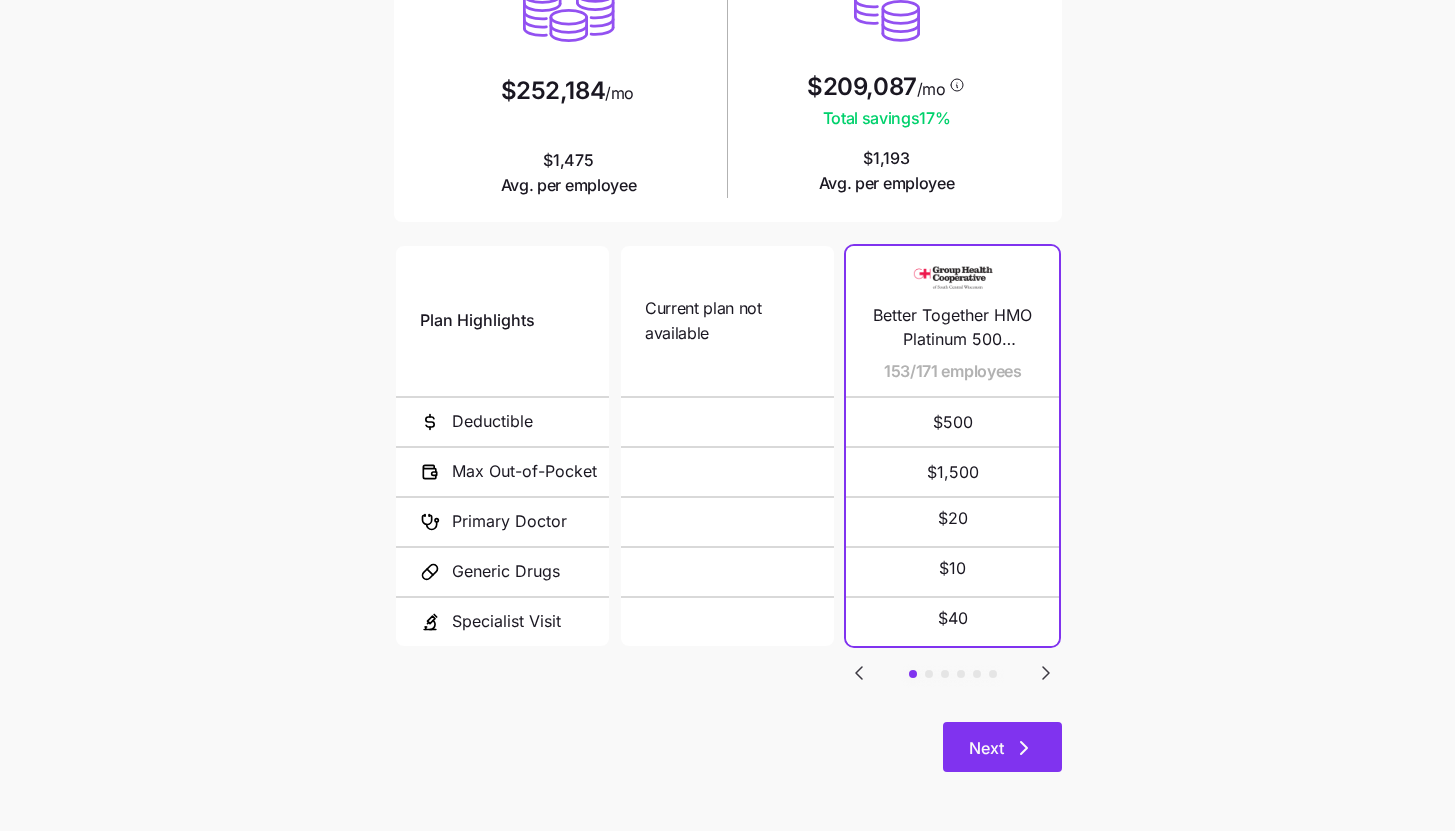 click on "Next" at bounding box center (1002, 747) 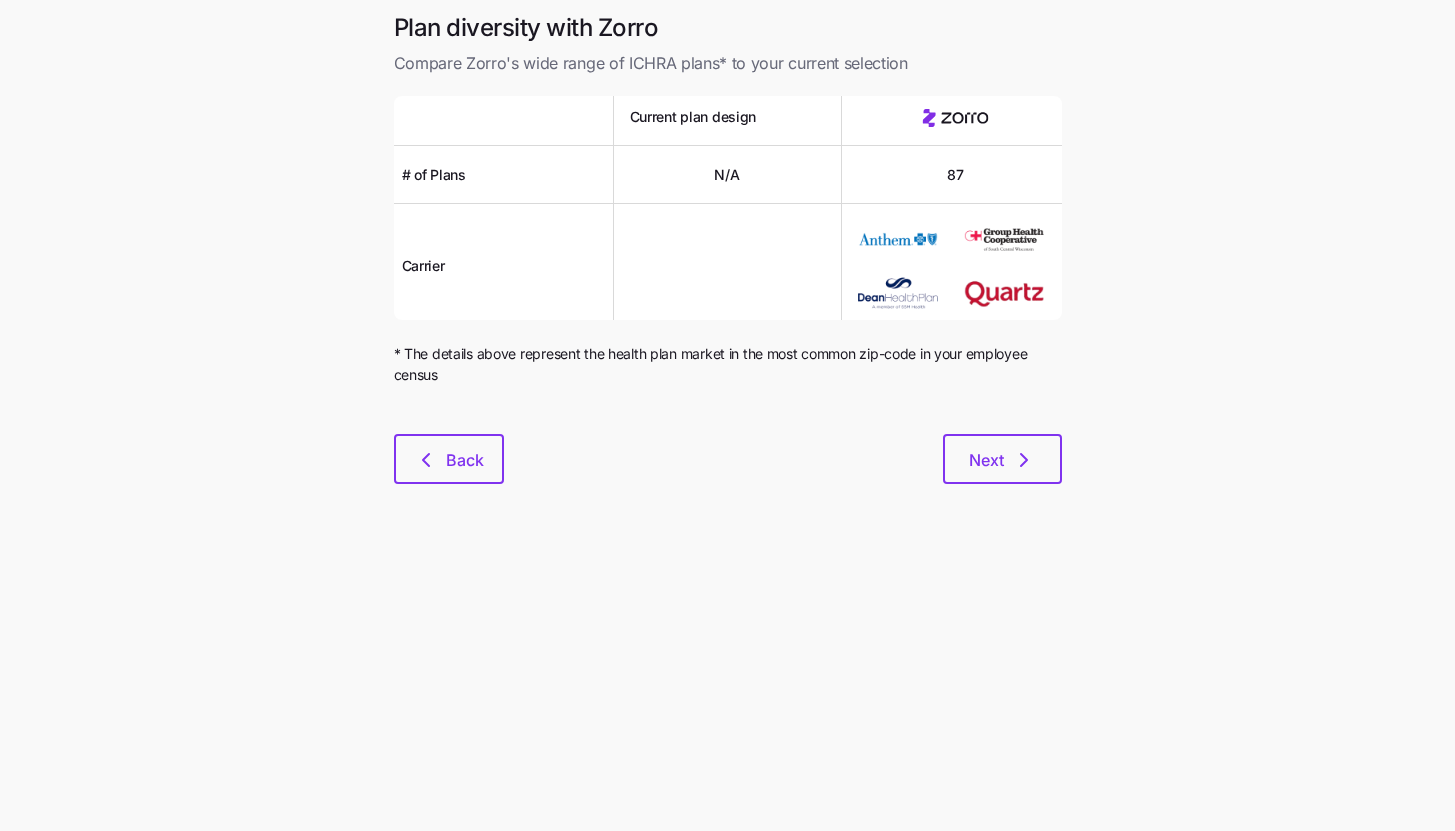 scroll, scrollTop: 0, scrollLeft: 0, axis: both 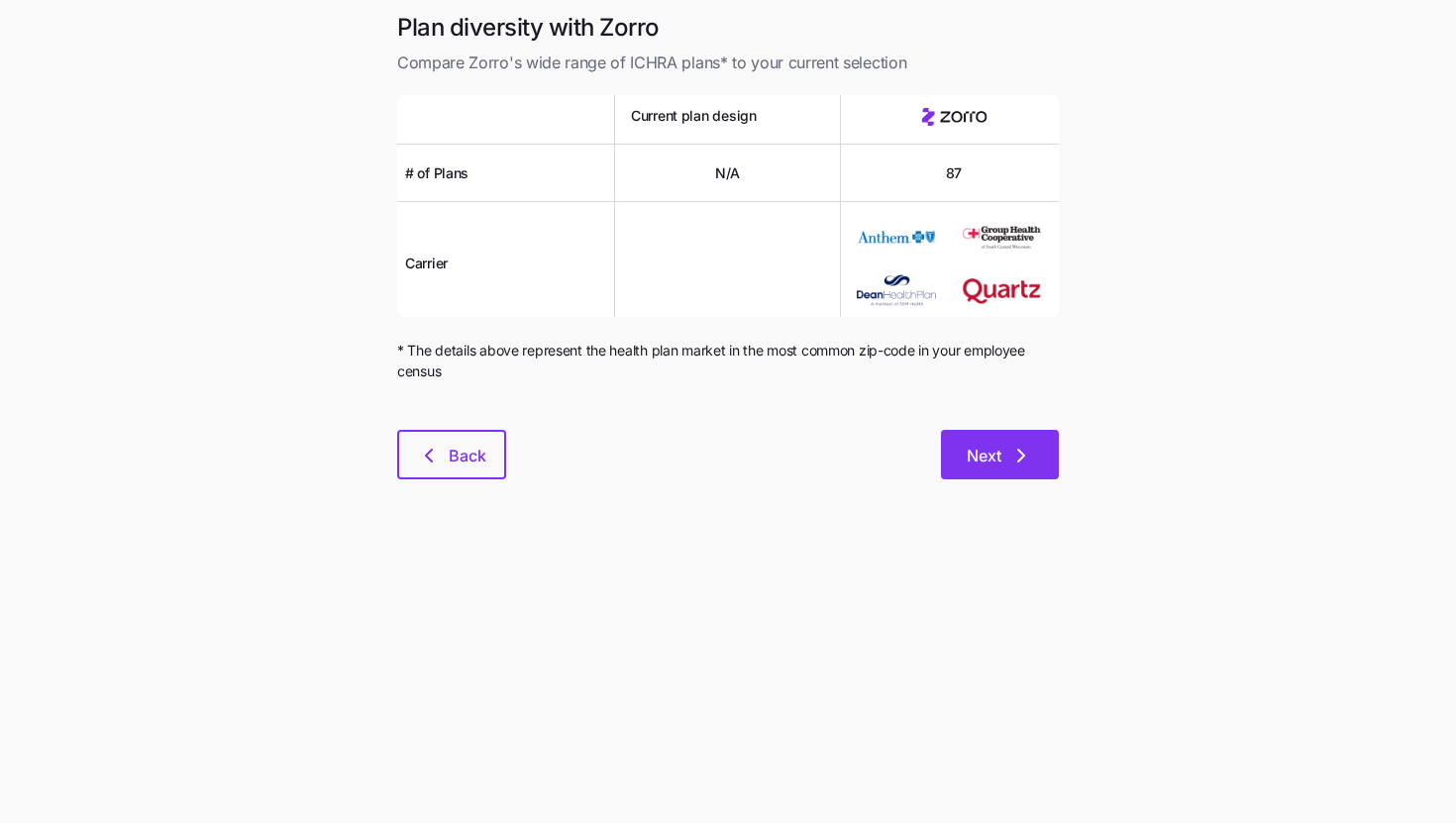 click on "Next" at bounding box center [999, 456] 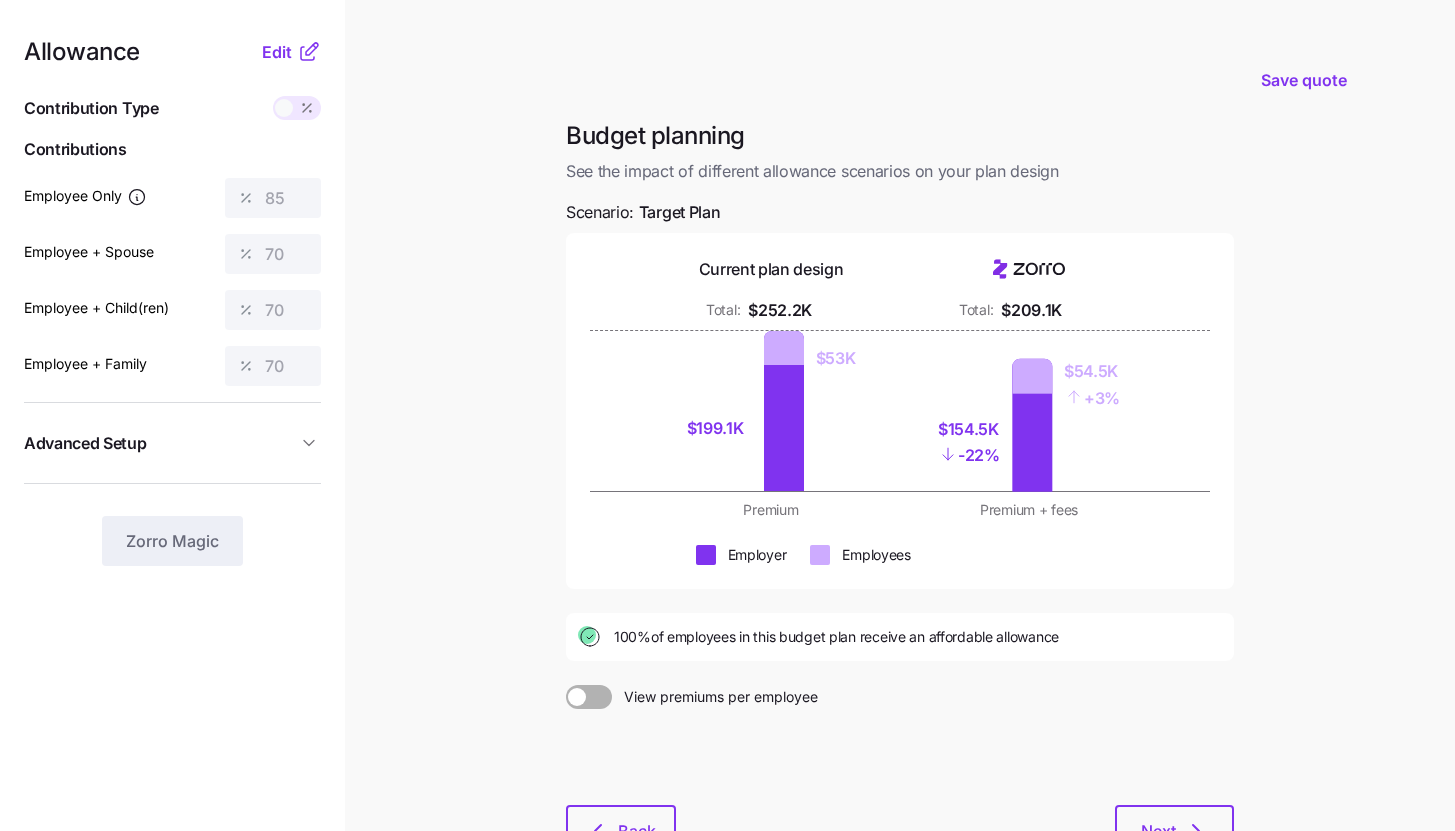 scroll, scrollTop: 152, scrollLeft: 0, axis: vertical 